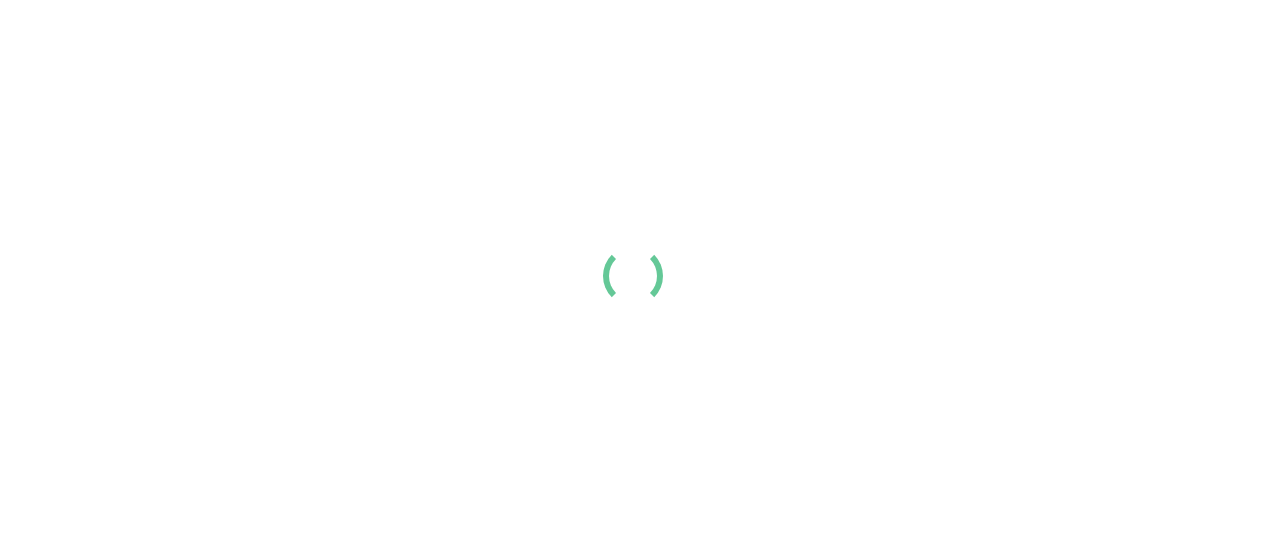 scroll, scrollTop: 0, scrollLeft: 0, axis: both 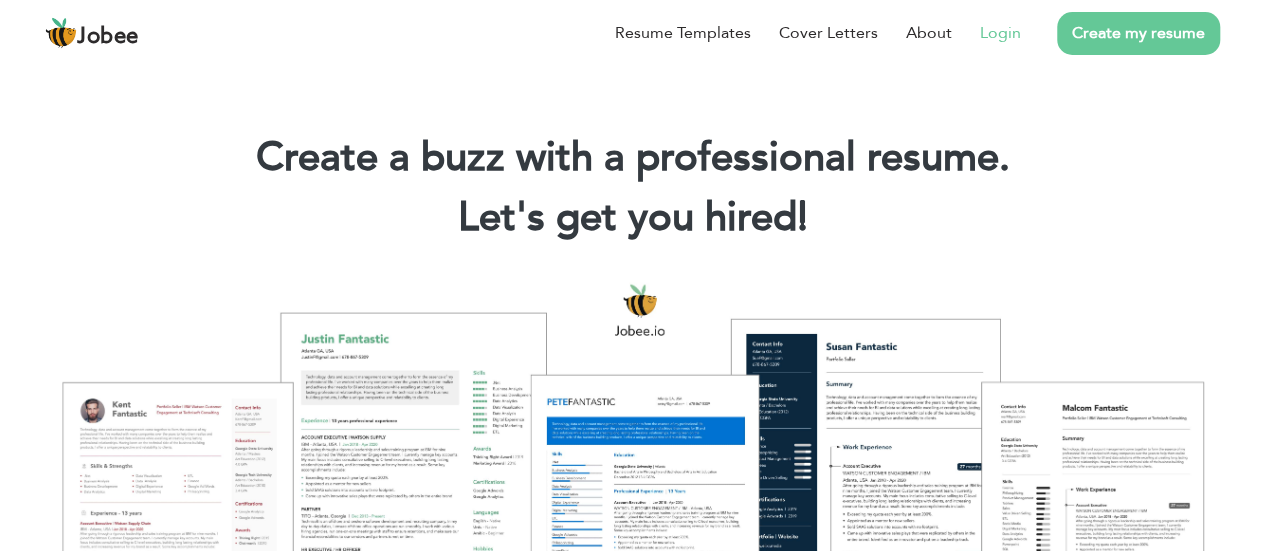click on "Login" at bounding box center [1000, 33] 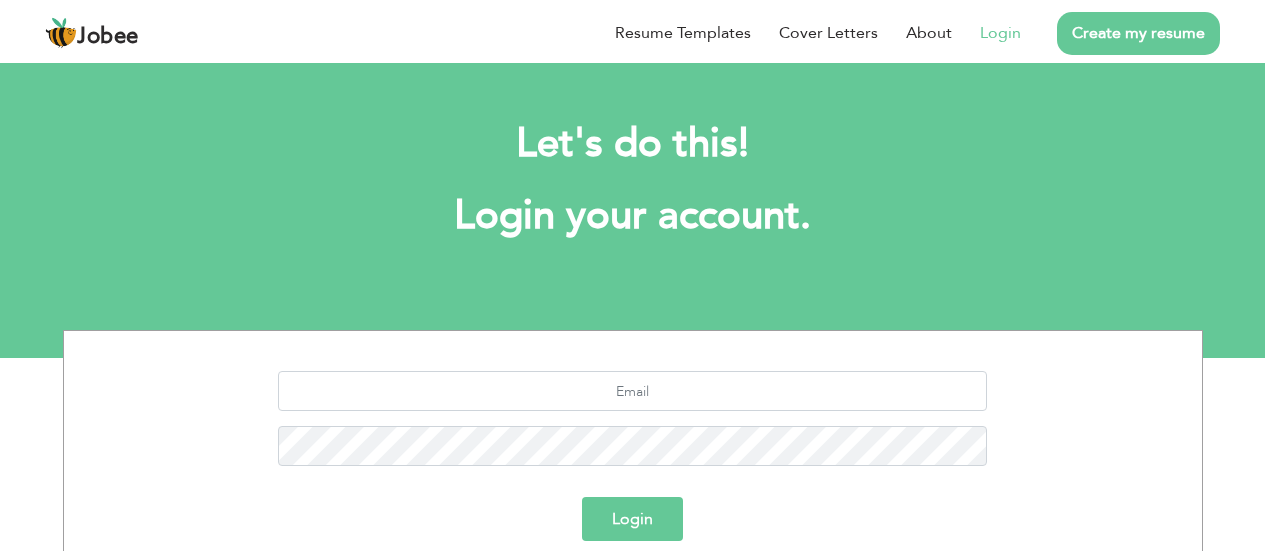 scroll, scrollTop: 0, scrollLeft: 0, axis: both 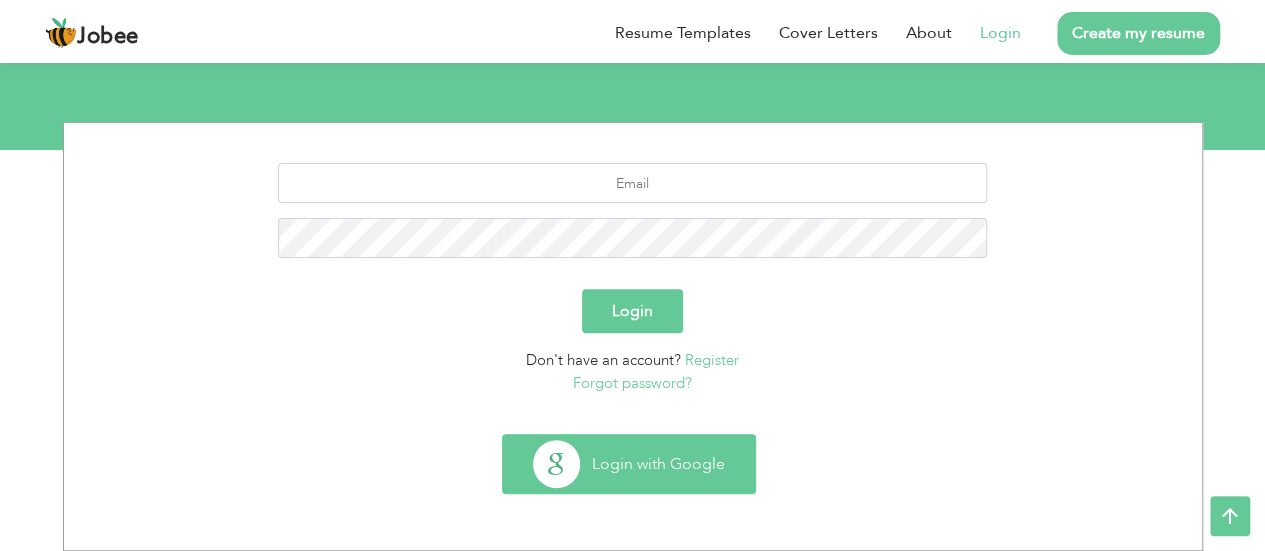 click on "Login with Google" at bounding box center [629, 464] 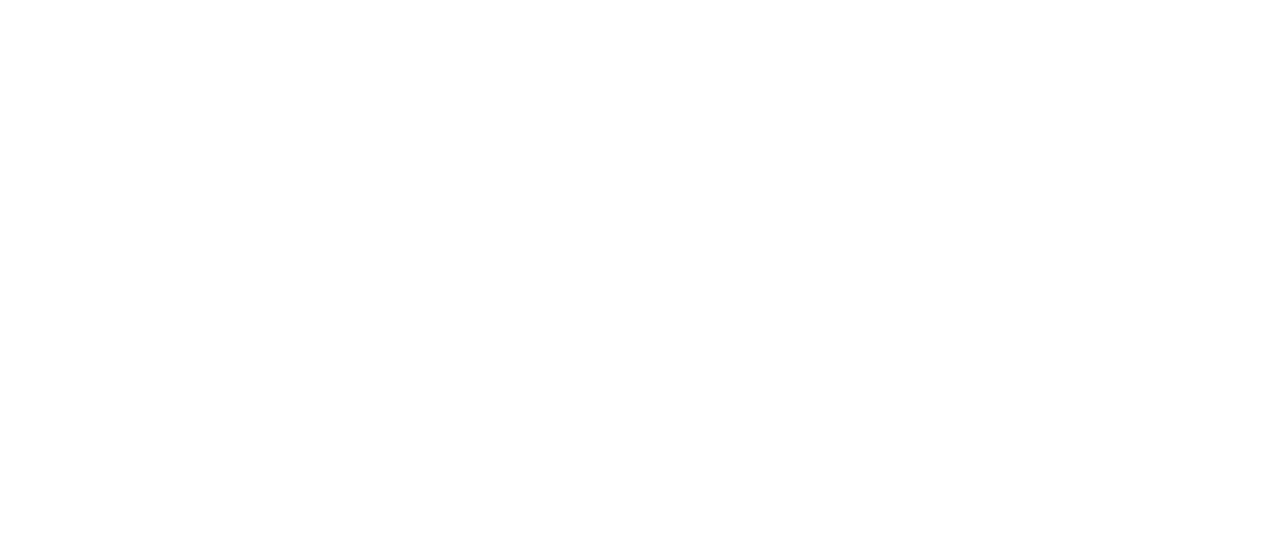 scroll, scrollTop: 0, scrollLeft: 0, axis: both 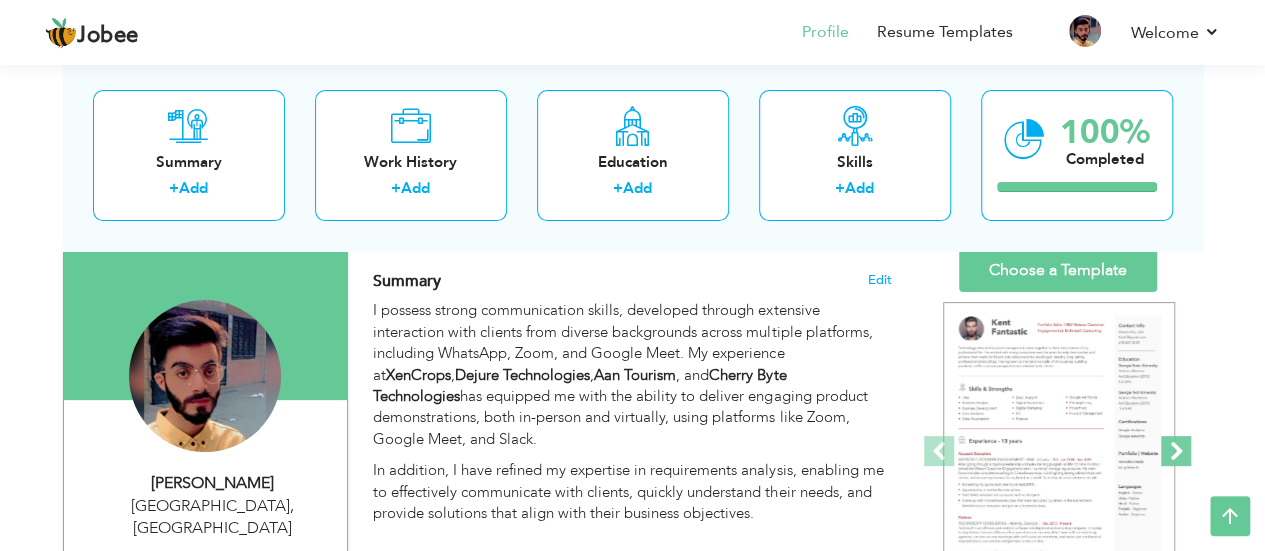 click at bounding box center [1176, 451] 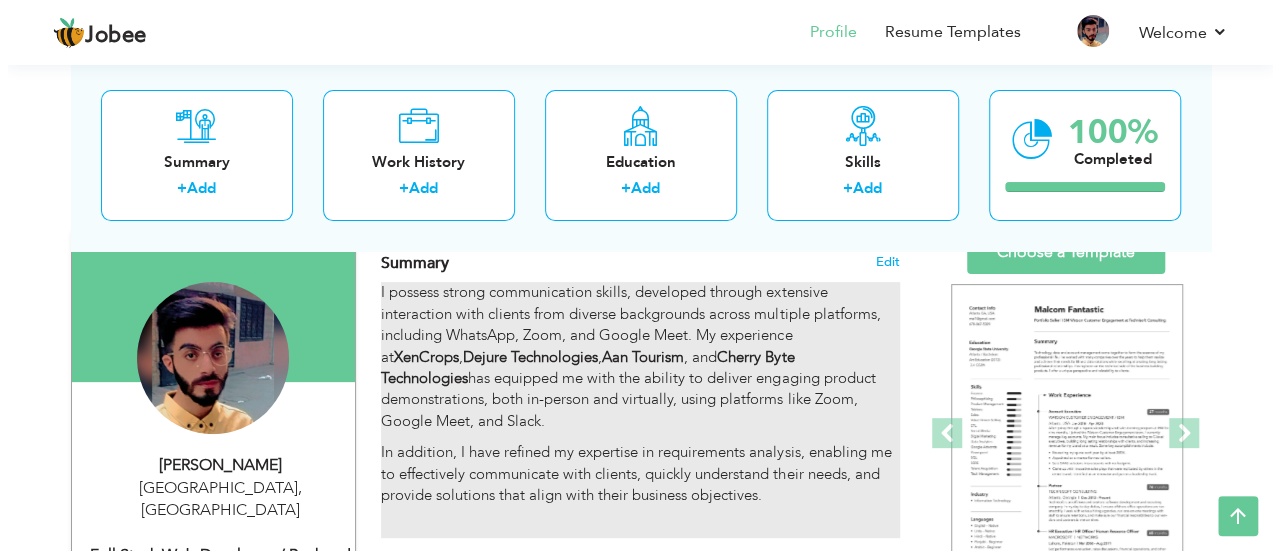 scroll, scrollTop: 145, scrollLeft: 0, axis: vertical 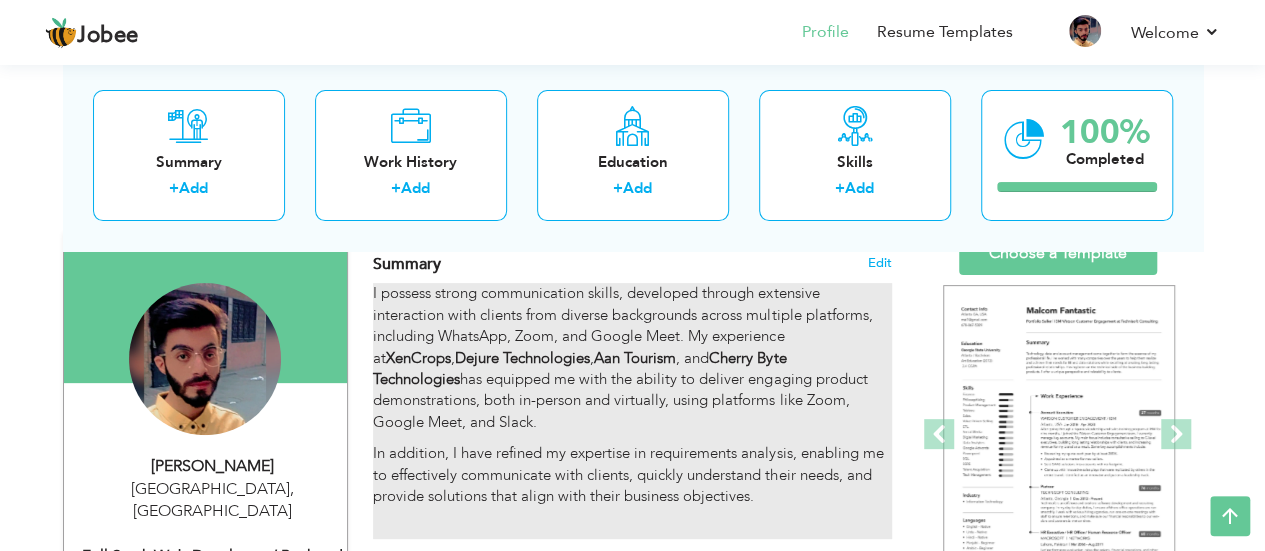click on "I possess strong communication skills, developed through extensive interaction with clients from diverse backgrounds across multiple platforms, including WhatsApp, Zoom, and Google Meet. My experience at  XenCrops ,  Dejure Technologies ,  Aan Tourism , and  Cherry Byte Technologies  has equipped me with the ability to deliver engaging product demonstrations, both in-person and virtually, using platforms like Zoom, Google Meet, and Slack." at bounding box center [632, 358] 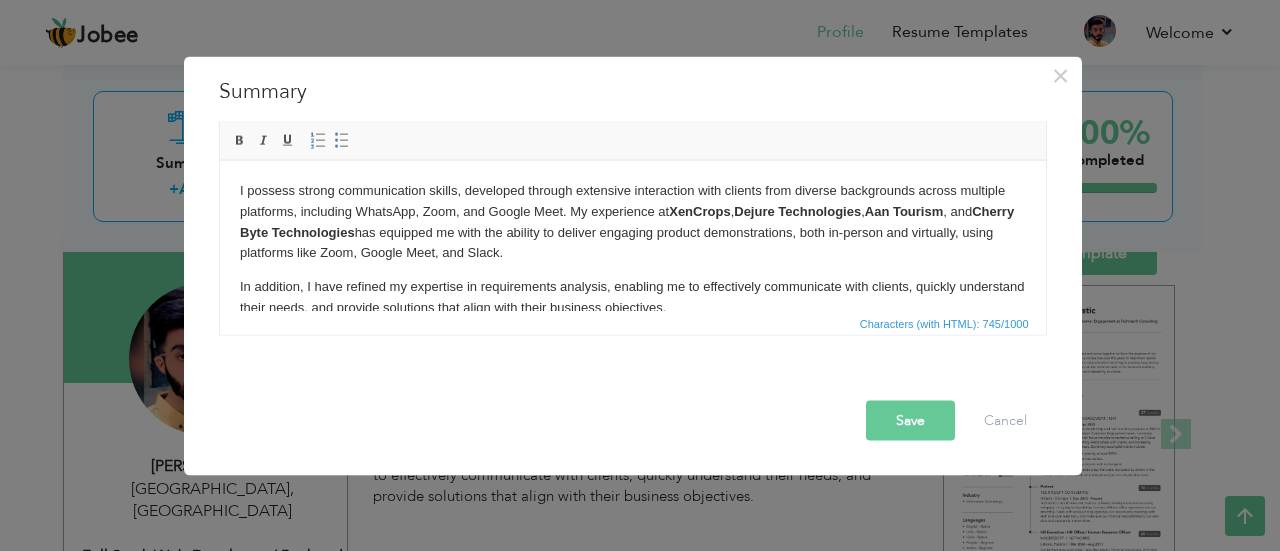 click on "In addition, I have refined my expertise in requirements analysis, enabling me to effectively communicate with clients, quickly understand their needs, and provide solutions that align with their business objectives." at bounding box center [632, 297] 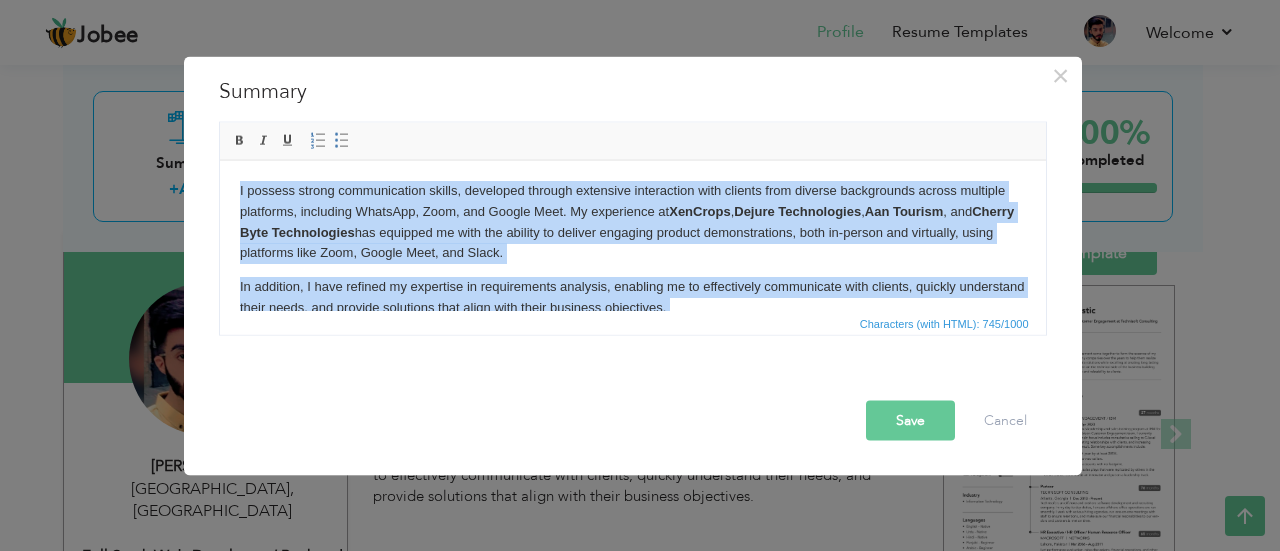 copy on "I possess strong communication skills, developed through extensive interaction with clients from diverse backgrounds across multiple platforms, including WhatsApp, Zoom, and Google Meet. My experience at  XenCrops ,  Dejure Technologies ,  Aan Tourism , and  Cherry Byte Technologies  has equipped me with the ability to deliver engaging product demonstrations, both in-person and virtually, using platforms like Zoom, Google Meet, and Slack. In addition, I have refined my expertise in requirements analysis, enabling me to effectively communicate with clients, quickly understand their needs, and provide solutions that align with their business objectives." 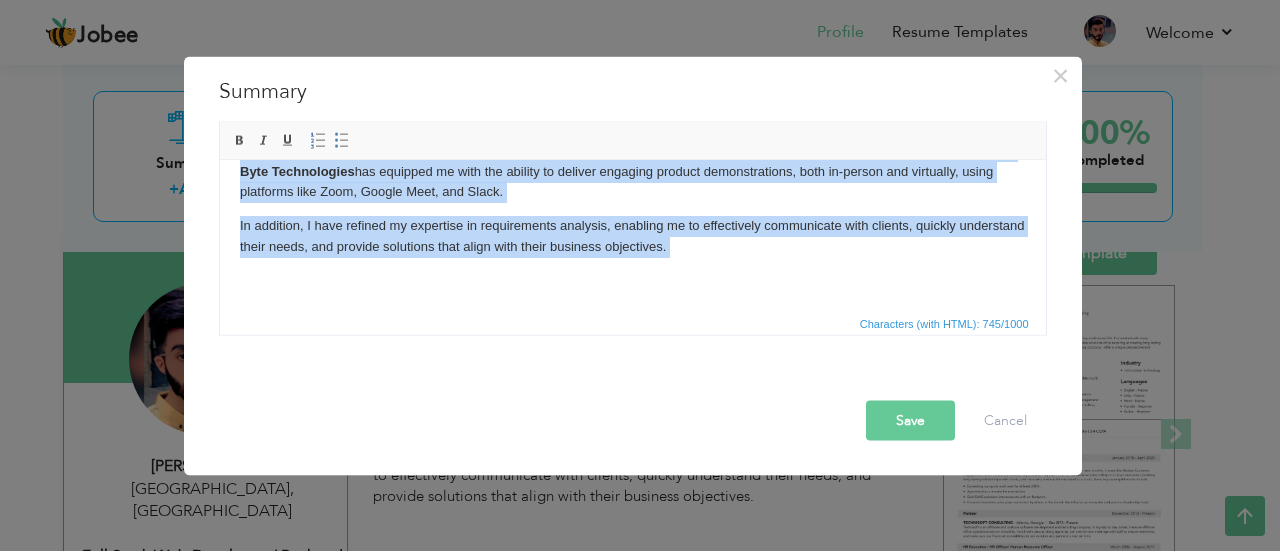 scroll, scrollTop: 0, scrollLeft: 0, axis: both 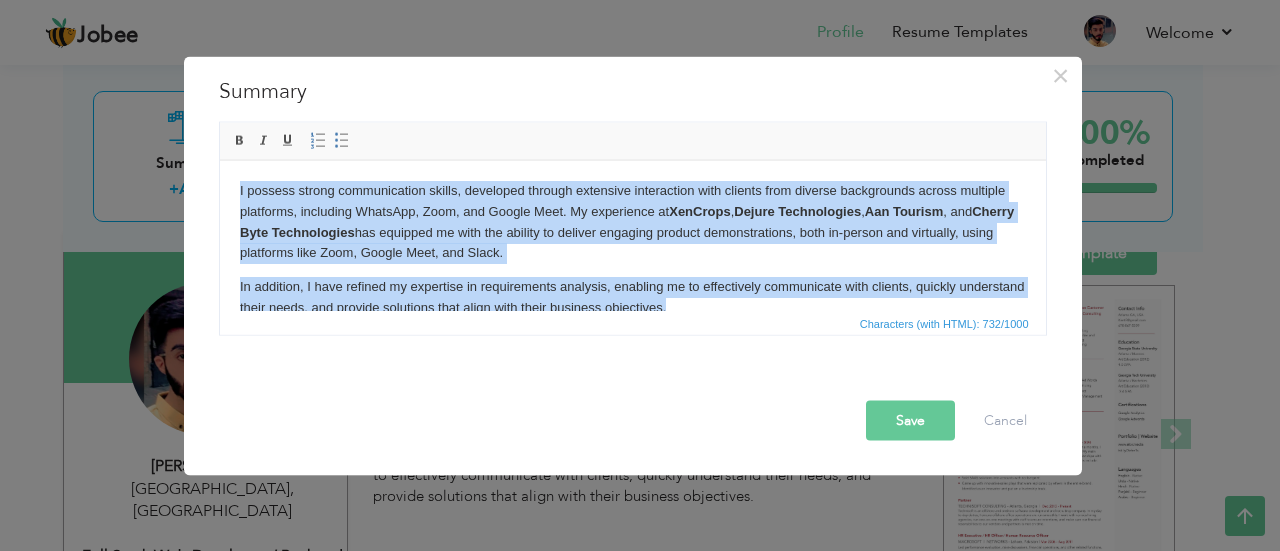 copy on "I possess strong communication skills, developed through extensive interaction with clients from diverse backgrounds across multiple platforms, including WhatsApp, Zoom, and Google Meet. My experience at  XenCrops ,  Dejure Technologies ,  Aan Tourism , and  Cherry Byte Technologies  has equipped me with the ability to deliver engaging product demonstrations, both in-person and virtually, using platforms like Zoom, Google Meet, and Slack. In addition, I have refined my expertise in requirements analysis, enabling me to effectively communicate with clients, quickly understand their needs, and provide solutions that align with their business objectives." 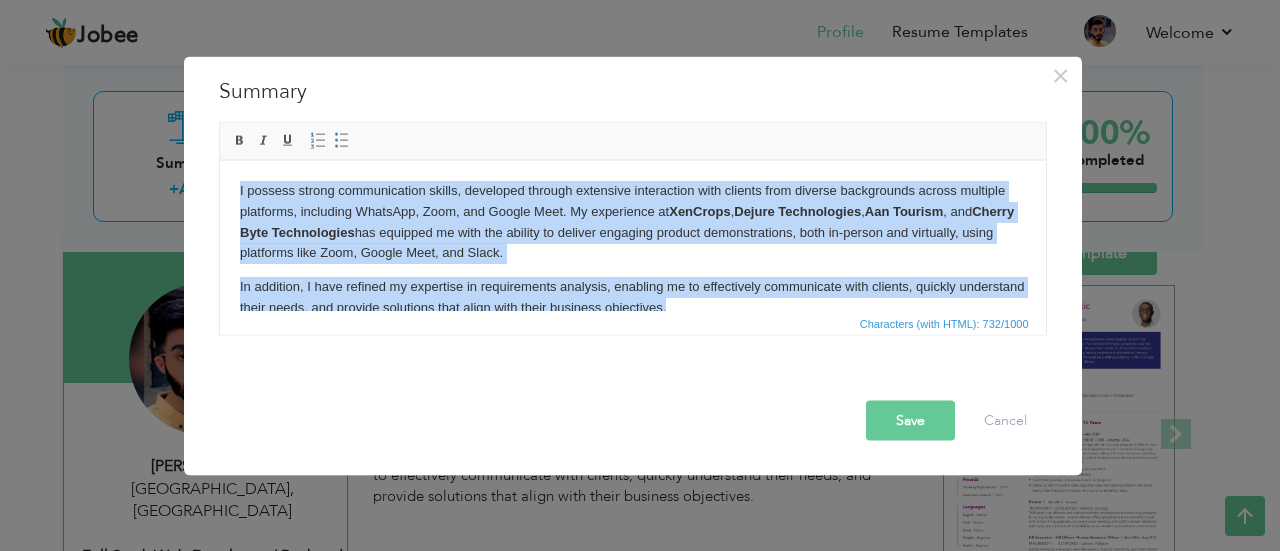 click on "I possess strong communication skills, developed through extensive interaction with clients from diverse backgrounds across multiple platforms, including WhatsApp, Zoom, and Google Meet. My experience at  XenCrops ,  Dejure Technologies ,  Aan Tourism , and  Cherry Byte Technologies  has equipped me with the ability to deliver engaging product demonstrations, both in-person and virtually, using platforms like Zoom, Google Meet, and Slack." at bounding box center [632, 221] 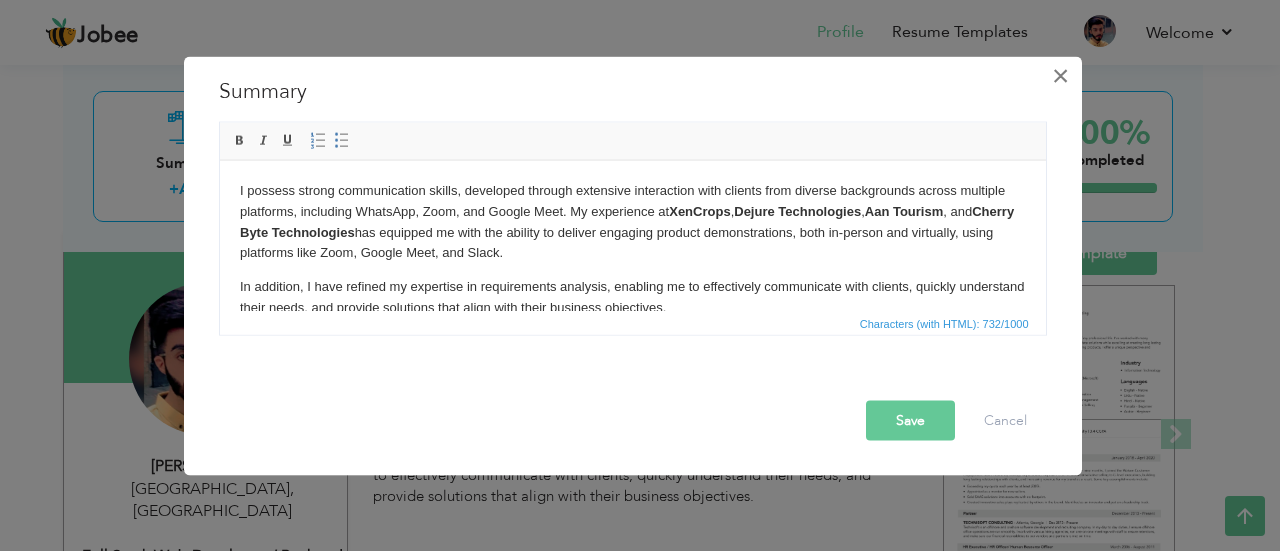 click on "×" at bounding box center [1060, 75] 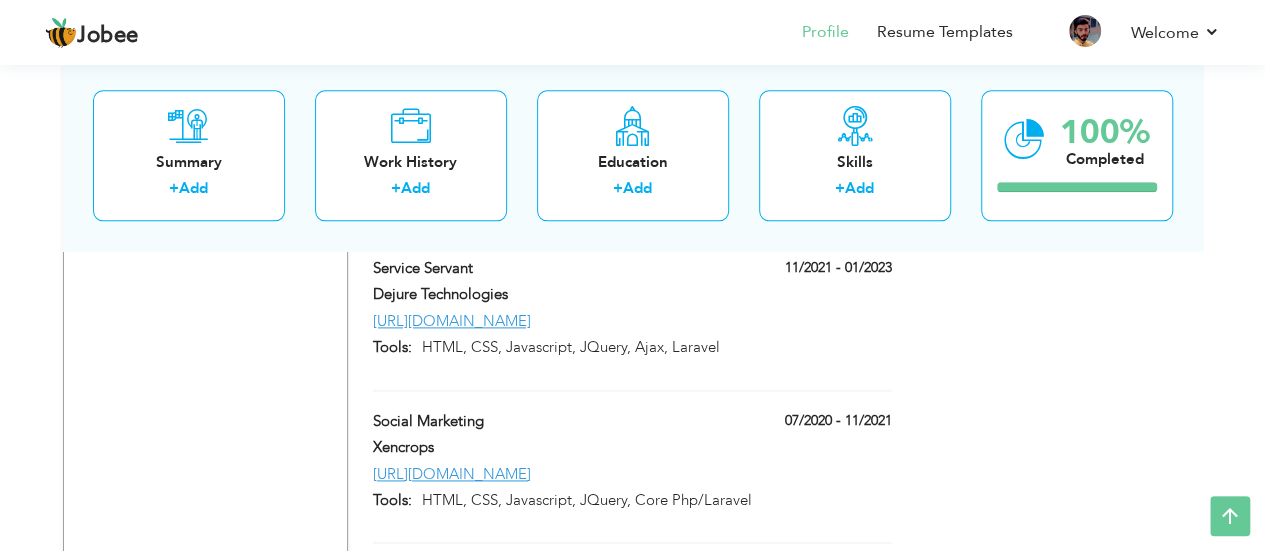 scroll, scrollTop: 4964, scrollLeft: 0, axis: vertical 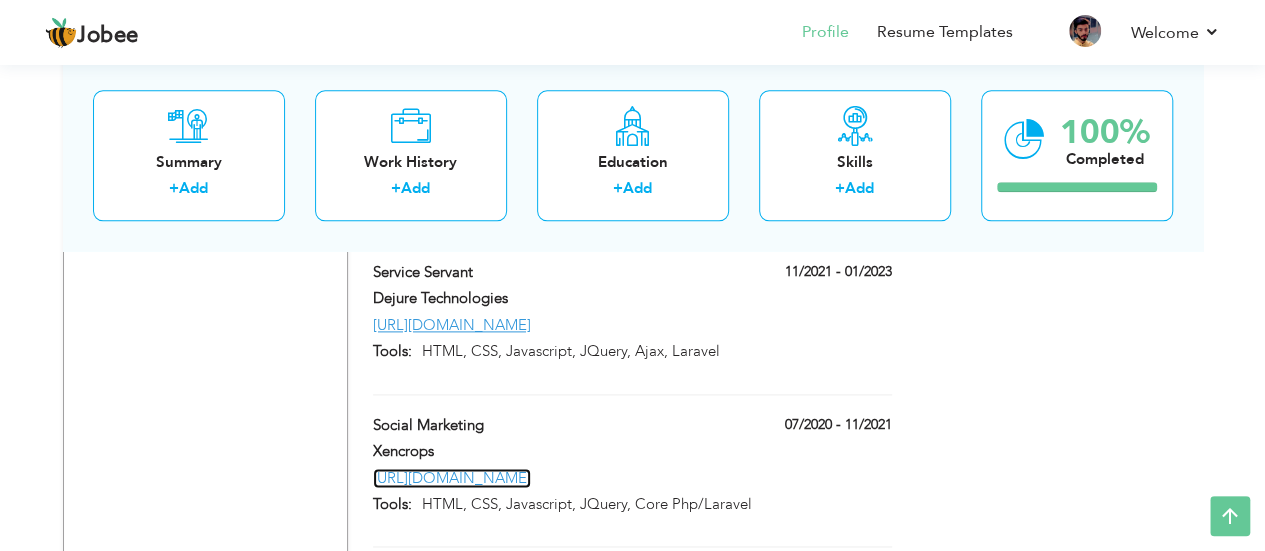 click on "[URL][DOMAIN_NAME]" at bounding box center [452, 478] 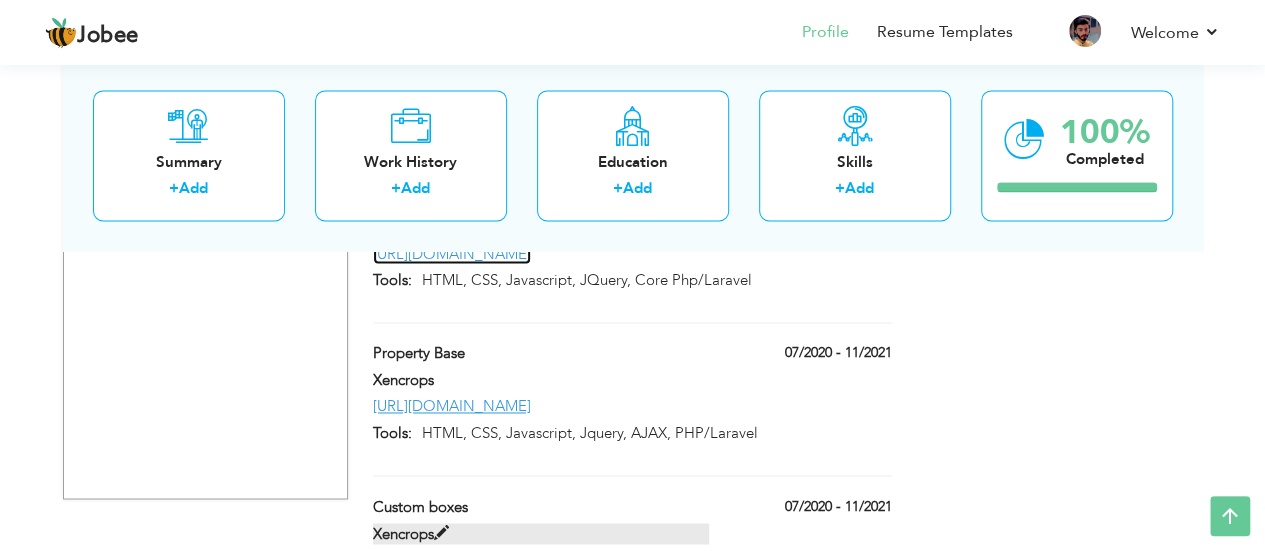 scroll, scrollTop: 5188, scrollLeft: 0, axis: vertical 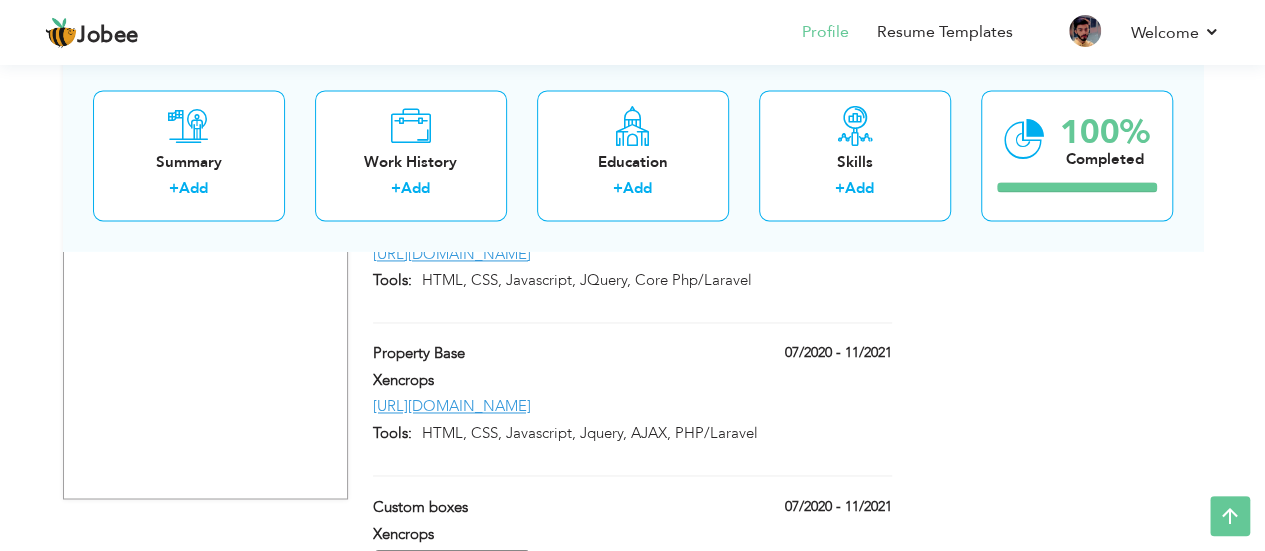 click on "[URL][DOMAIN_NAME]" at bounding box center [452, 559] 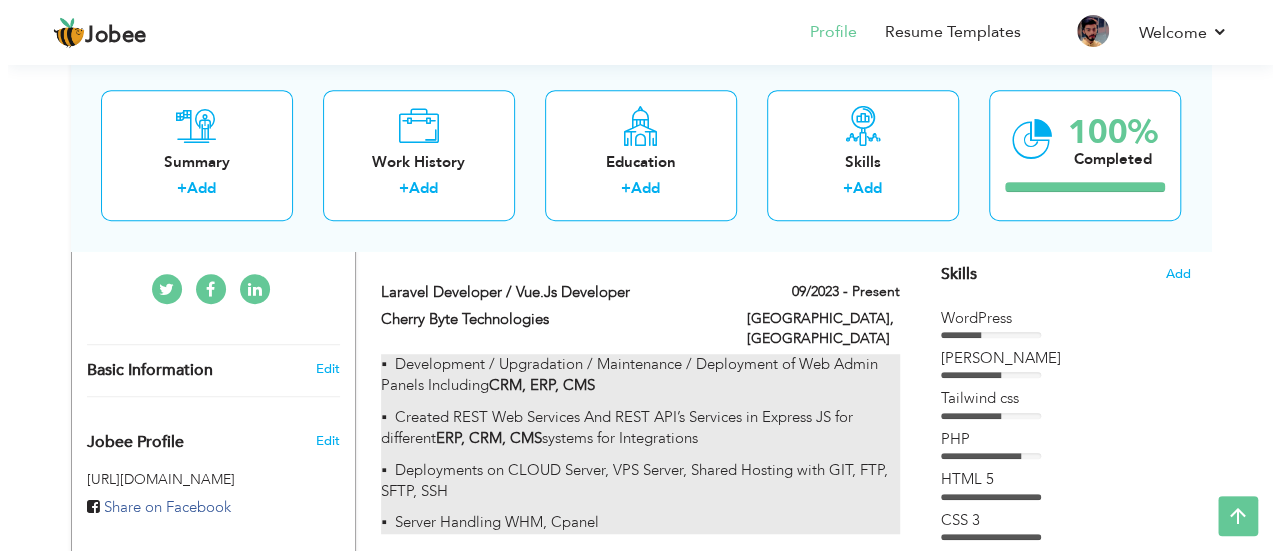 scroll, scrollTop: 456, scrollLeft: 0, axis: vertical 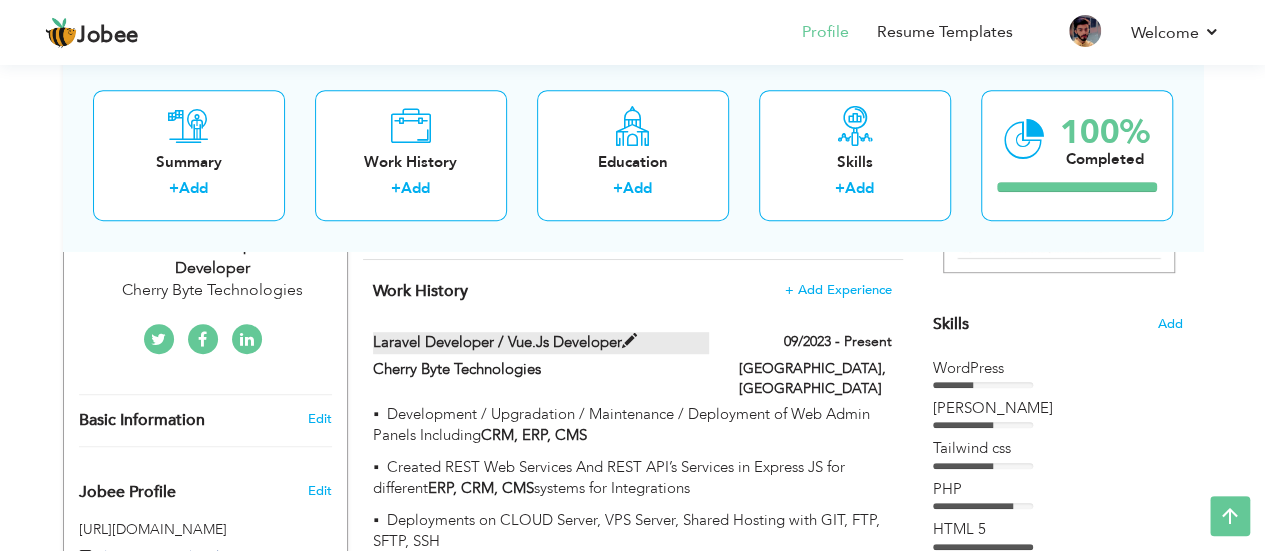 click at bounding box center (629, 341) 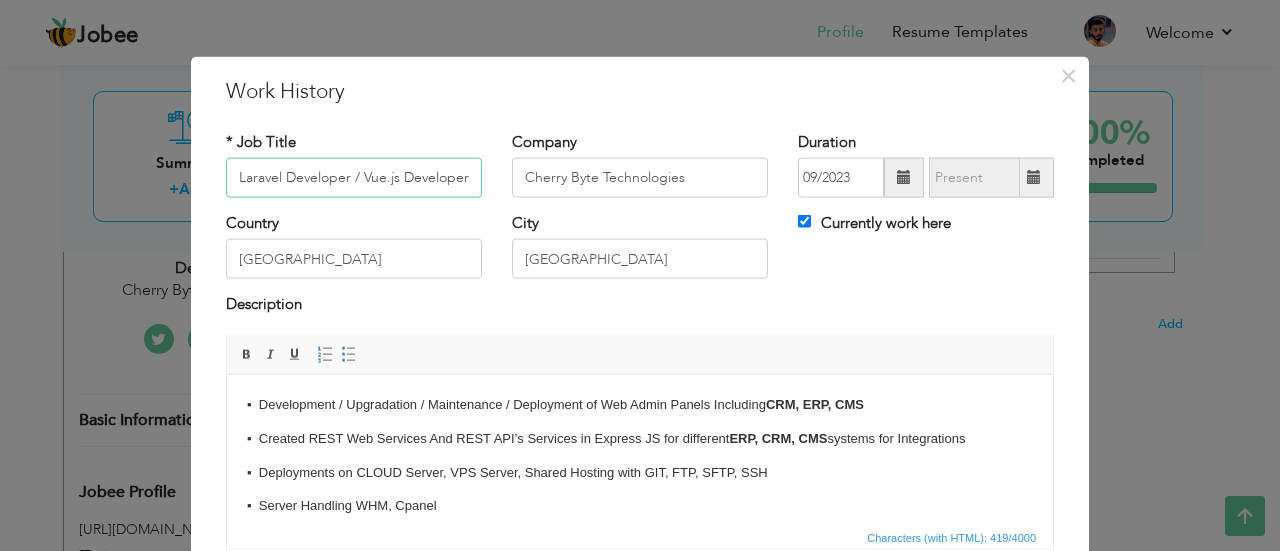 click on "Laravel Developer / Vue.js Developer" at bounding box center [354, 178] 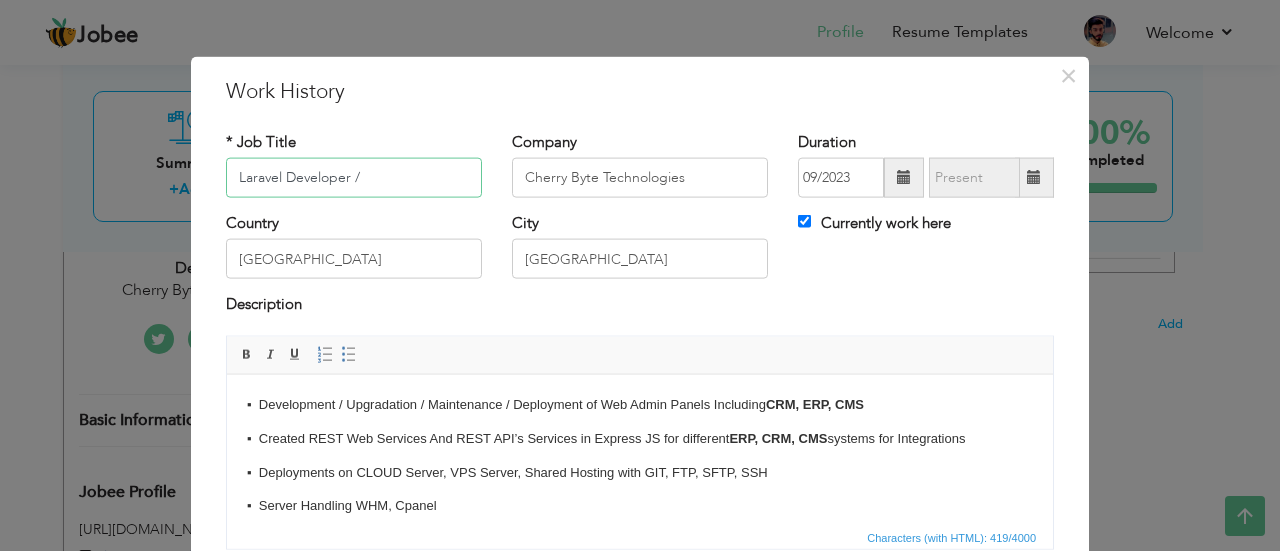 type on "Laravel Developer / Vue.js Developer" 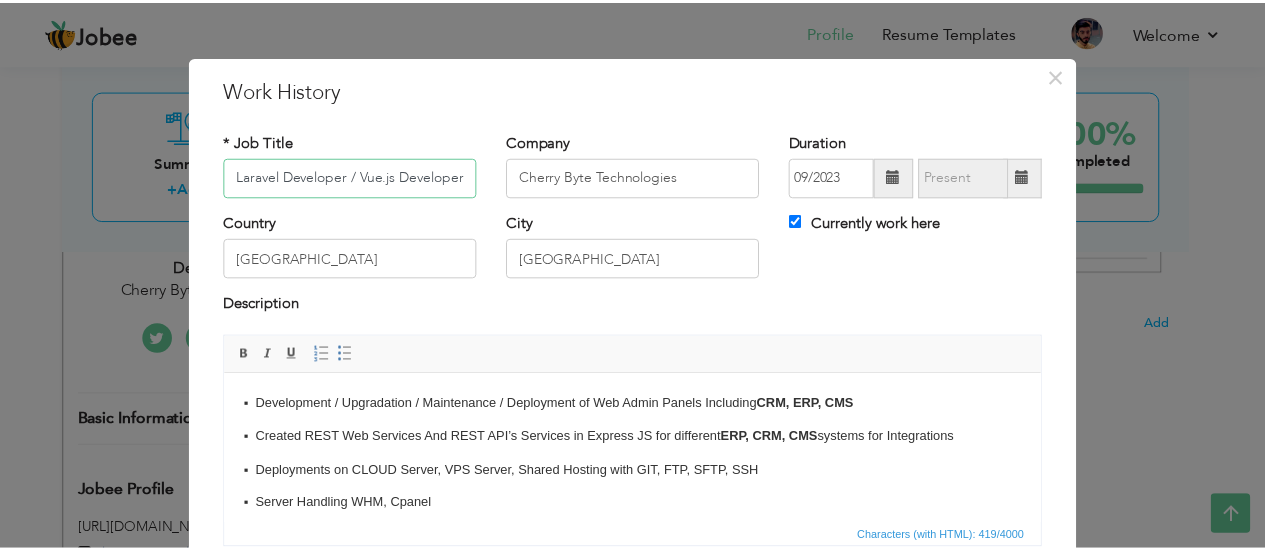 scroll, scrollTop: 12, scrollLeft: 0, axis: vertical 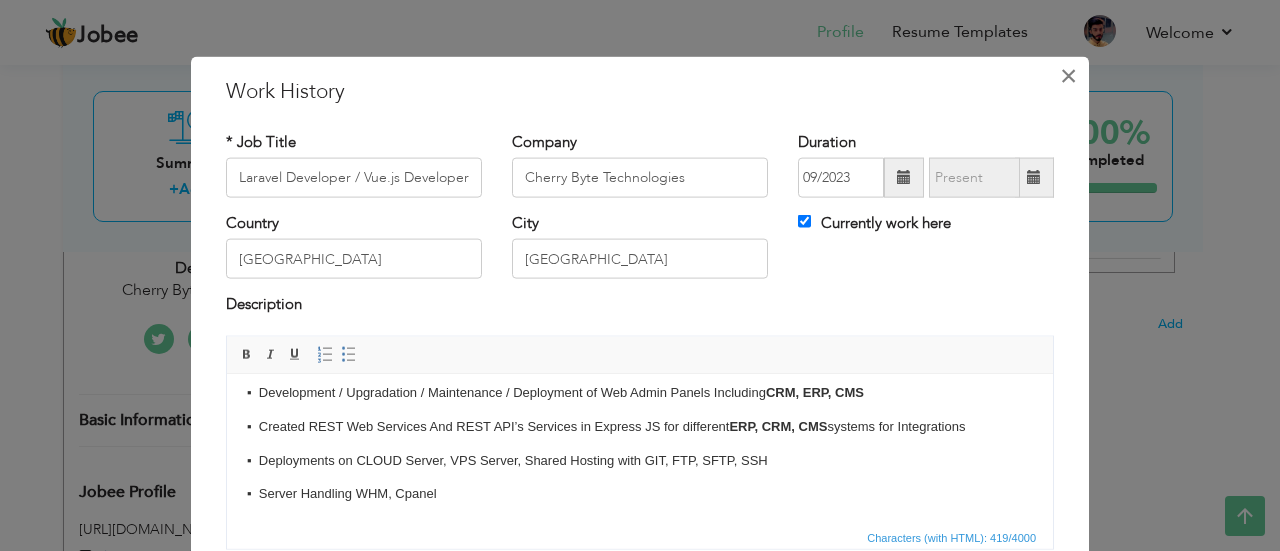 click on "×" at bounding box center [1068, 75] 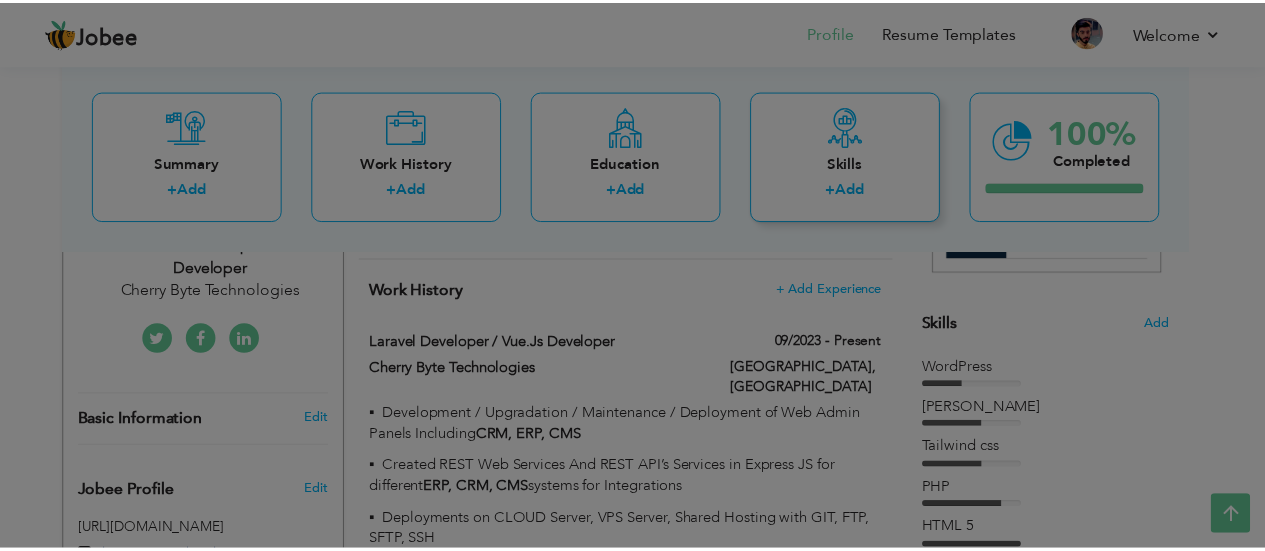 scroll, scrollTop: 0, scrollLeft: 0, axis: both 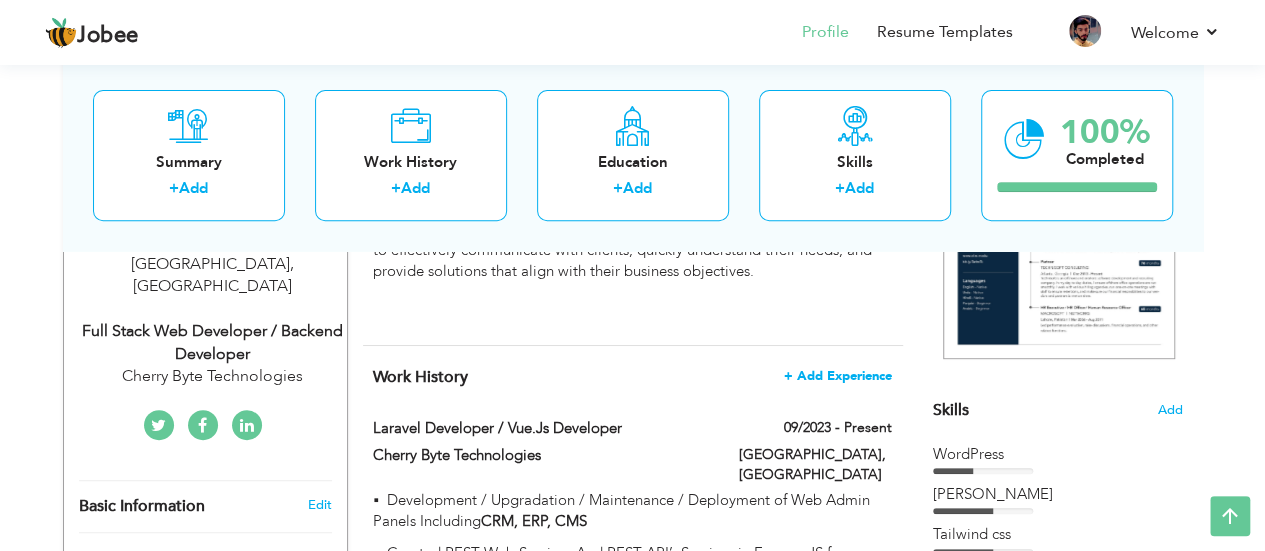 click on "+ Add Experience" at bounding box center [838, 376] 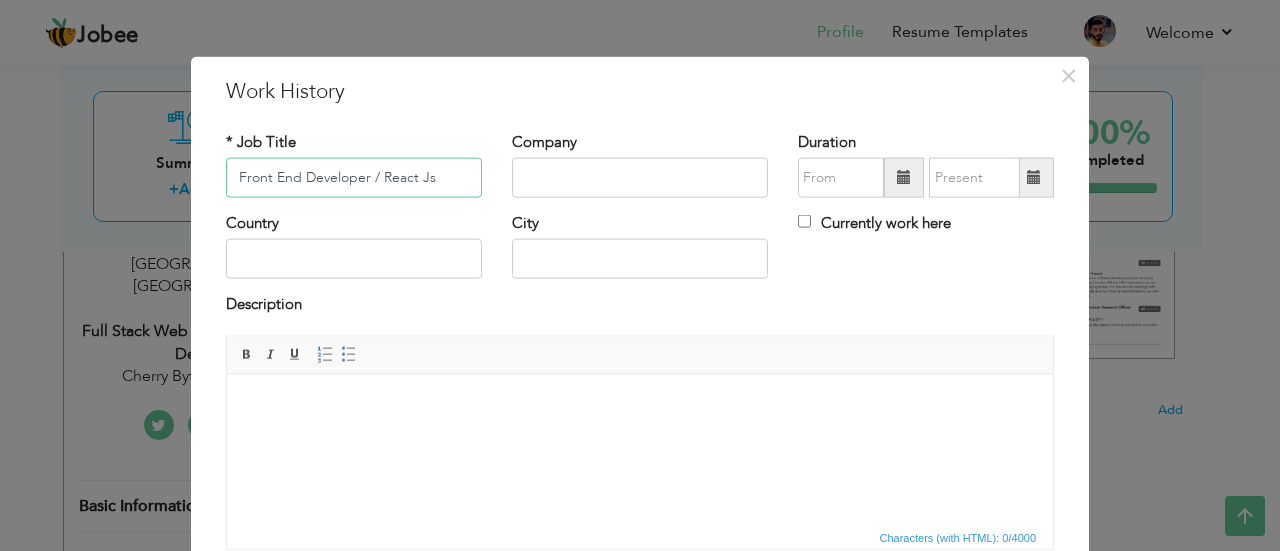 type on "Front End Developer / React Js" 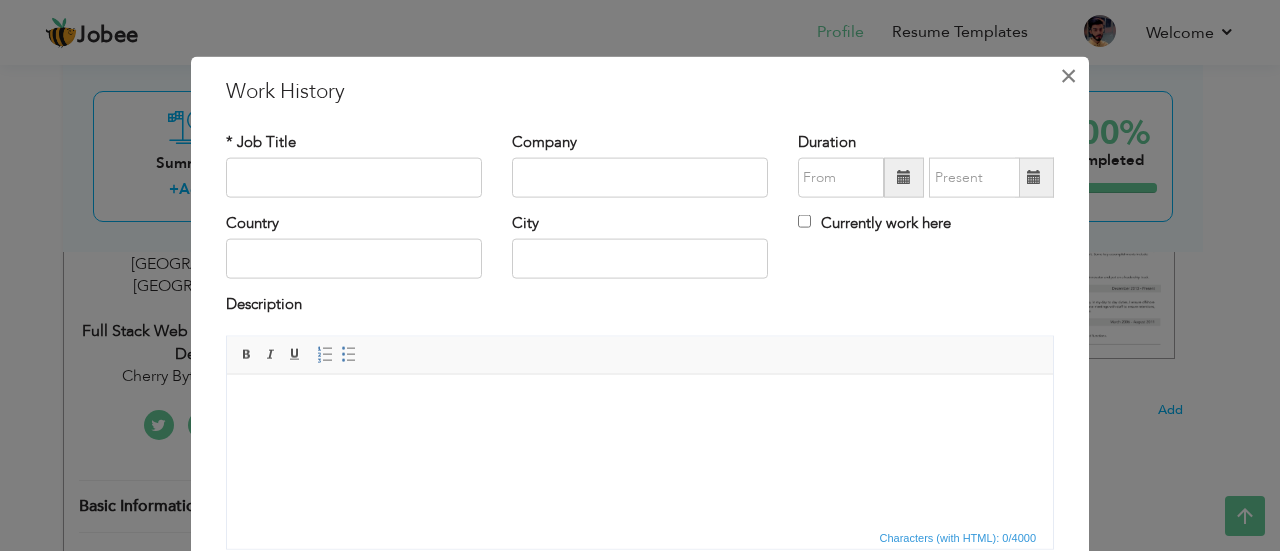 click on "×" at bounding box center [1068, 75] 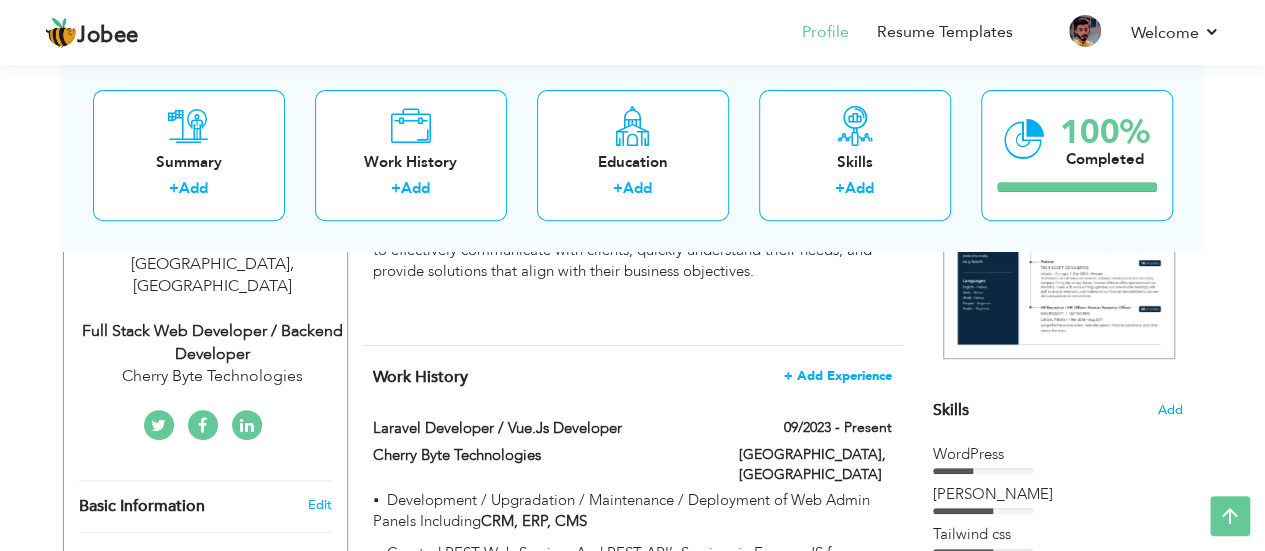 click on "+ Add Experience" at bounding box center (838, 376) 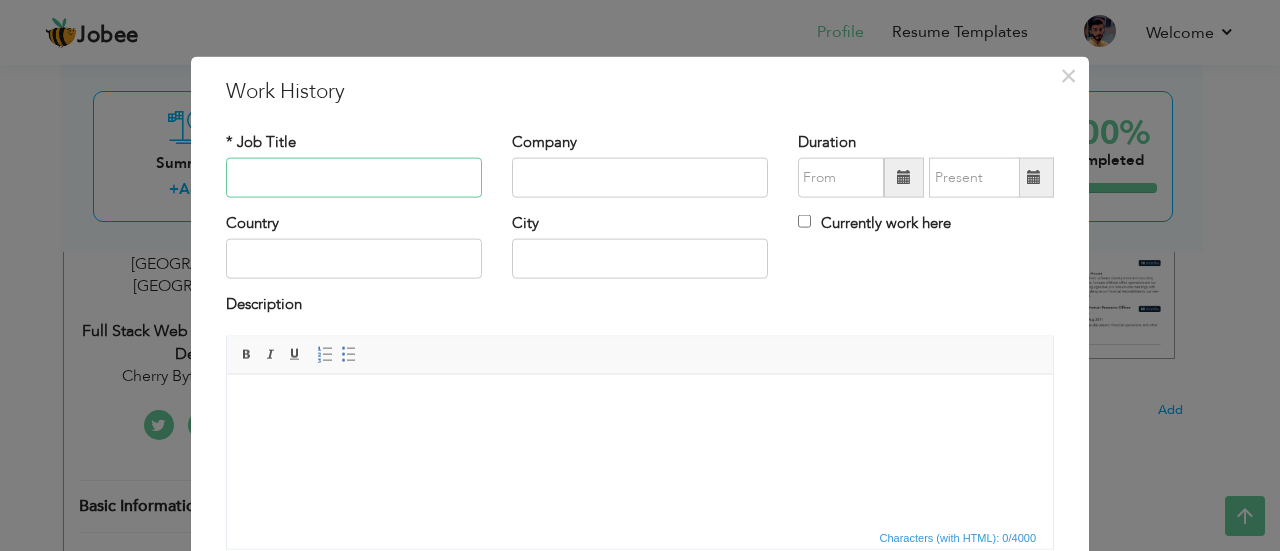 paste on "Front End Developer / React Js" 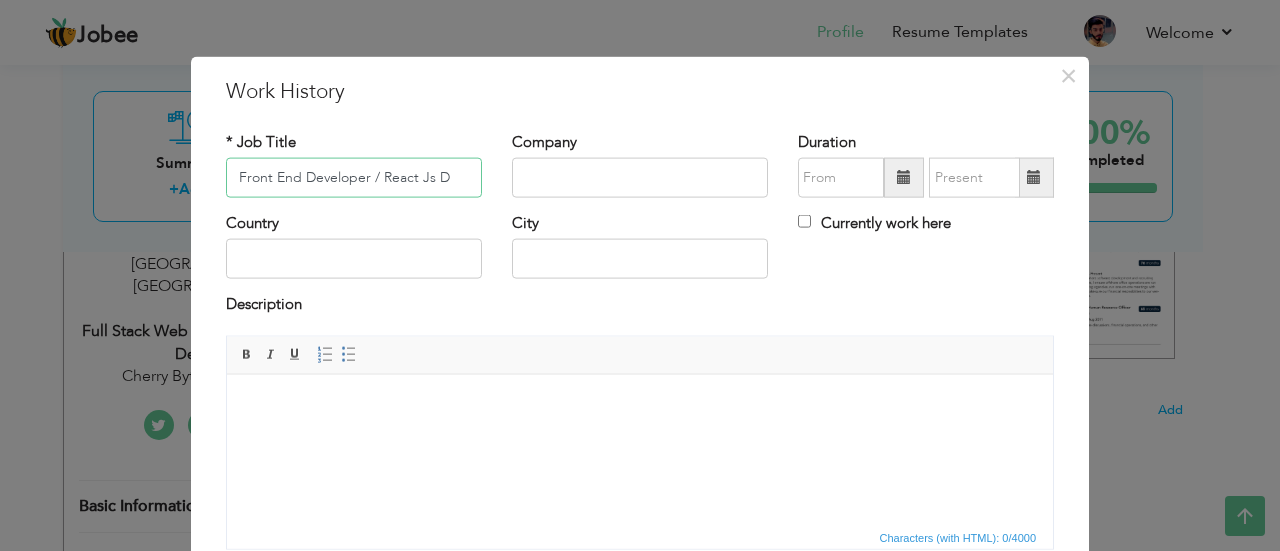 type on "Front End Developer / React Js" 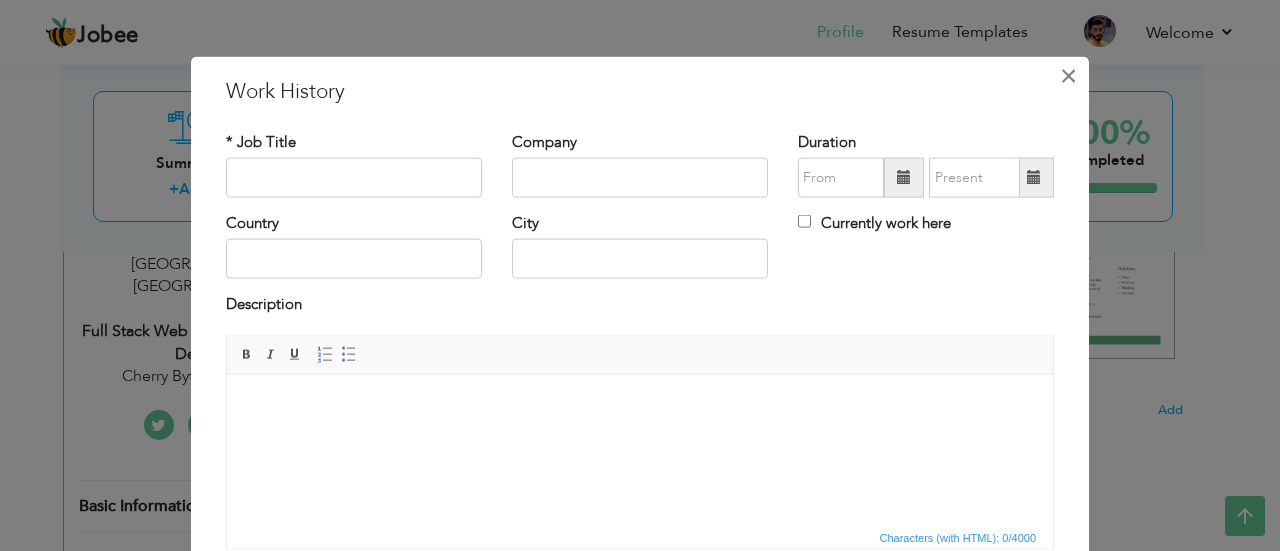 click on "×" at bounding box center (1068, 75) 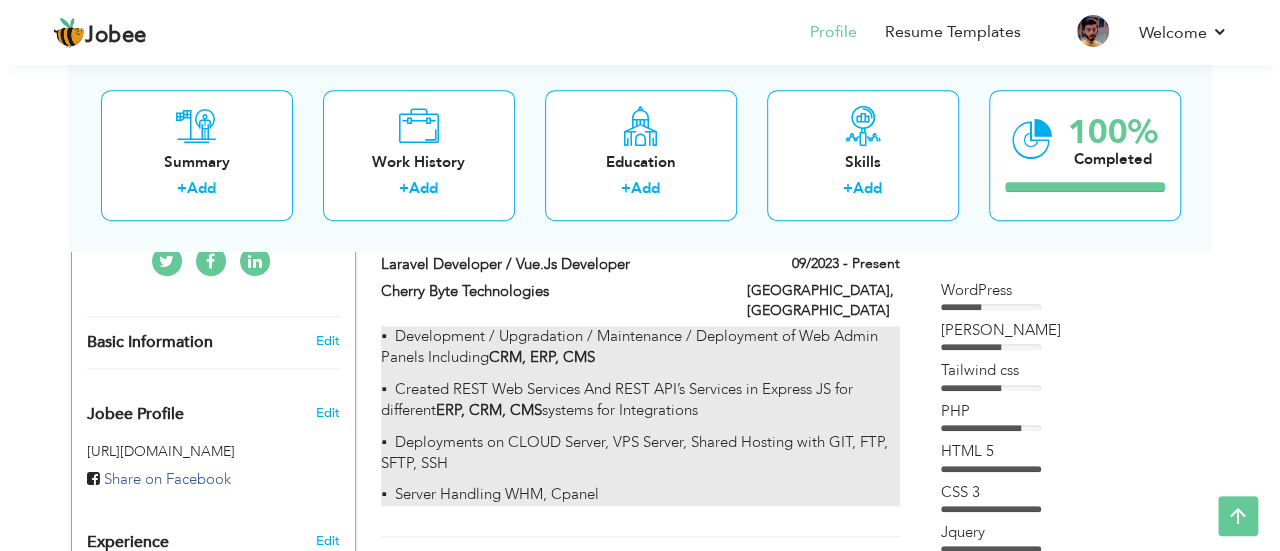scroll, scrollTop: 472, scrollLeft: 0, axis: vertical 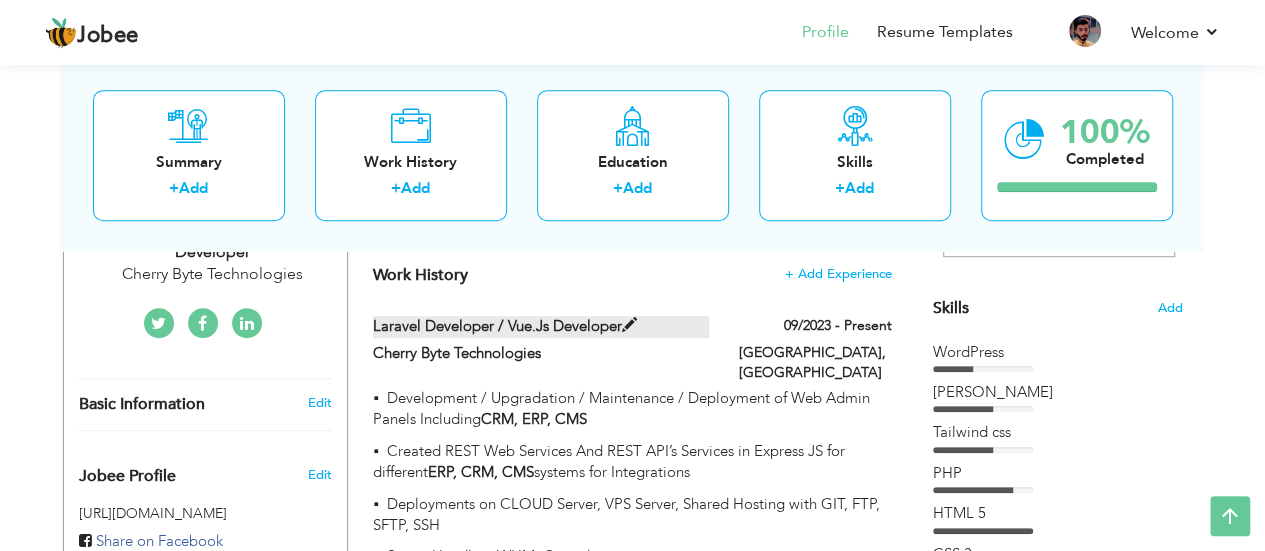 click at bounding box center [629, 325] 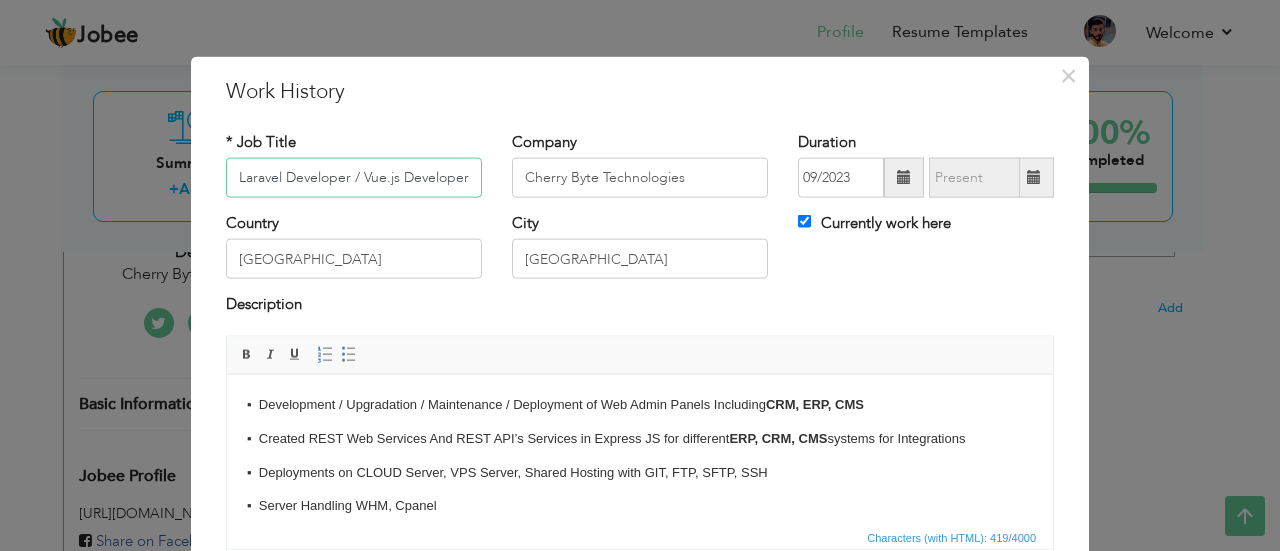 click on "Laravel Developer / Vue.js Developer" at bounding box center [354, 178] 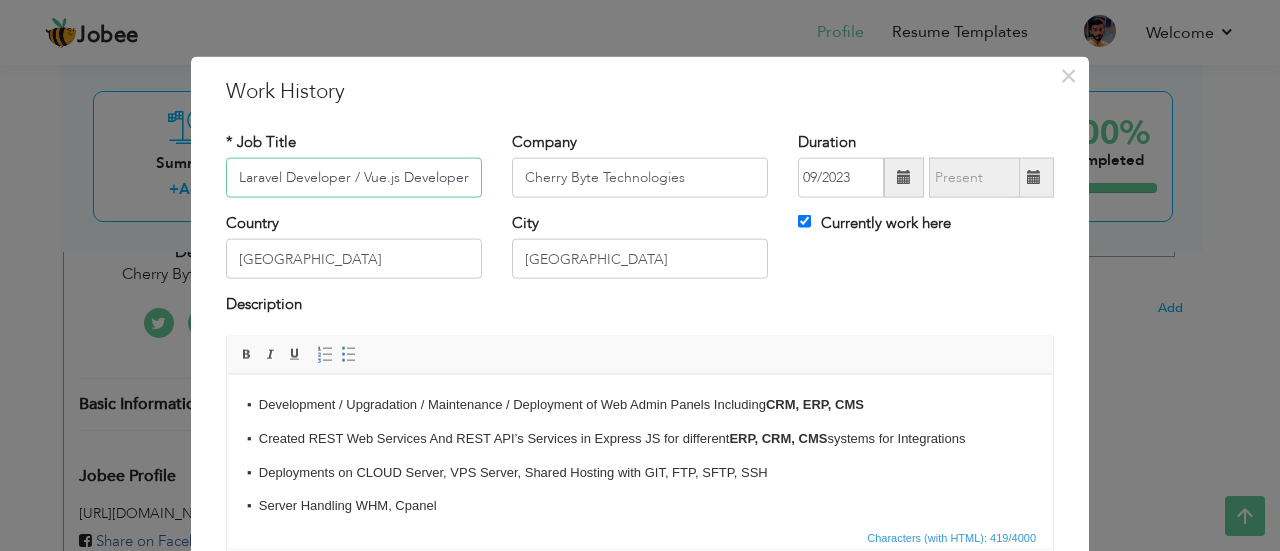 scroll, scrollTop: 12, scrollLeft: 0, axis: vertical 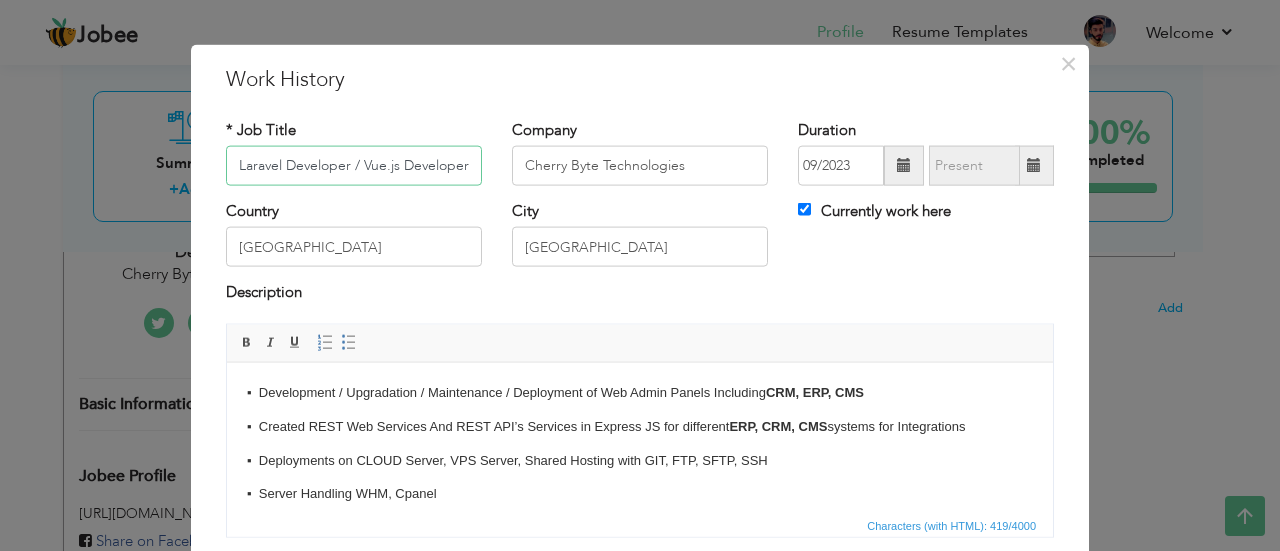 click on "Laravel Developer / Vue.js Developer" at bounding box center [354, 166] 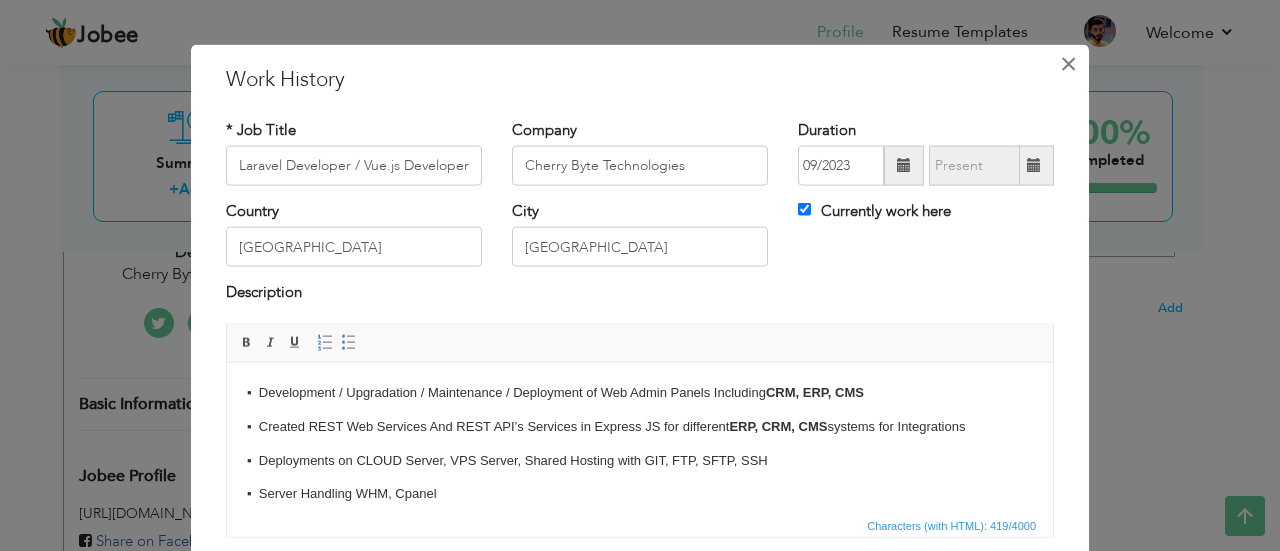 click on "×" at bounding box center (1068, 63) 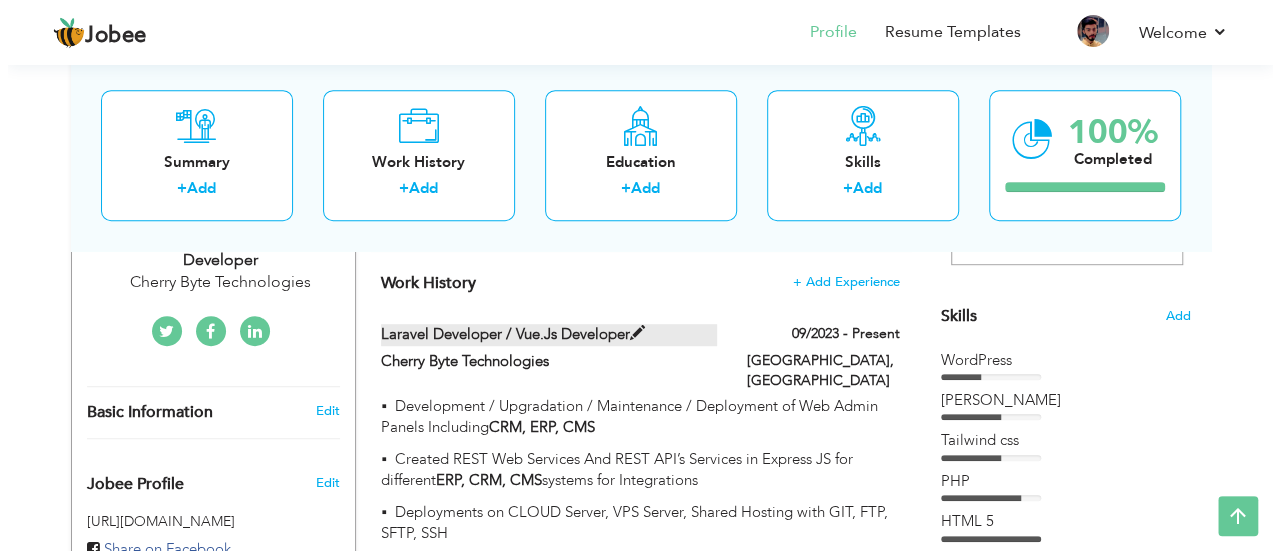 scroll, scrollTop: 462, scrollLeft: 0, axis: vertical 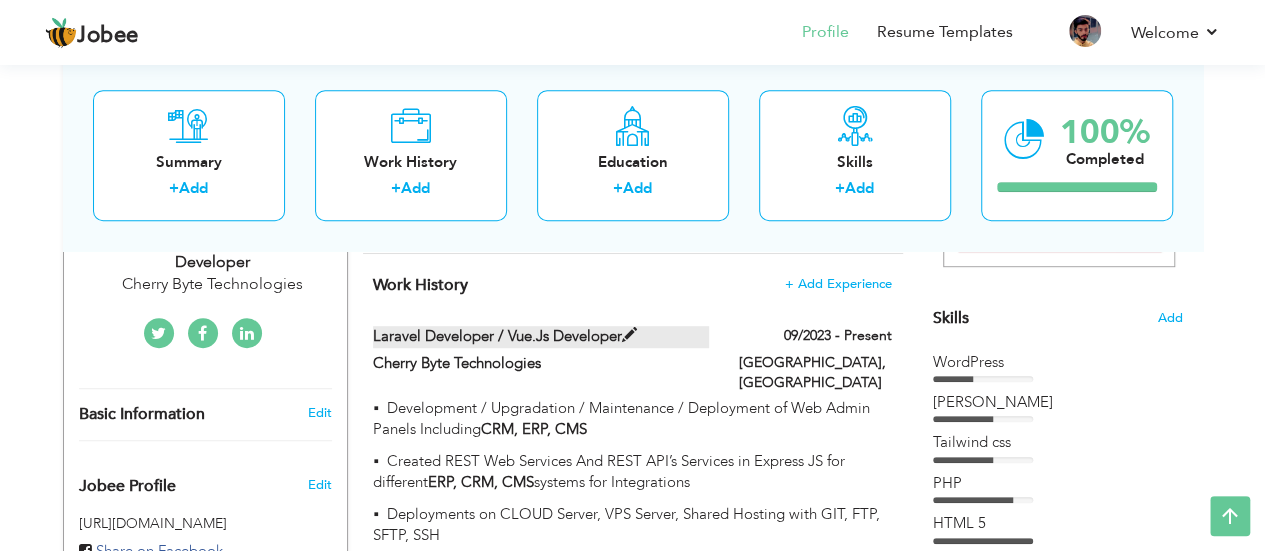 click at bounding box center (629, 335) 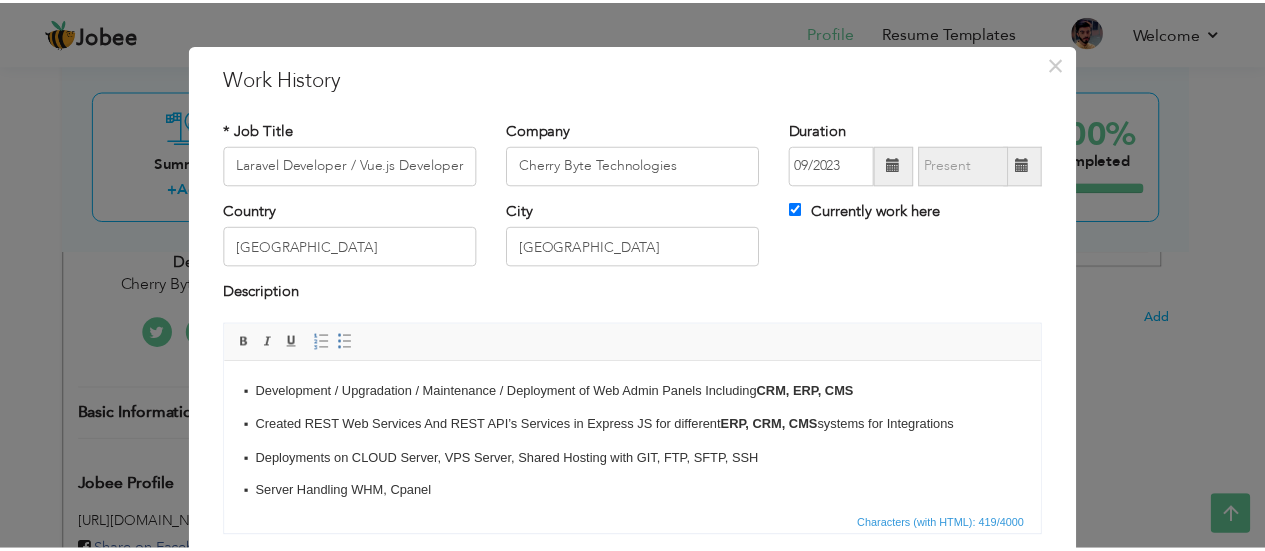 scroll, scrollTop: 0, scrollLeft: 0, axis: both 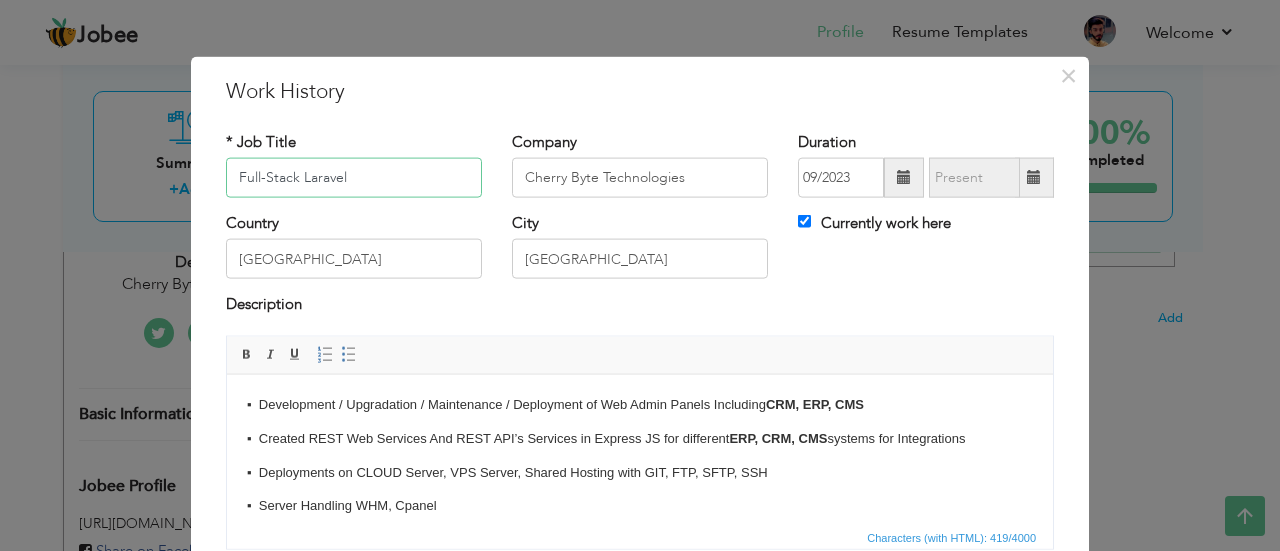 type on "Full-Stack Laravel" 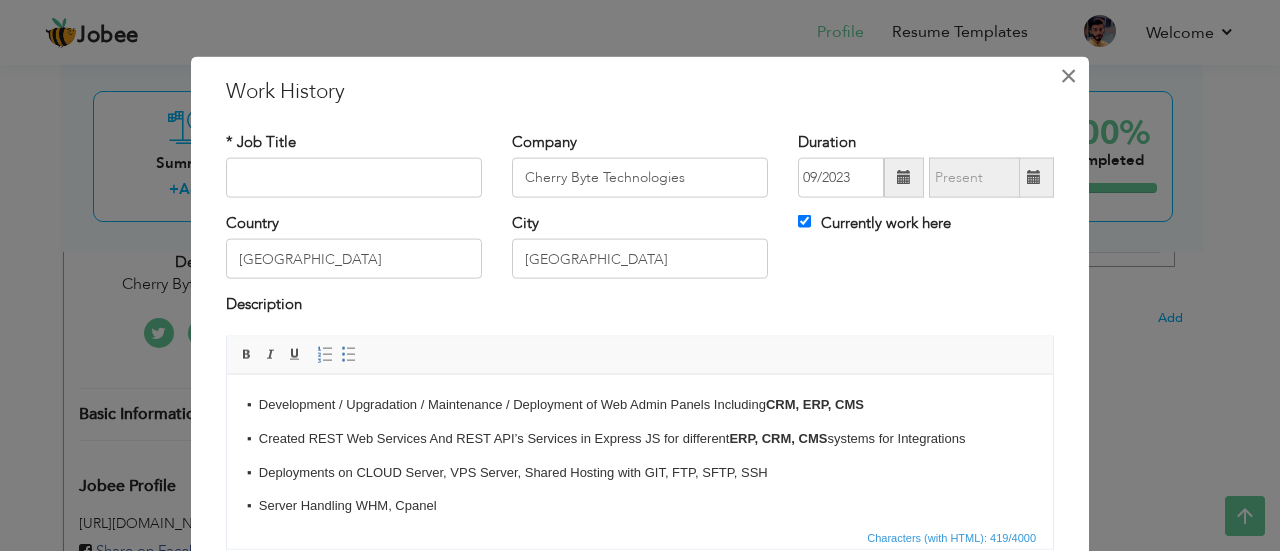 click on "×" at bounding box center [1068, 75] 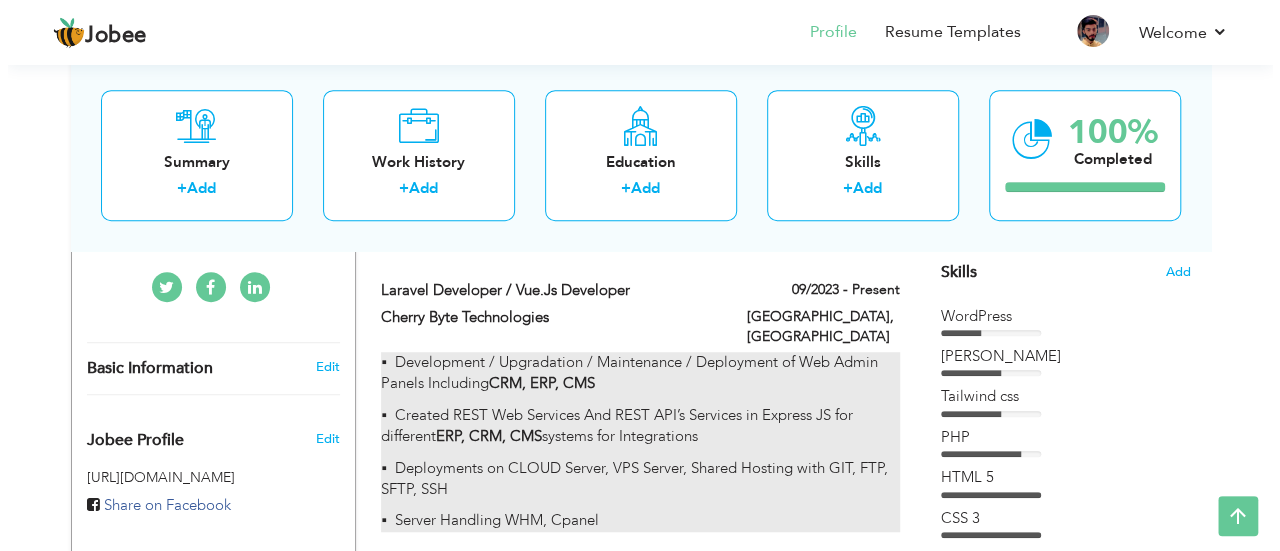scroll, scrollTop: 494, scrollLeft: 0, axis: vertical 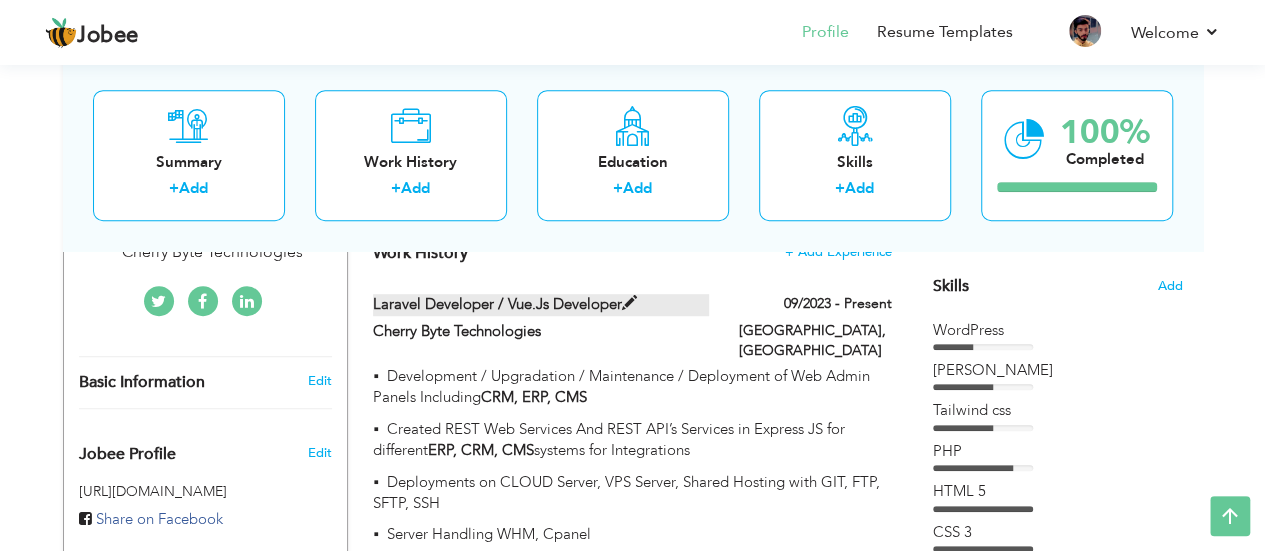 click at bounding box center (629, 303) 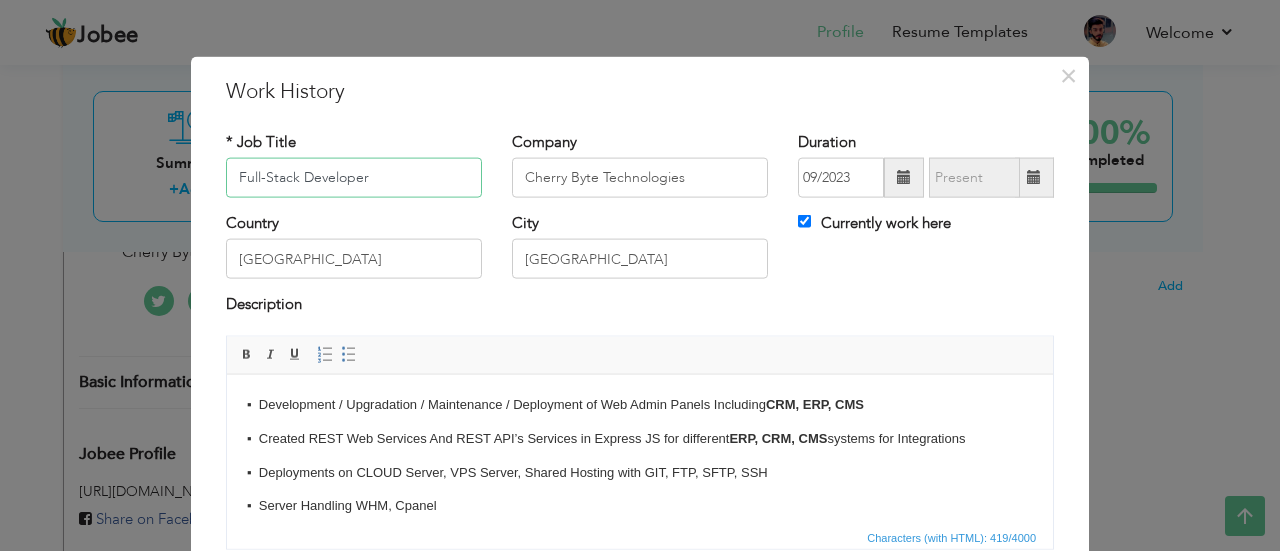 scroll, scrollTop: 12, scrollLeft: 0, axis: vertical 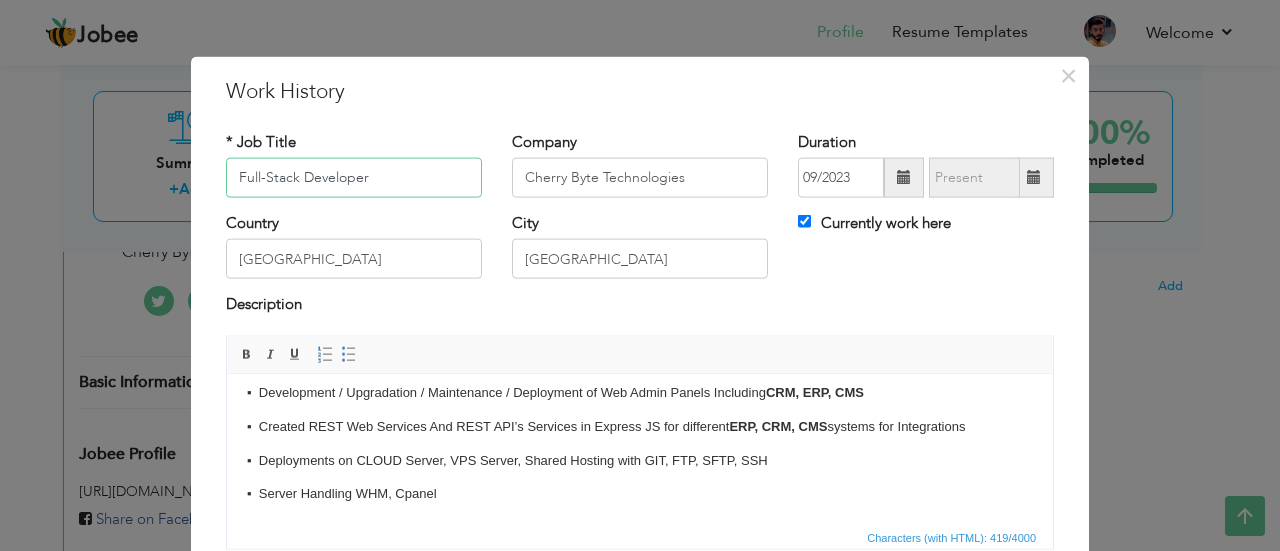 type on "Full-Stack Developer" 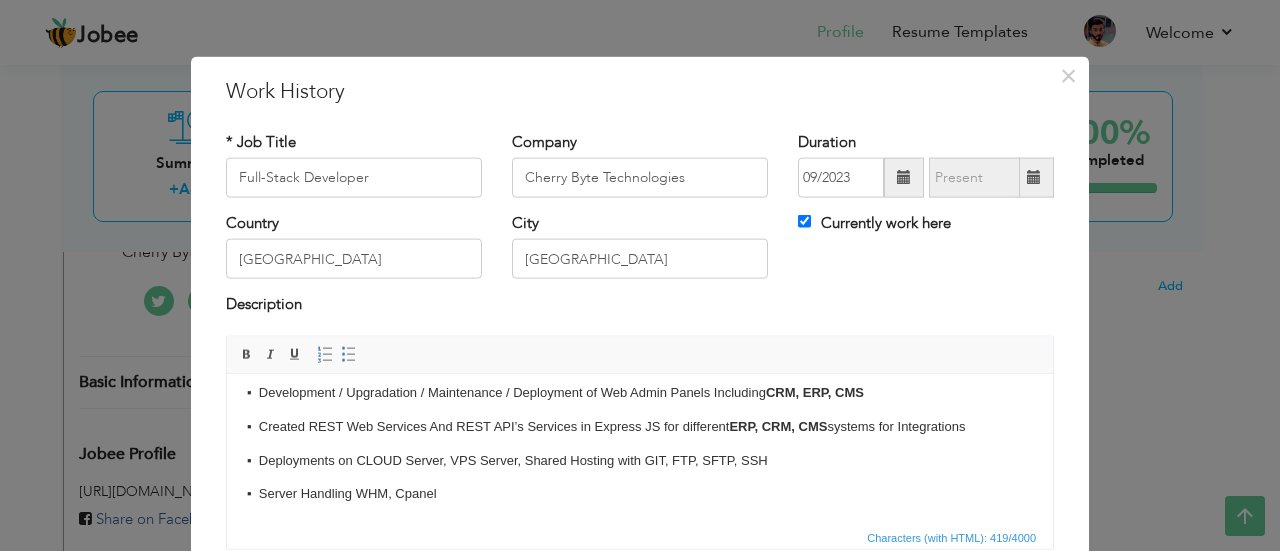 click on "▪  Development / Upgradation / Maintenance / Deployment of Web Admin Panels Including  CRM, ERP, CMS" at bounding box center (640, 392) 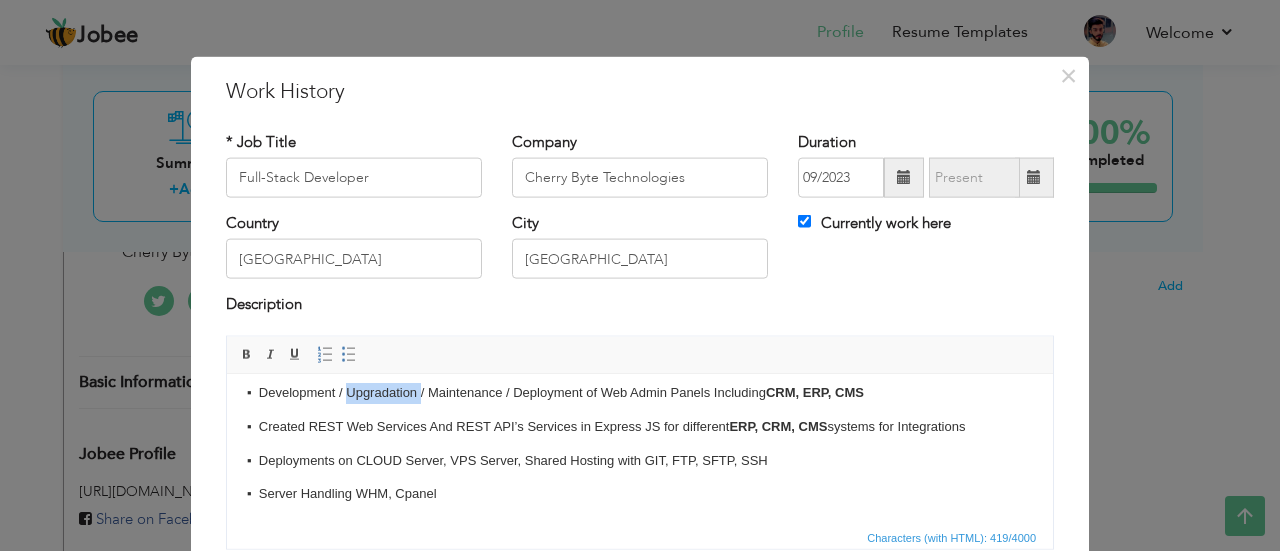 click on "▪  Development / Upgradation / Maintenance / Deployment of Web Admin Panels Including  CRM, ERP, CMS" at bounding box center (640, 392) 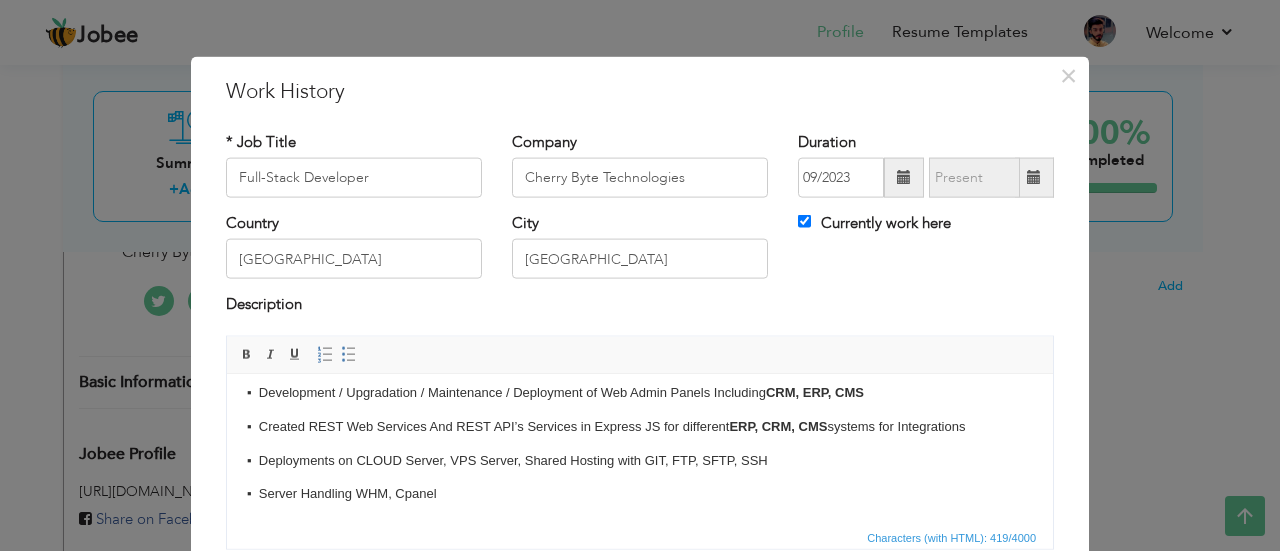 click on "▪  Development / Upgradation / Maintenance / Deployment of Web Admin Panels Including  CRM, ERP, CMS" at bounding box center [640, 392] 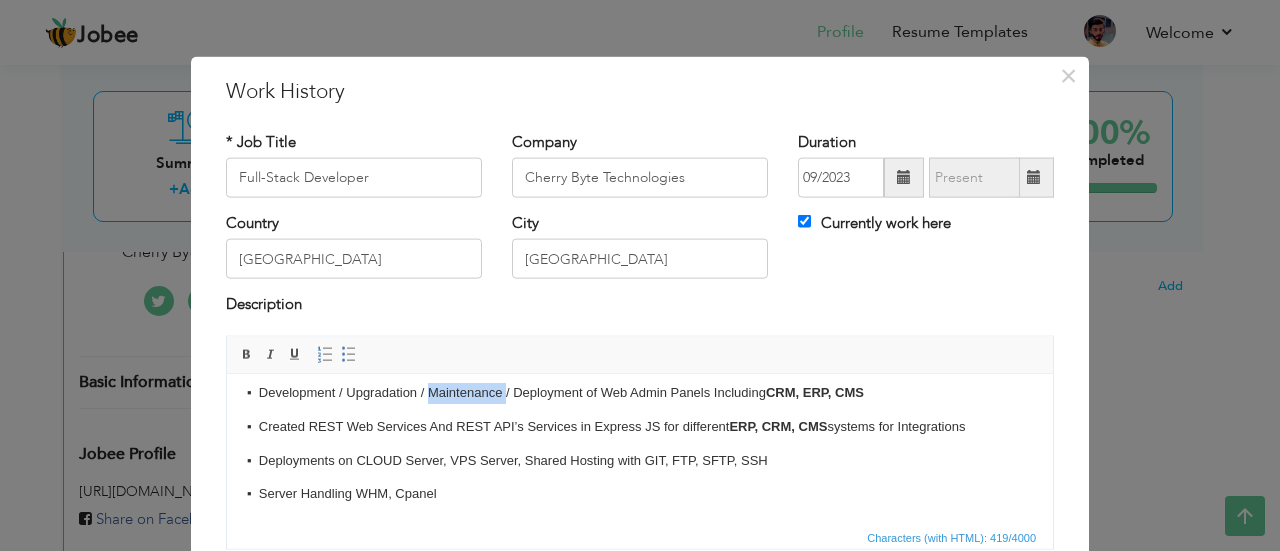 click on "▪  Development / Upgradation / Maintenance / Deployment of Web Admin Panels Including  CRM, ERP, CMS" at bounding box center [640, 392] 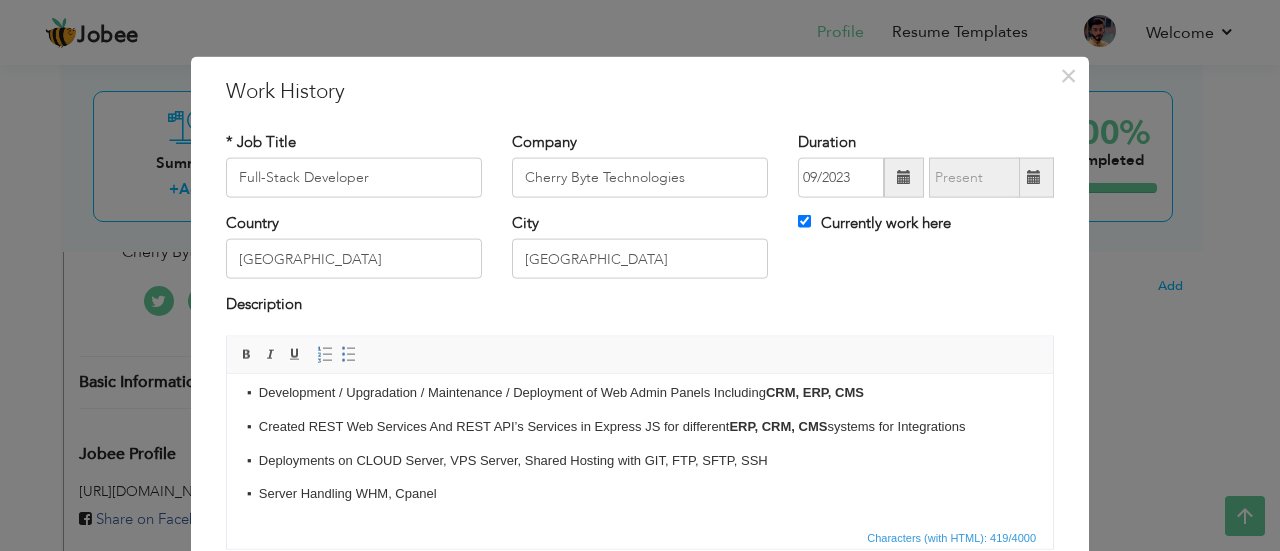 click on "▪  Development / Upgradation / Maintenance / Deployment of Web Admin Panels Including  CRM, ERP, CMS" at bounding box center [640, 392] 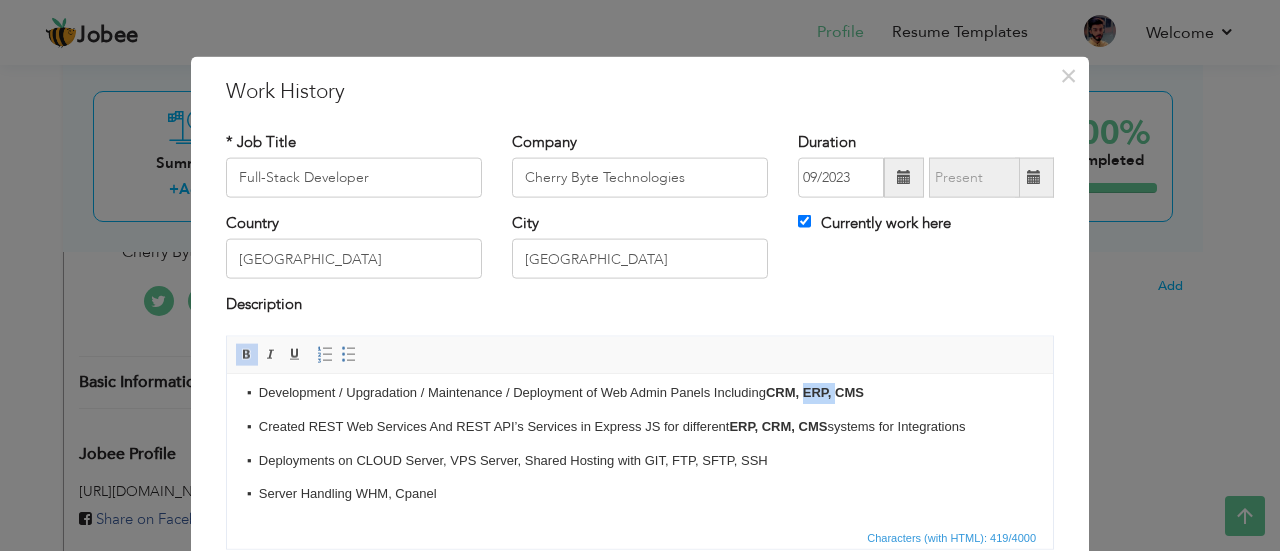 type 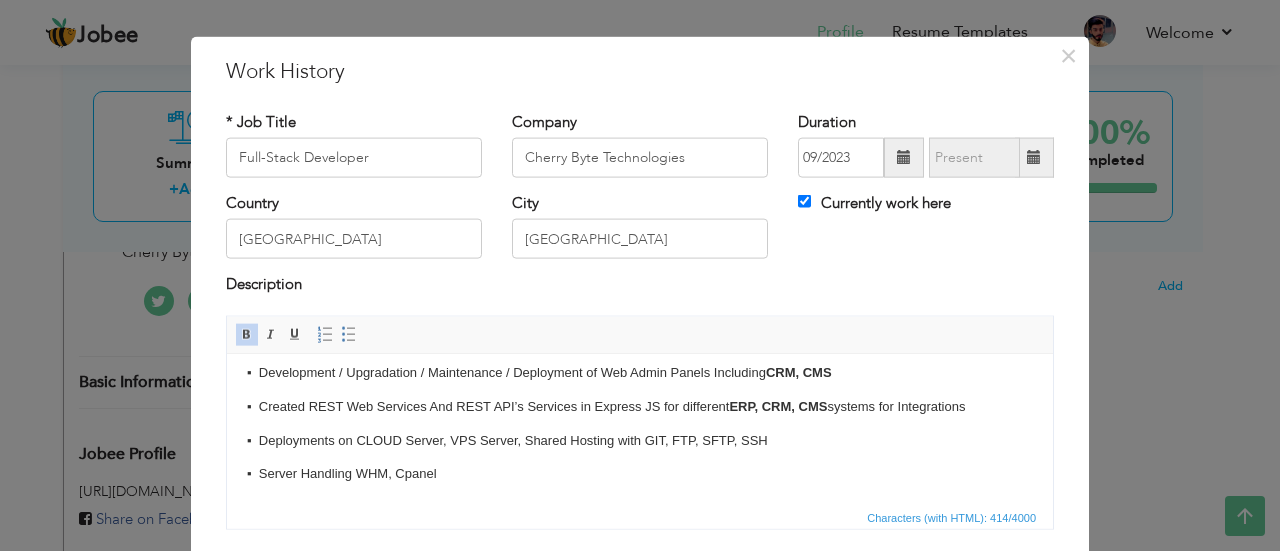 scroll, scrollTop: 18, scrollLeft: 0, axis: vertical 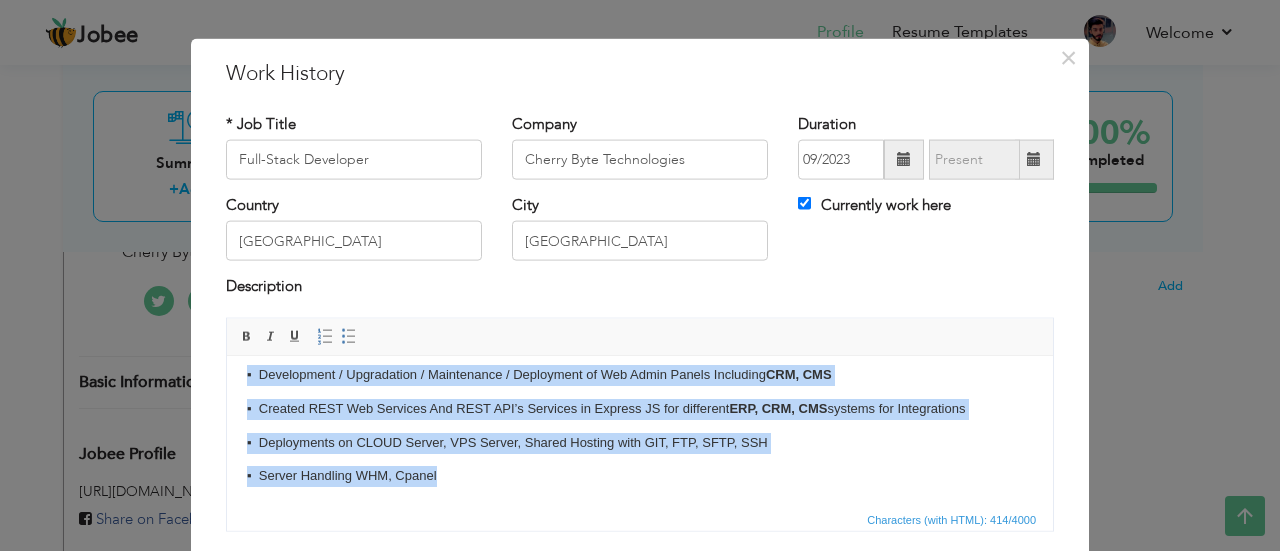 copy on "▪  Development / Upgradation / Maintenance / Deployment of Web Admin Panels Including  CRM, CMS ▪  Created REST Web Services And REST API’s Services in Express JS for different  ERP, CRM, CMS  systems for Integrations ▪  Deployments on CLOUD Server, VPS Server, Shared Hosting with GIT, FTP, SFTP, SSH ▪  Server Handling WHM, Cpanel" 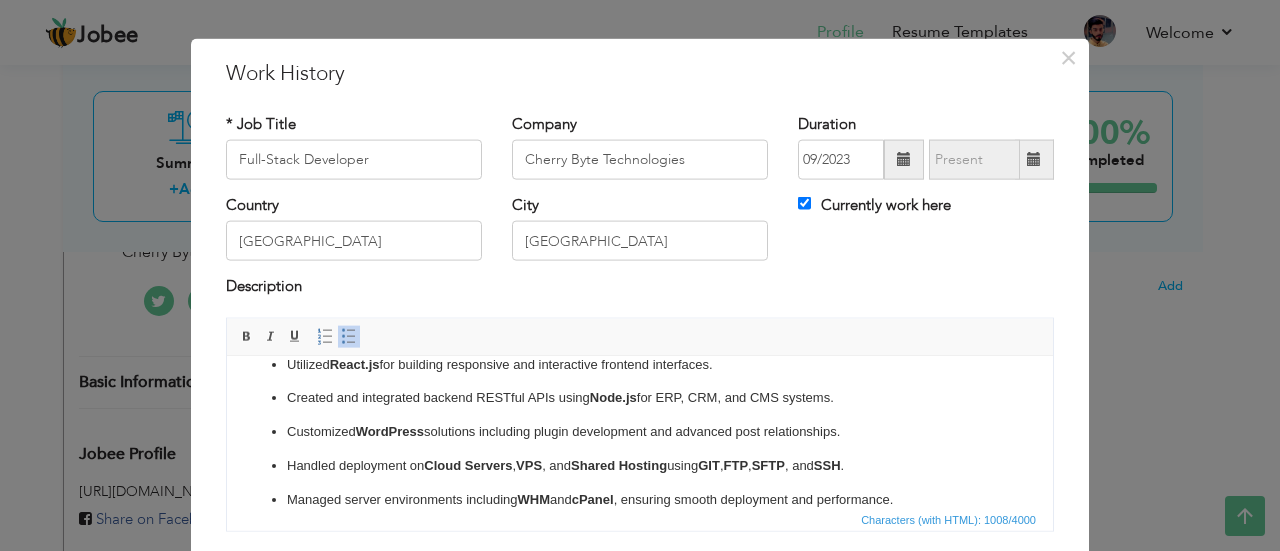 scroll, scrollTop: 0, scrollLeft: 0, axis: both 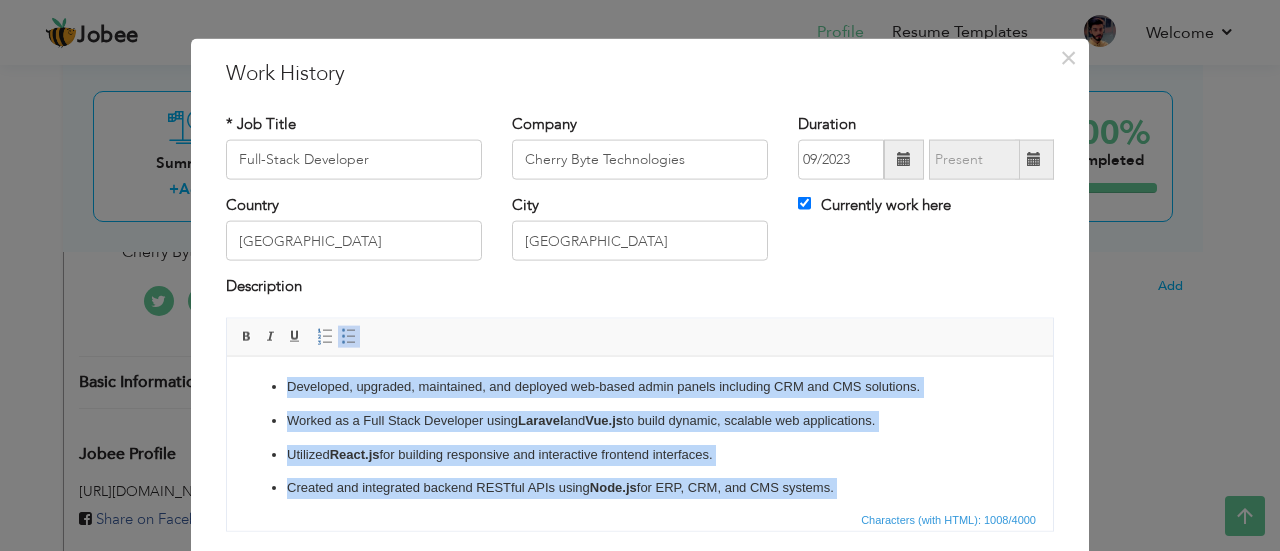 click on "Developed, upgraded, maintained, and deployed web-based admin panels including CRM and CMS solutions." at bounding box center (640, 386) 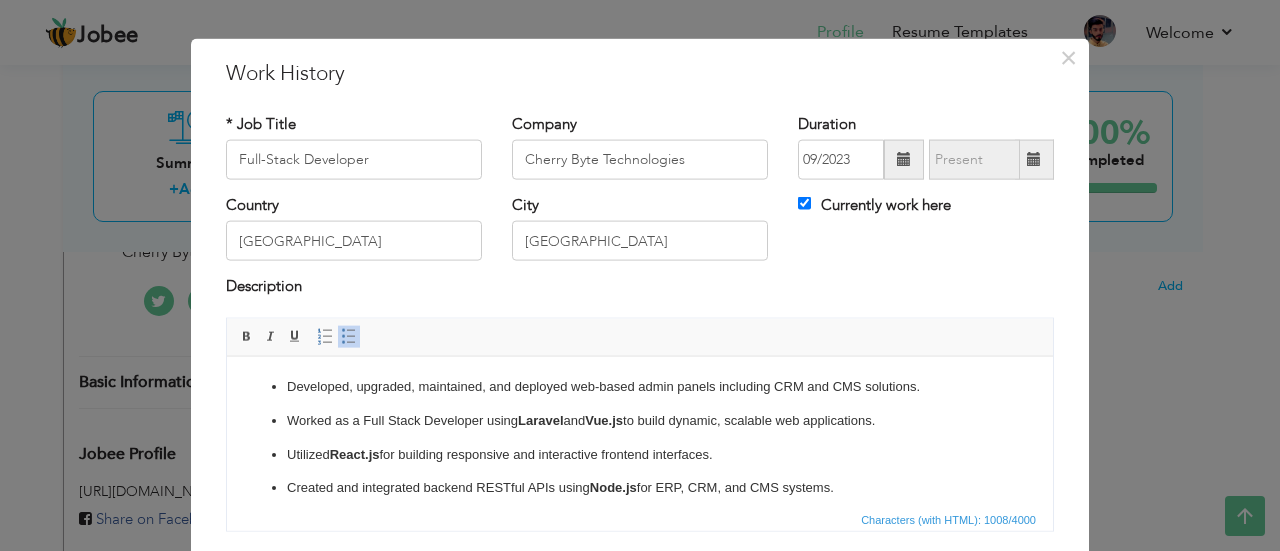 click on "Developed, upgraded, maintained, and deployed web-based admin panels including CRM and CMS solutions. Worked as a Full Stack Developer using  Laravel  and  Vue.js  to build dynamic, scalable web applications. Utilized  React.js  for building responsive and interactive frontend interfaces. Created and integrated backend RESTful APIs using  Node.js  for ERP, CRM, and CMS systems. Customized  WordPress  solutions including plugin development and advanced post relationships. Handled deployment on  Cloud Servers ,  VPS , and  Shared Hosting  using  GIT ,  FTP ,  SFTP , and  SSH . Managed server environments including  WHM  and  cPanel , ensuring smooth deployment and performance." at bounding box center [640, 488] 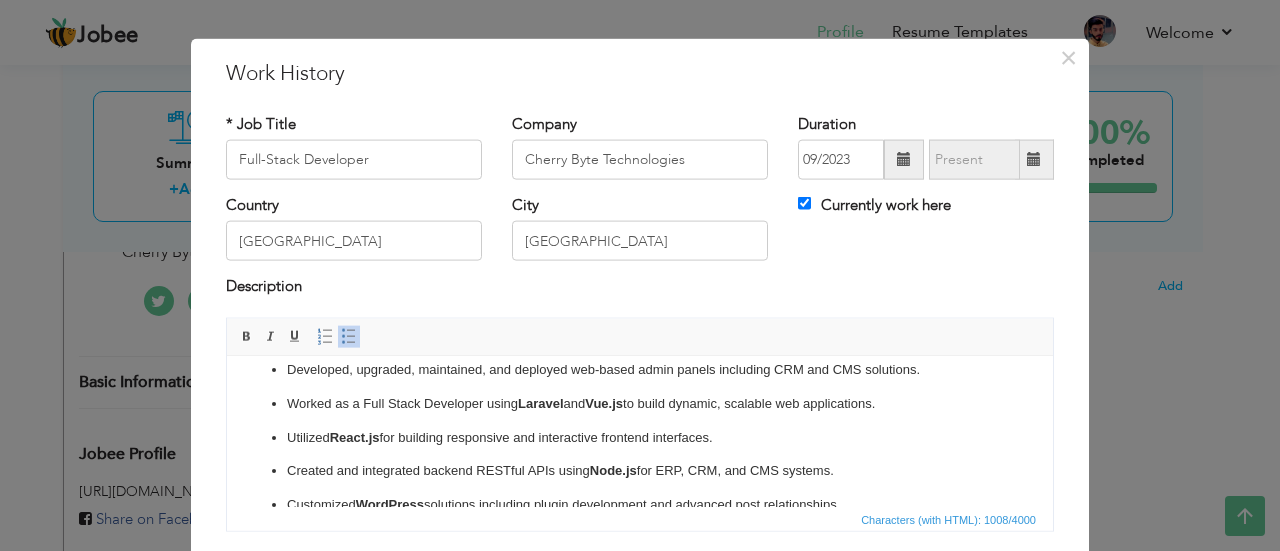 scroll, scrollTop: 0, scrollLeft: 0, axis: both 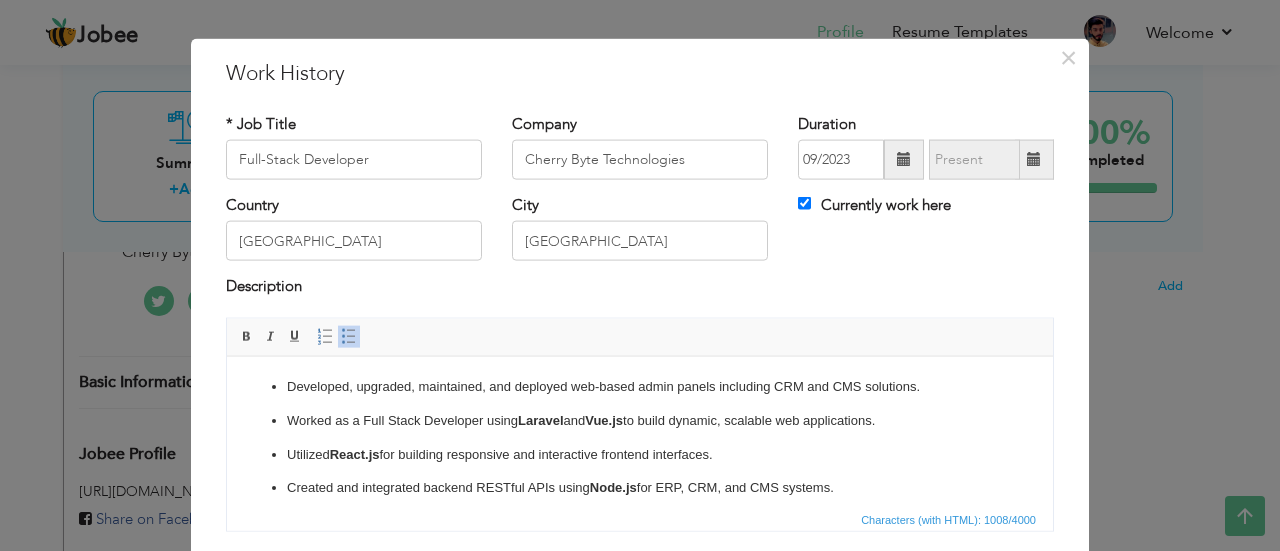 click on "Developed, upgraded, maintained, and deployed web-based admin panels including CRM and CMS solutions." at bounding box center (640, 386) 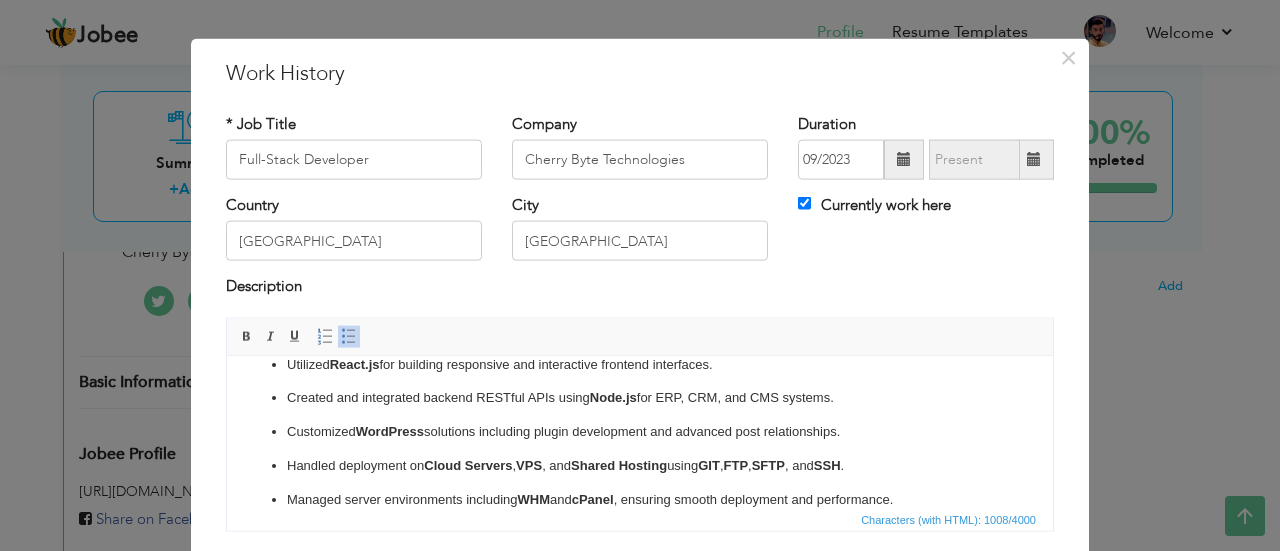 scroll, scrollTop: 0, scrollLeft: 0, axis: both 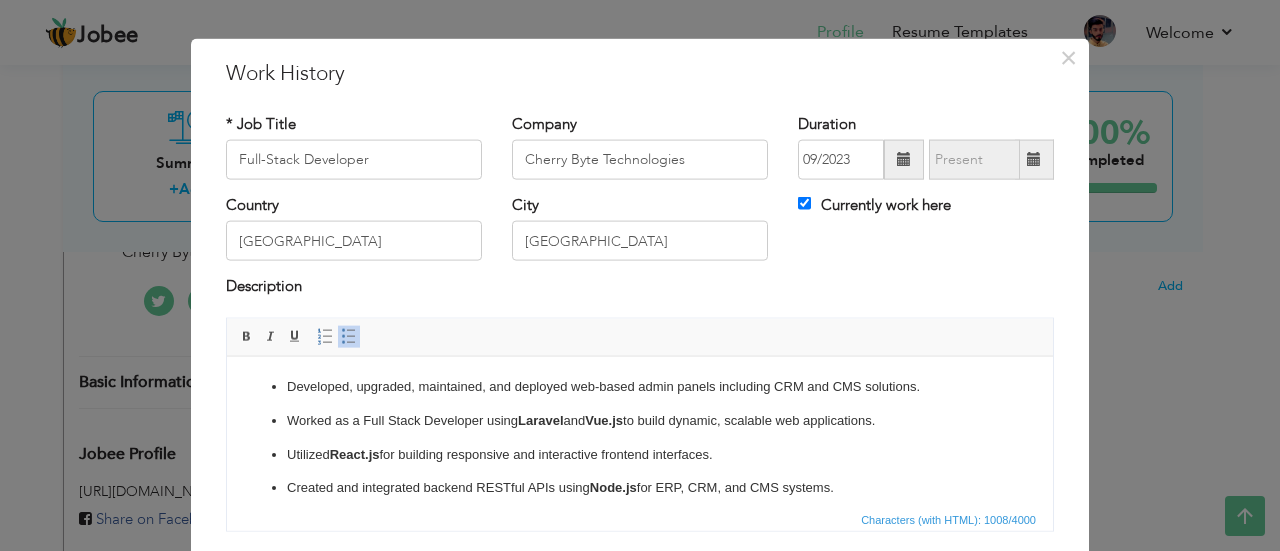 click on "Developed, upgraded, maintained, and deployed web-based admin panels including CRM and CMS solutions." at bounding box center (640, 386) 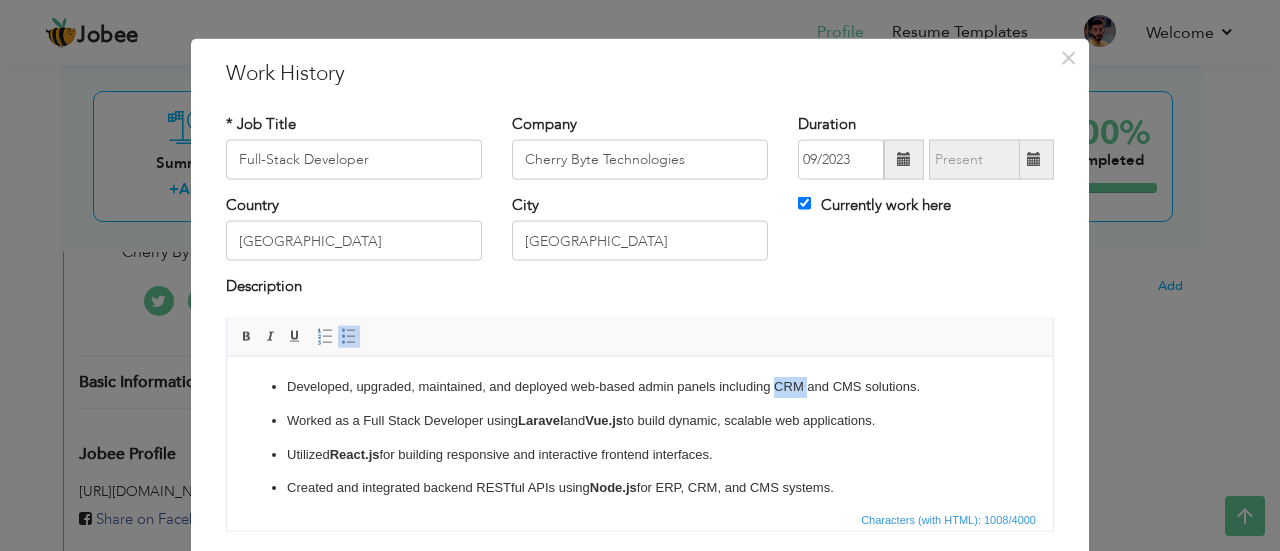click on "Developed, upgraded, maintained, and deployed web-based admin panels including CRM and CMS solutions." at bounding box center [640, 386] 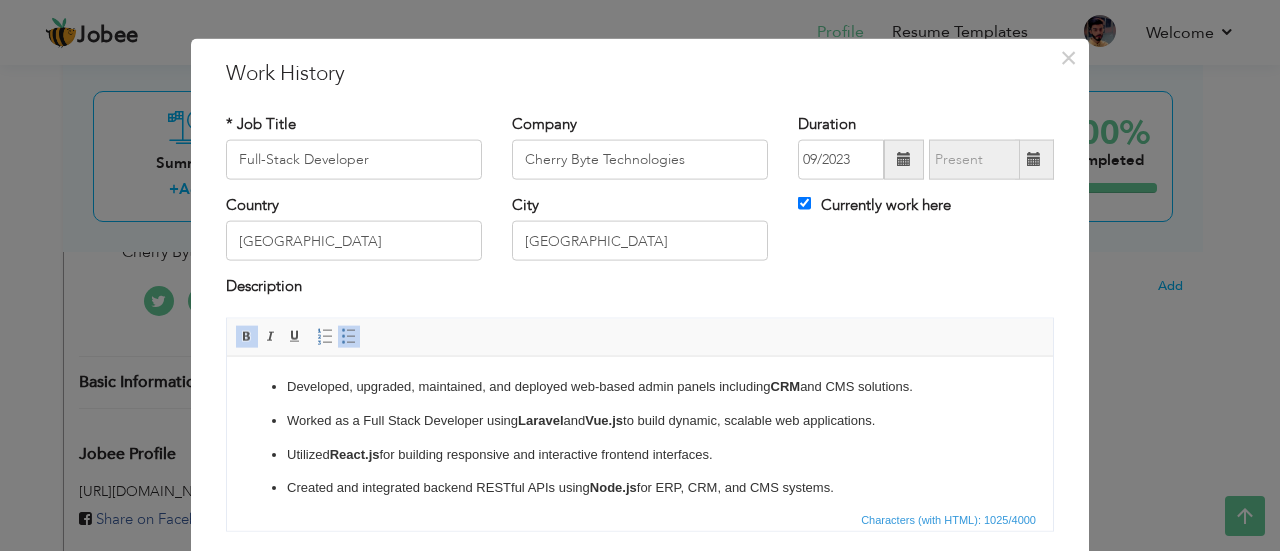 click on "Developed, upgraded, maintained, and deployed web-based admin panels including  CRM  and CMS solutions." at bounding box center (640, 386) 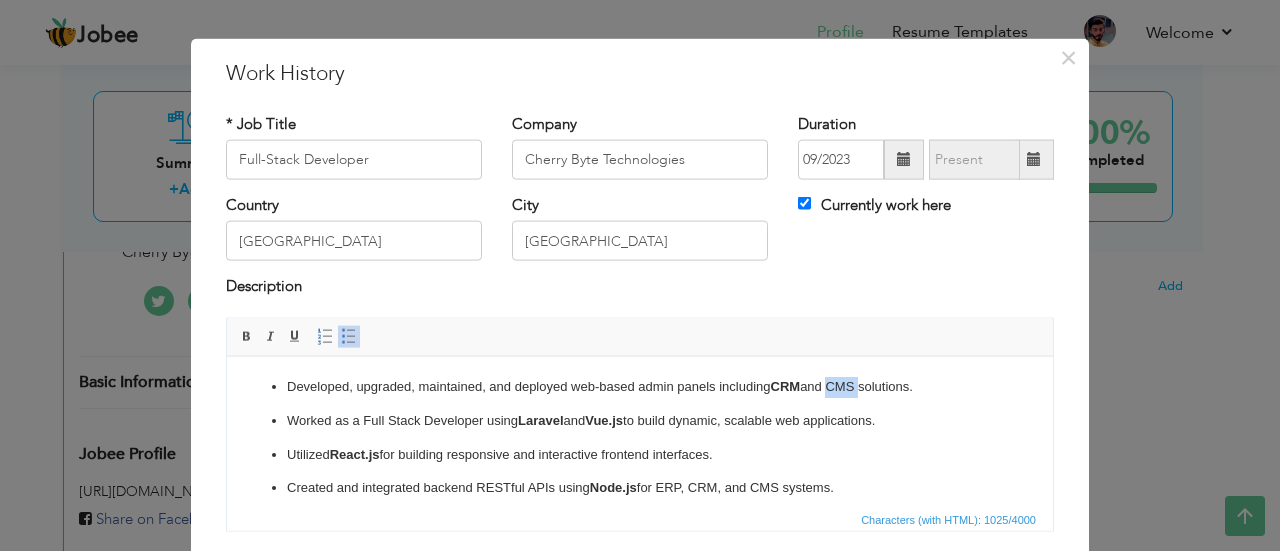 click on "Developed, upgraded, maintained, and deployed web-based admin panels including  CRM  and CMS solutions." at bounding box center (640, 386) 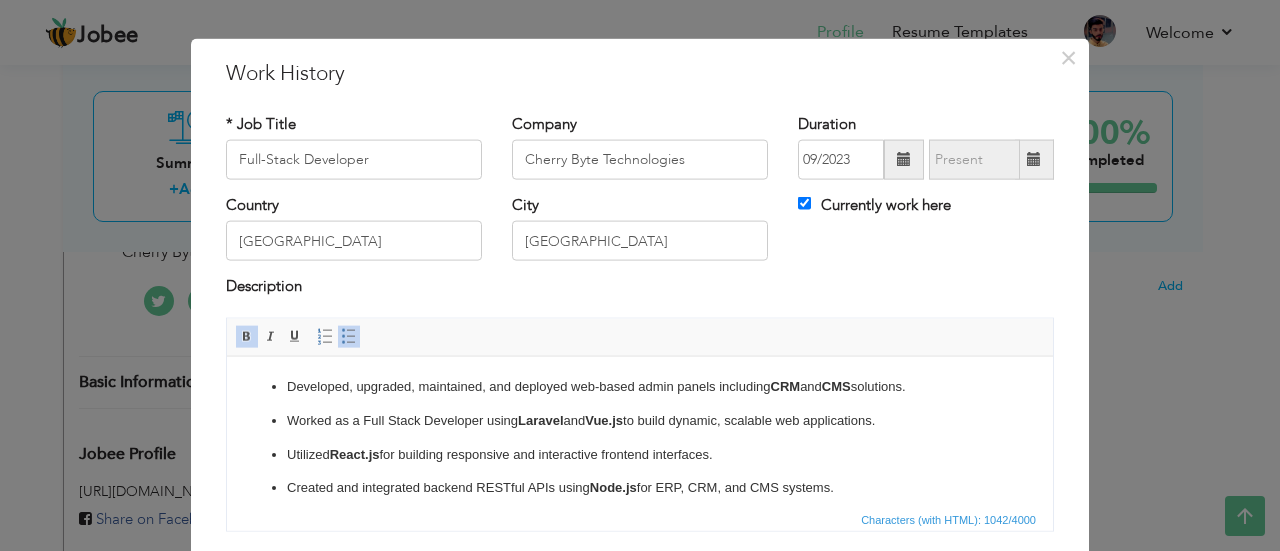 click on "Worked as a Full Stack Developer using  Laravel  and  Vue.js  to build dynamic, scalable web applications." at bounding box center (640, 420) 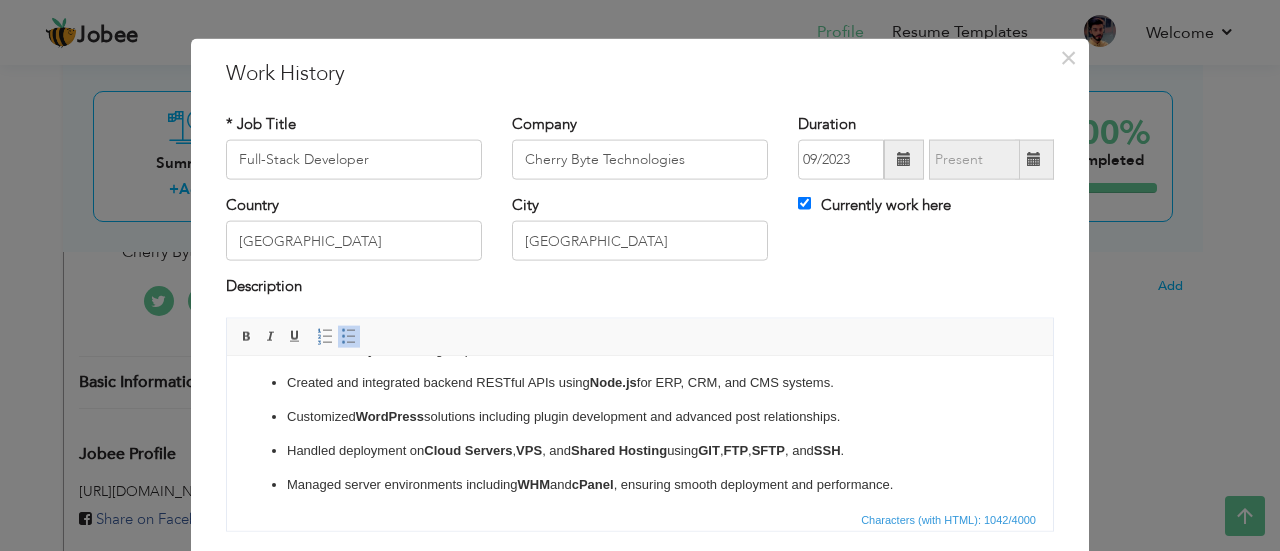 scroll, scrollTop: 113, scrollLeft: 0, axis: vertical 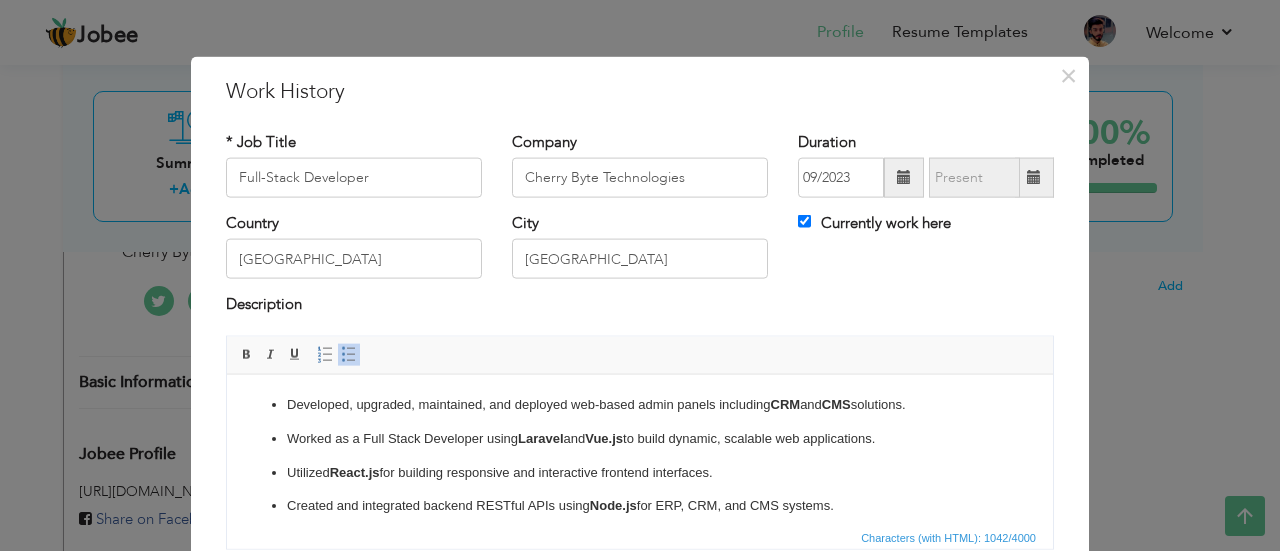 click on "Worked as a Full Stack Developer using  Laravel  and  Vue.js  to build dynamic, scalable web applications." at bounding box center [640, 438] 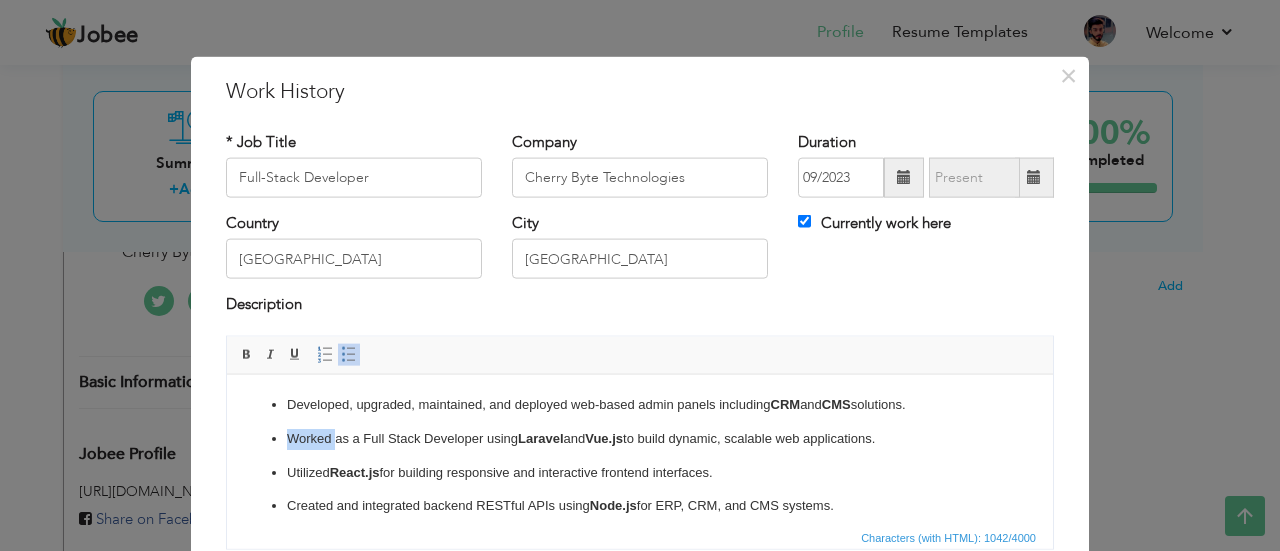 click on "Worked as a Full Stack Developer using  Laravel  and  Vue.js  to build dynamic, scalable web applications." at bounding box center (640, 438) 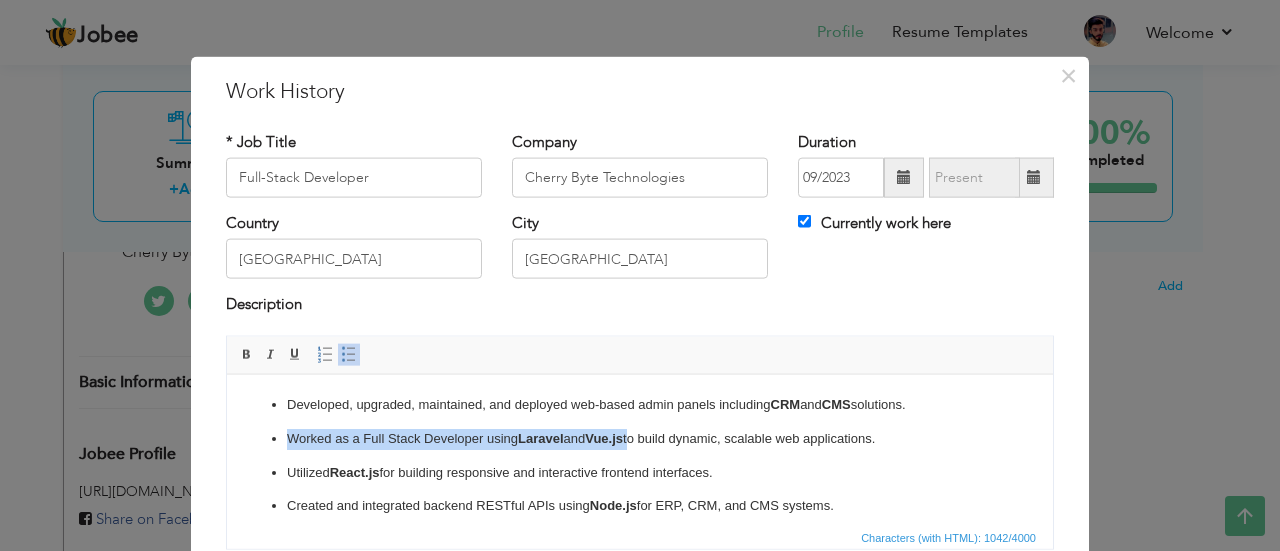 click on "Worked as a Full Stack Developer using  Laravel  and  Vue.js  to build dynamic, scalable web applications." at bounding box center [640, 438] 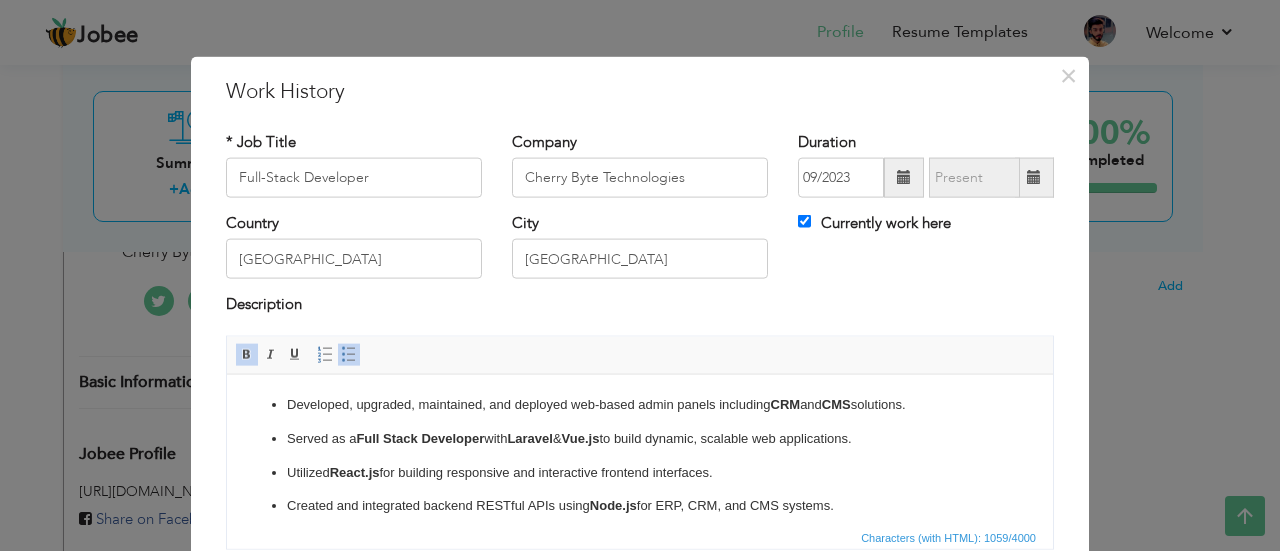 click on "Served as a  Full Stack Developer  with  Laravel  &  Vue.js  to build dynamic, scalable web applications." at bounding box center (640, 438) 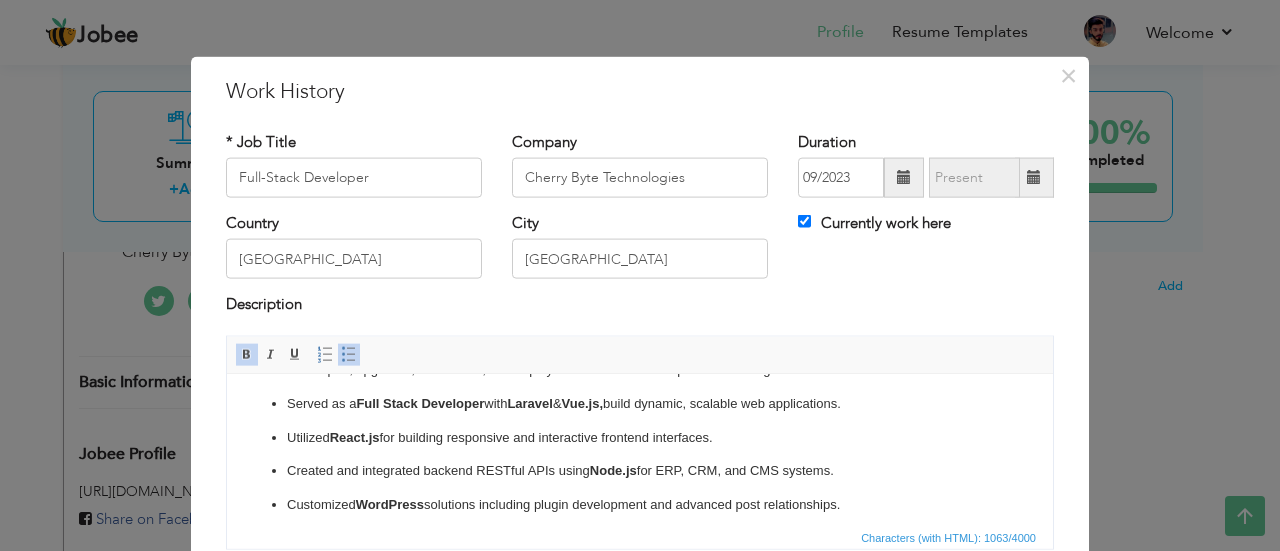 scroll, scrollTop: 51, scrollLeft: 0, axis: vertical 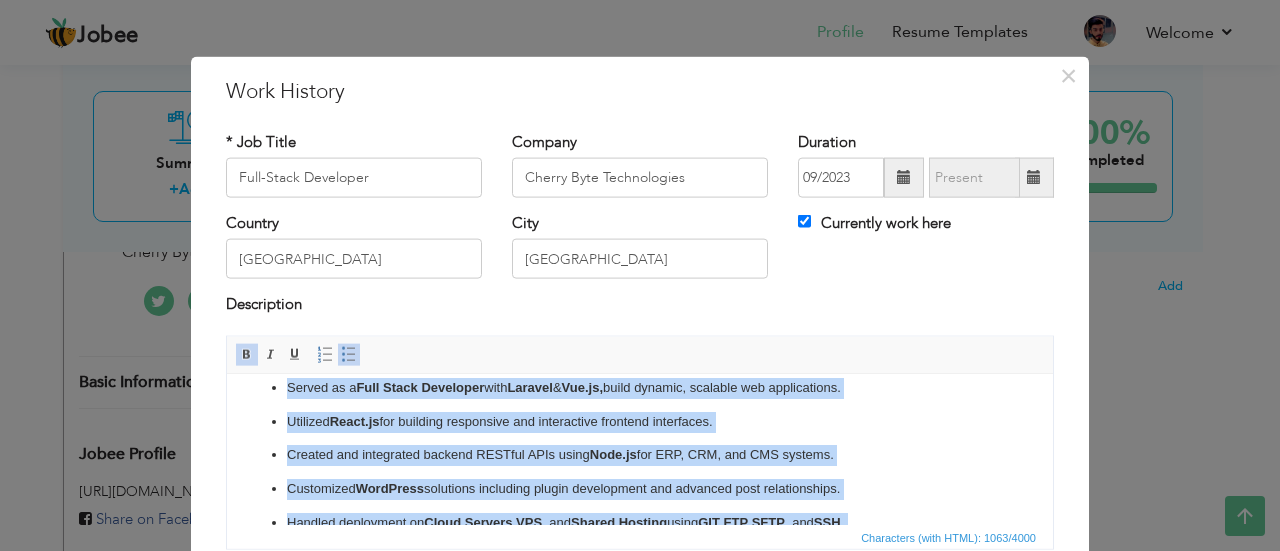 click on "Developed, upgraded, maintained, and deployed web-based admin panels including  CRM  and  CMS  solutions. Served as a  Full Stack Developer  with  Laravel  &  Vue.js,  build dynamic, scalable web applications. Utilized  React.js  for building responsive and interactive frontend interfaces. Created and integrated backend RESTful APIs using  Node.js  for ERP, CRM, and CMS systems. Customized  WordPress  solutions including plugin development and advanced post relationships. Handled deployment on  Cloud Servers ,  VPS , and  Shared Hosting  using  GIT ,  FTP ,  SFTP , and  SSH . Managed server environments including  WHM  and  cPanel , ensuring smooth deployment and performance." 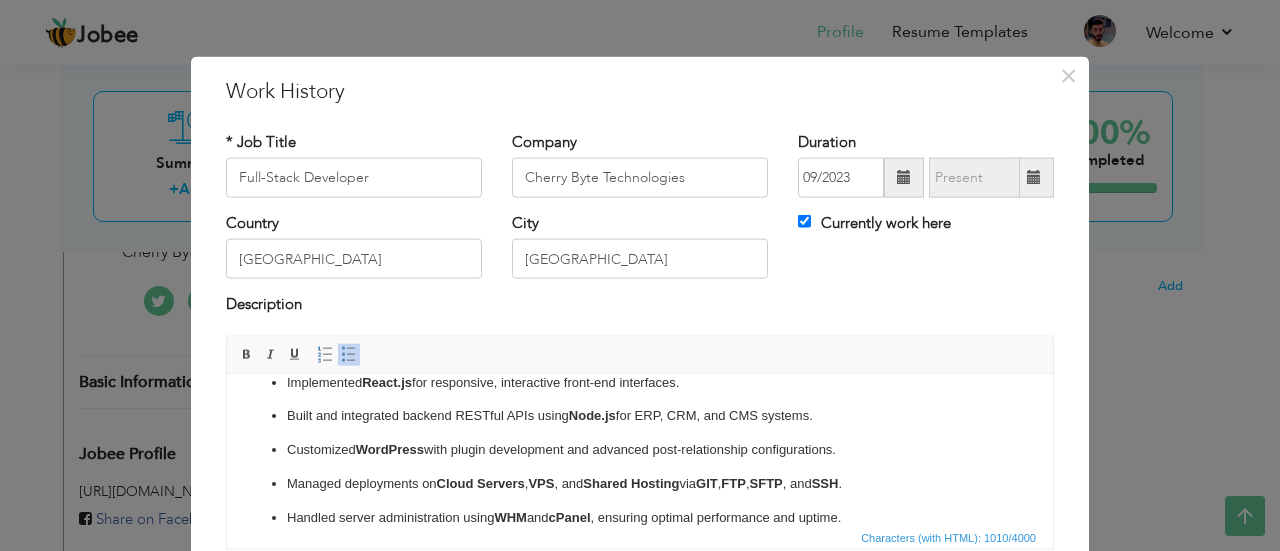 scroll, scrollTop: 0, scrollLeft: 0, axis: both 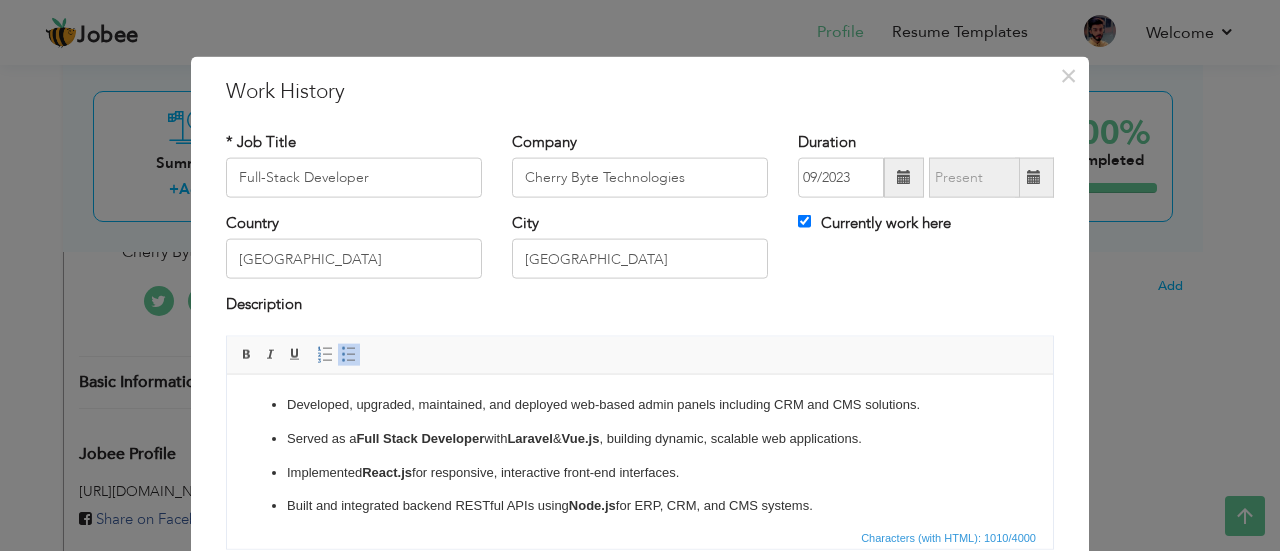 click on "Developed, upgraded, maintained, and deployed web-based admin panels including CRM and CMS solutions." at bounding box center [640, 404] 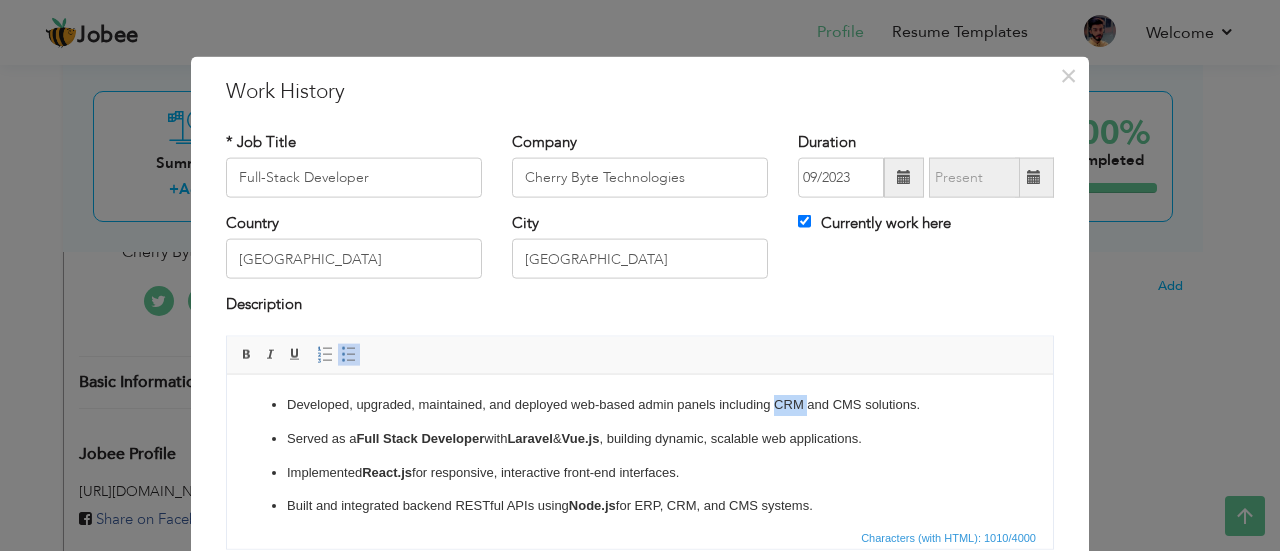 click on "Developed, upgraded, maintained, and deployed web-based admin panels including CRM and CMS solutions." at bounding box center (640, 404) 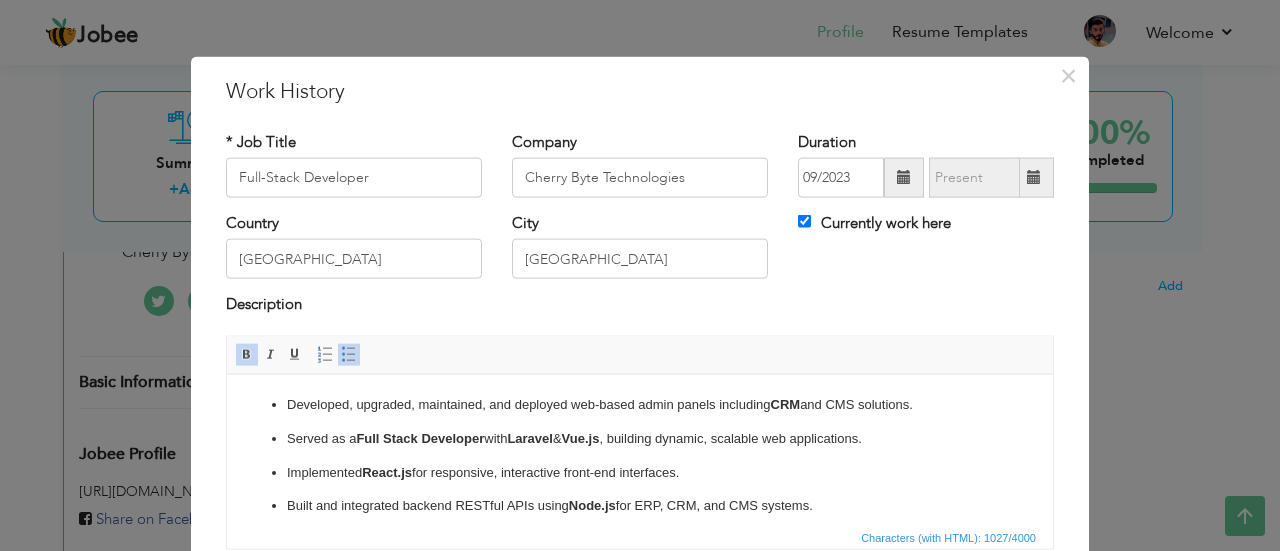 click on "Developed, upgraded, maintained, and deployed web-based admin panels including  CRM  and CMS solutions." at bounding box center [640, 404] 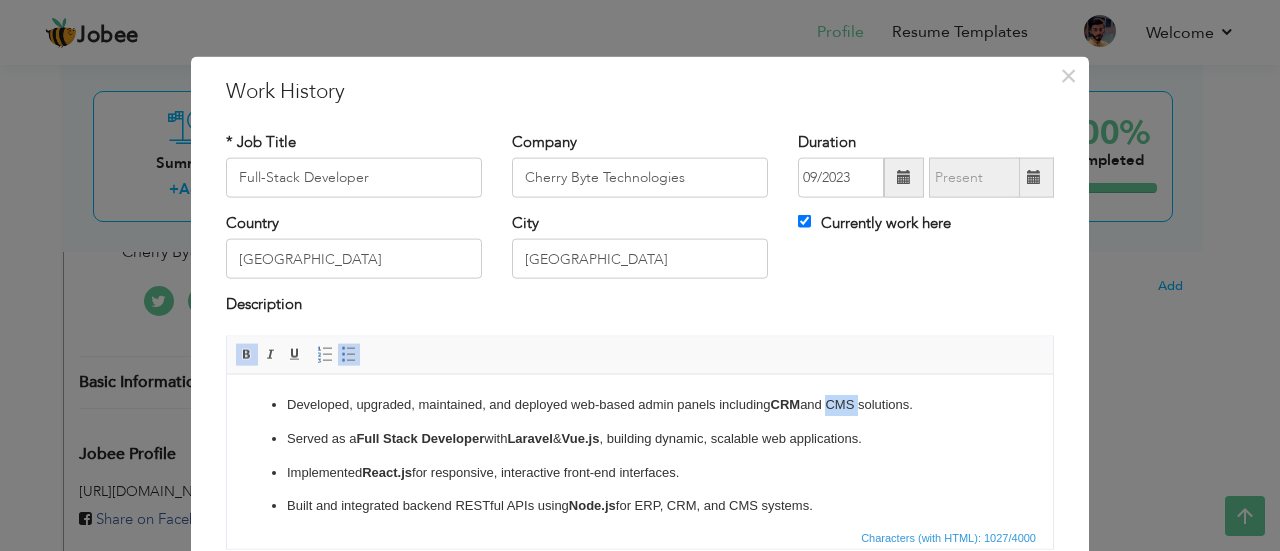 click on "Developed, upgraded, maintained, and deployed web-based admin panels including  CRM  and CMS solutions." at bounding box center [640, 404] 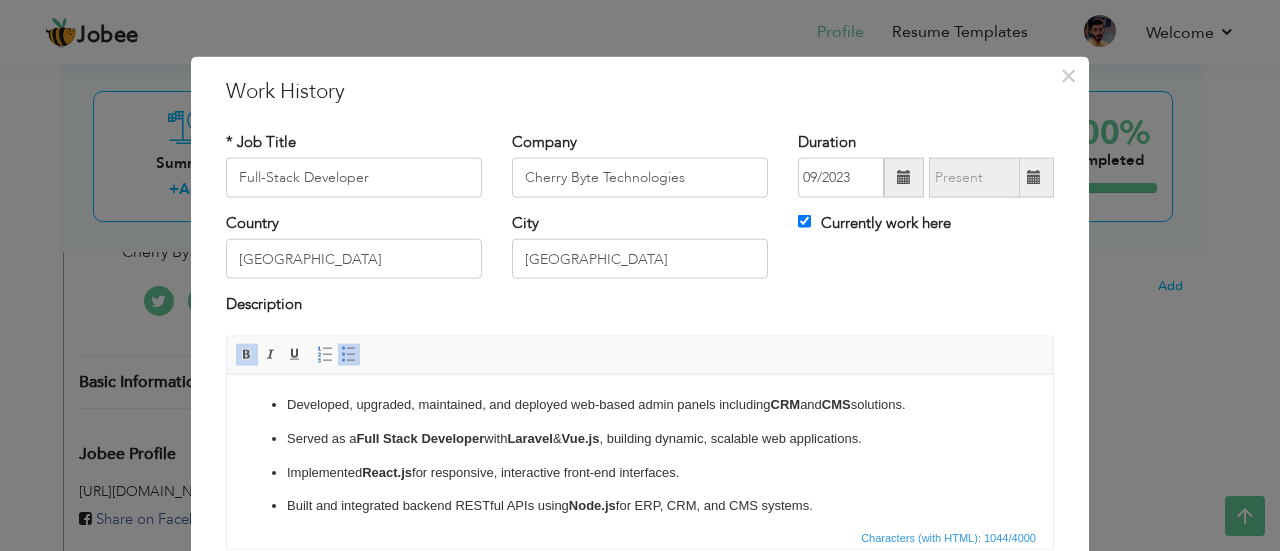 click on "Served as a  Full Stack Developer  with  Laravel  &  Vue.js , building dynamic, scalable web applications." at bounding box center (640, 438) 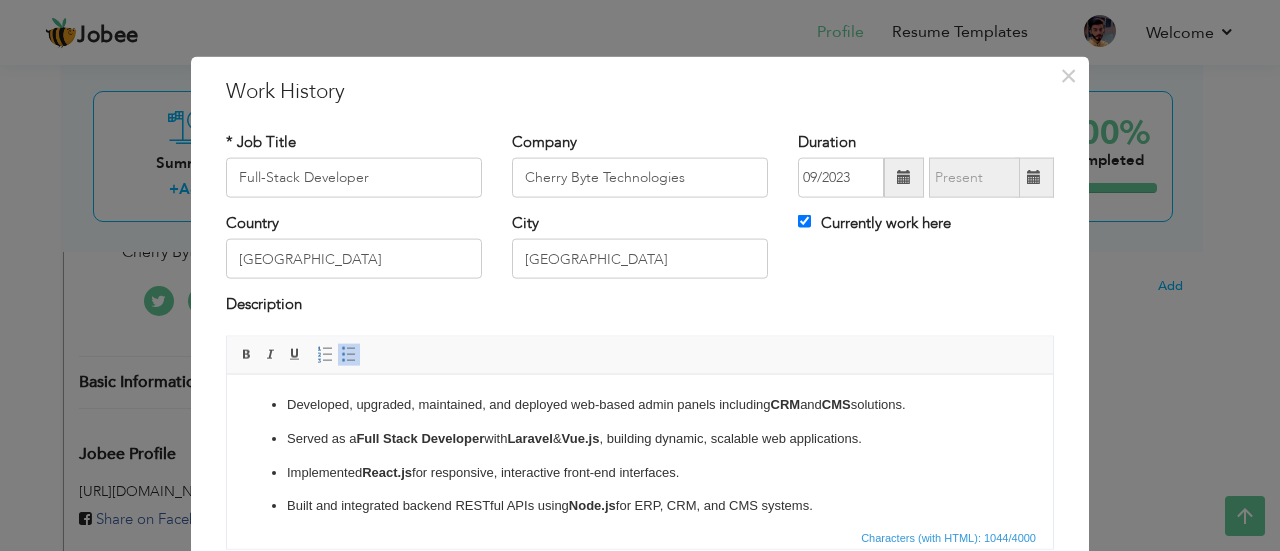 scroll, scrollTop: 113, scrollLeft: 0, axis: vertical 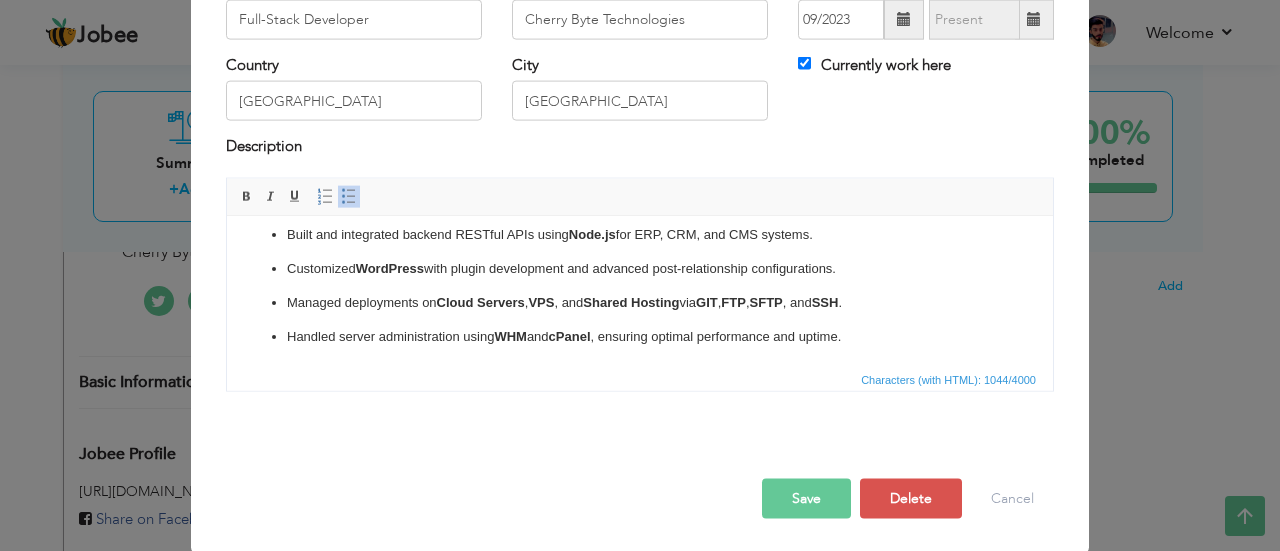 click on "Save" at bounding box center [806, 498] 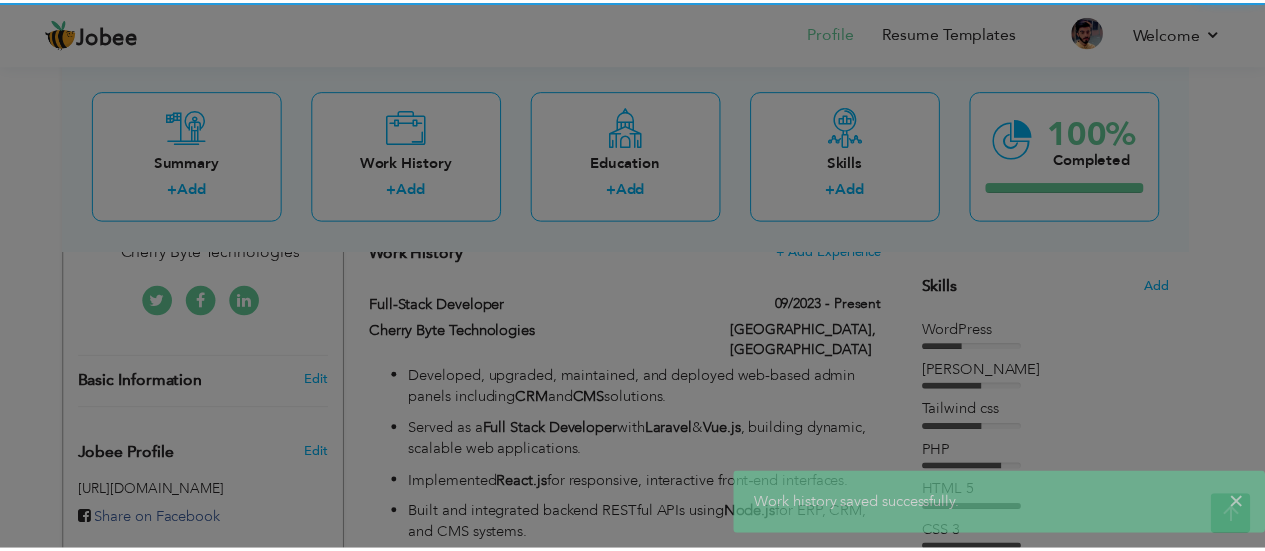 scroll, scrollTop: 0, scrollLeft: 0, axis: both 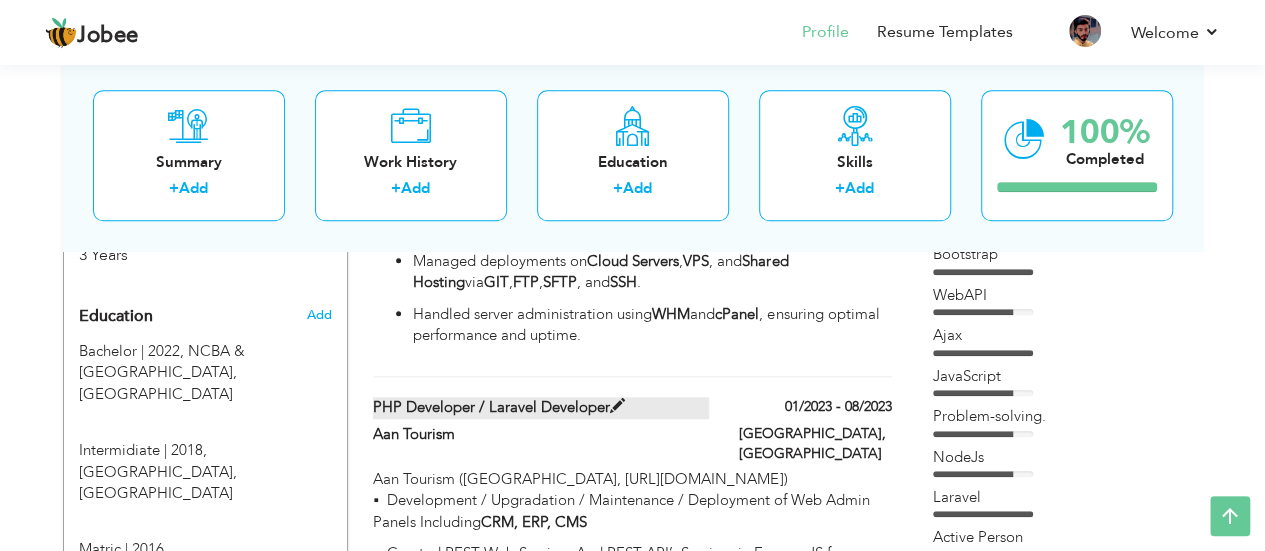 click on "PHP Developer / Laravel Developer" at bounding box center [541, 407] 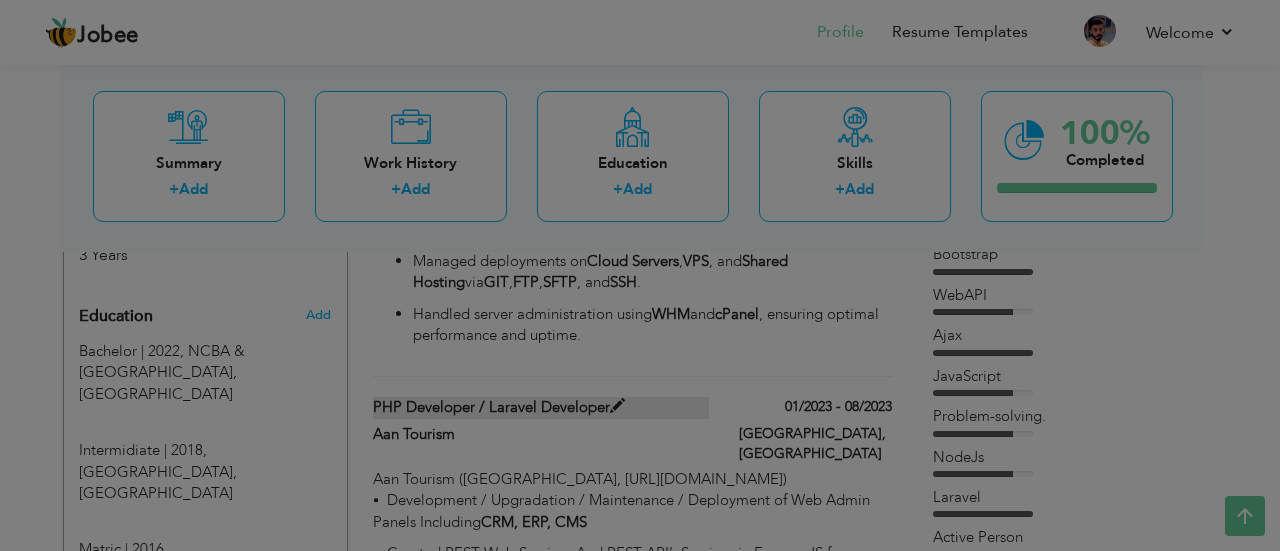 scroll, scrollTop: 0, scrollLeft: 0, axis: both 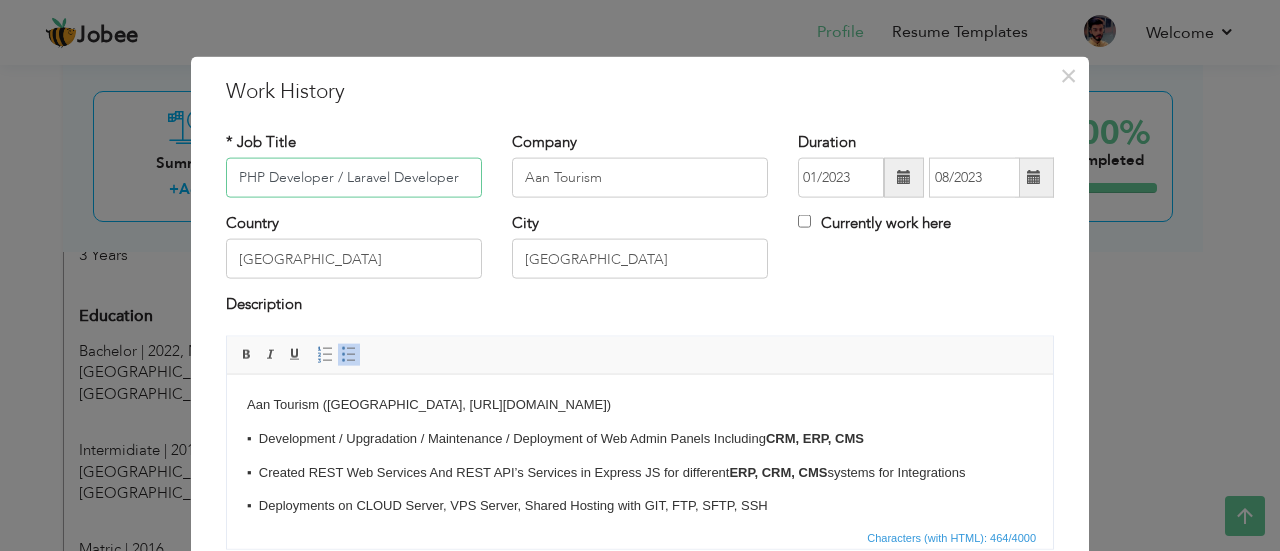 click on "PHP Developer / Laravel Developer" at bounding box center (354, 178) 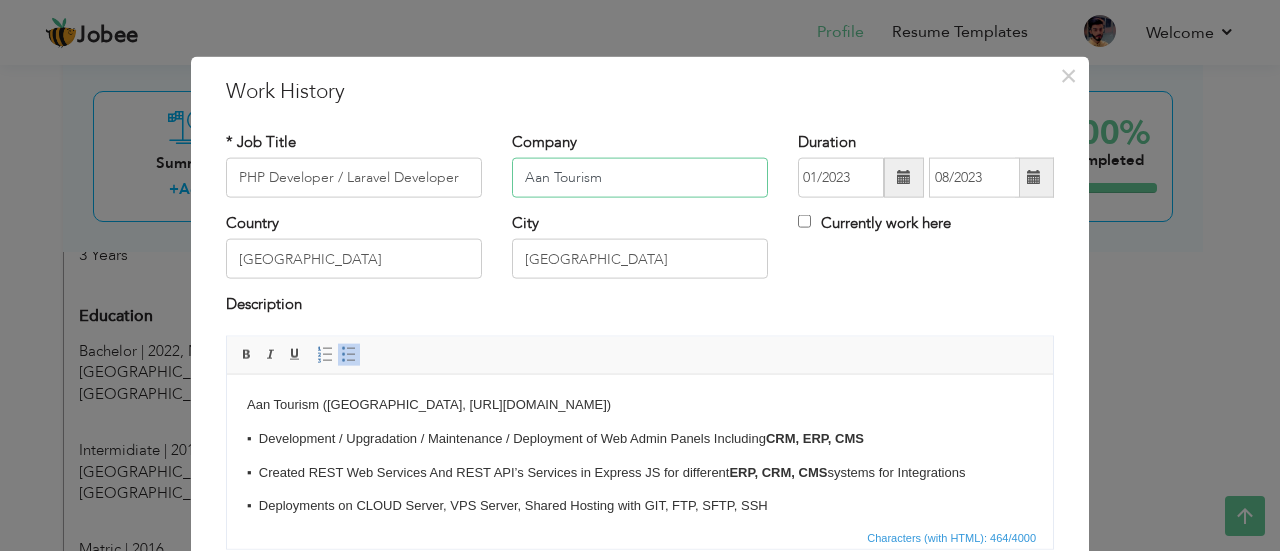 click on "Aan Tourism" at bounding box center [640, 178] 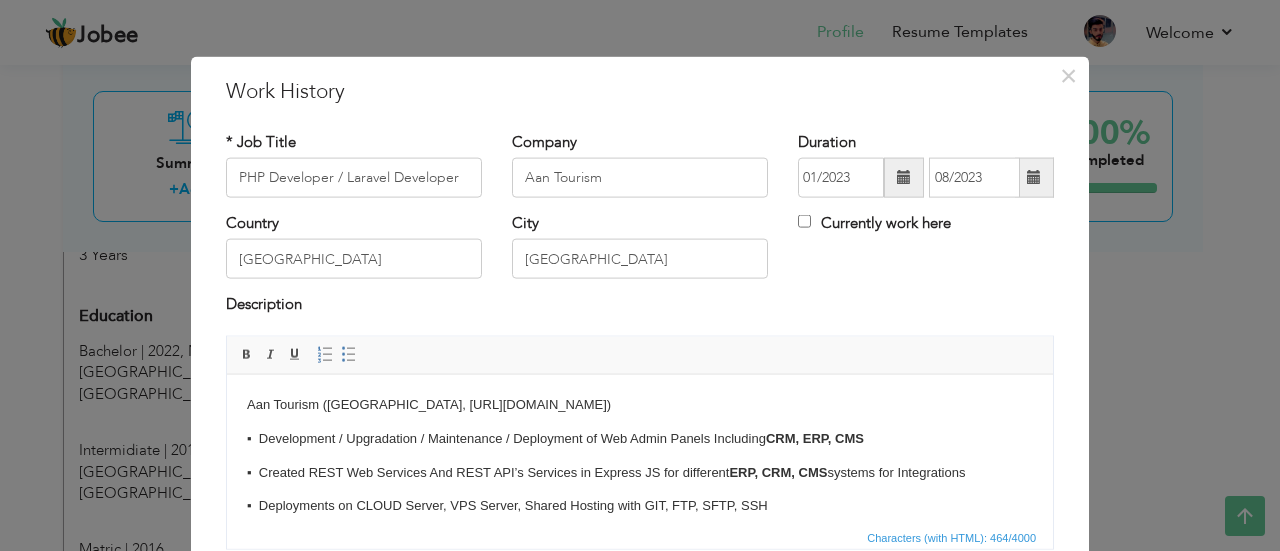 click on "Aan Tourism (Lahore, https://aantourism.com/) ▪  Development / Upgradation / Maintenance / Deployment of Web Admin Panels Including  CRM, ERP, CMS ▪  Created REST Web Services And REST API’s Services in Express JS for different  ERP, CRM, CMS  systems for Integrations ▪  Deployments on CLOUD Server, VPS Server, Shared Hosting with GIT, FTP, SFTP, SSH ▪  Server Handling WHM, Cpanel" at bounding box center (640, 472) 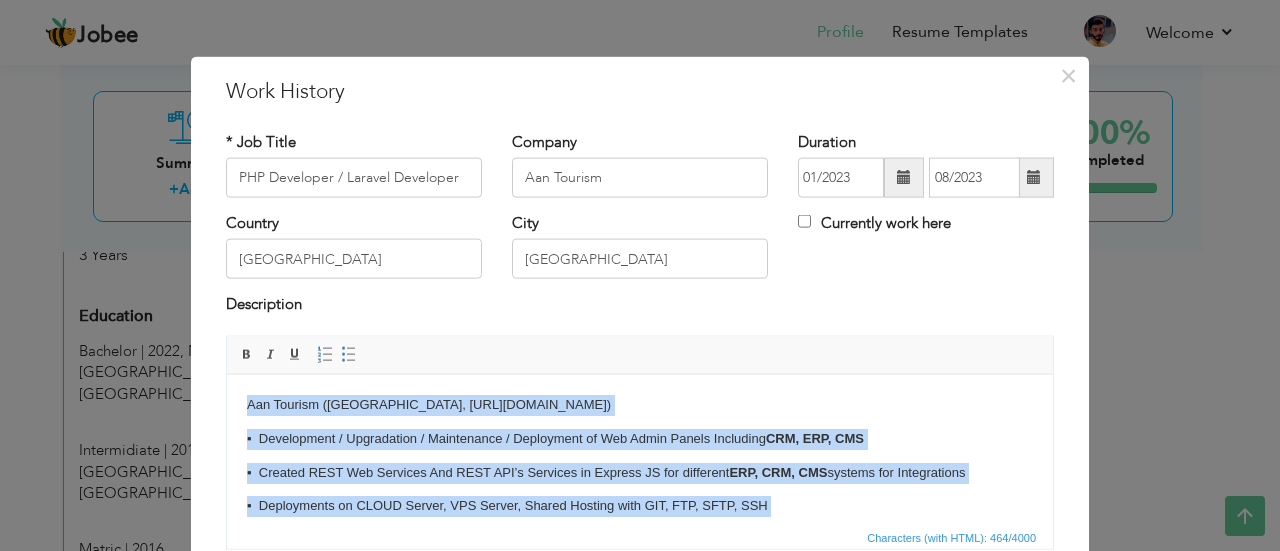 copy on "Aan Tourism (Lahore, https://aantourism.com/) ▪  Development / Upgradation / Maintenance / Deployment of Web Admin Panels Including  CRM, ERP, CMS ▪  Created REST Web Services And REST API’s Services in Express JS for different  ERP, CRM, CMS  systems for Integrations ▪  Deployments on CLOUD Server, VPS Server, Shared Hosting with GIT, FTP, SFTP, SSH ▪  Server Handling WHM, Cpanel" 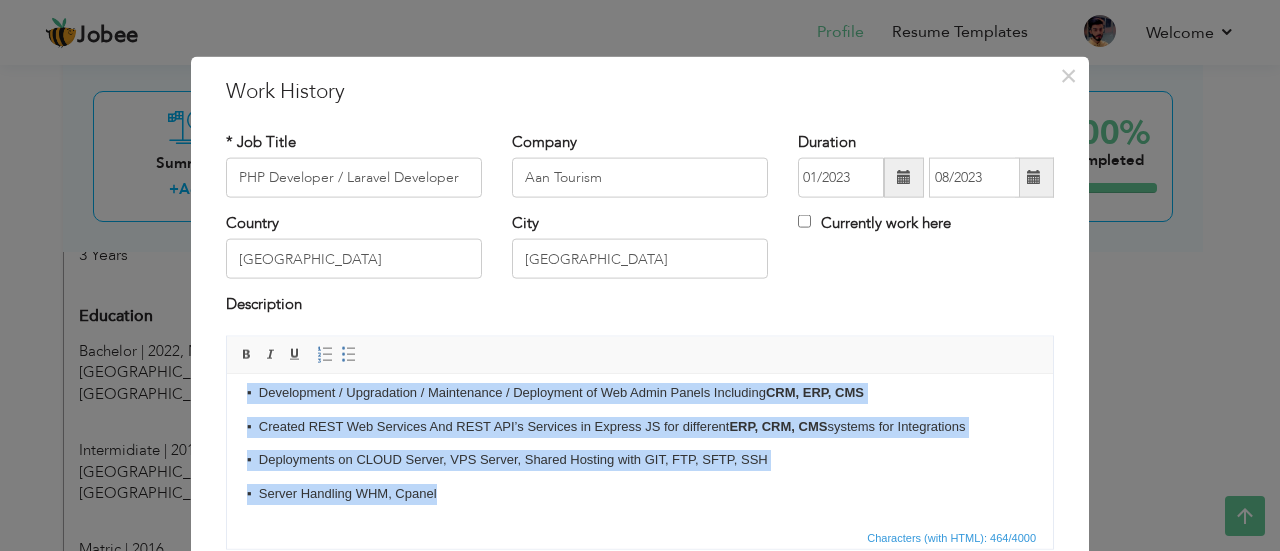 click on "Aan Tourism (Lahore, https://aantourism.com/) ▪  Development / Upgradation / Maintenance / Deployment of Web Admin Panels Including  CRM, ERP, CMS ▪  Created REST Web Services And REST API’s Services in Express JS for different  ERP, CRM, CMS  systems for Integrations ▪  Deployments on CLOUD Server, VPS Server, Shared Hosting with GIT, FTP, SFTP, SSH ▪  Server Handling WHM, Cpanel" at bounding box center (640, 426) 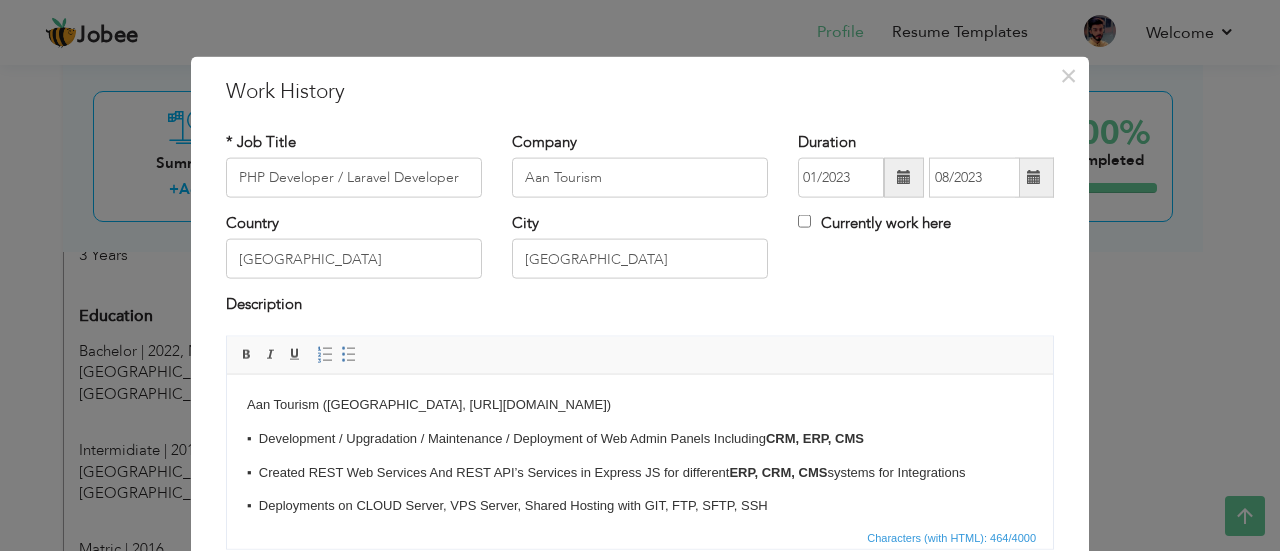 scroll, scrollTop: 46, scrollLeft: 0, axis: vertical 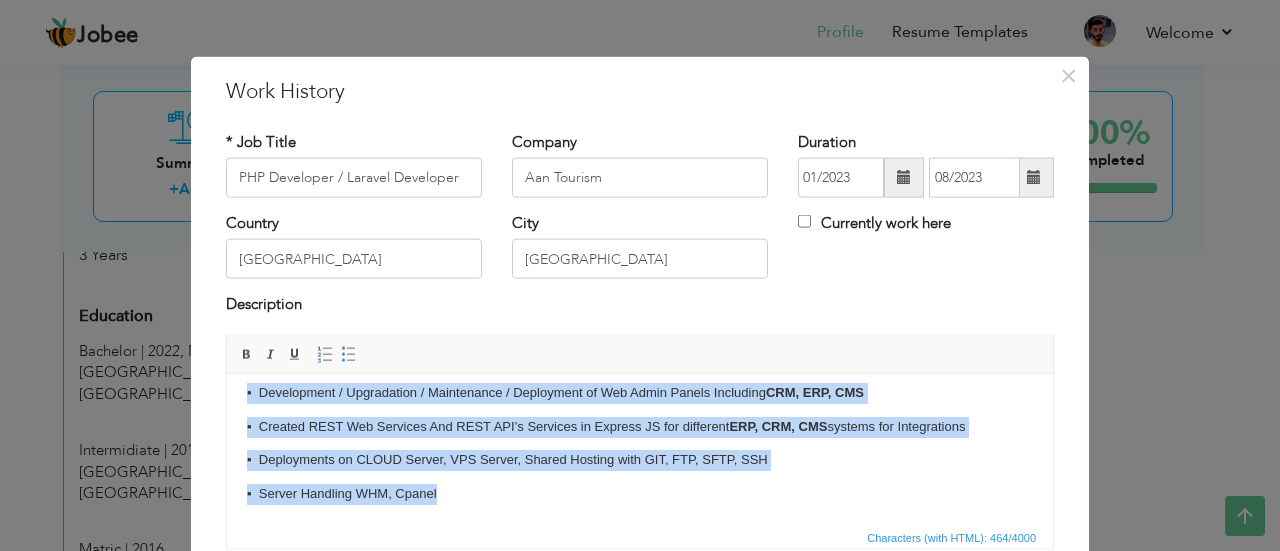 click on "Aan Tourism (Lahore, https://aantourism.com/) ▪  Development / Upgradation / Maintenance / Deployment of Web Admin Panels Including  CRM, ERP, CMS ▪  Created REST Web Services And REST API’s Services in Express JS for different  ERP, CRM, CMS  systems for Integrations ▪  Deployments on CLOUD Server, VPS Server, Shared Hosting with GIT, FTP, SFTP, SSH ▪  Server Handling WHM, Cpanel" at bounding box center [640, 426] 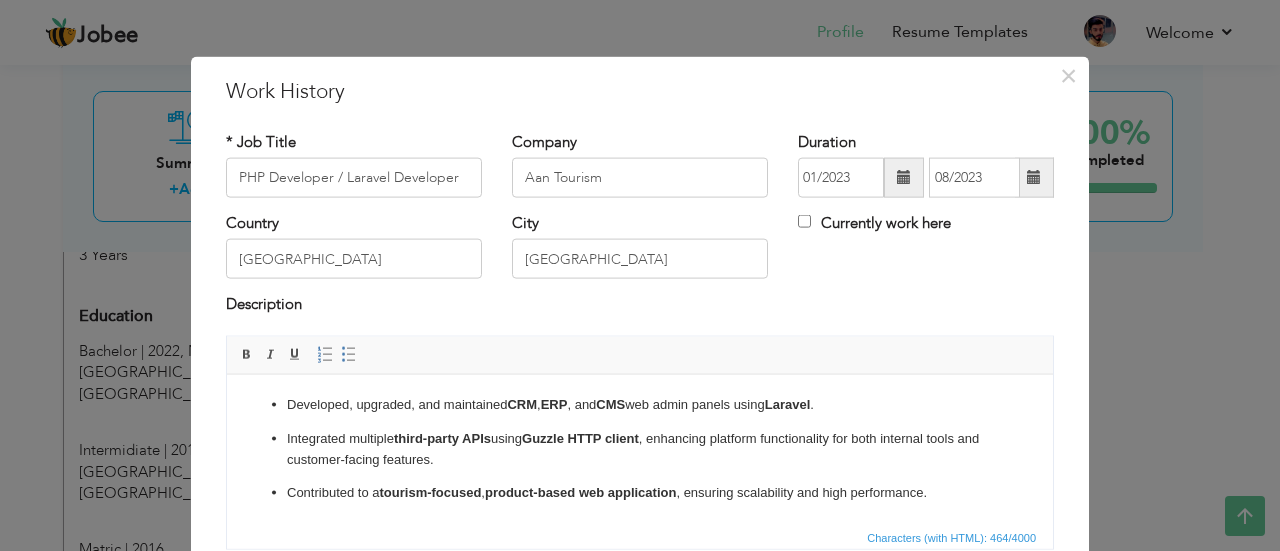 scroll, scrollTop: 0, scrollLeft: 0, axis: both 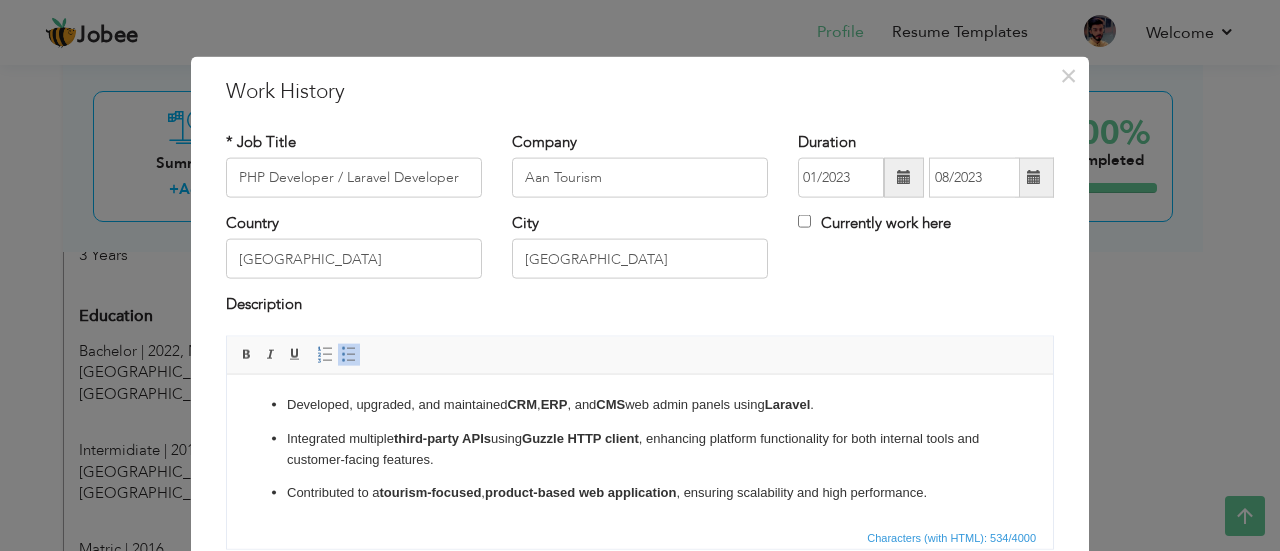 click on "Developed, upgraded, and maintained  CRM ,  ERP , and  CMS  web admin panels using  Laravel ." at bounding box center [640, 404] 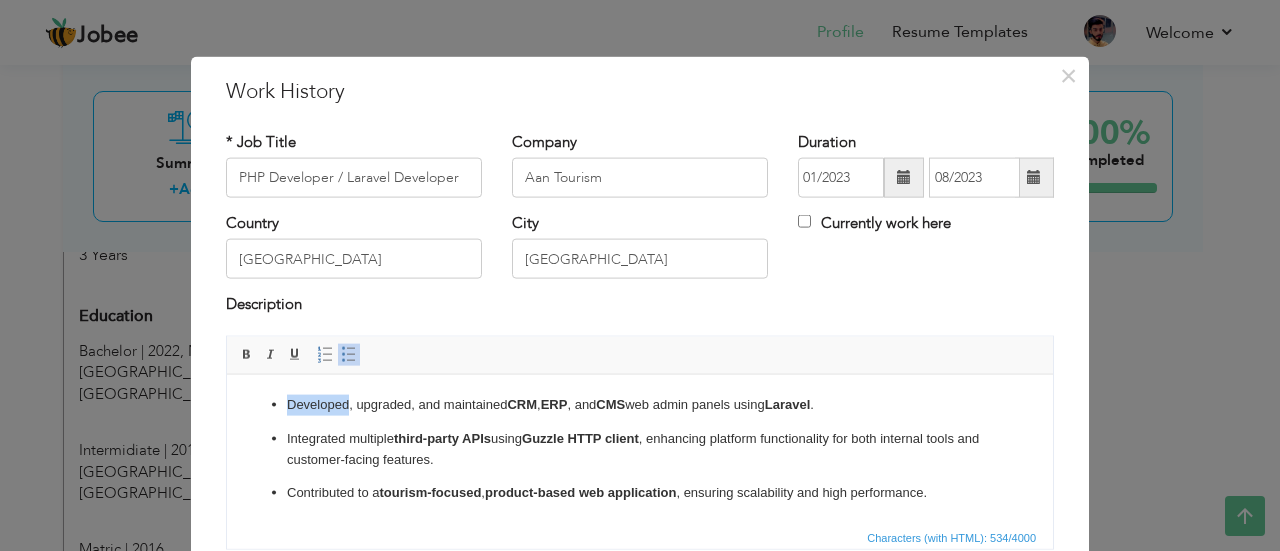 click on "Developed, upgraded, and maintained  CRM ,  ERP , and  CMS  web admin panels using  Laravel ." at bounding box center [640, 404] 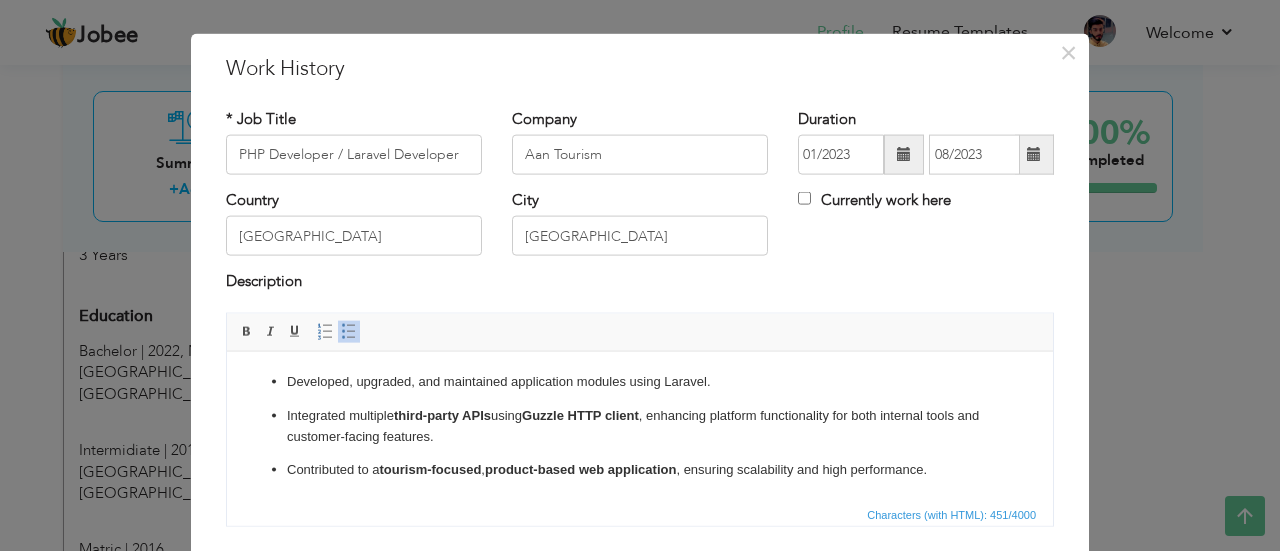 scroll, scrollTop: 27, scrollLeft: 0, axis: vertical 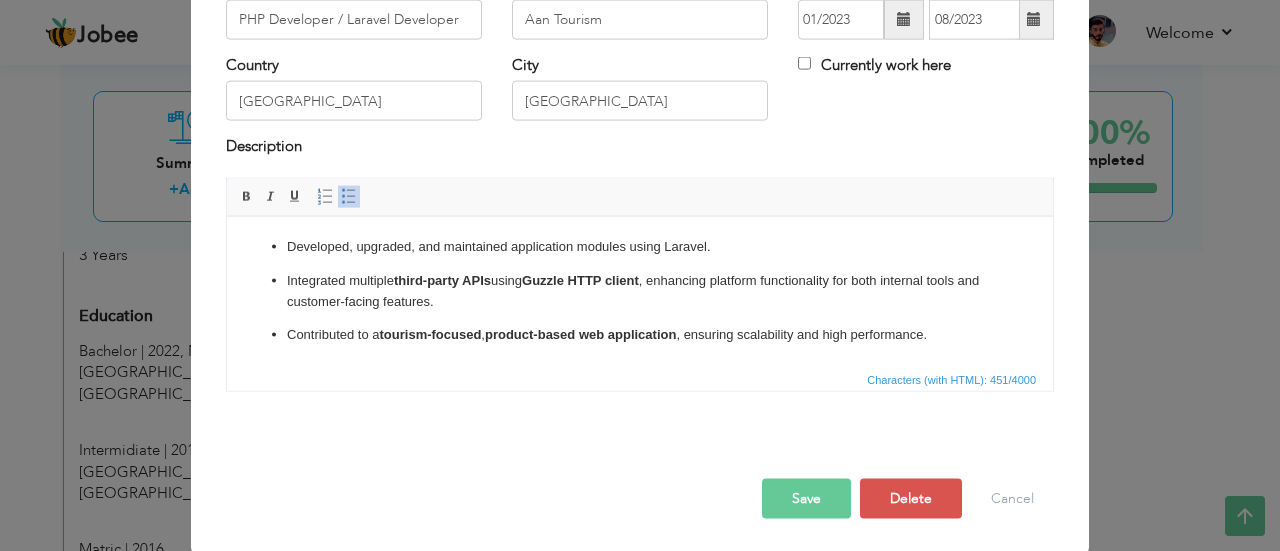 click on "Save" at bounding box center (806, 498) 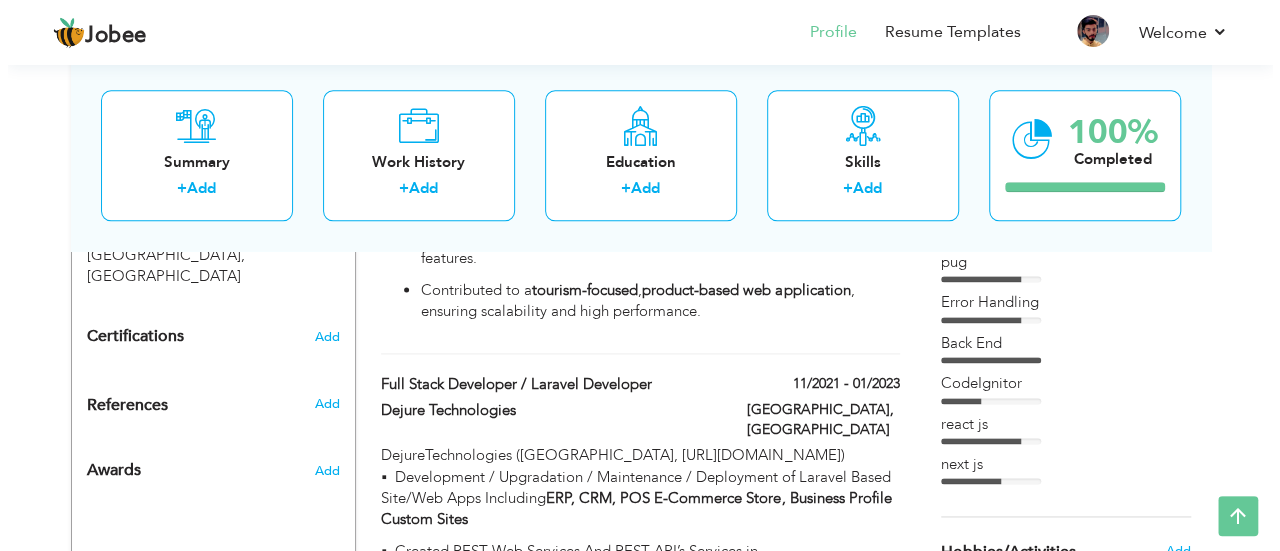scroll, scrollTop: 1156, scrollLeft: 0, axis: vertical 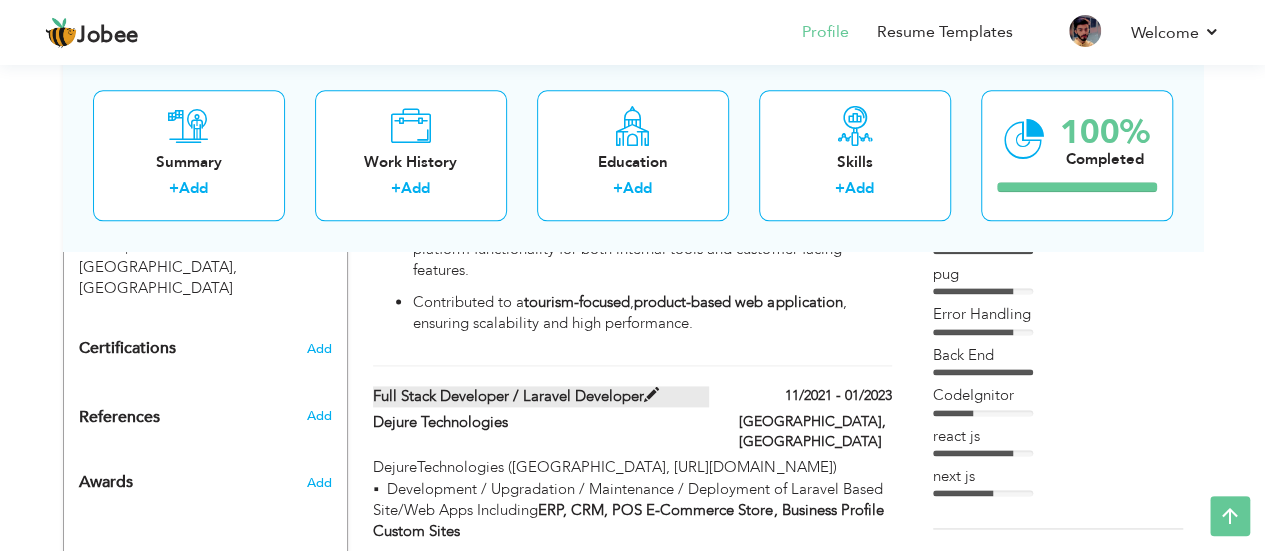 click at bounding box center [651, 395] 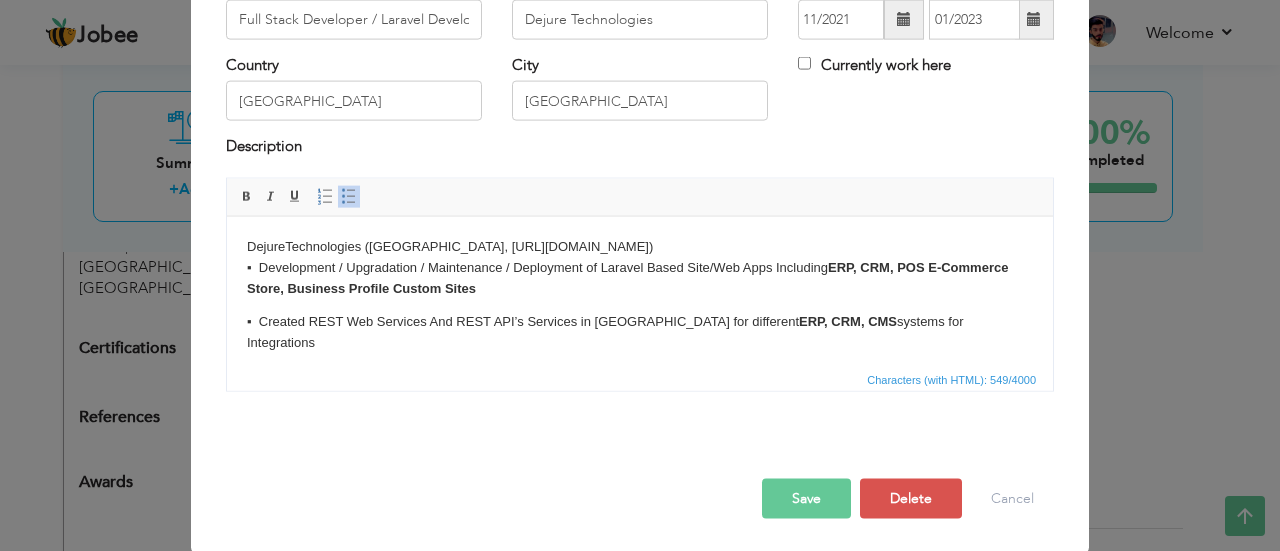 scroll, scrollTop: 0, scrollLeft: 0, axis: both 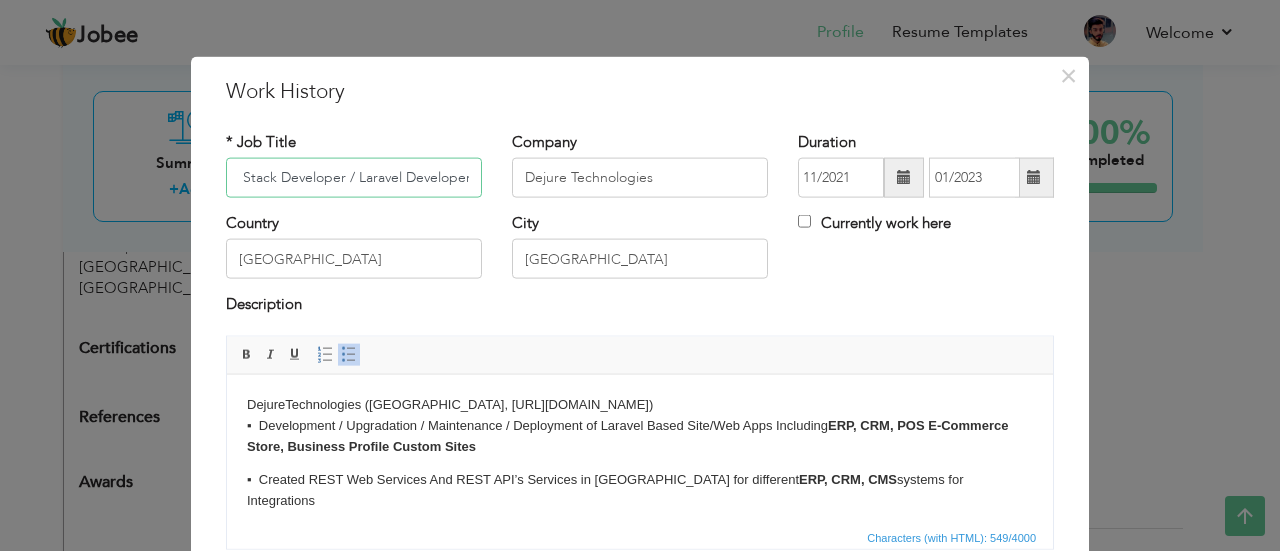 click on "Full Stack Developer / Laravel Developer" at bounding box center (354, 178) 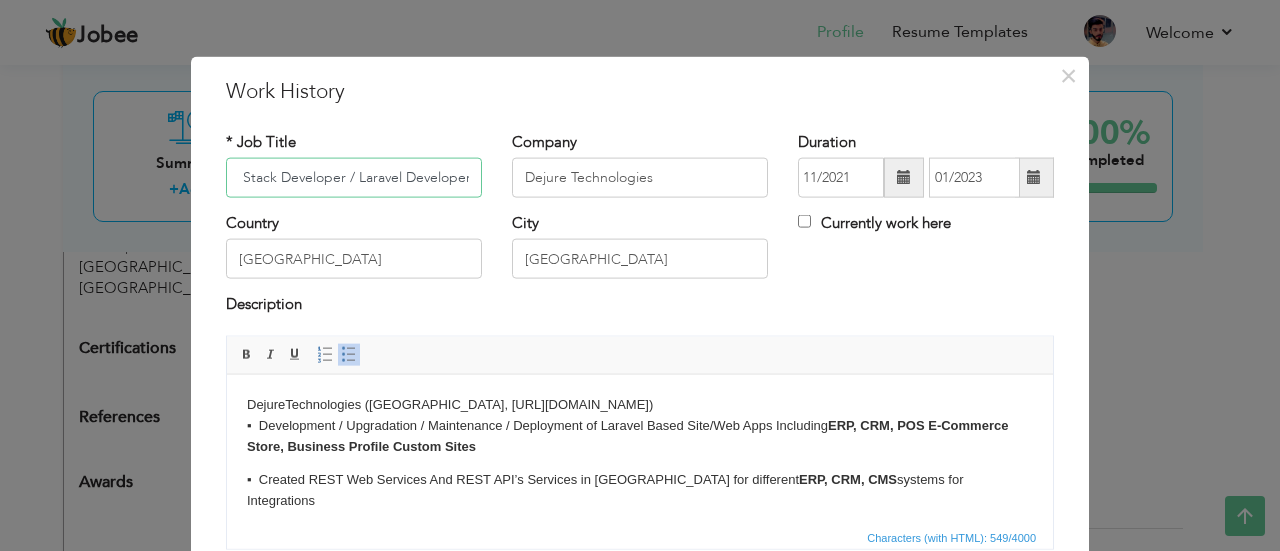 click on "Full Stack Developer / Laravel Developer" at bounding box center [354, 178] 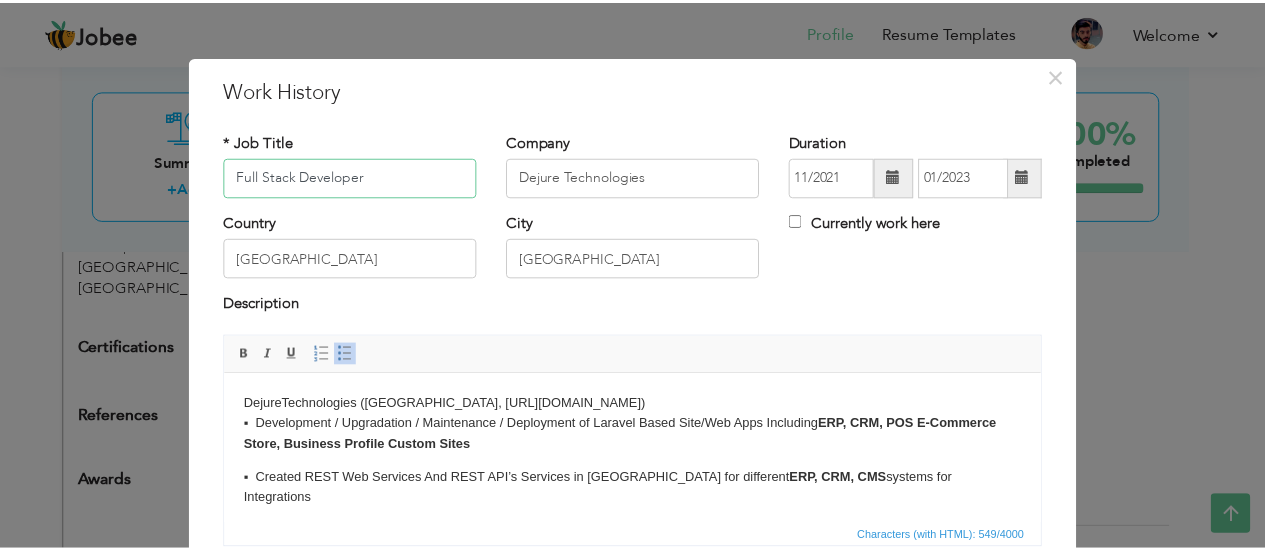 scroll, scrollTop: 0, scrollLeft: 0, axis: both 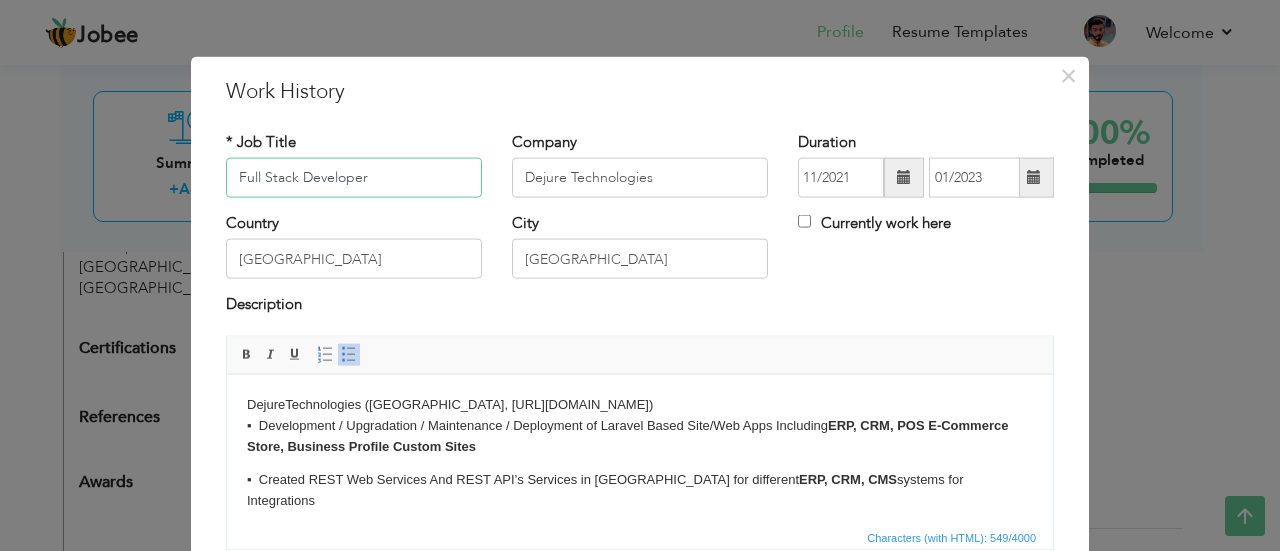 click on "Full Stack Developer" at bounding box center [354, 178] 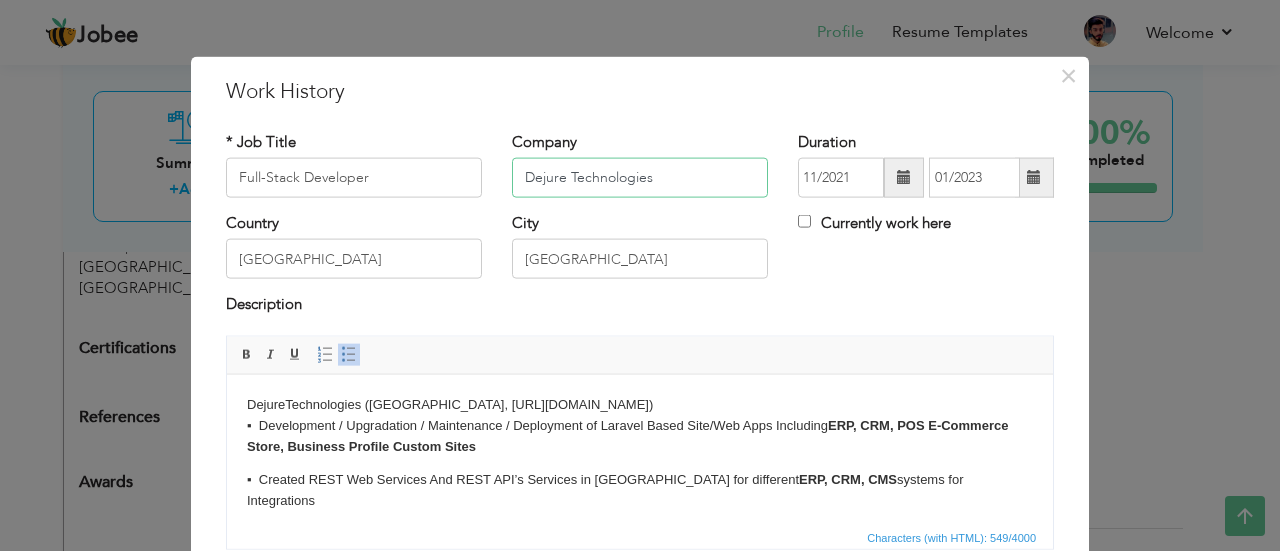 click on "Dejure Technologies" at bounding box center [640, 178] 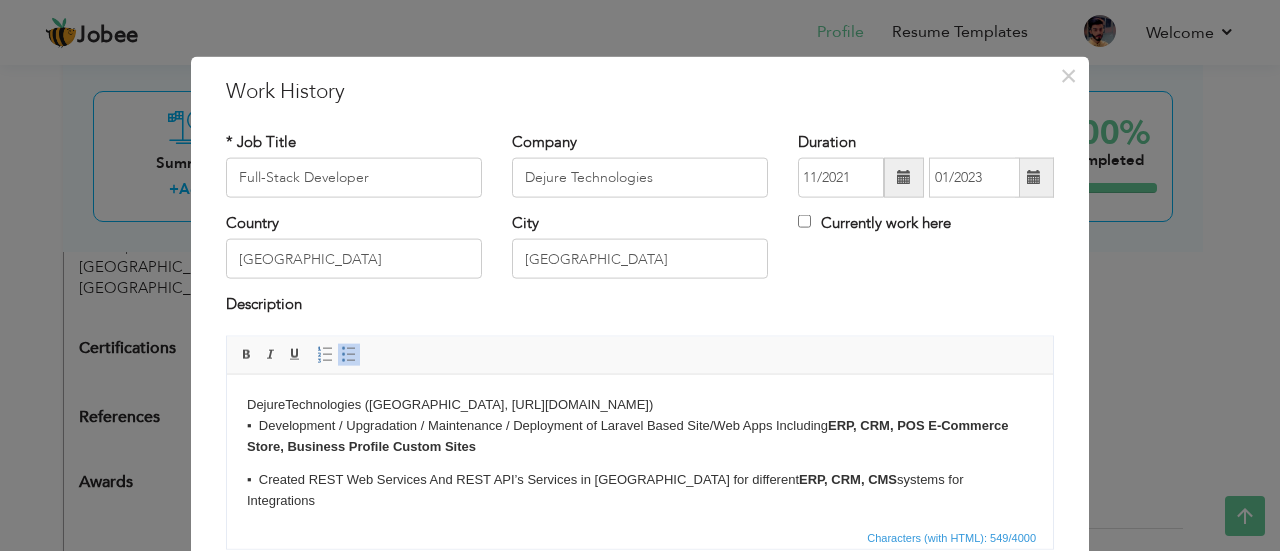 click on "DejureTechnologies (Lahore, https://www.dejuretechnologies.com) ▪  Development / Upgradation / Maintenance / Deployment of Laravel Based Site/Web Apps Including  ERP, CRM, POS E-Commerce Store, Business Profile Custom Sites" at bounding box center [640, 425] 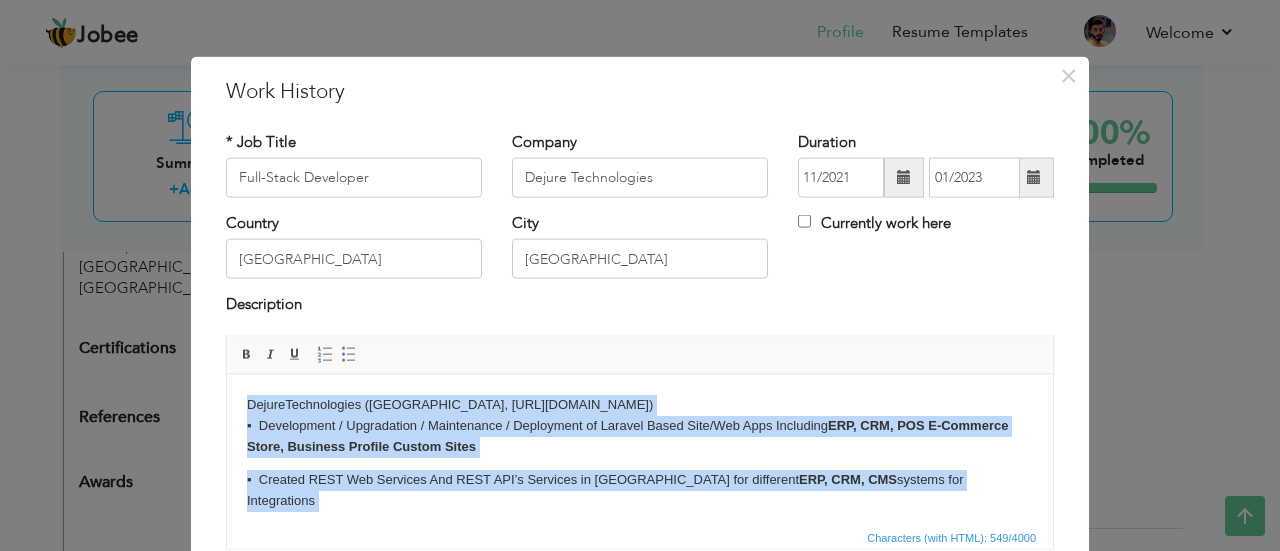 copy on "DejureTechnologies (Lahore, https://www.dejuretechnologies.com) ▪  Development / Upgradation / Maintenance / Deployment of Laravel Based Site/Web Apps Including  ERP, CRM, POS E-Commerce Store, Business Profile Custom Sites ▪  Created REST Web Services And REST API’s Services in Laravel for different  ERP, CRM, CMS  systems for Integrations ▪  Deployments on CLOUD Server, VPS Server, Shared Hosting with GIT, FTP, SFTP, SSH ▪  Server Handling WHM, Cpanel" 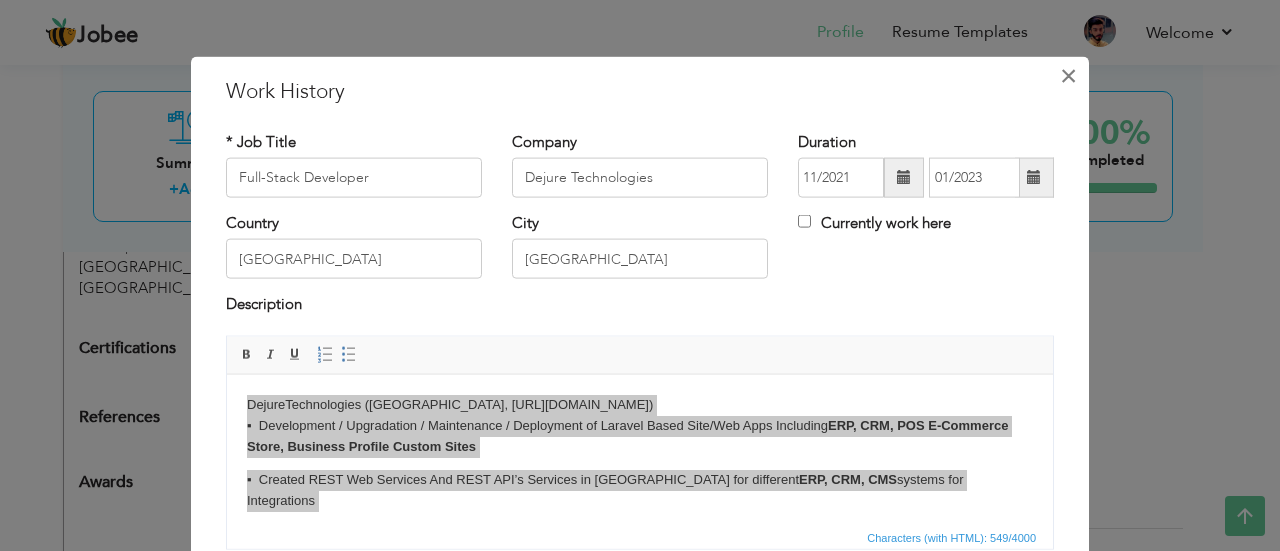 click on "×" at bounding box center (1068, 75) 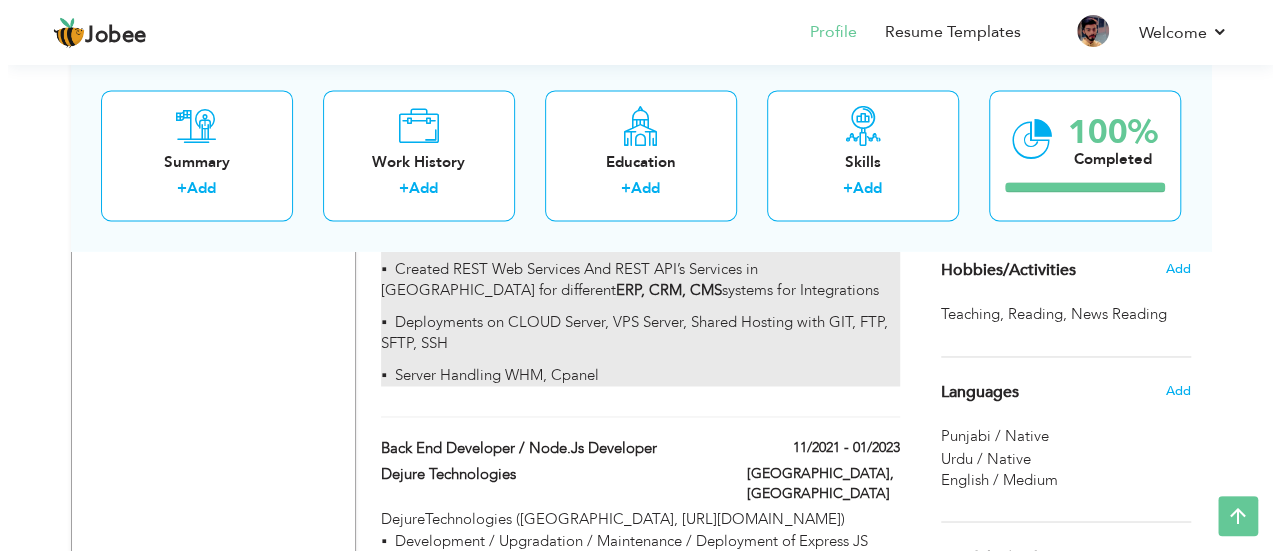 scroll, scrollTop: 1554, scrollLeft: 0, axis: vertical 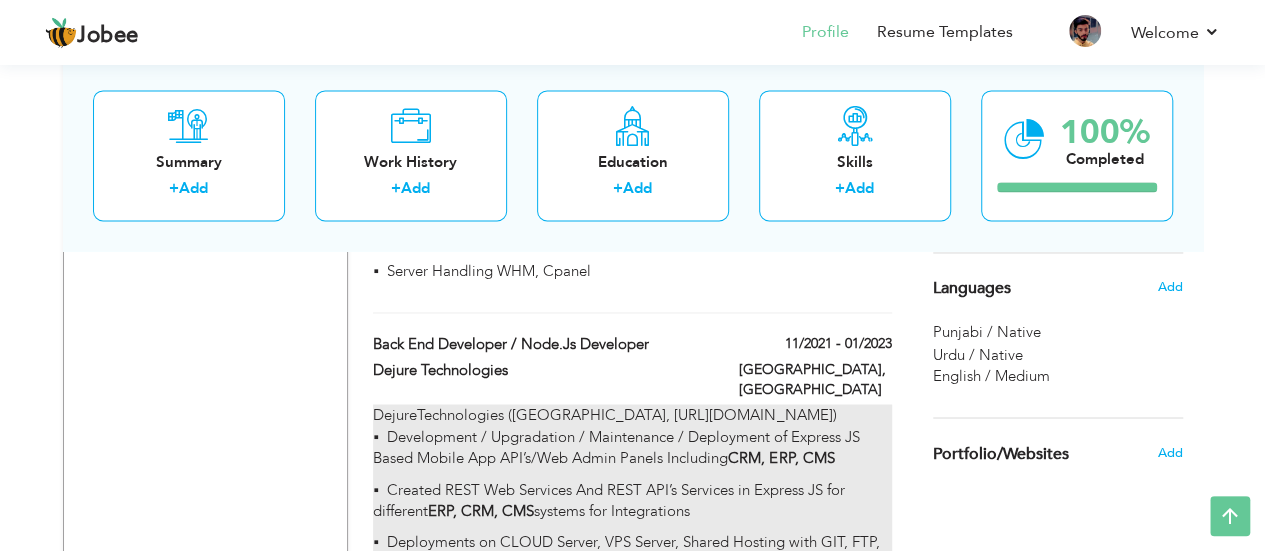 click on "▪  Development / Upgradation / Maintenance / Deployment of Express JS Based Mobile App API’s/Web Admin Panels Including  CRM, ERP, CMS" at bounding box center [632, 447] 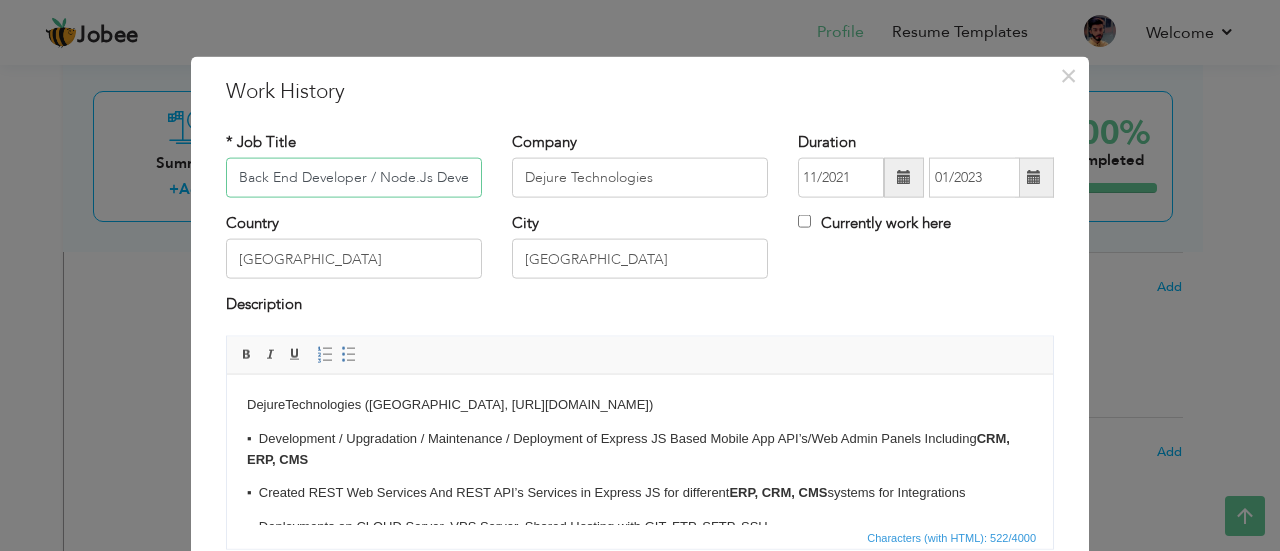 scroll, scrollTop: 0, scrollLeft: 29, axis: horizontal 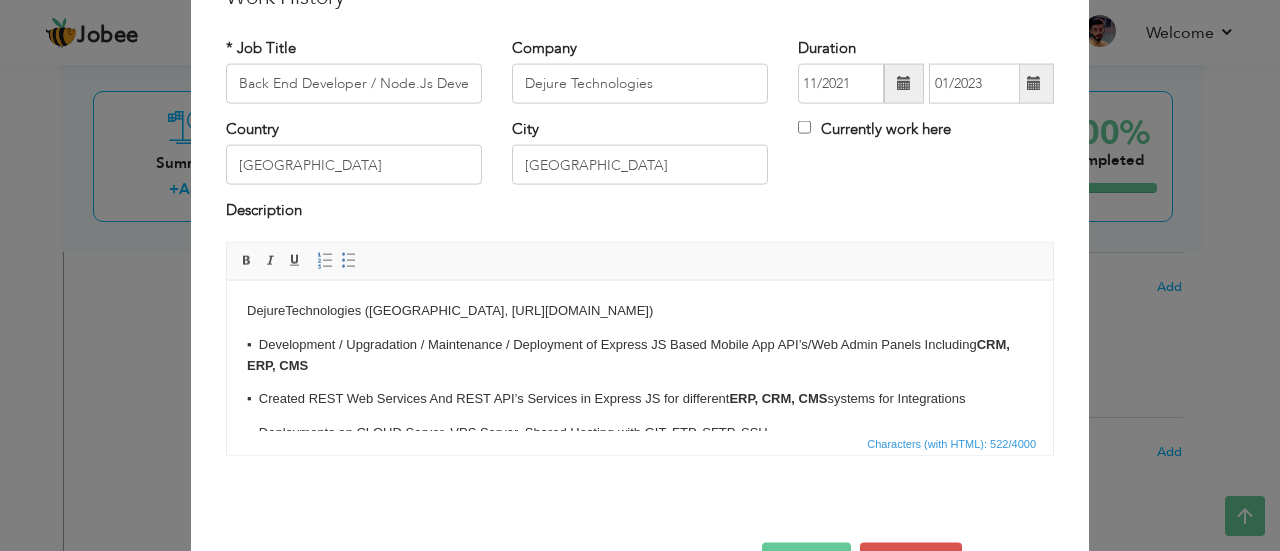 click on "▪  Created REST Web Services And REST API’s Services in Express JS for different  ERP, CRM, CMS  systems for Integrations" at bounding box center [640, 398] 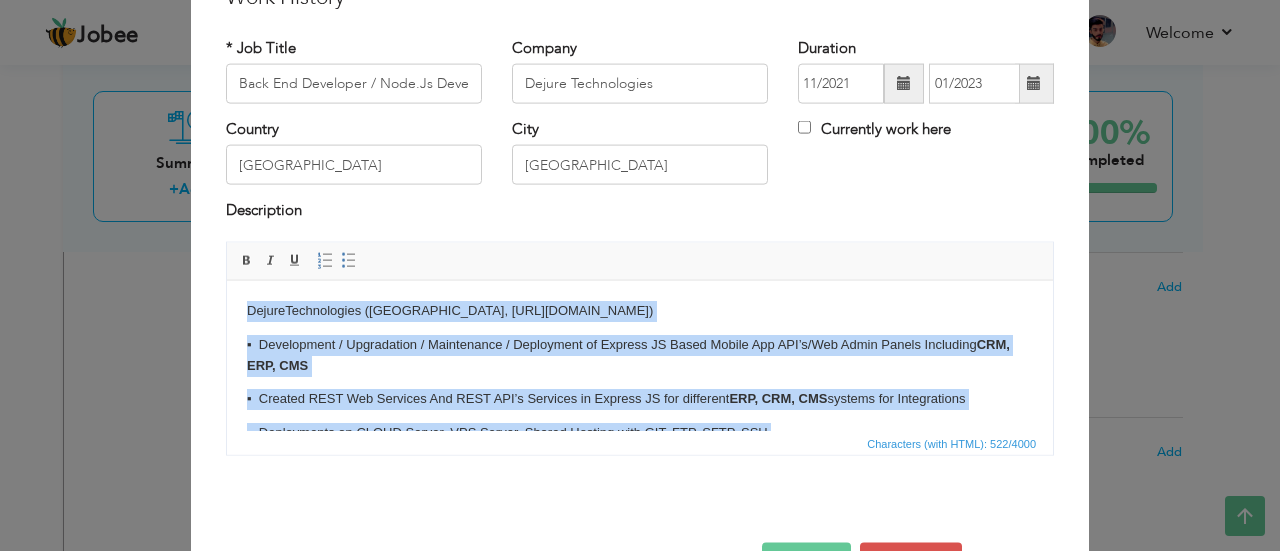 copy on "DejureTechnologies (Lahore, https://www.dejuretechnologies.com) ▪  Development / Upgradation / Maintenance / Deployment of Express JS Based Mobile App API’s/Web Admin Panels Including  CRM, ERP, CMS ▪  Created REST Web Services And REST API’s Services in Express JS for different  ERP, CRM, CMS  systems for Integrations ▪  Deployments on CLOUD Server, VPS Server, Shared Hosting with GIT, FTP, SFTP, SSH ▪  Server Handling WHM, Cpanel" 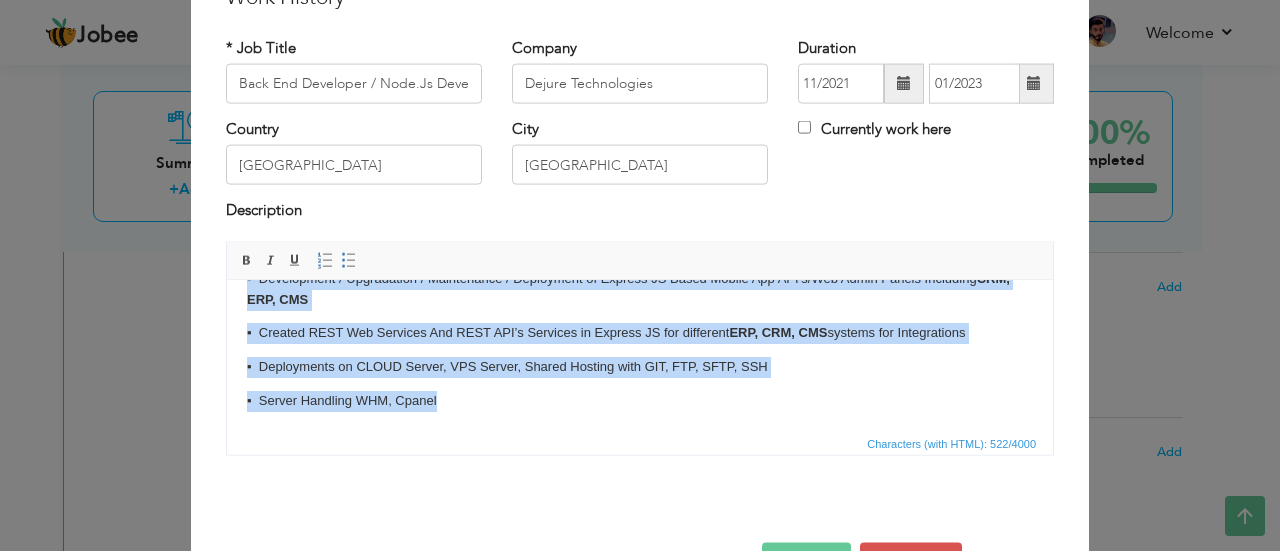 click on "▪  Created REST Web Services And REST API’s Services in Express JS for different  ERP, CRM, CMS  systems for Integrations" at bounding box center [640, 332] 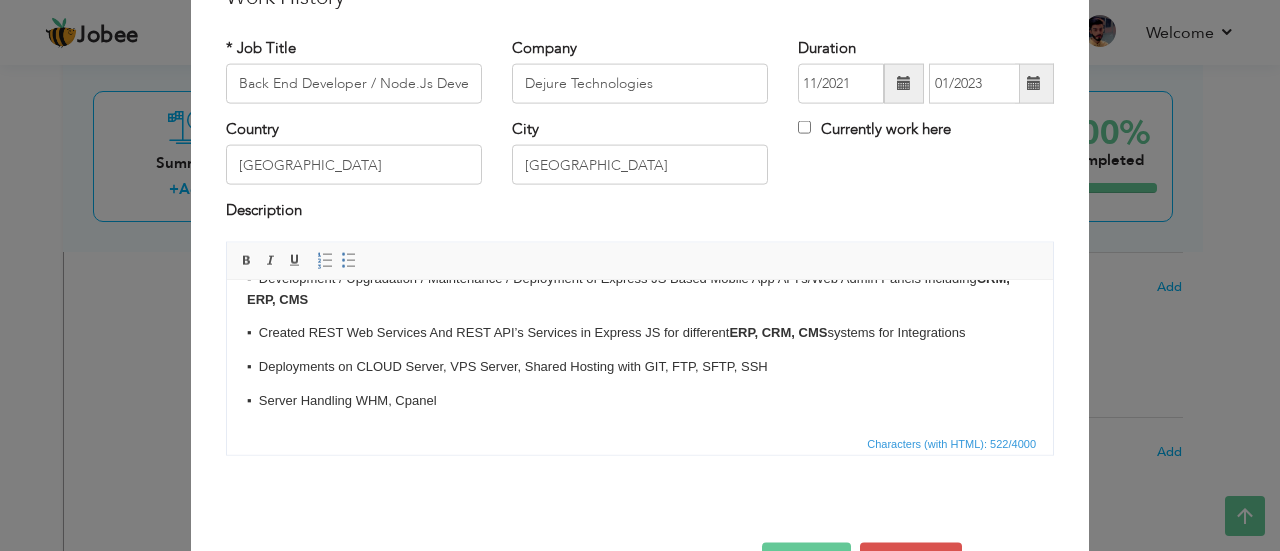 scroll, scrollTop: 0, scrollLeft: 0, axis: both 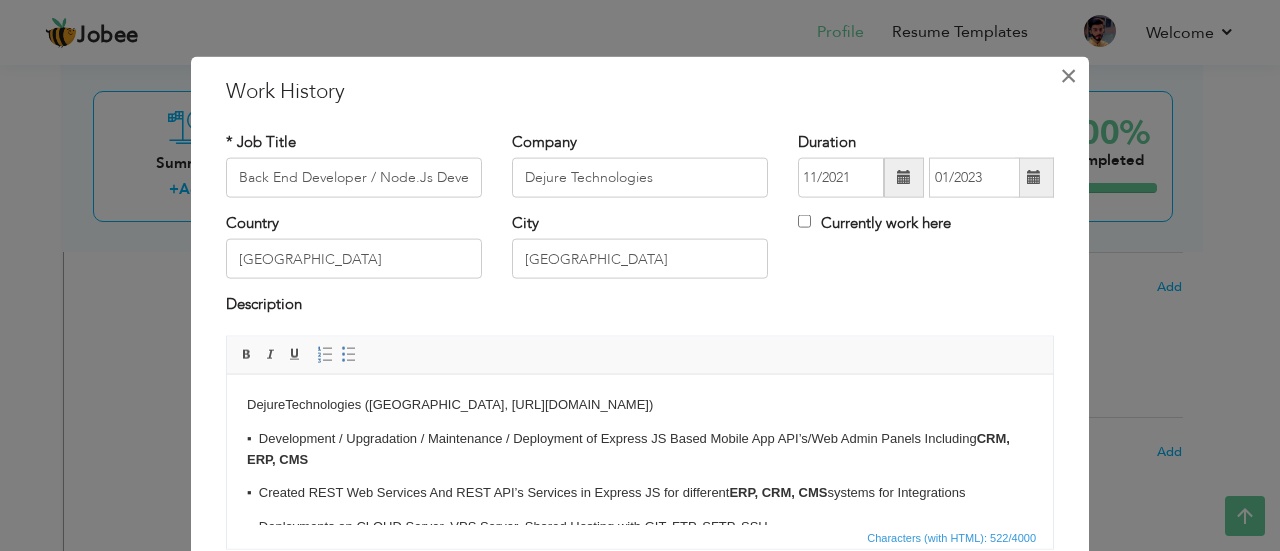 click on "×" at bounding box center [1068, 75] 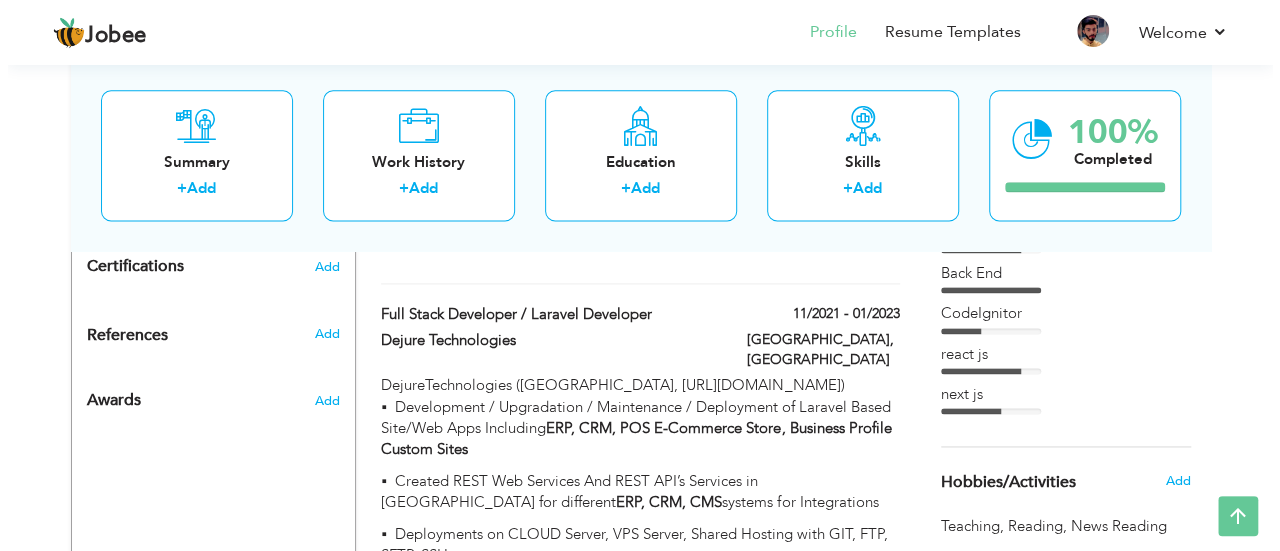 scroll, scrollTop: 1236, scrollLeft: 0, axis: vertical 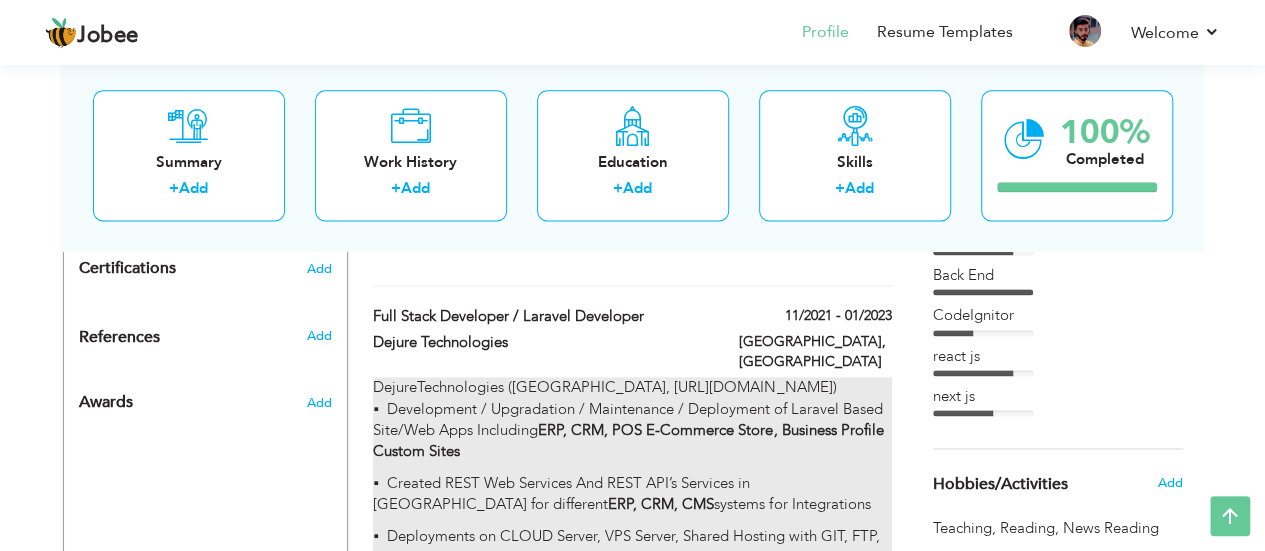 click on "DejureTechnologies (Lahore, https://www.dejuretechnologies.com)
▪  Development / Upgradation / Maintenance / Deployment of Laravel Based Site/Web Apps Including  ERP, CRM, POS E-Commerce Store, Business Profile Custom Sites
▪  Created REST Web Services And REST API’s Services in Laravel for different  ERP, CRM, CMS  systems for Integrations
▪  Deployments on CLOUD Server, VPS Server, Shared Hosting with GIT, FTP, SFTP, SSH
▪  Server Handling WHM, Cpanel" at bounding box center [632, 488] 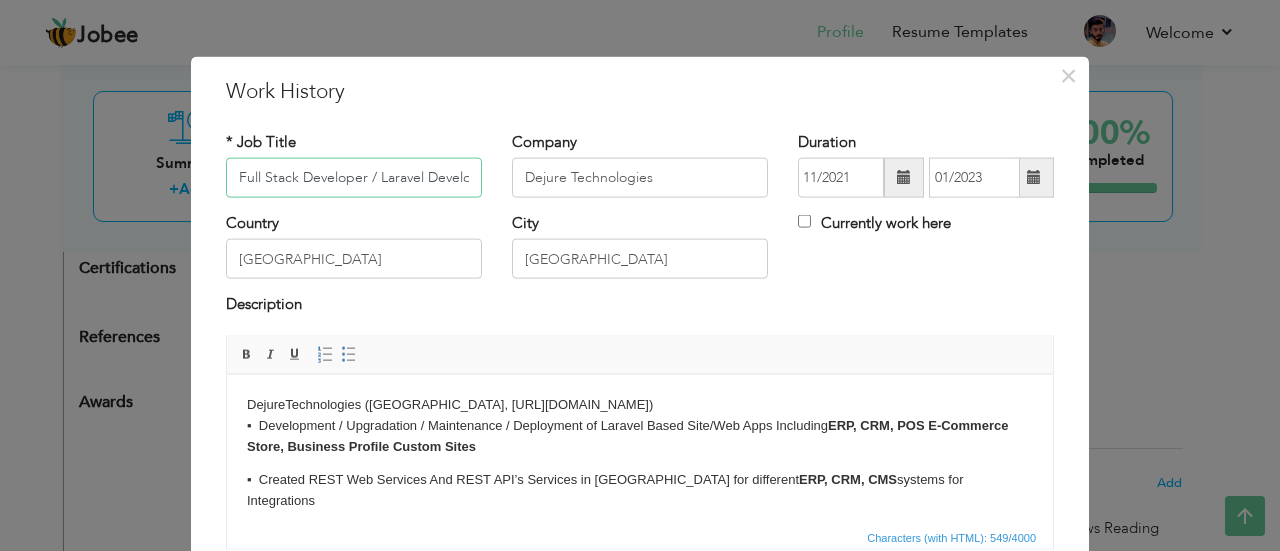 scroll, scrollTop: 0, scrollLeft: 22, axis: horizontal 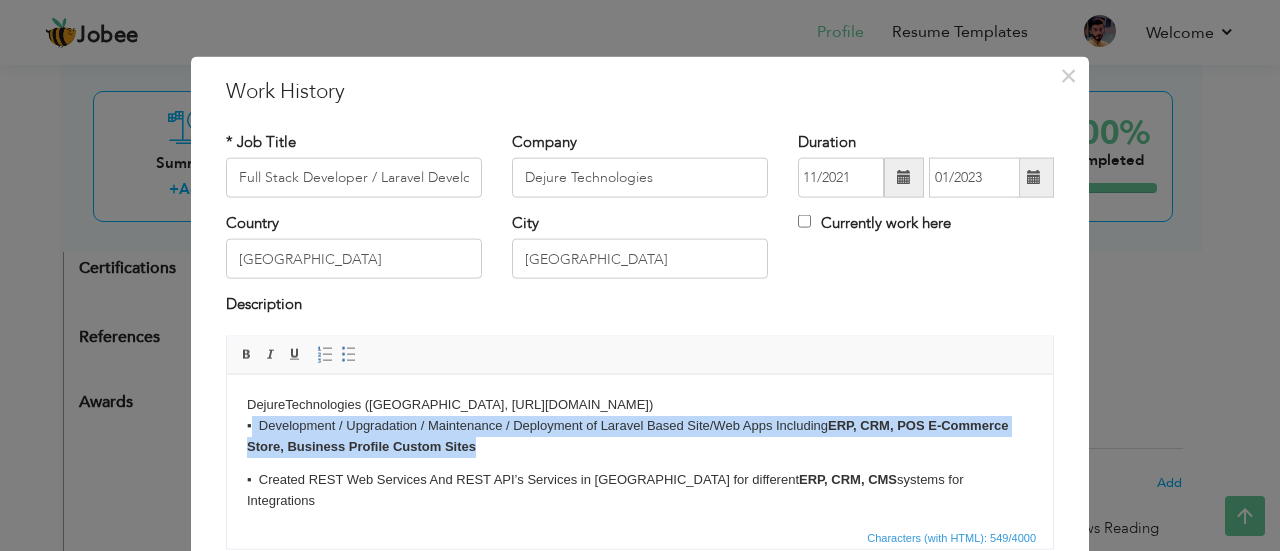 drag, startPoint x: 492, startPoint y: 450, endPoint x: 252, endPoint y: 428, distance: 241.00623 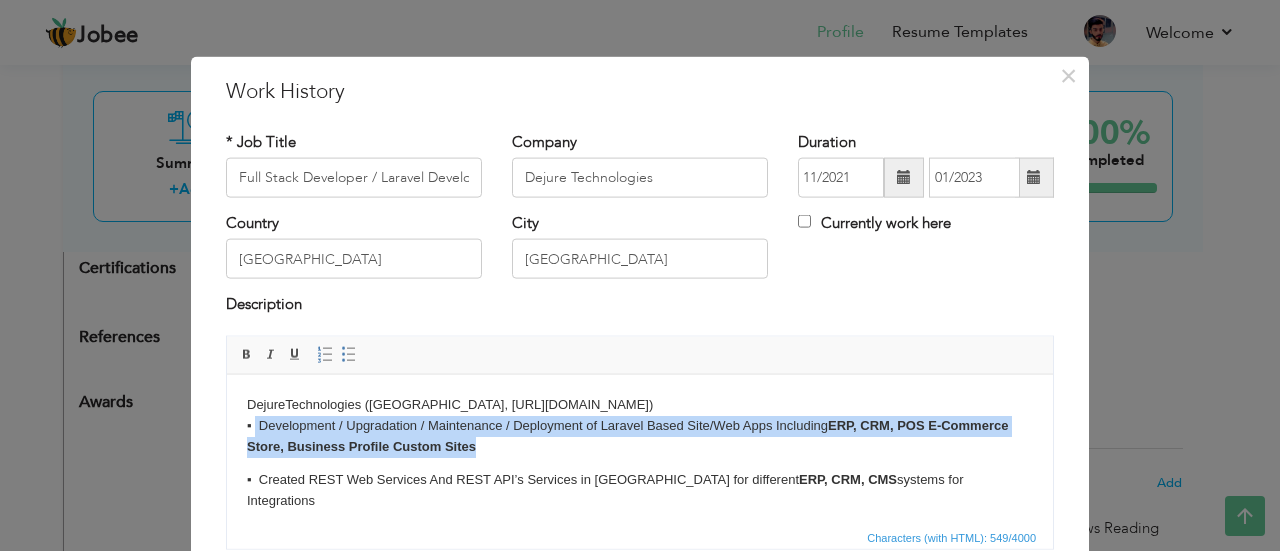copy on "Development / Upgradation / Maintenance / Deployment of Laravel Based Site/Web Apps Including  ERP, CRM, POS E-Commerce Store, Business Profile Custom Sites" 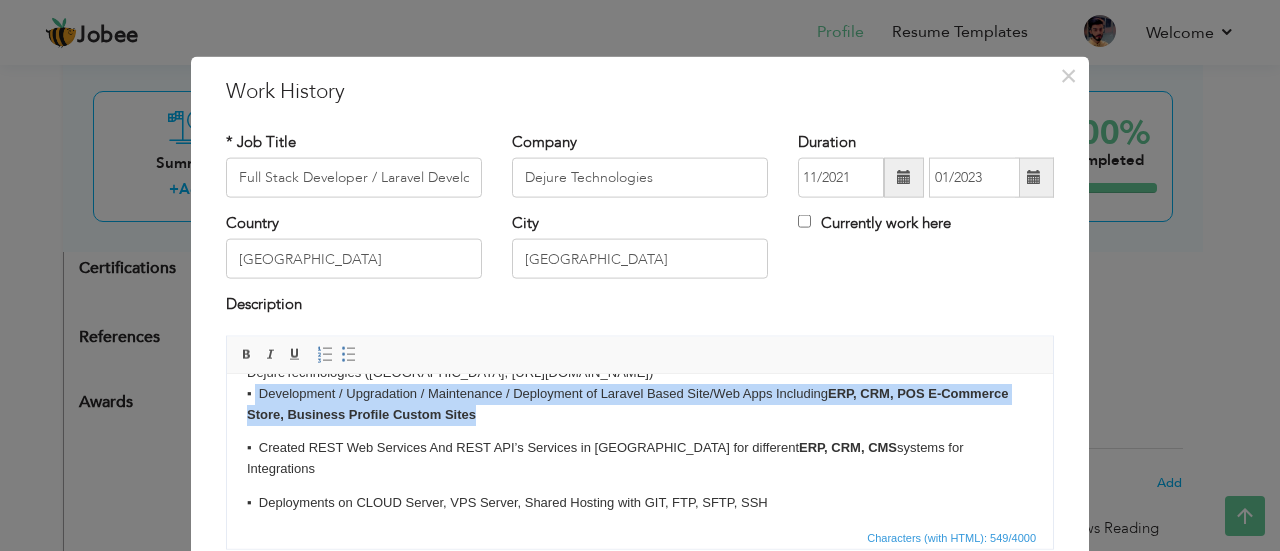 scroll, scrollTop: 22, scrollLeft: 0, axis: vertical 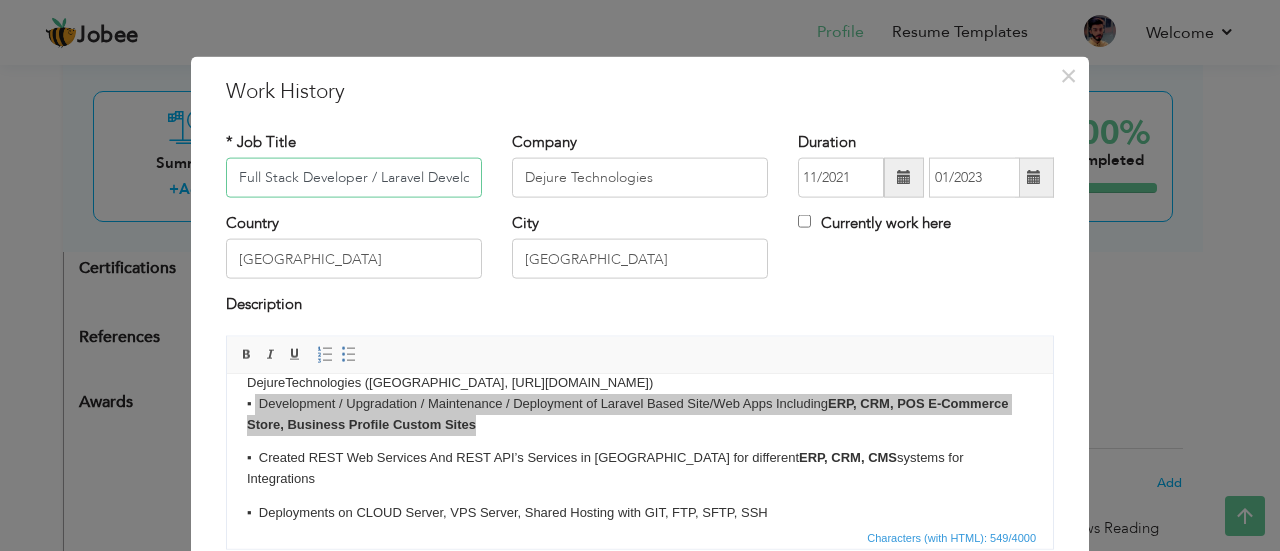 click on "Full Stack Developer / Laravel Developer" at bounding box center (354, 178) 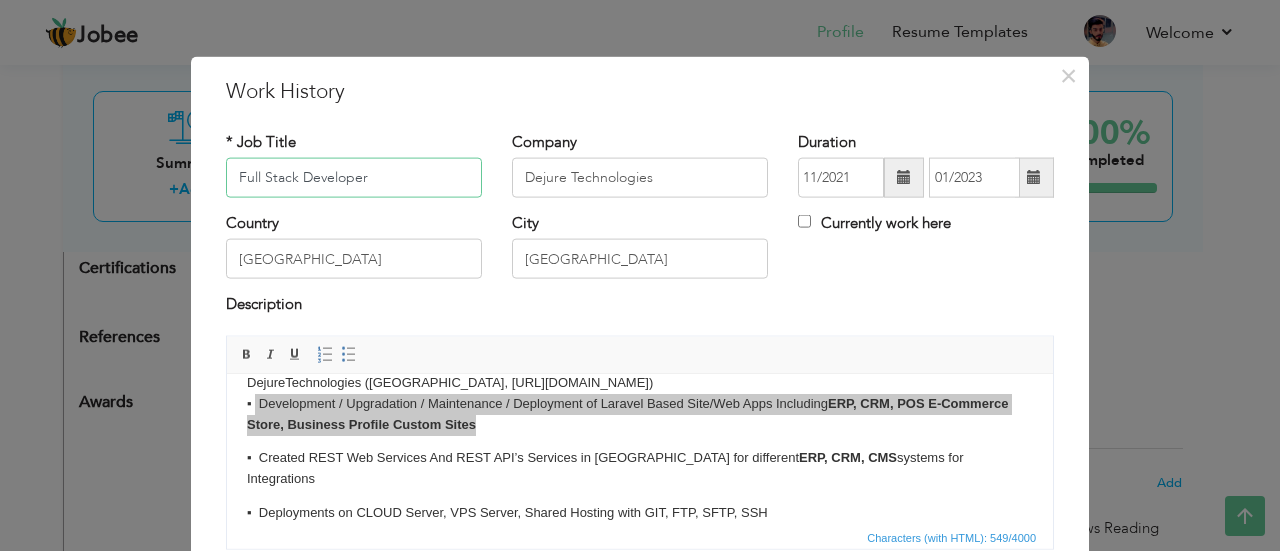 scroll, scrollTop: 0, scrollLeft: 0, axis: both 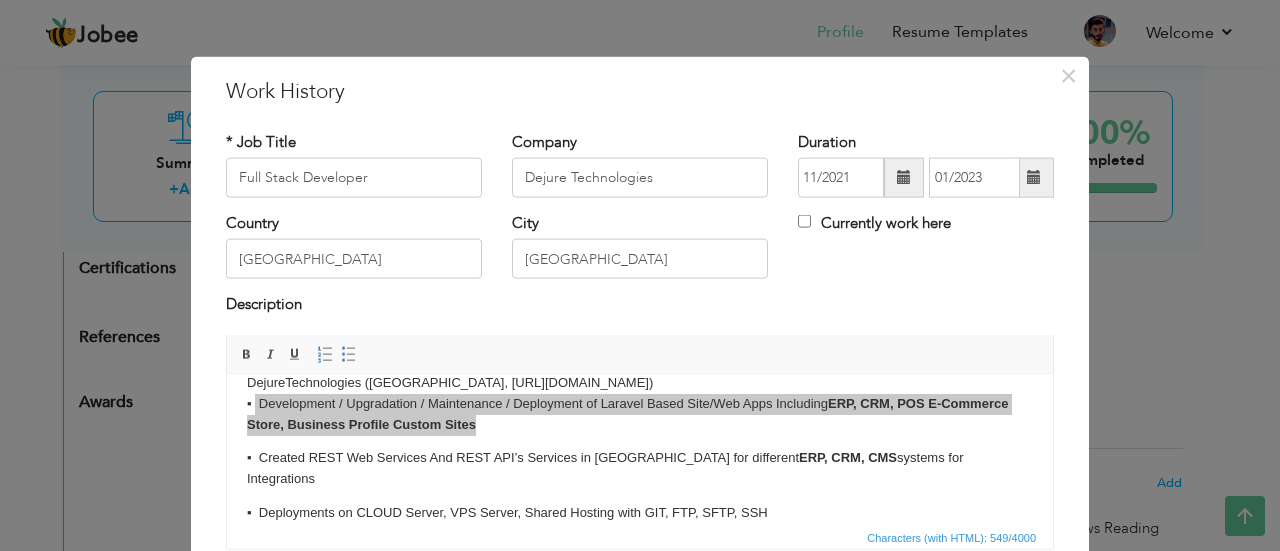 click on "Country
Pakistan" at bounding box center [354, 246] 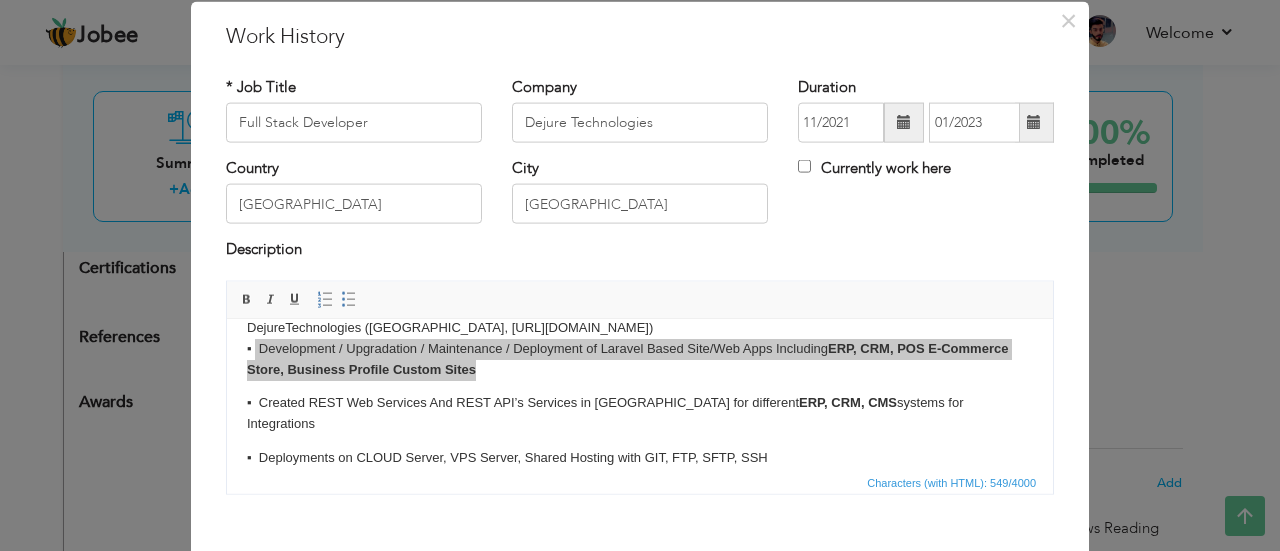 scroll, scrollTop: 75, scrollLeft: 0, axis: vertical 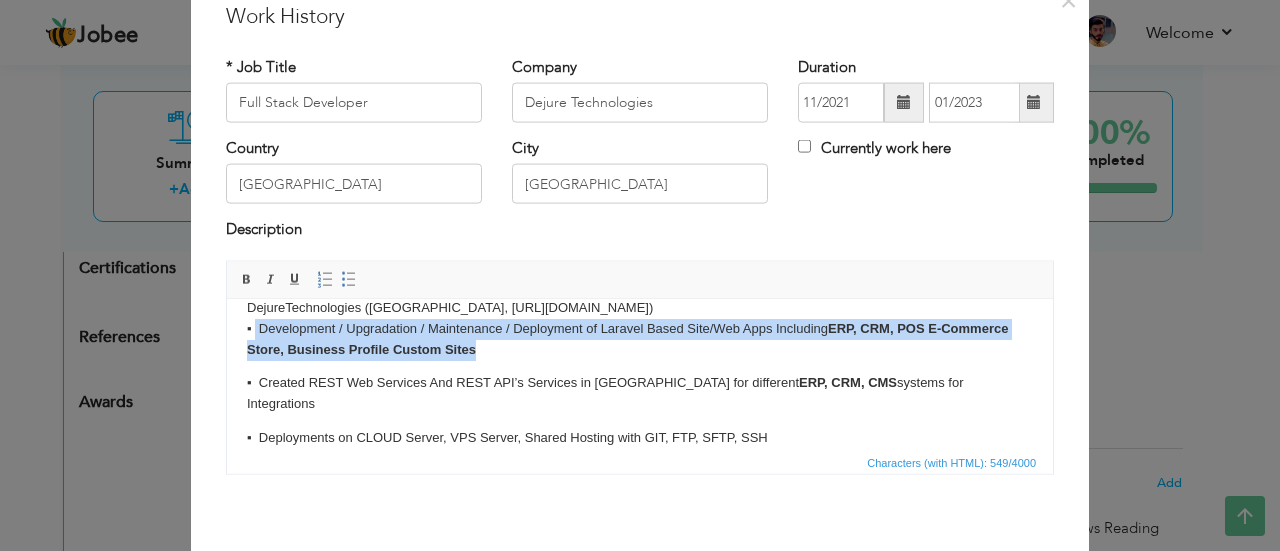 click on "DejureTechnologies (Lahore, https://www.dejuretechnologies.com) ▪  Development / Upgradation / Maintenance / Deployment of Laravel Based Site/Web Apps Including  ERP, CRM, POS E-Commerce Store, Business Profile Custom Sites" at bounding box center [640, 328] 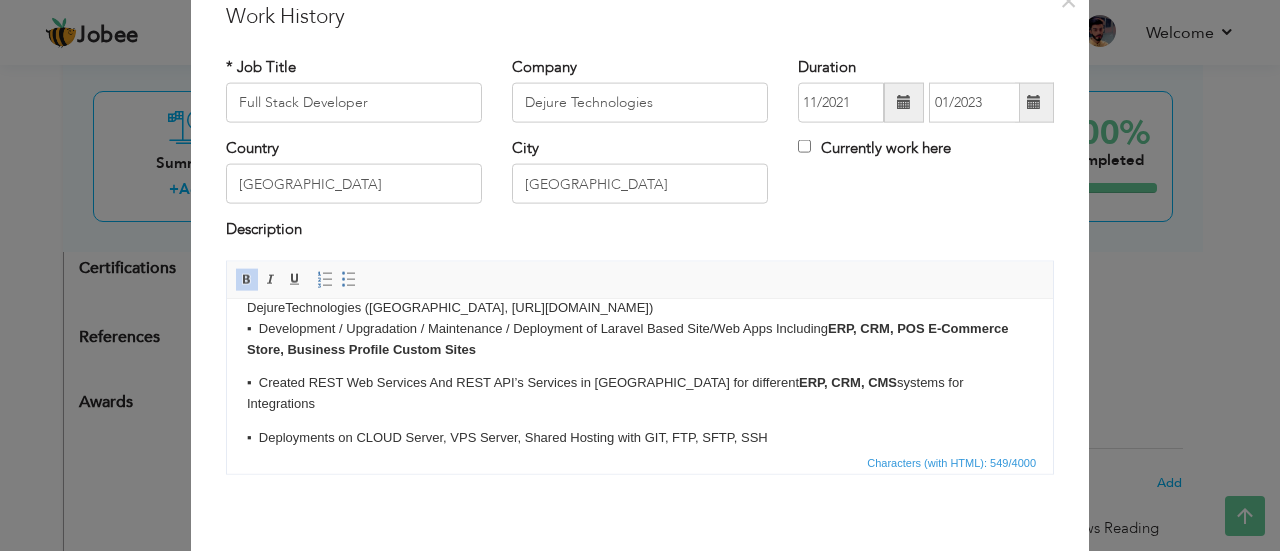 scroll, scrollTop: 0, scrollLeft: 0, axis: both 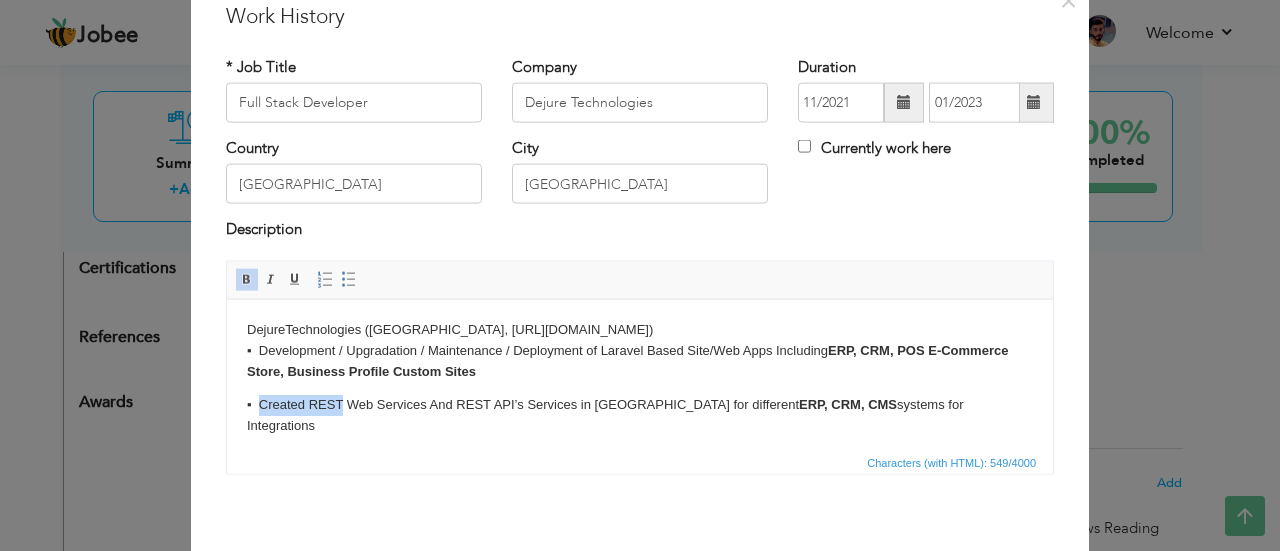 drag, startPoint x: 263, startPoint y: 397, endPoint x: 341, endPoint y: 396, distance: 78.00641 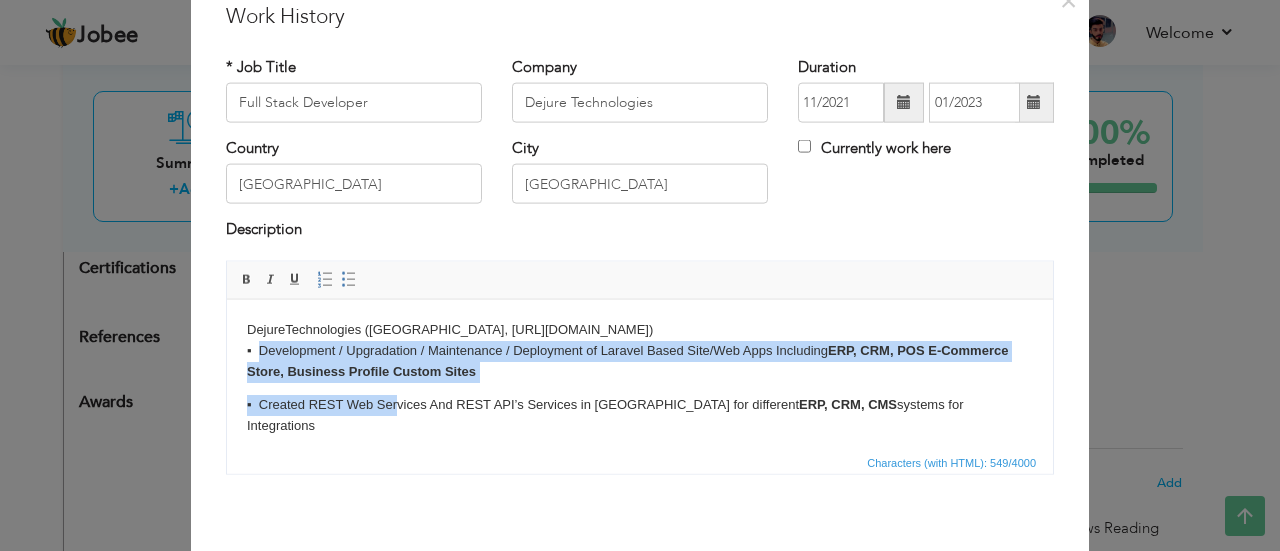 drag, startPoint x: 261, startPoint y: 345, endPoint x: 395, endPoint y: 388, distance: 140.73024 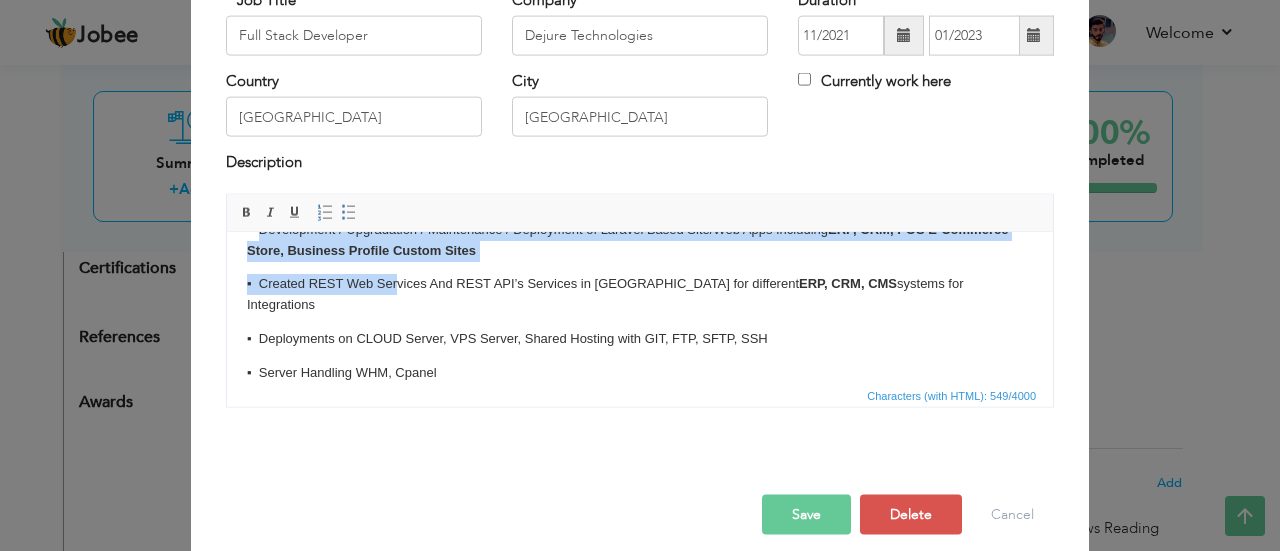scroll, scrollTop: 143, scrollLeft: 0, axis: vertical 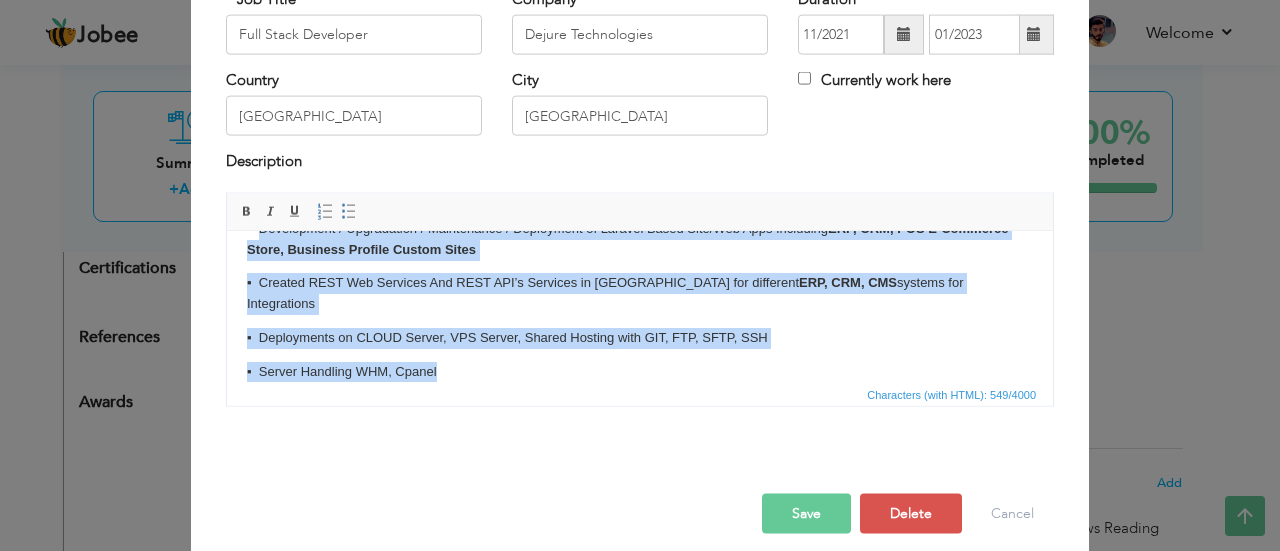 click on "▪  Server Handling WHM, Cpanel" at bounding box center [640, 371] 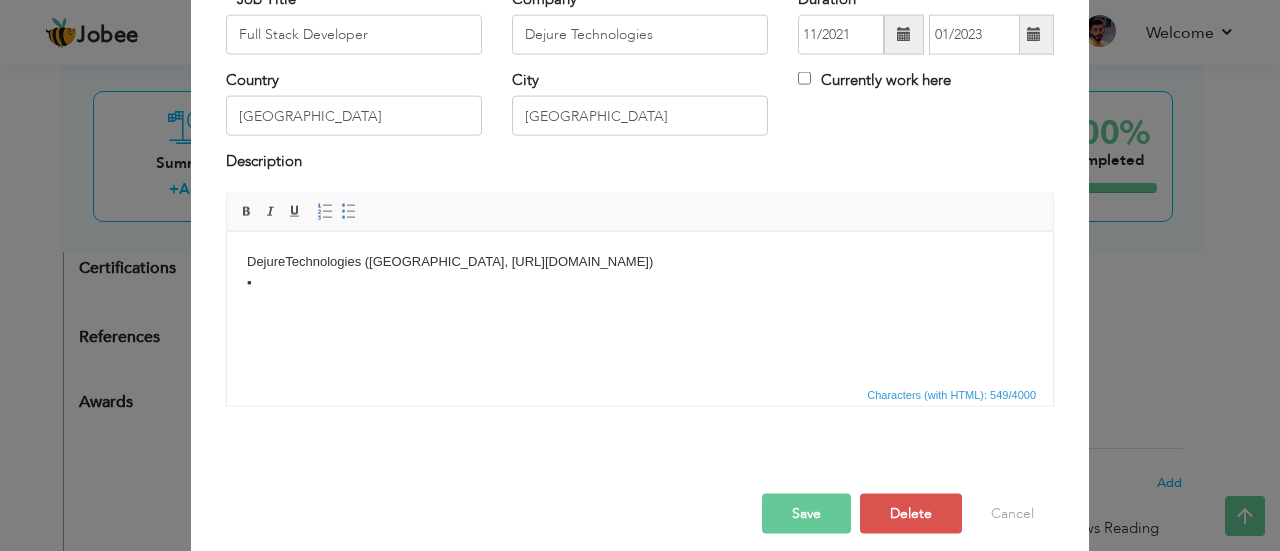 scroll, scrollTop: 0, scrollLeft: 0, axis: both 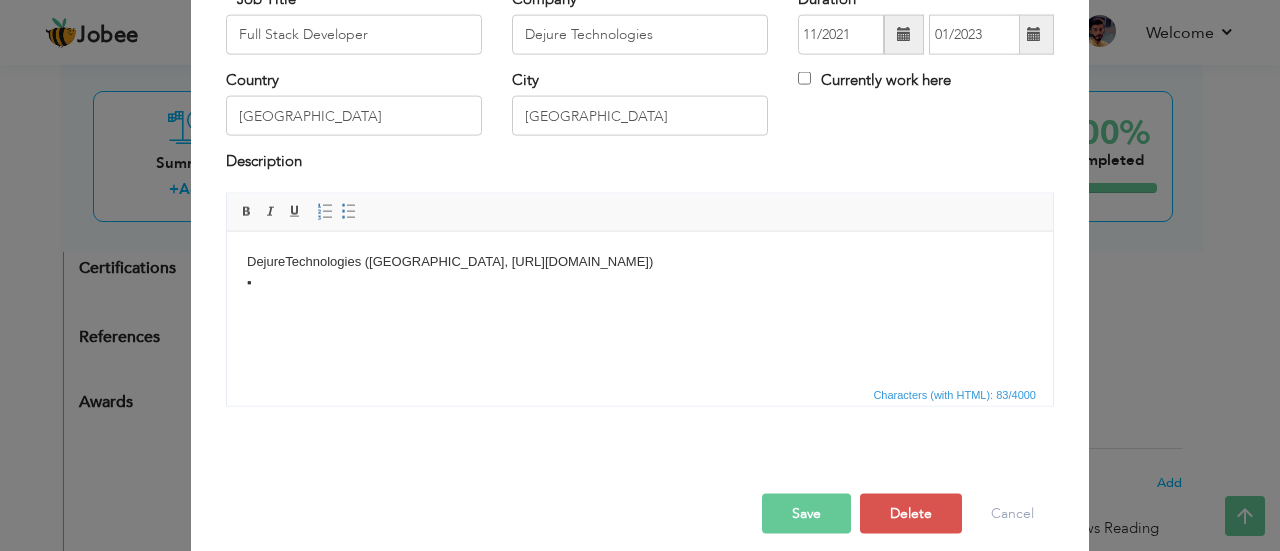type 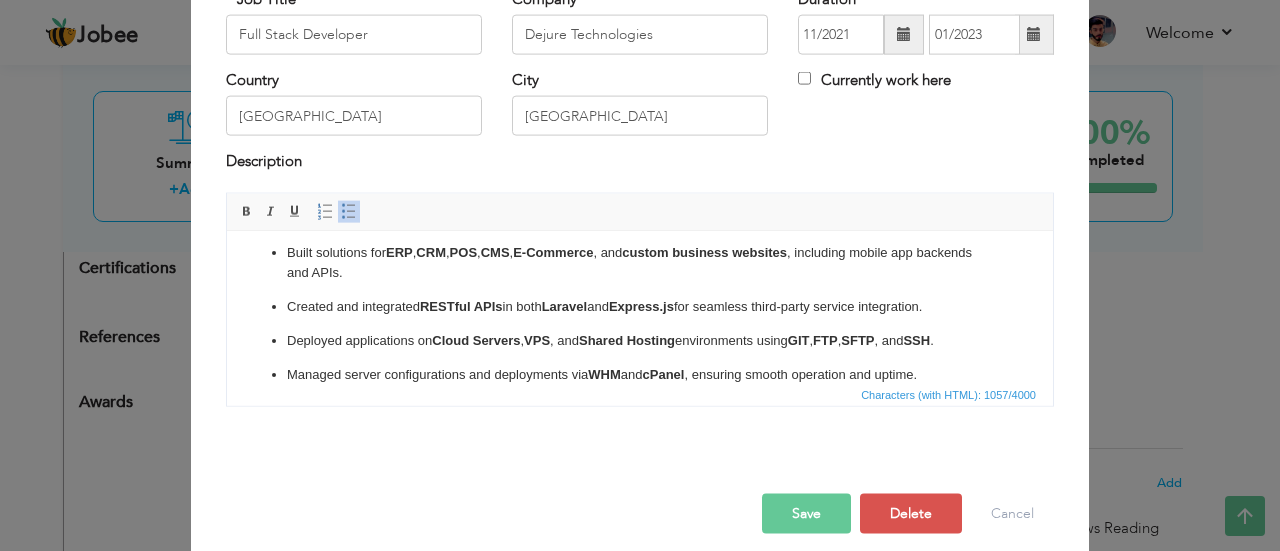 scroll, scrollTop: 0, scrollLeft: 0, axis: both 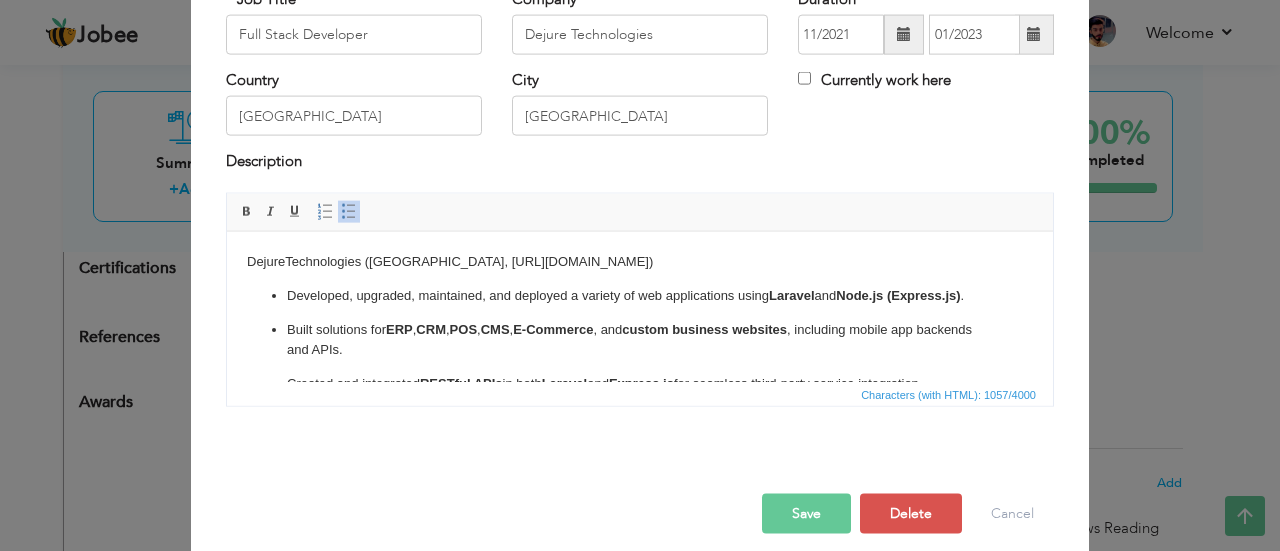 click on "Developed, upgraded, maintained, and deployed a variety of web applications using  Laravel  and  Node.js (Express.js) ." at bounding box center (640, 295) 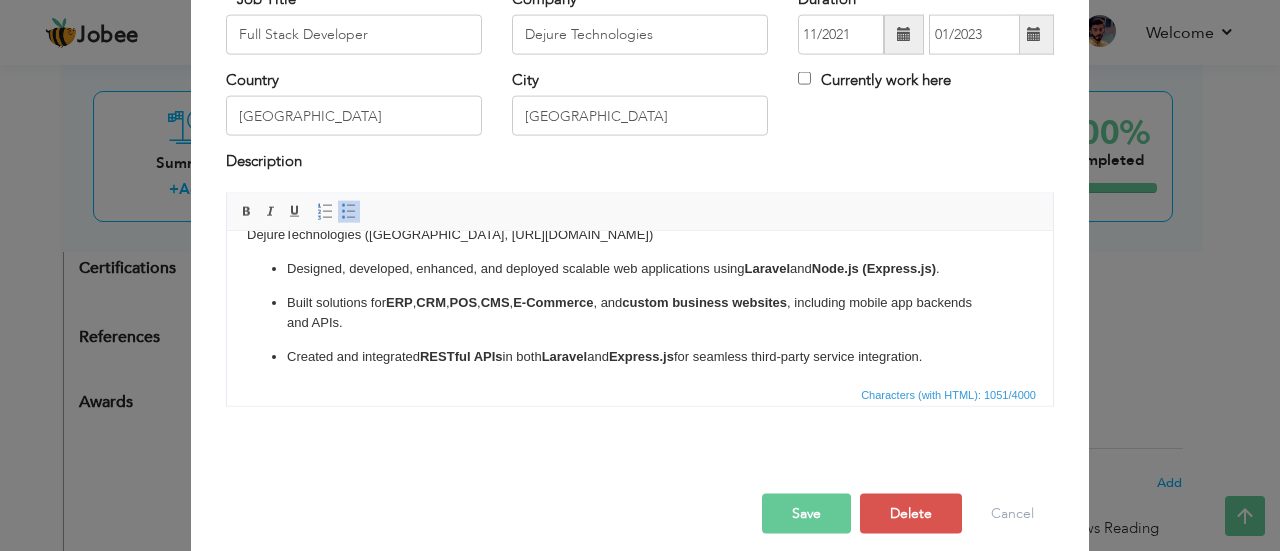 scroll, scrollTop: 29, scrollLeft: 0, axis: vertical 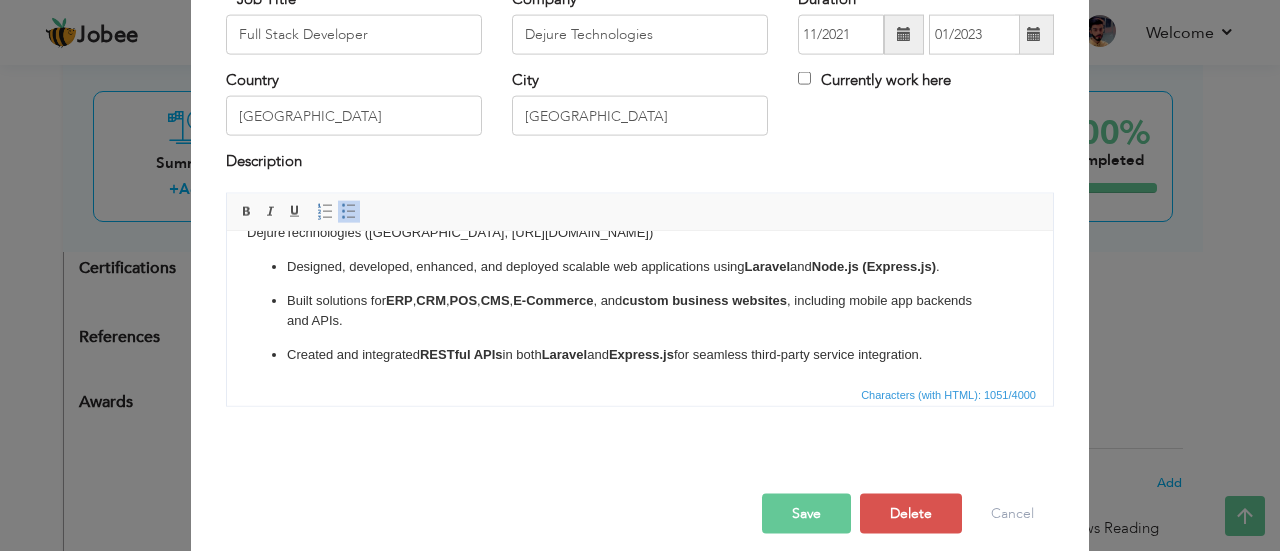 click on "Built solutions for  ERP ,  CRM ,  POS ,  CMS ,  E-Commerce , and  custom business websites , including mobile app backends and APIs." at bounding box center (640, 311) 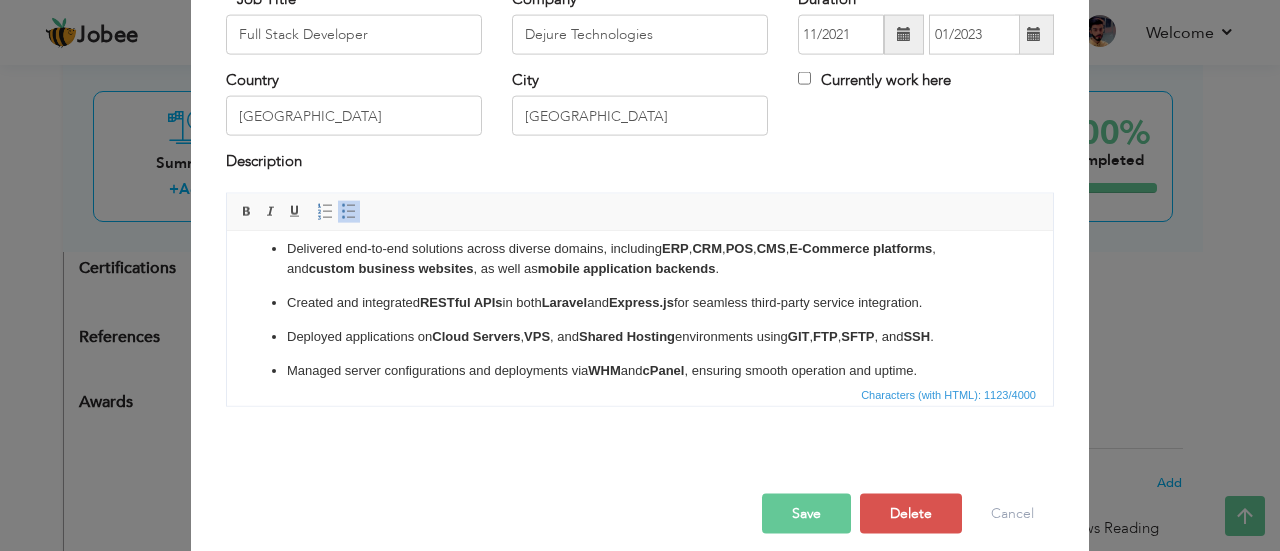 scroll, scrollTop: 100, scrollLeft: 0, axis: vertical 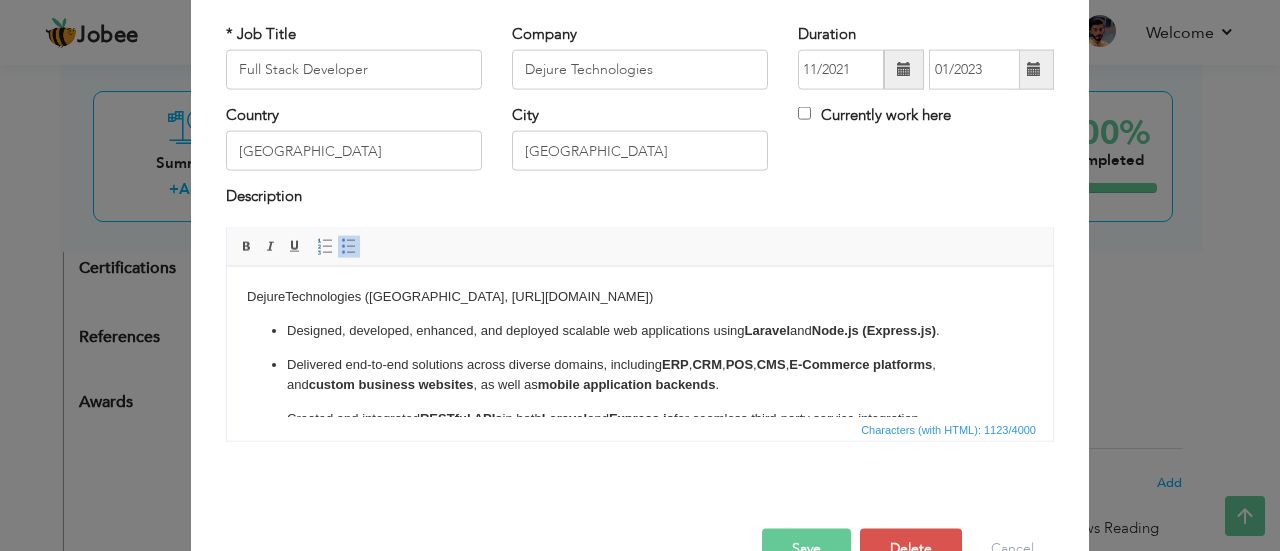 click on "DejureTechnologies (Lahore, https://www.dejuretechnologies.com)" at bounding box center (640, 296) 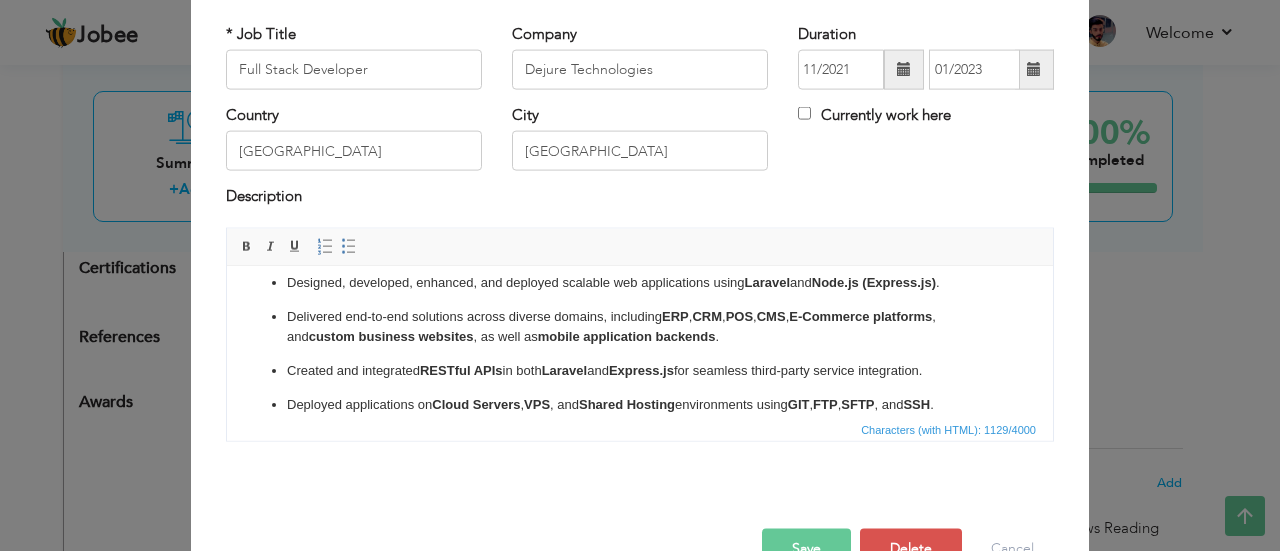 scroll, scrollTop: 6, scrollLeft: 0, axis: vertical 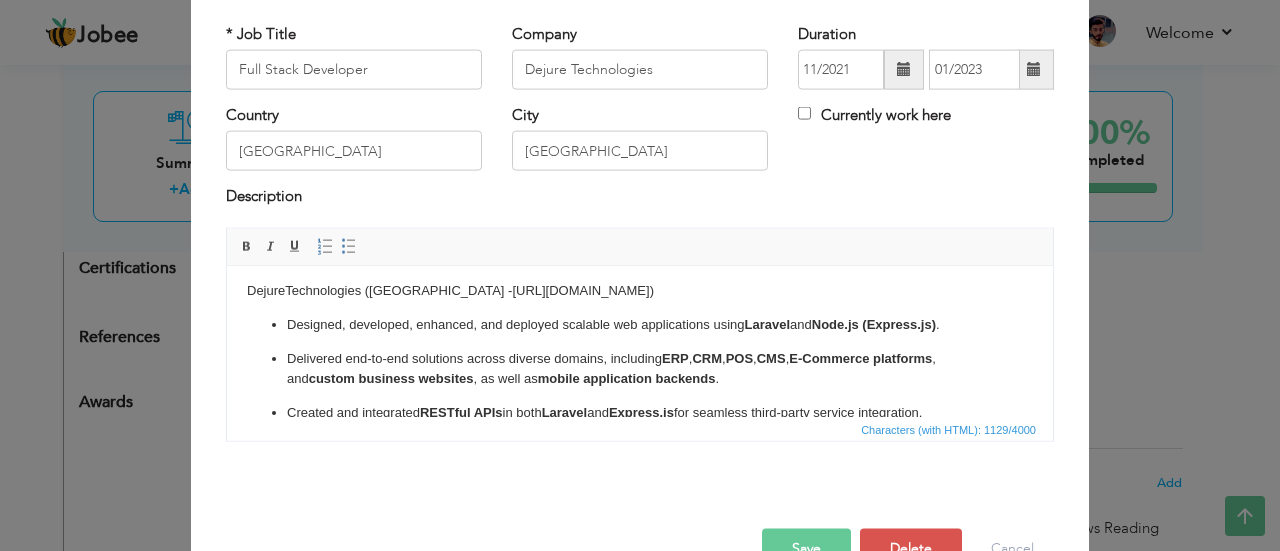 click on "DejureTechnologies (Lahore -  https://www.dejuretechnologies.com)" at bounding box center [640, 290] 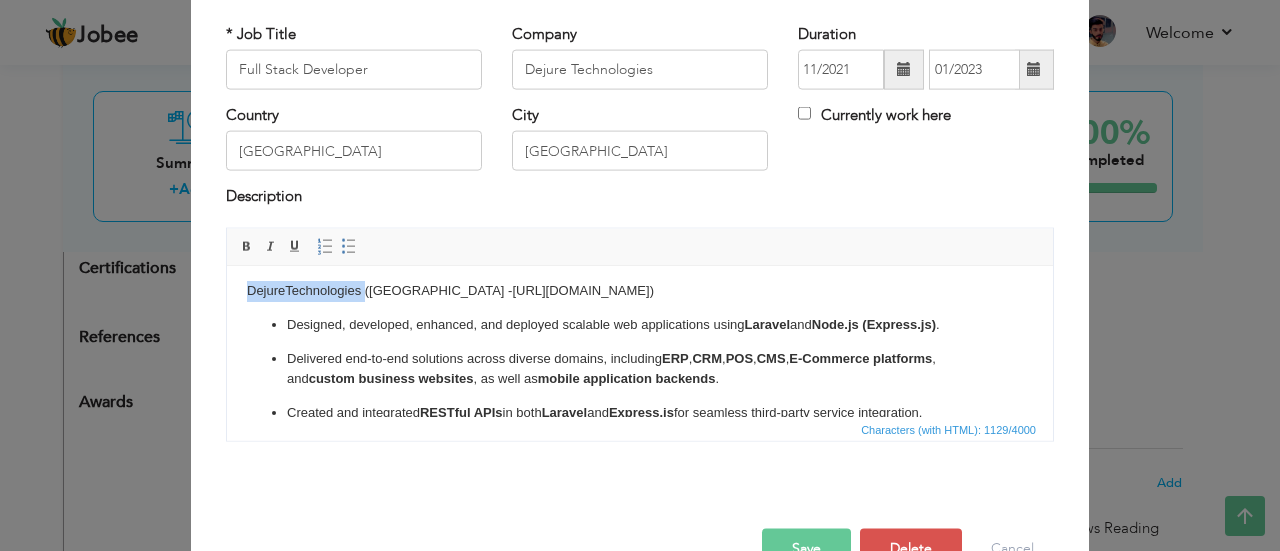 click on "DejureTechnologies (Lahore -  https://www.dejuretechnologies.com)" at bounding box center [640, 290] 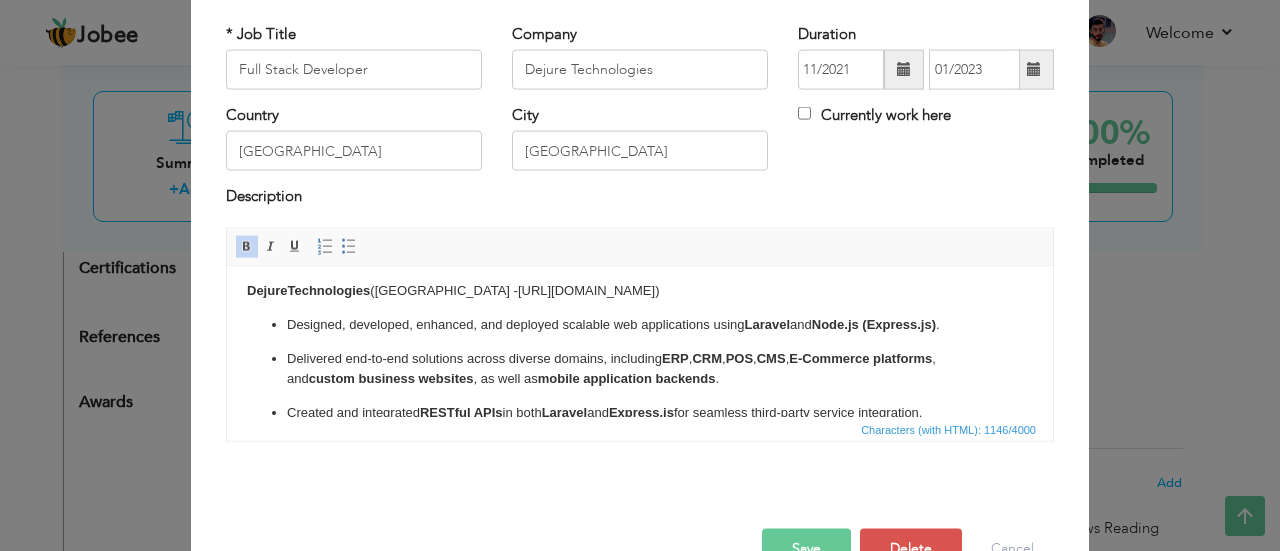 click on "Designed, developed, enhanced, and deployed scalable web applications using  Laravel  and  Node.js (Express.js) ." at bounding box center [640, 324] 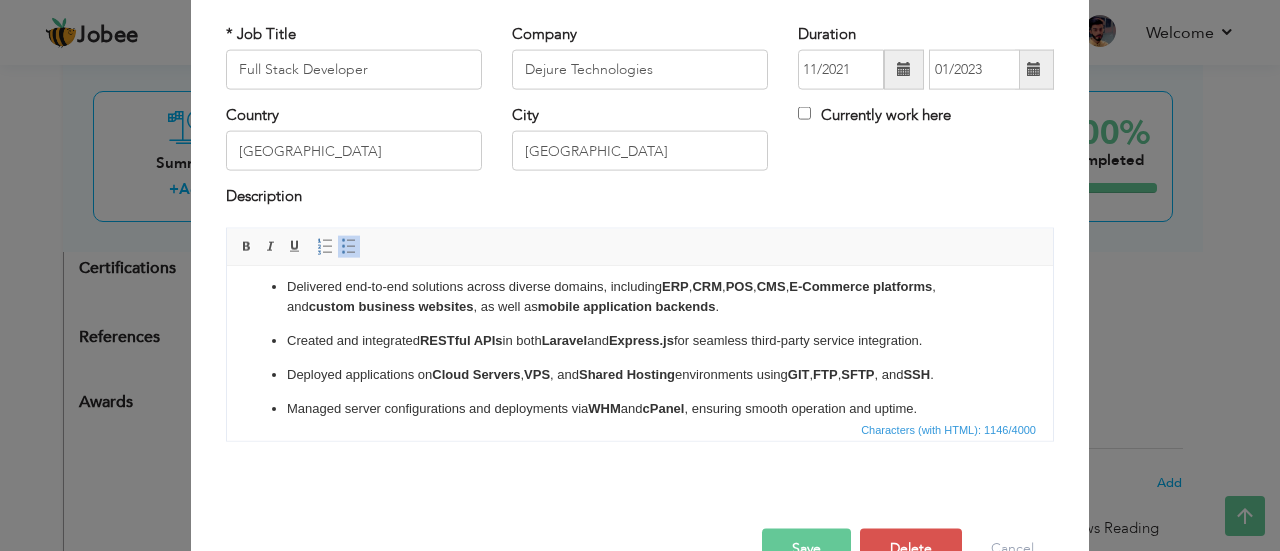 scroll, scrollTop: 100, scrollLeft: 0, axis: vertical 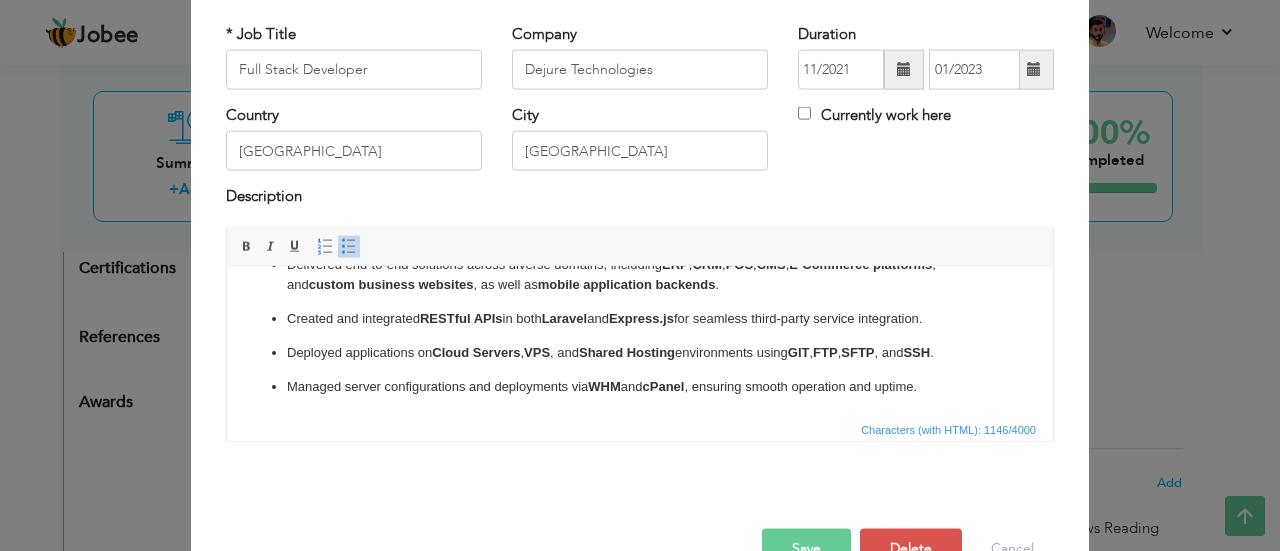 click on "Designed, developed, enhanced, and deployed scalable web applications using  Laravel  and  Node.js (Express.js) . Delivered end-to-end solutions across diverse domains, including  ERP ,  CRM ,  POS ,  CMS ,  E-Commerce platforms , and  custom business websites , as well as  mobile application backends . Created and integrated  RESTful APIs  in both  Laravel  and  Express.js  for seamless third-party service integration. Deployed applications on  Cloud Servers ,  VPS , and  Shared Hosting  environments using  GIT ,  FTP ,  SFTP , and  SSH . Managed server configurations and deployments via  WHM  and  cPanel , ensuring smooth operation and uptime." at bounding box center (640, 308) 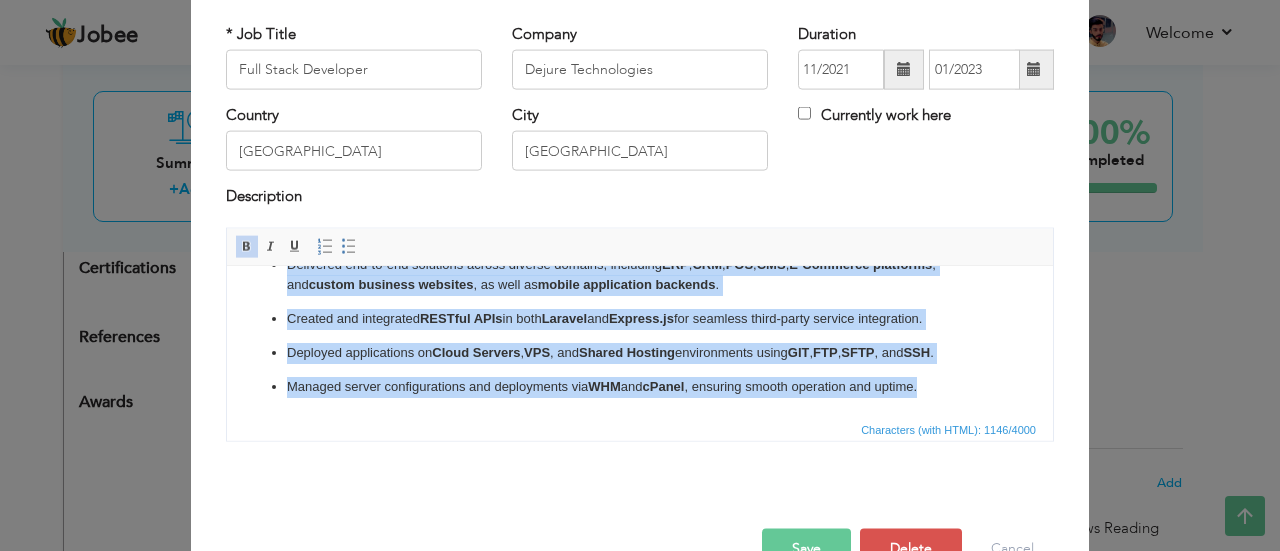 copy on "DejureTechnologies  (Lahore -  https://www.dejuretechnologies.com) Designed, developed, enhanced, and deployed scalable web applications using  Laravel  and  Node.js (Express.js) . Delivered end-to-end solutions across diverse domains, including  ERP ,  CRM ,  POS ,  CMS ,  E-Commerce platforms , and  custom business websites , as well as  mobile application backends . Created and integrated  RESTful APIs  in both  Laravel  and  Express.js  for seamless third-party service integration. Deployed applications on  Cloud Servers ,  VPS , and  Shared Hosting  environments using  GIT ,  FTP ,  SFTP , and  SSH . Managed server configurations and deployments via  WHM  and  cPanel , ensuring smooth operation and uptime." 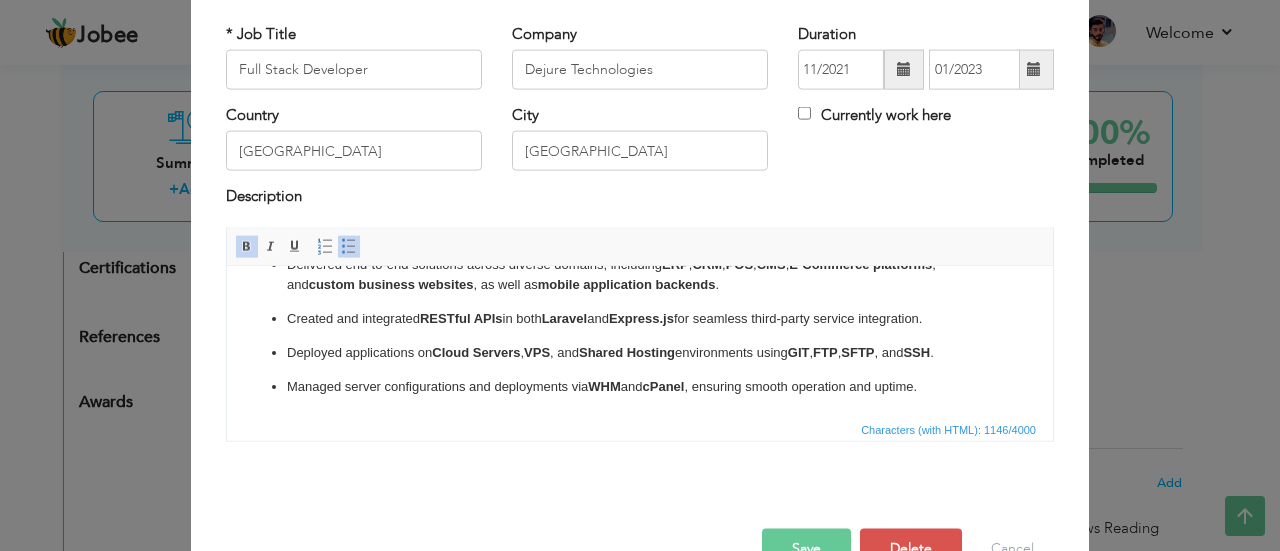 click on "Managed server configurations and deployments via  WHM  and  cPanel , ensuring smooth operation and uptime." at bounding box center (640, 386) 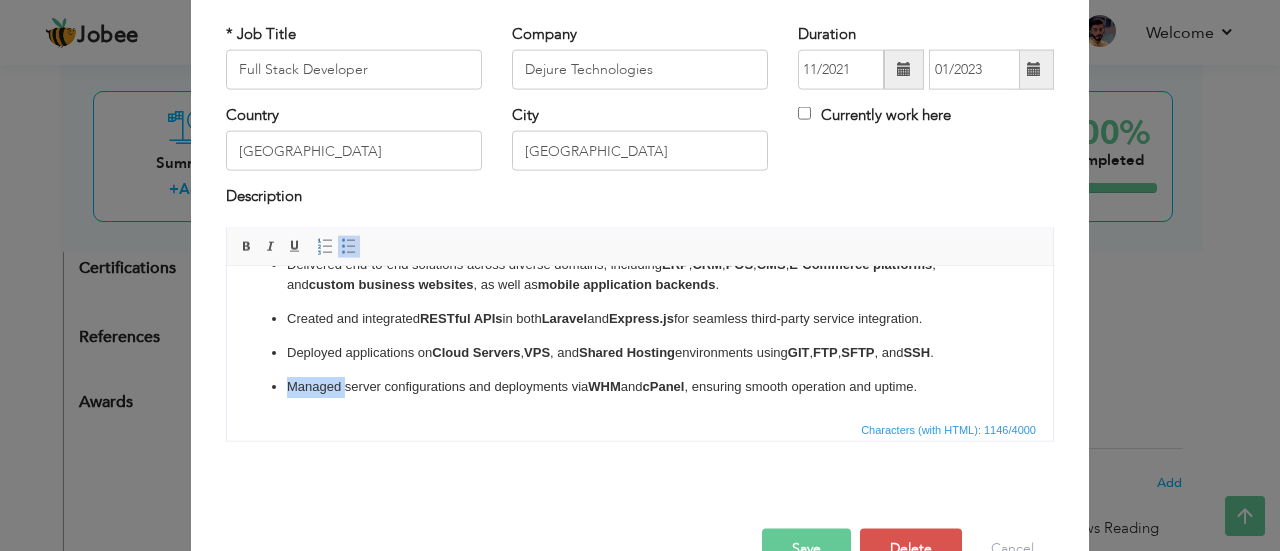 click on "Managed server configurations and deployments via  WHM  and  cPanel , ensuring smooth operation and uptime." at bounding box center (640, 386) 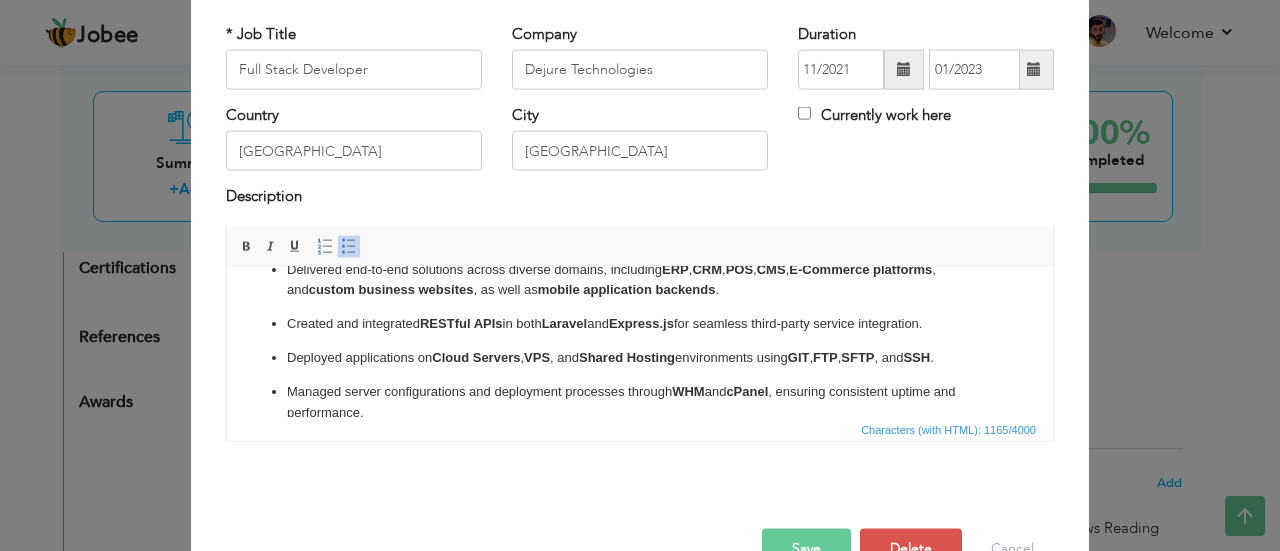 scroll, scrollTop: 99, scrollLeft: 0, axis: vertical 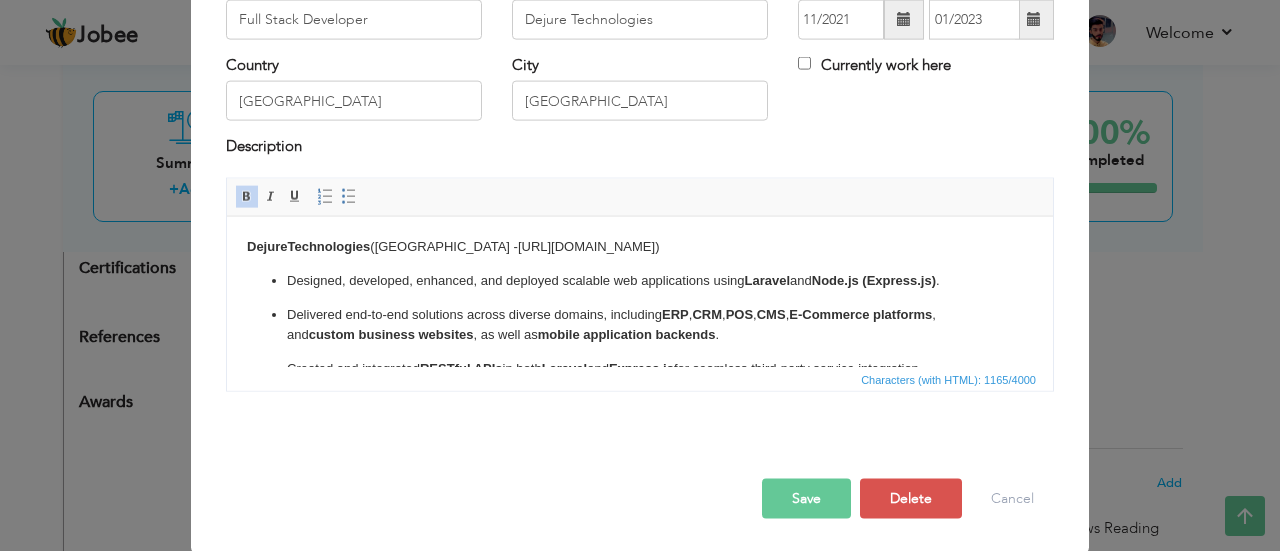 click on "Save" at bounding box center [806, 498] 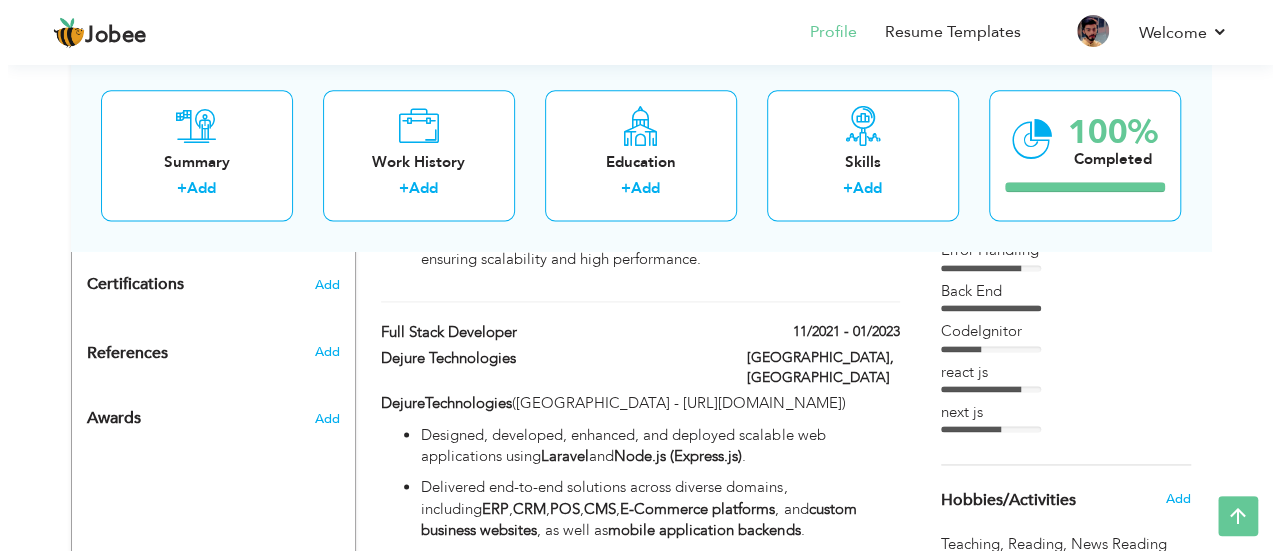 scroll, scrollTop: 1232, scrollLeft: 0, axis: vertical 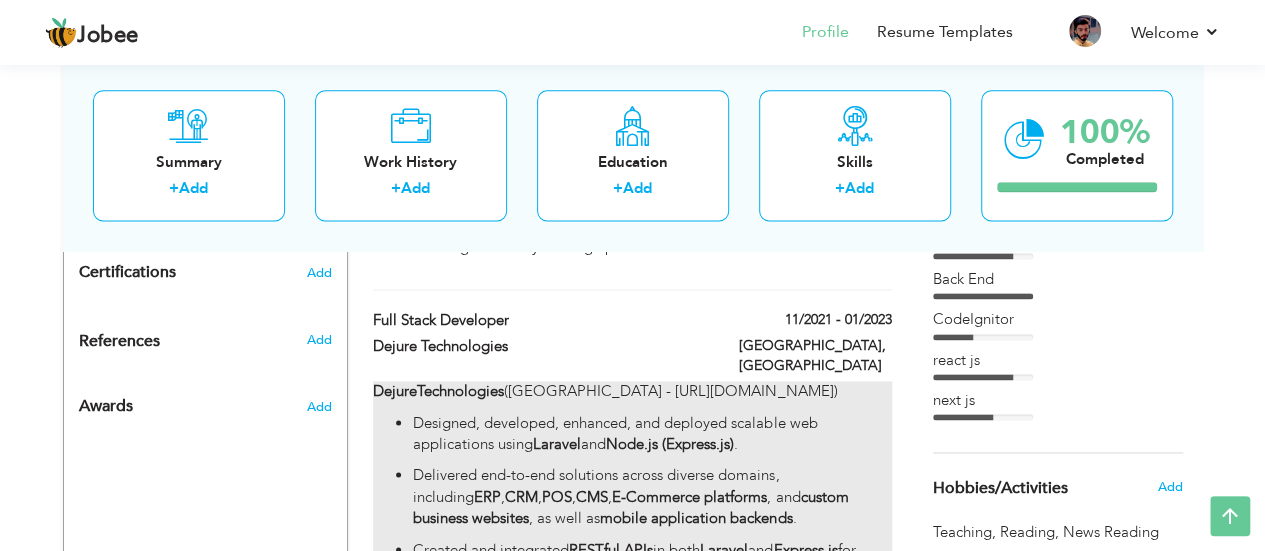 click on "Delivered end-to-end solutions across diverse domains, including  ERP ,  CRM ,  POS ,  CMS ,  E-Commerce platforms , and  custom business websites , as well as  mobile application backends ." at bounding box center [652, 497] 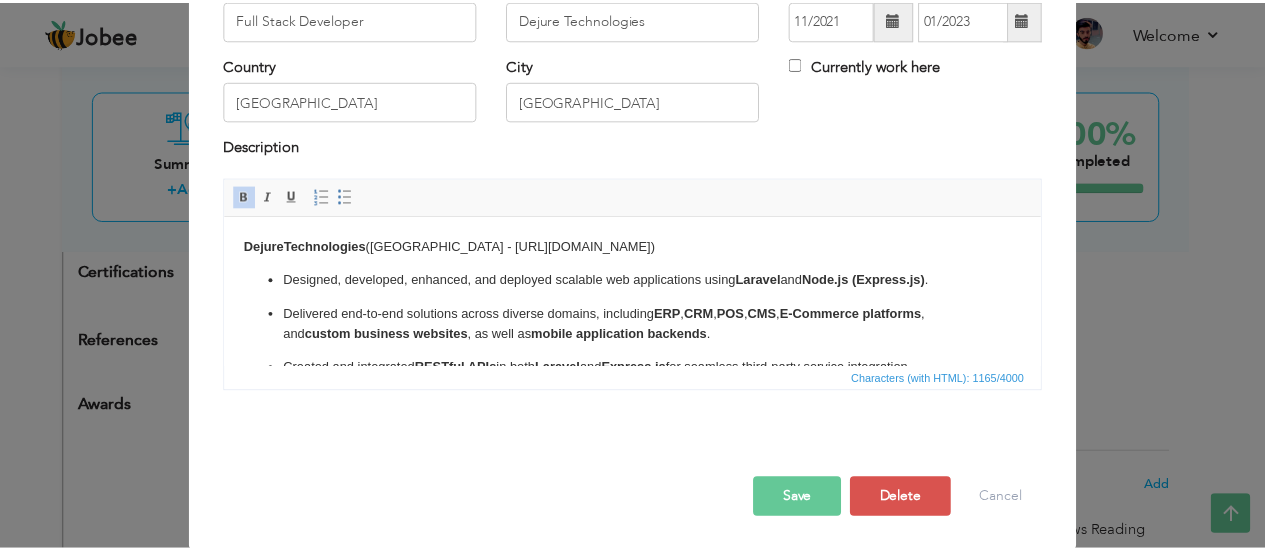 scroll, scrollTop: 0, scrollLeft: 0, axis: both 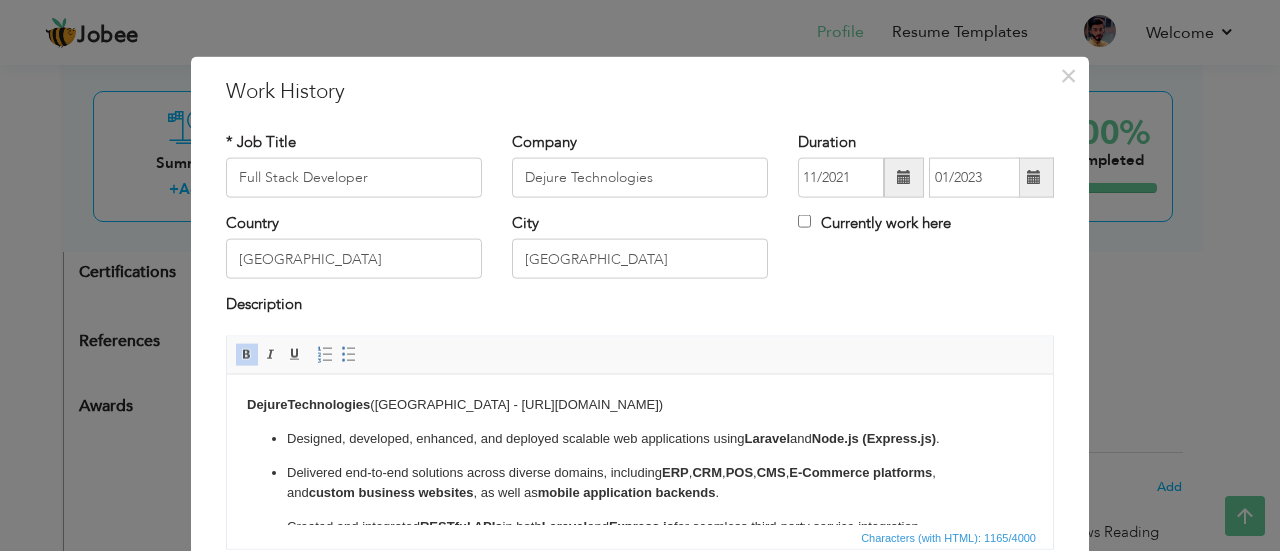 click on "DejureTechnologies  (Lahore - https://www.dejuretechnologies.com)" at bounding box center (640, 404) 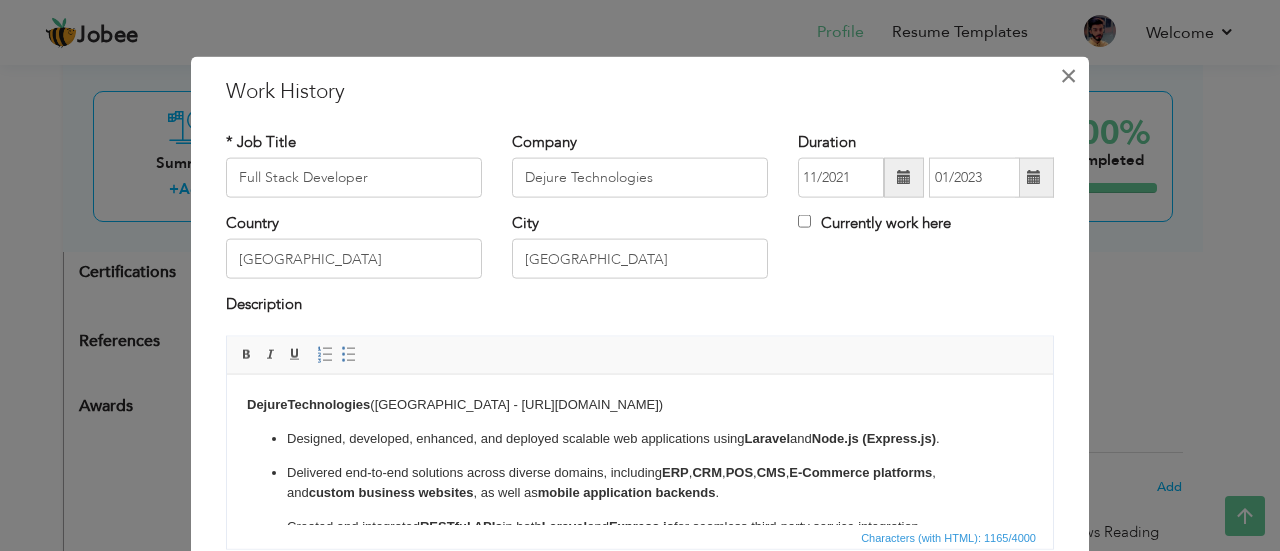 click on "×" at bounding box center (1068, 75) 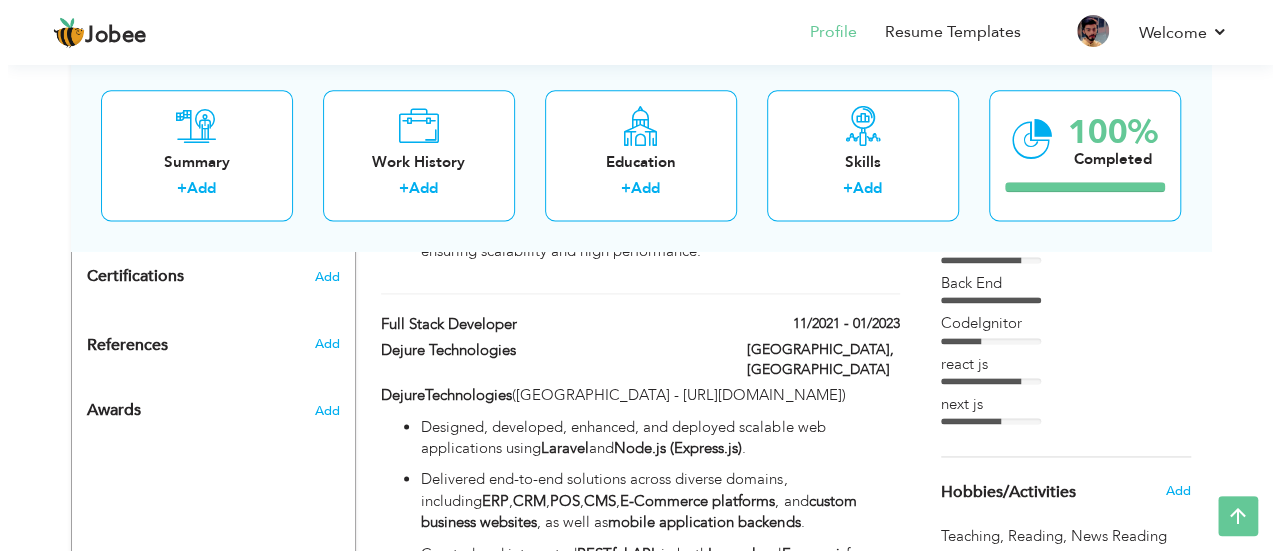 scroll, scrollTop: 1232, scrollLeft: 0, axis: vertical 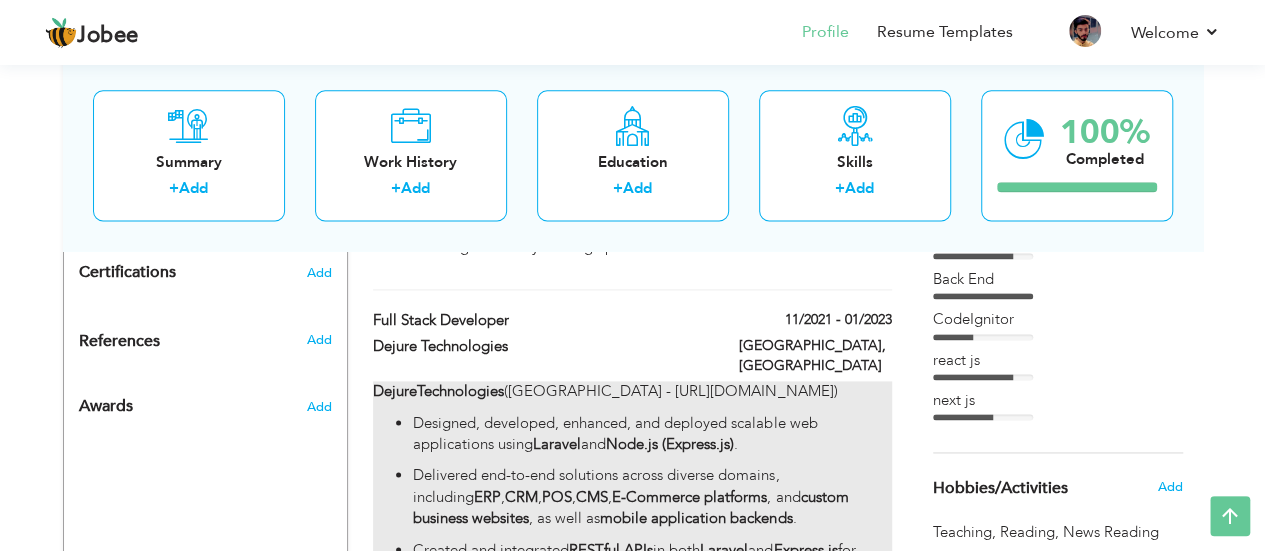 click on "Designed, developed, enhanced, and deployed scalable web applications using  Laravel  and  Node.js (Express.js) .
Delivered end-to-end solutions across diverse domains, including  ERP ,  CRM ,  POS ,  CMS ,  E-Commerce platforms , and  custom business websites , as well as  mobile application backends .
Created and integrated  RESTful APIs  in both  Laravel  and  Express.js  for seamless third-party service integration.
Deployed applications on  Cloud Servers ,  VPS , and  Shared Hosting  environments using  GIT ,  FTP ,  SFTP , and  SSH .
Managed server configurations and deployment processes through  WHM  and  cPanel , ensuring consistent uptime and performance." at bounding box center [632, 551] 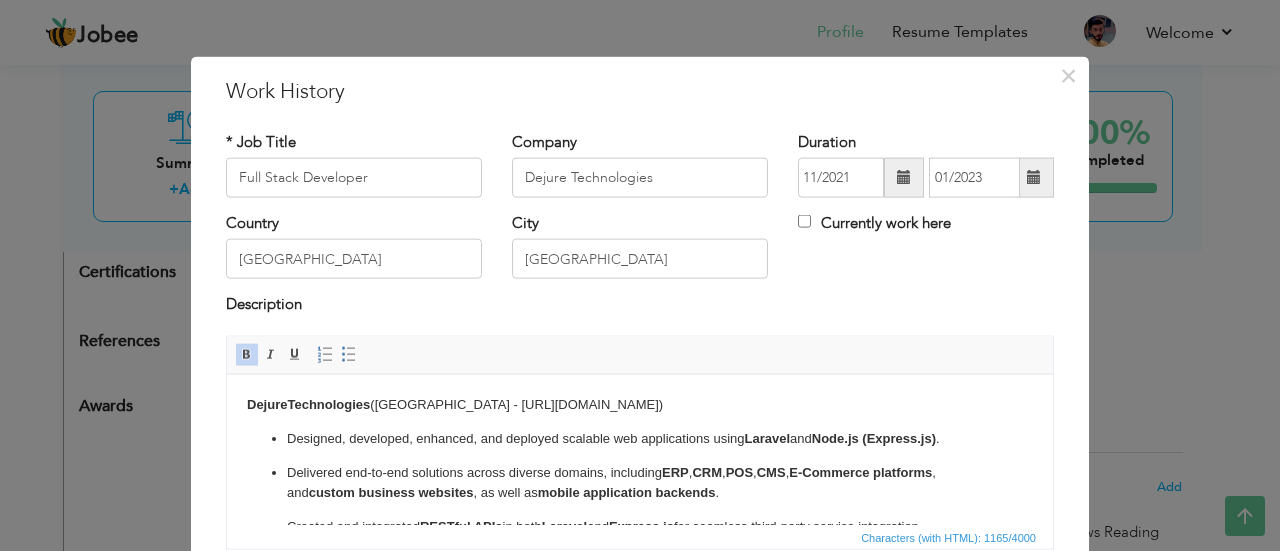 click on "DejureTechnologies  (Lahore - https://www.dejuretechnologies.com)" at bounding box center (640, 404) 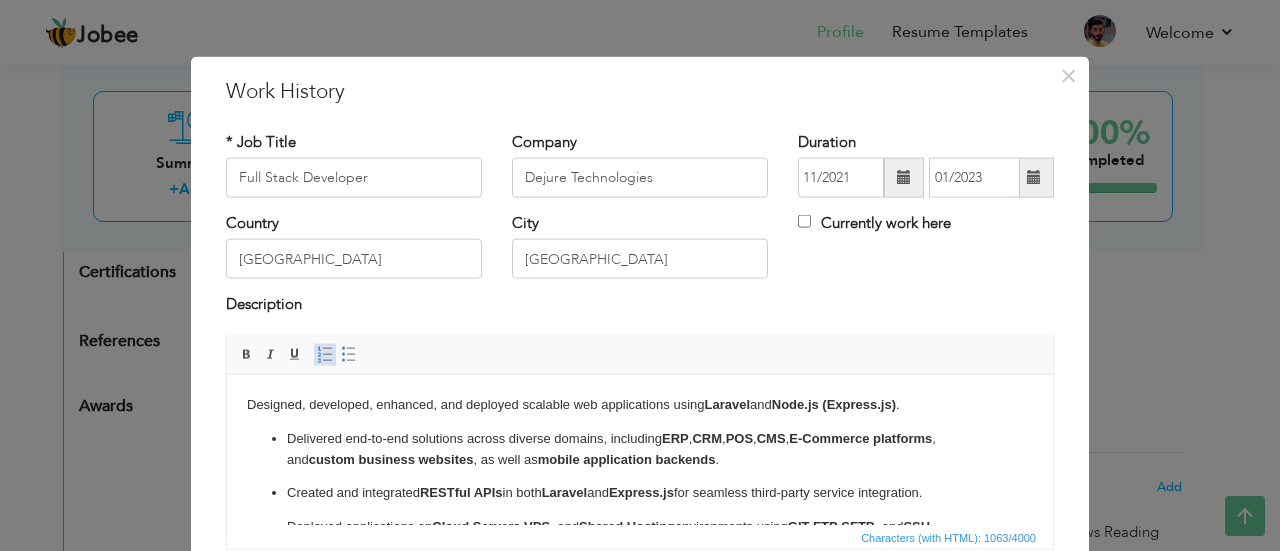 click at bounding box center [325, 354] 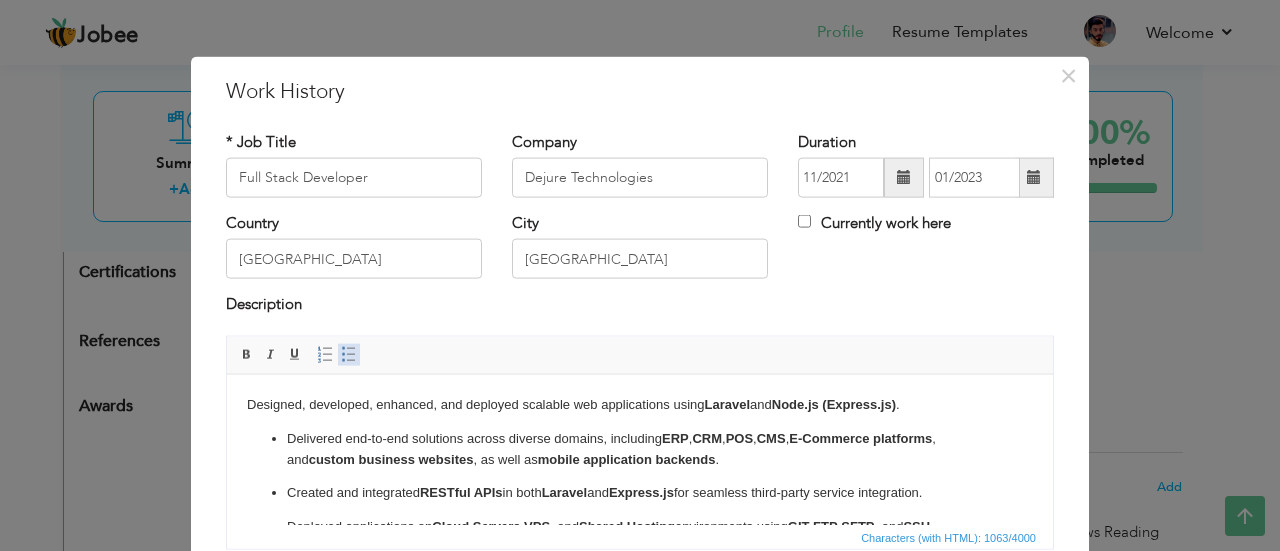 click at bounding box center (349, 354) 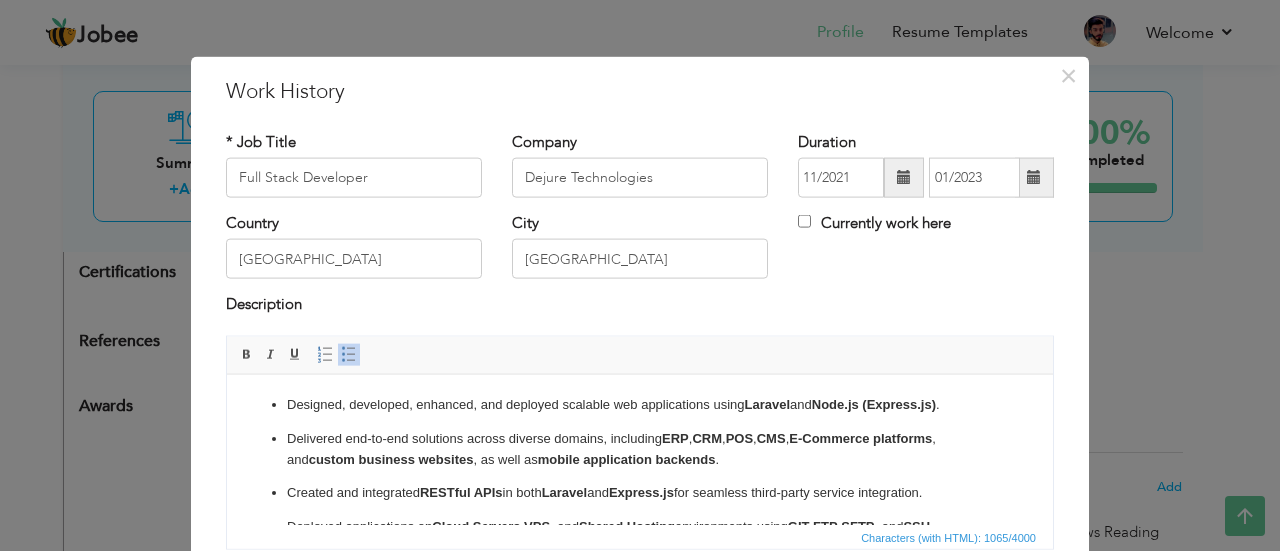 click on "custom business websites" at bounding box center [391, 458] 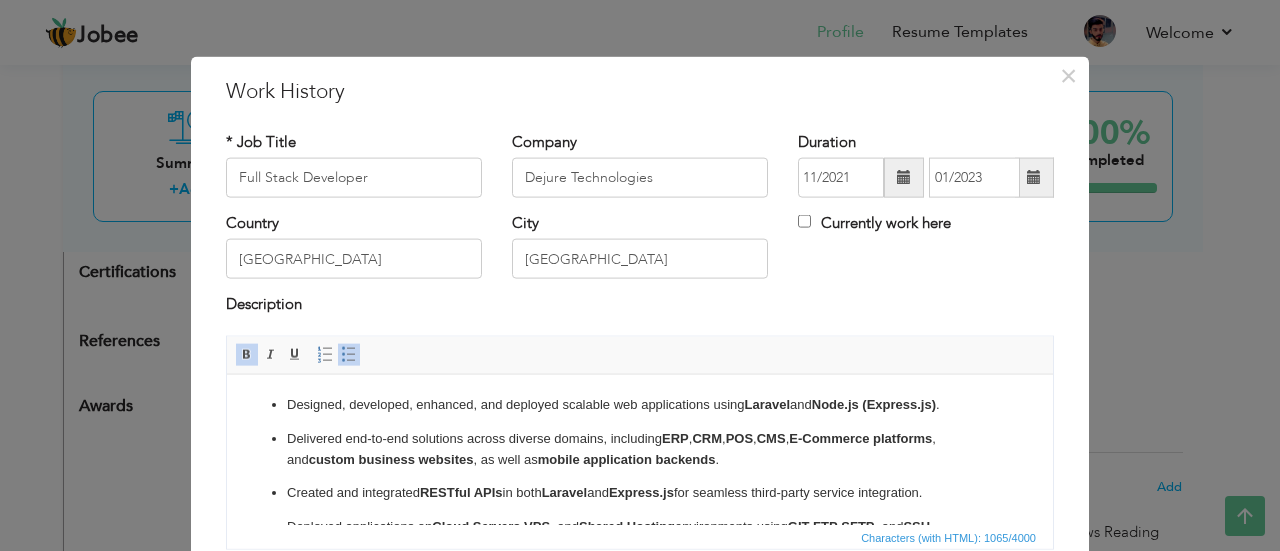 scroll, scrollTop: 87, scrollLeft: 0, axis: vertical 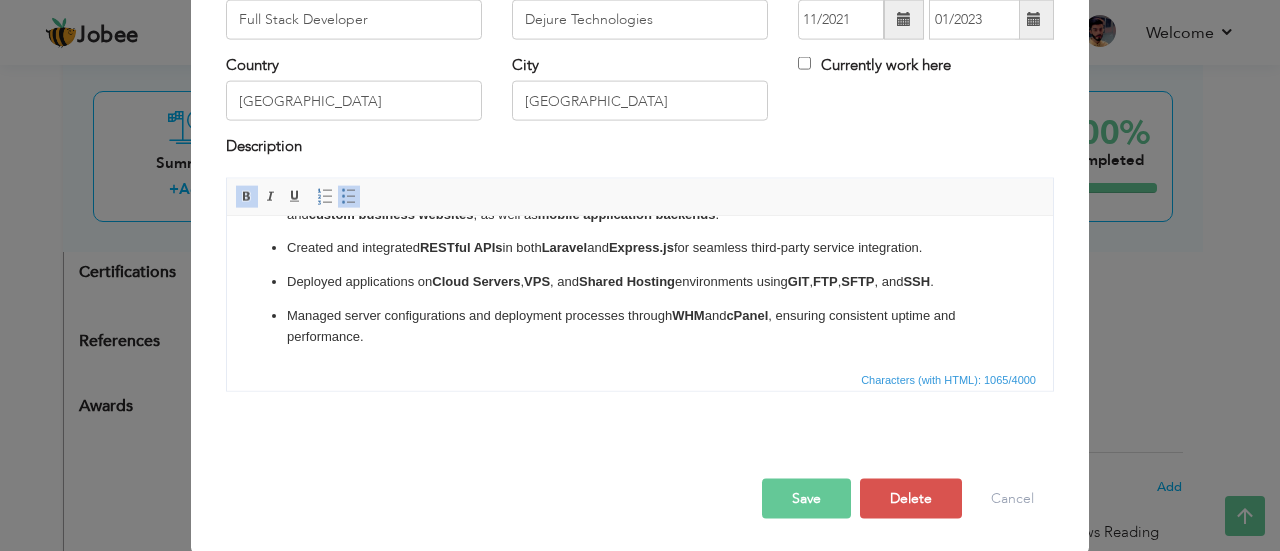 click on "Save" at bounding box center (806, 498) 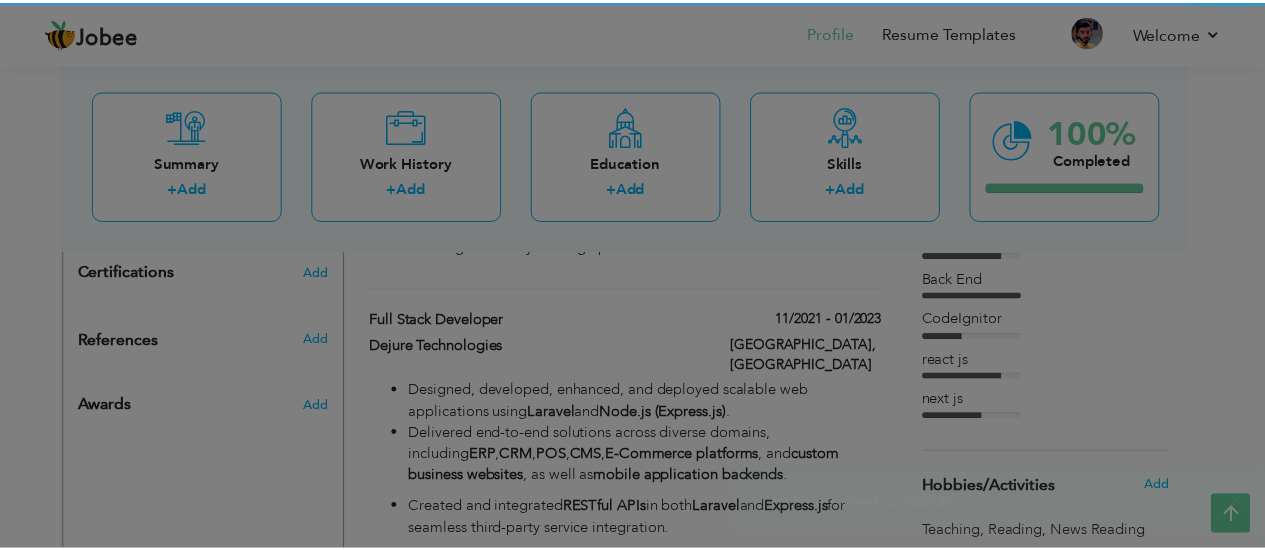 scroll, scrollTop: 0, scrollLeft: 0, axis: both 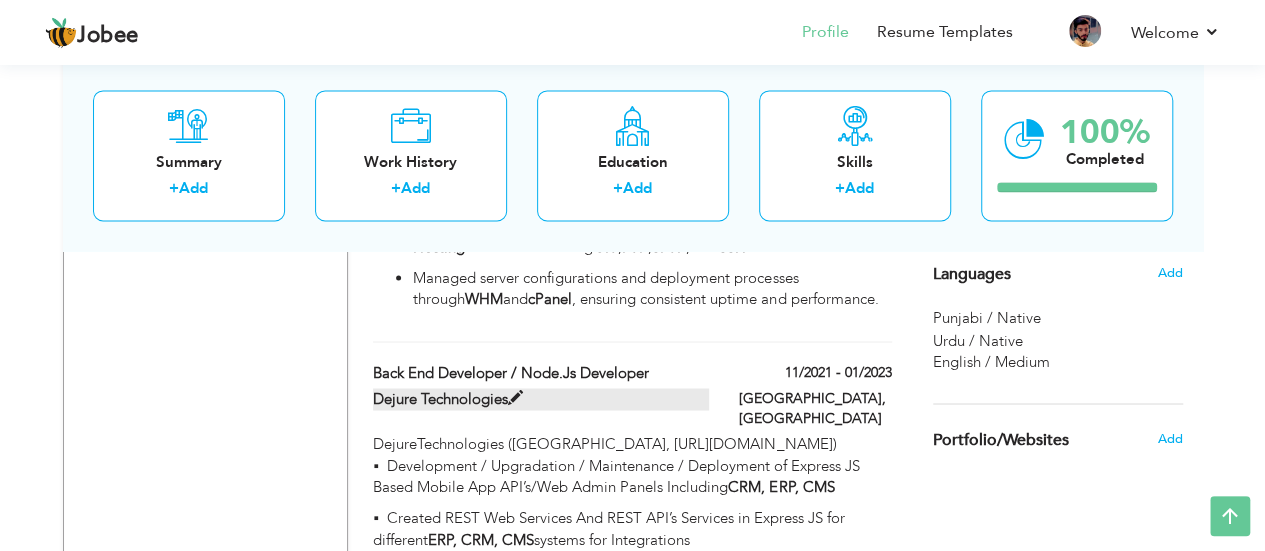 click on "Dejure Technologies" at bounding box center [541, 398] 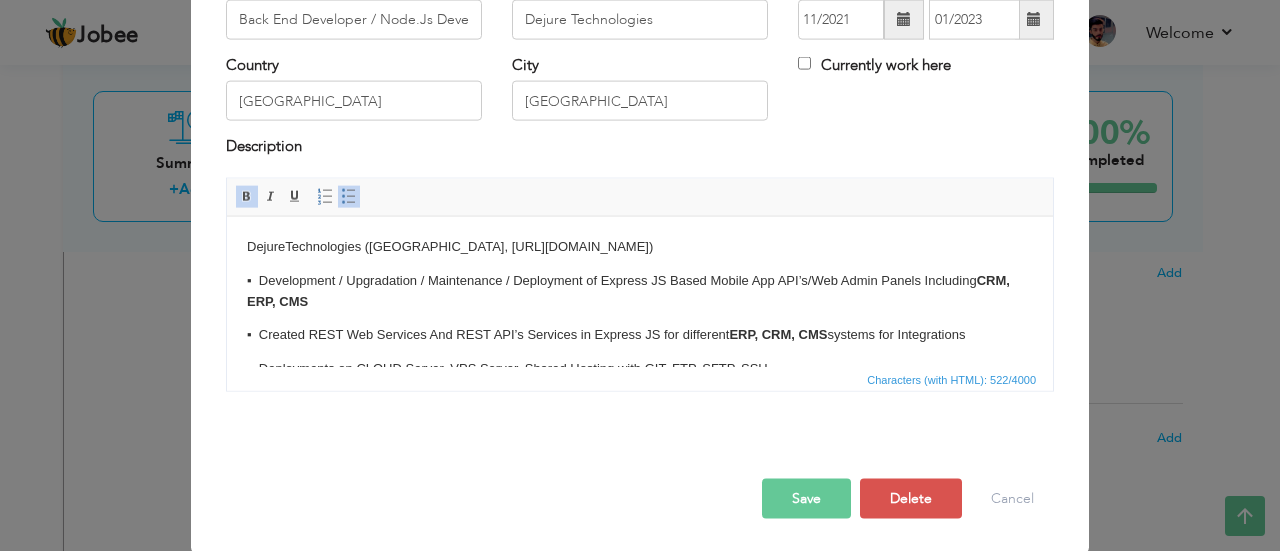 scroll, scrollTop: 0, scrollLeft: 0, axis: both 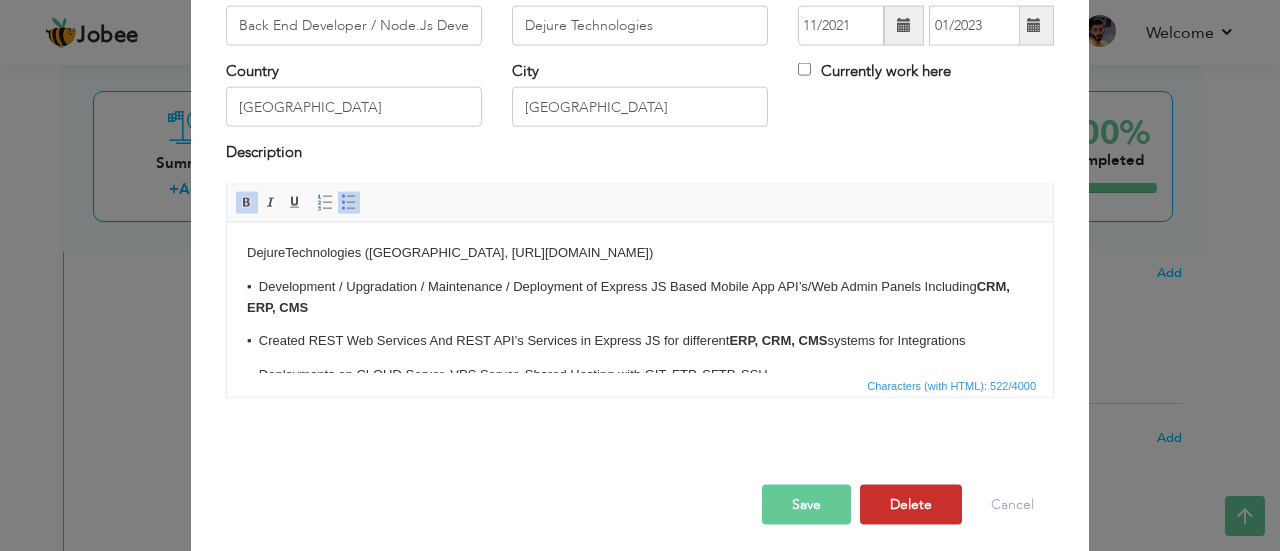 click on "Delete" at bounding box center [911, 504] 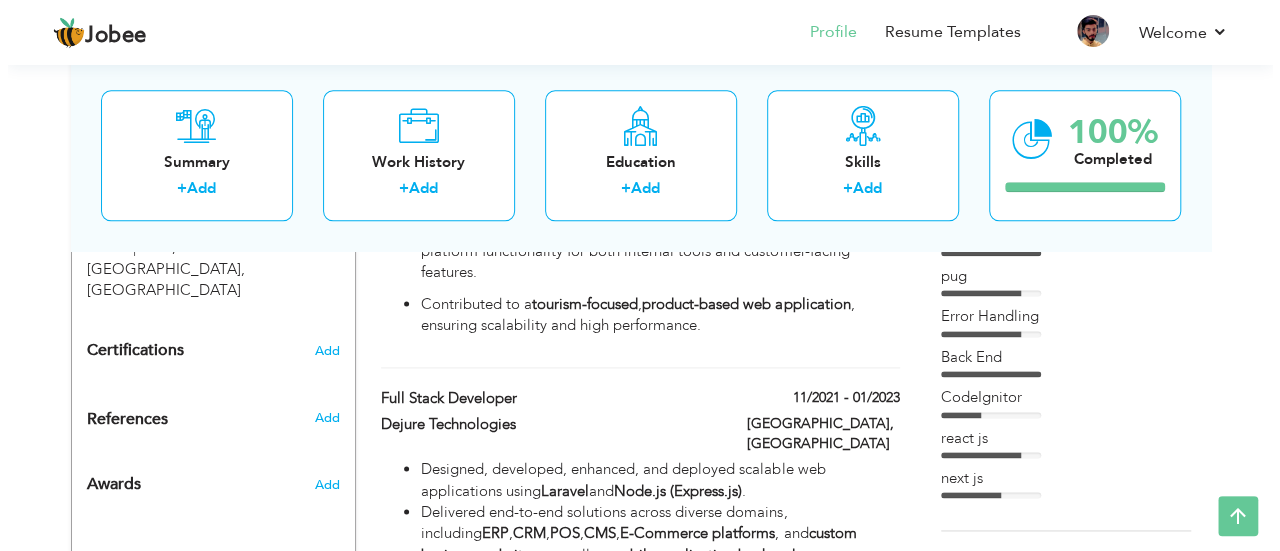 scroll, scrollTop: 1158, scrollLeft: 0, axis: vertical 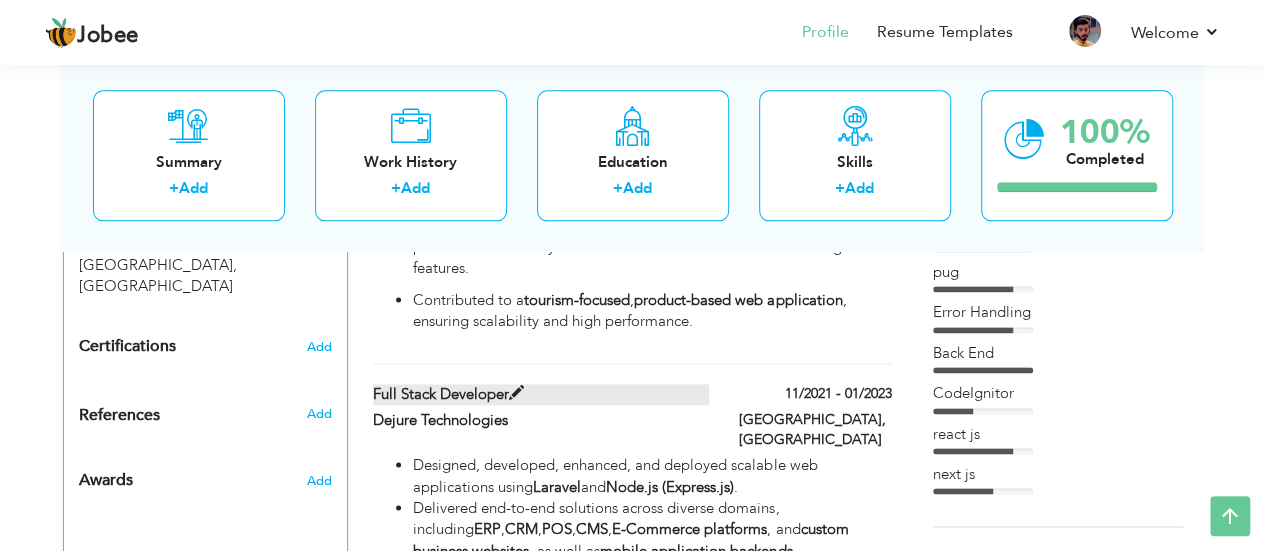 click on "Full Stack Developer" at bounding box center (541, 394) 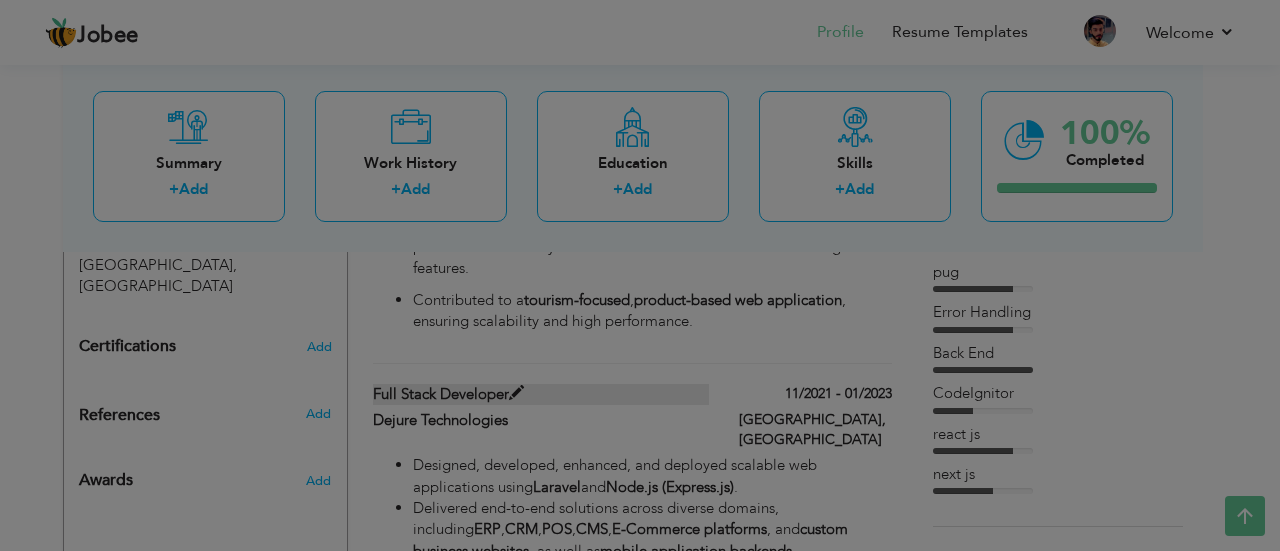 scroll, scrollTop: 0, scrollLeft: 0, axis: both 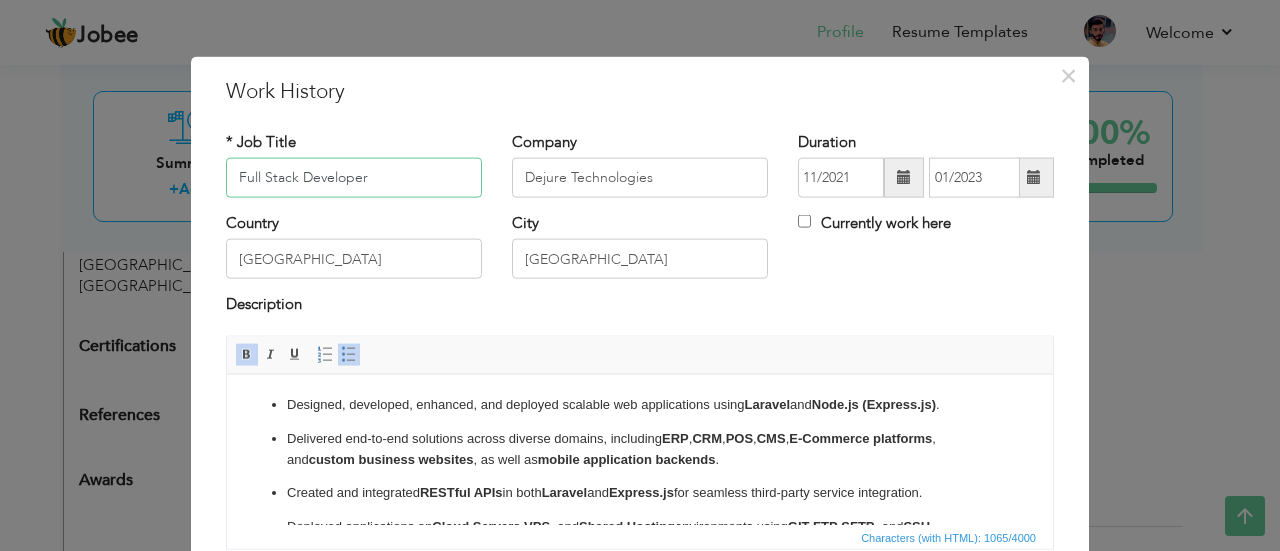 click on "Full Stack Developer" at bounding box center [354, 178] 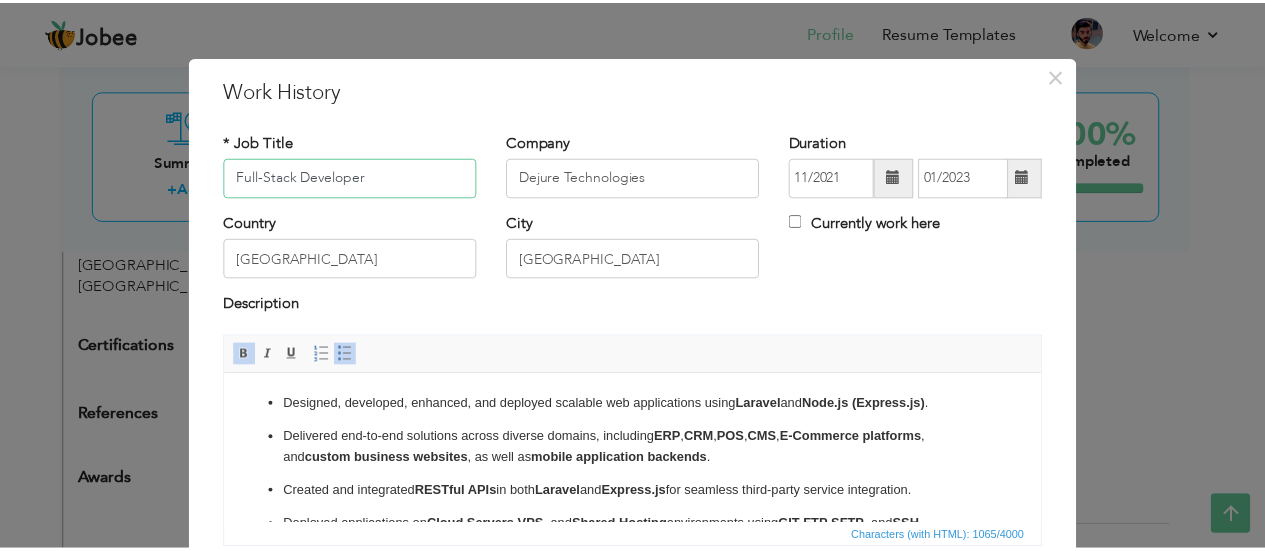 scroll, scrollTop: 158, scrollLeft: 0, axis: vertical 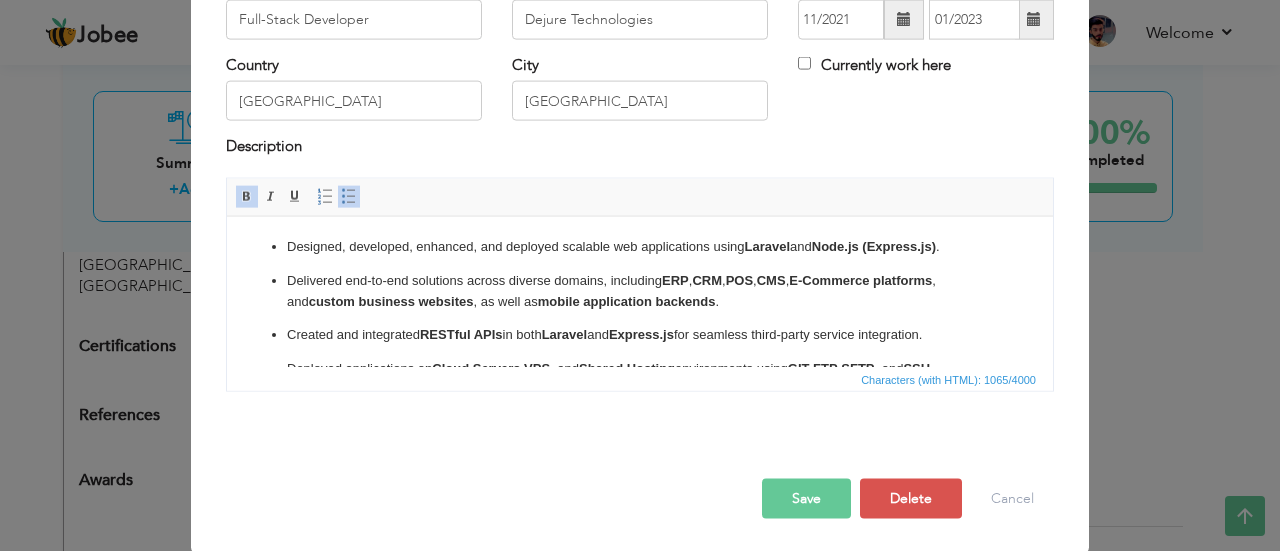 click on "Save" at bounding box center [806, 498] 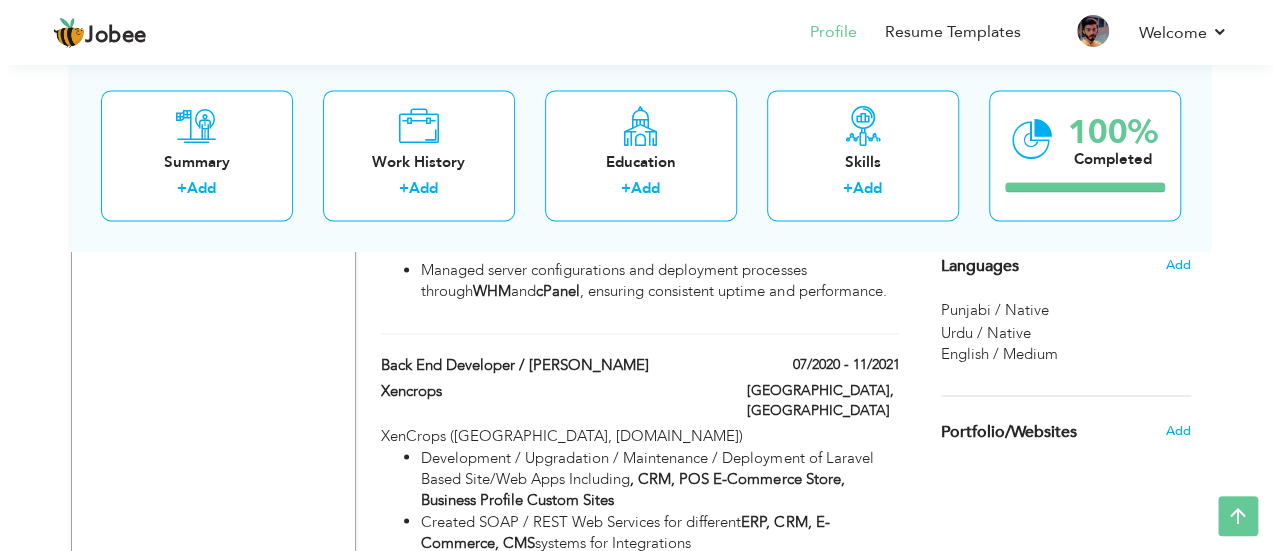 scroll, scrollTop: 1562, scrollLeft: 0, axis: vertical 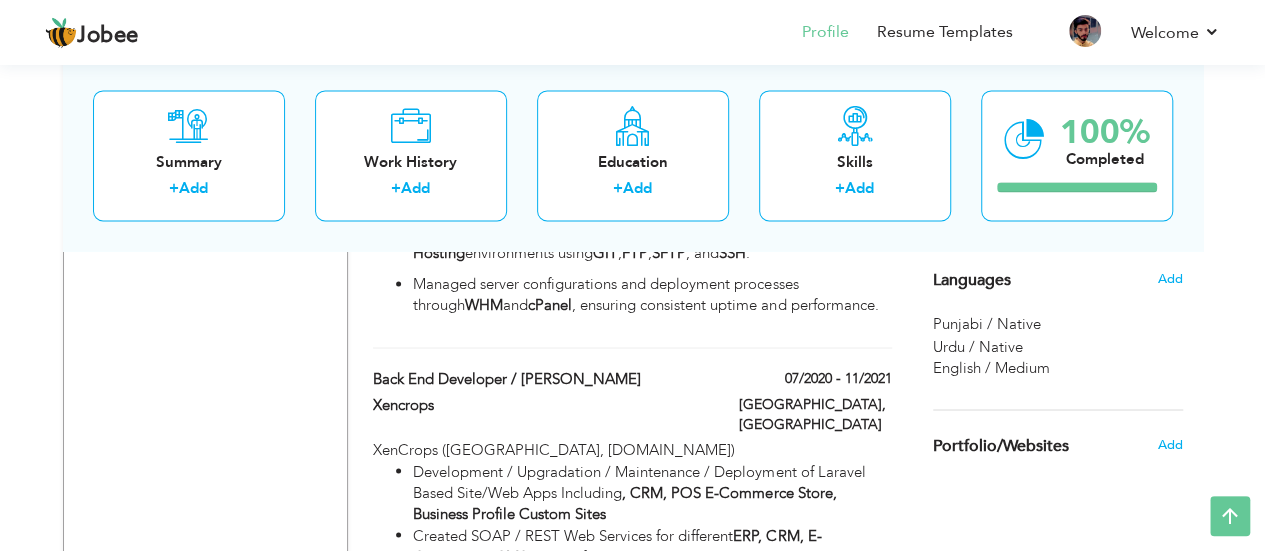 click on ", CRM, POS E-Commerce Store, Business Profile Custom Sites" at bounding box center [624, 502] 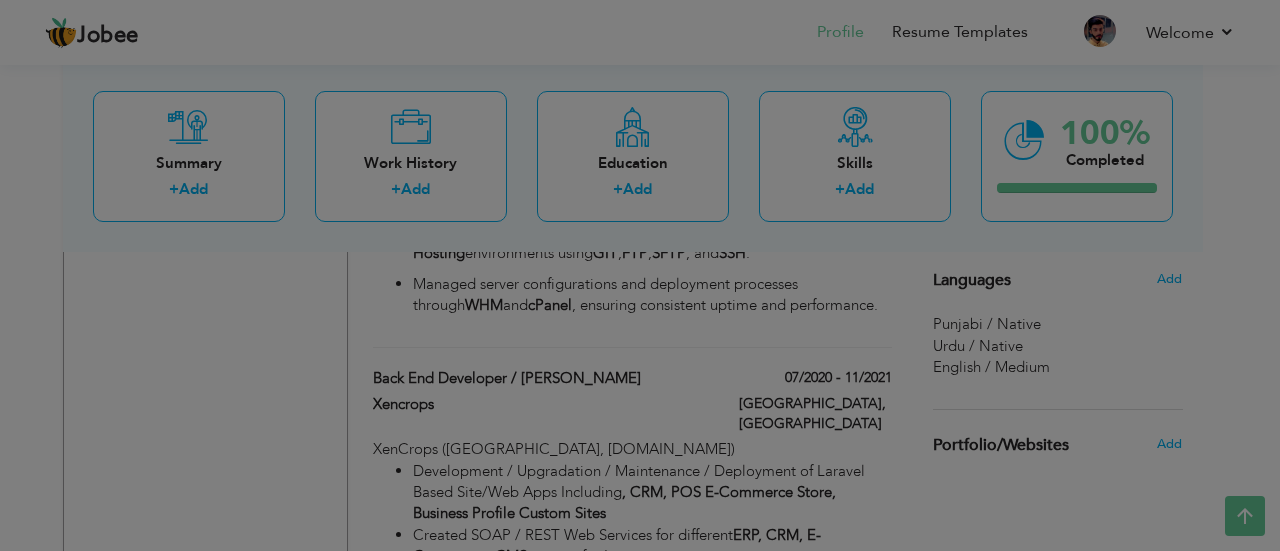 scroll, scrollTop: 0, scrollLeft: 0, axis: both 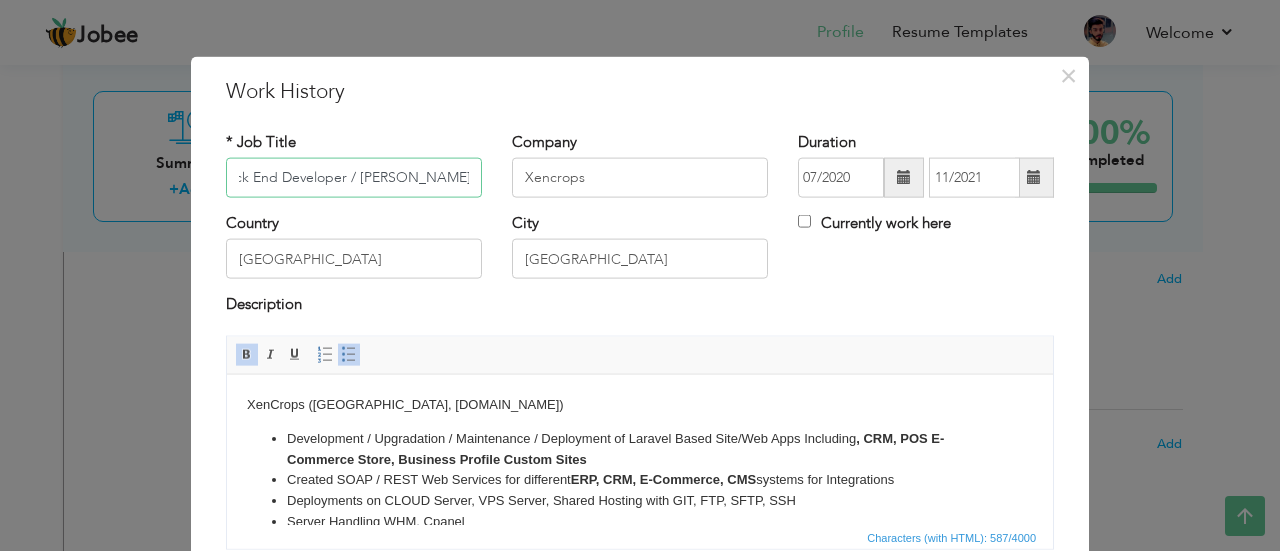 click on "Back End Developer / Laravel Developer" at bounding box center [354, 178] 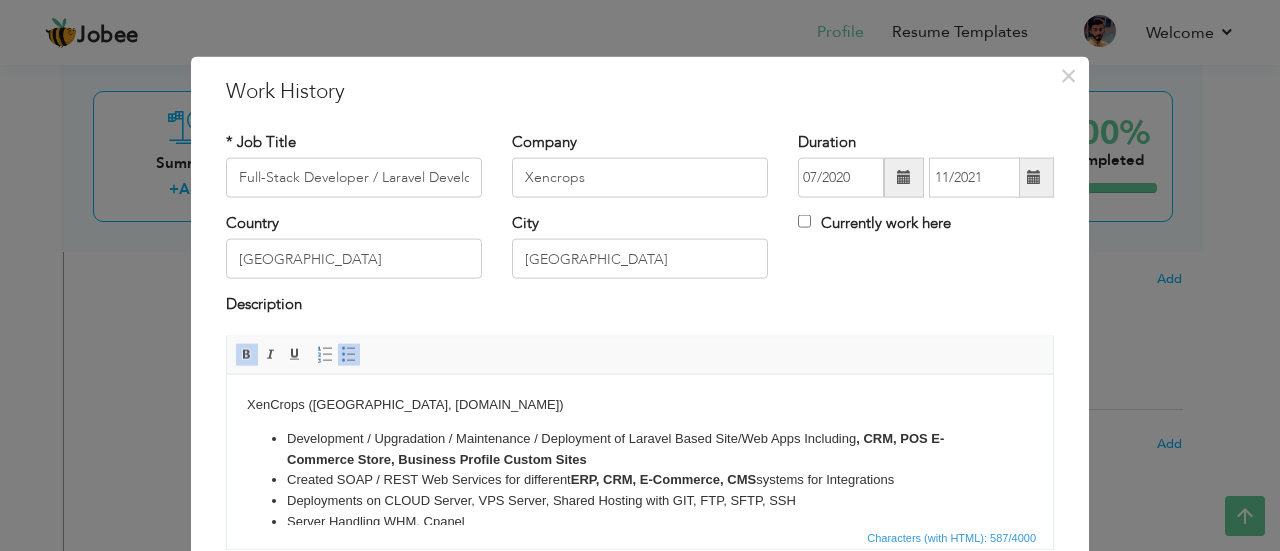 click on "Country
Pakistan" at bounding box center [354, 246] 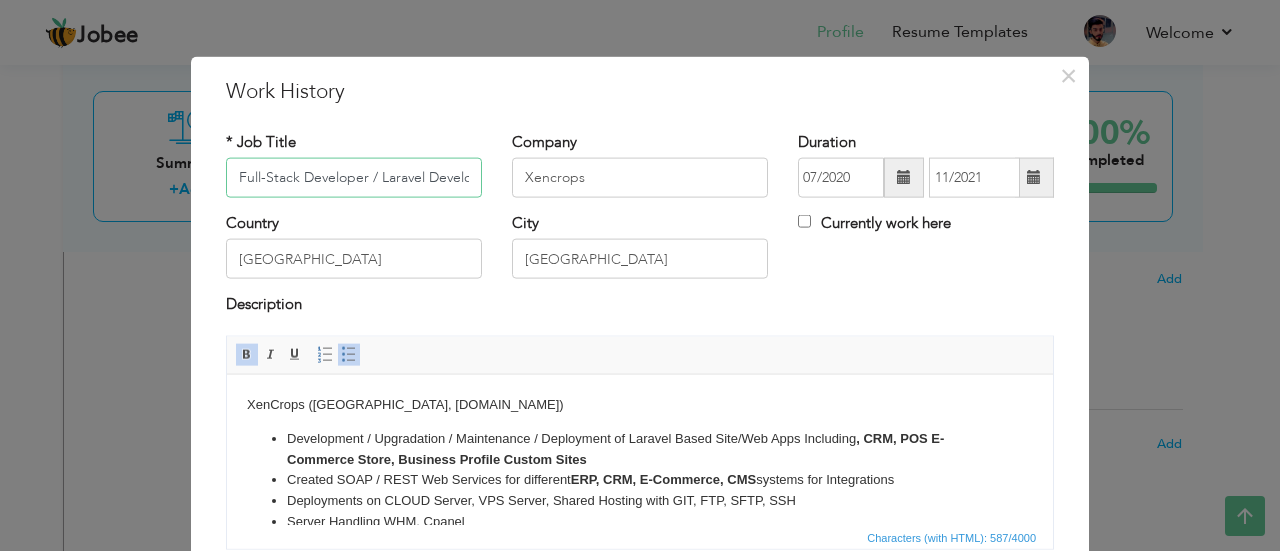 click on "Full-Stack Developer / Laravel Developer" at bounding box center (354, 178) 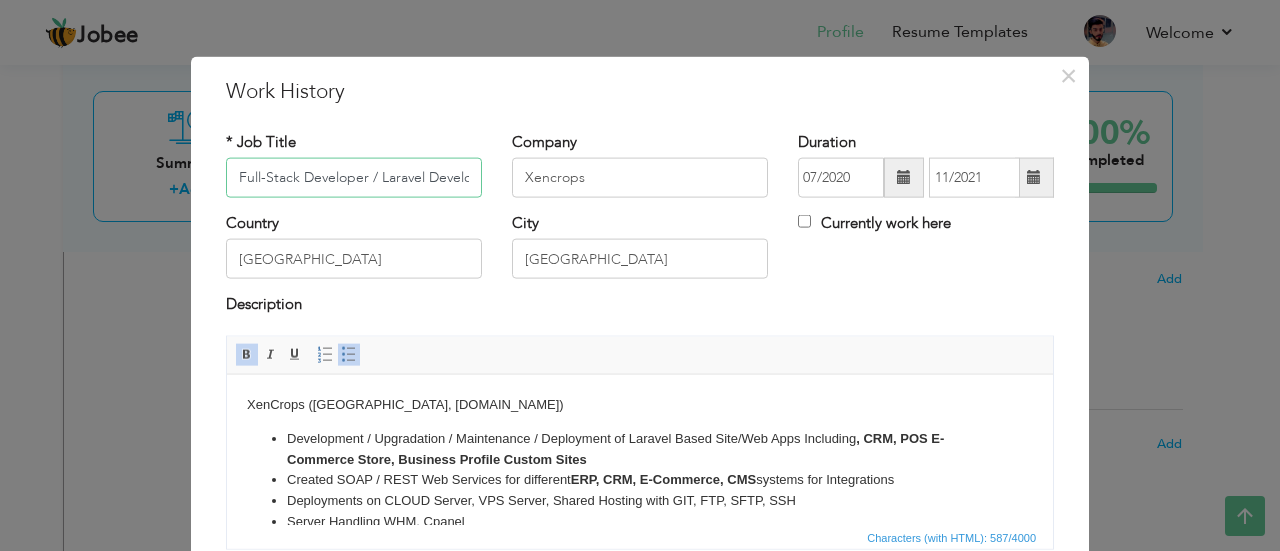 click on "Full-Stack Developer / Laravel Developer" at bounding box center (354, 178) 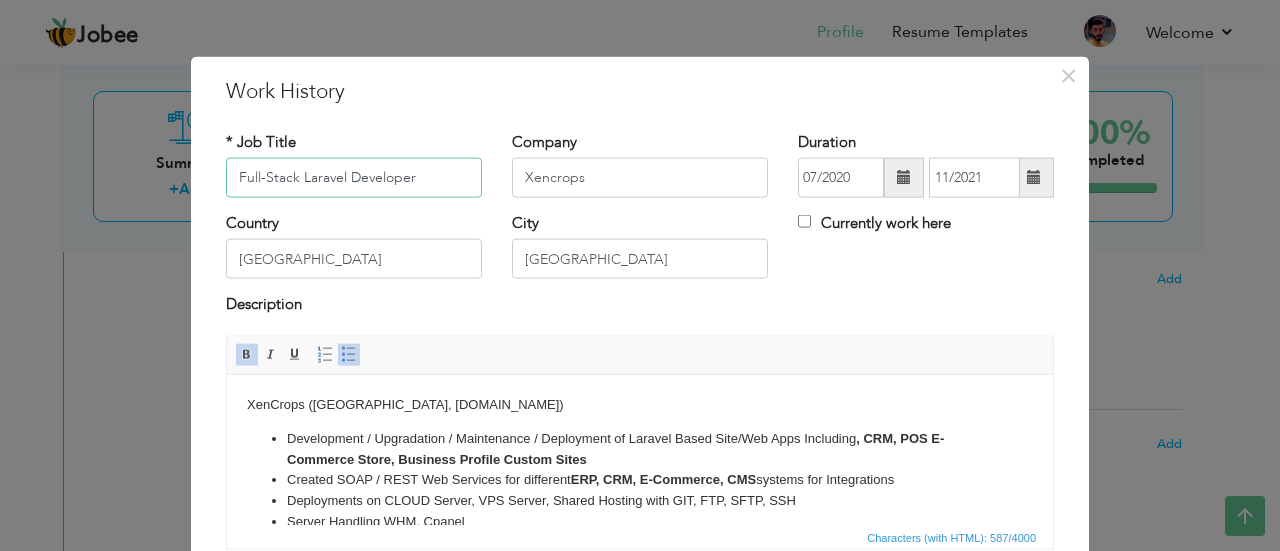 type on "Full-Stack Laravel Developer" 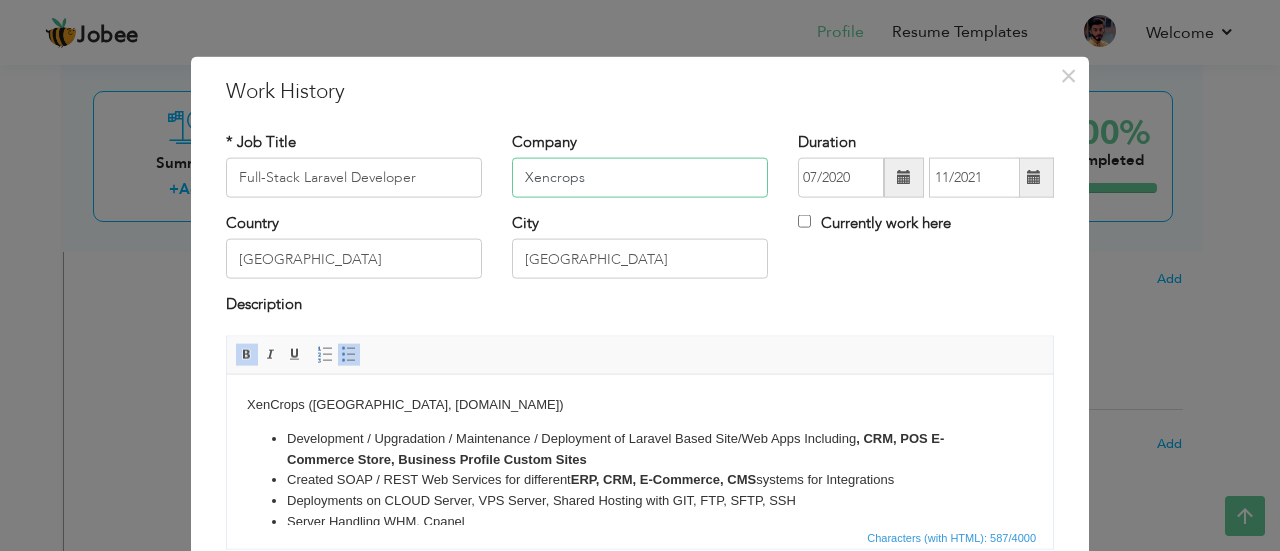 click on "Xencrops" at bounding box center [640, 178] 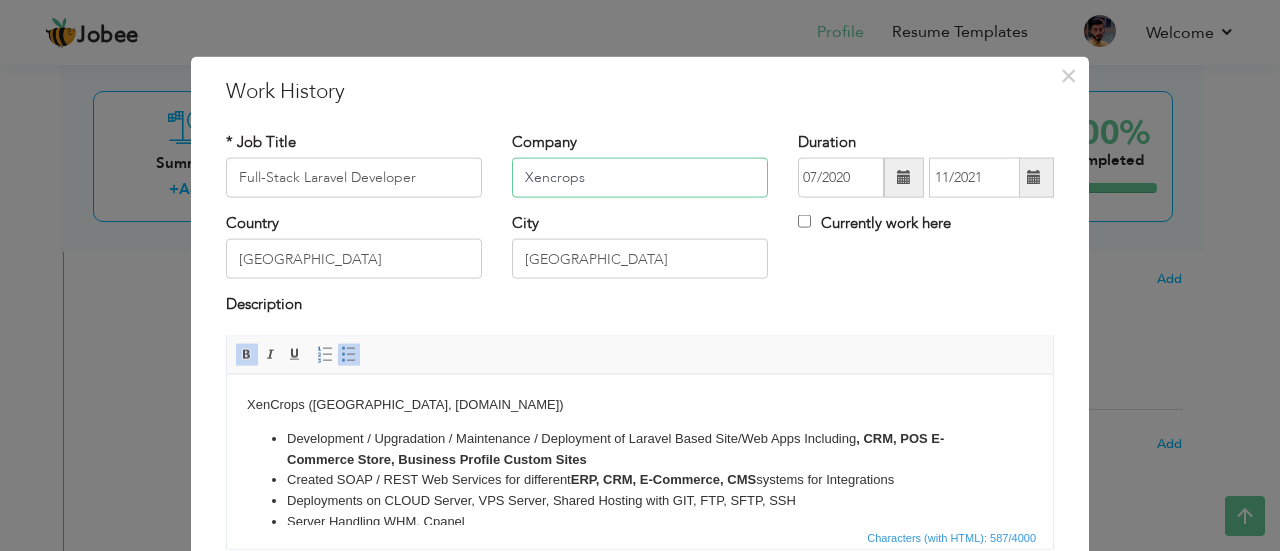scroll, scrollTop: 158, scrollLeft: 0, axis: vertical 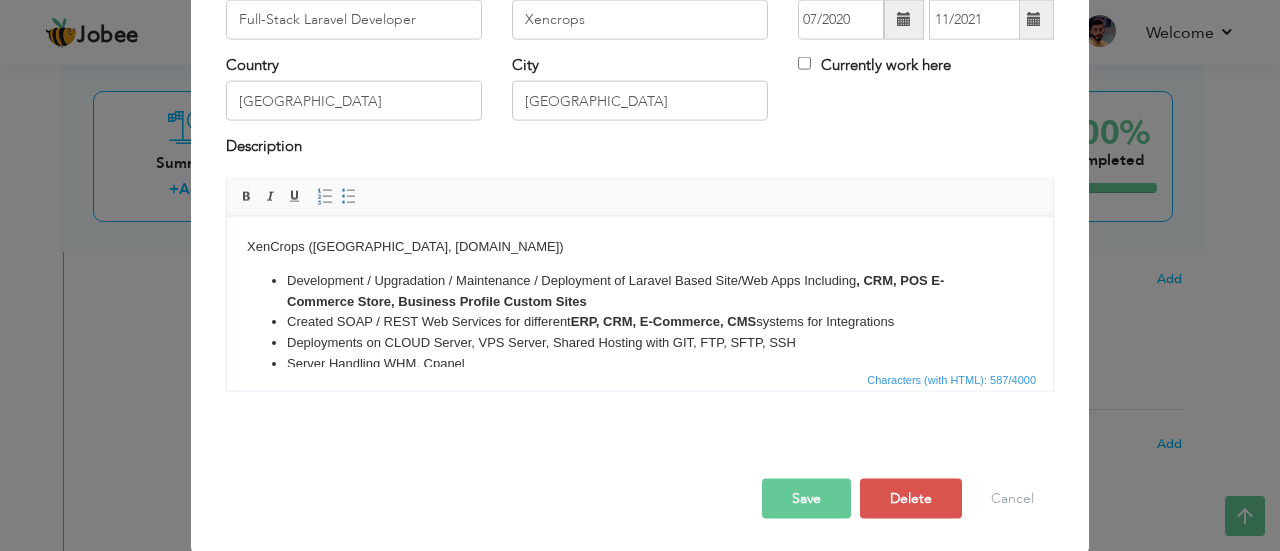 click on "Deployments on CLOUD Server, VPS Server, Shared Hosting with GIT, FTP, SFTP, SSH" at bounding box center (640, 342) 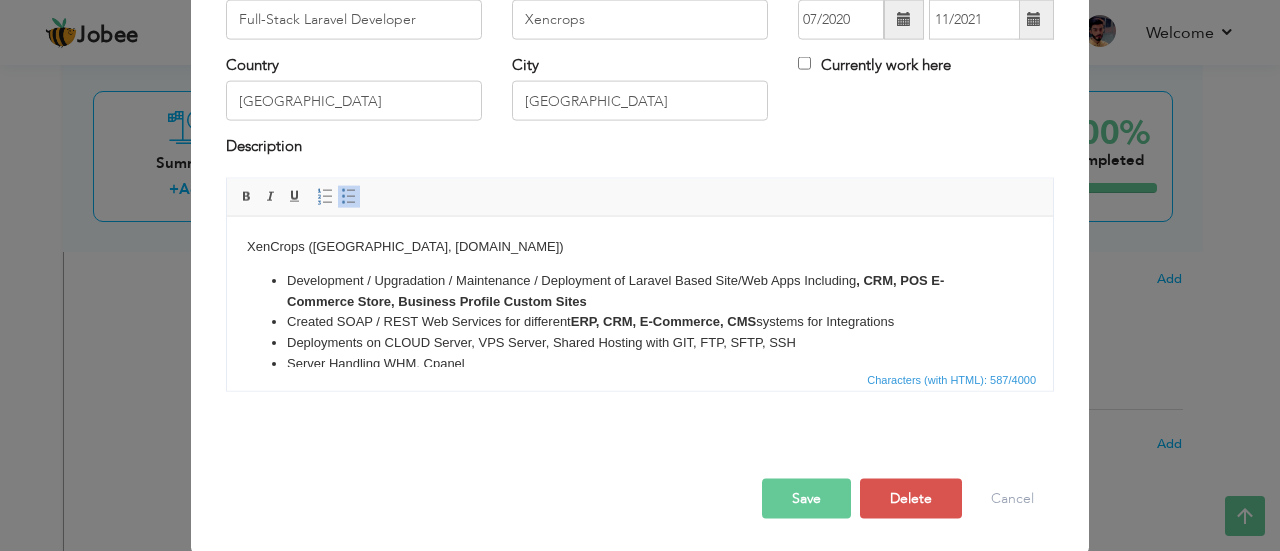 click on "Development / Upgradation / Maintenance / Deployment of Laravel Based Site/Web Apps Including , CRM, POS E-Commerce Store, Business Profile Custom Sites Created SOAP / REST Web Services for different  ERP, CRM, E-Commerce, CMS  systems for Integrations Deployments on CLOUD Server, VPS Server, Shared Hosting with GIT, FTP, SFTP, SSH Server Handling WHM, Cpanel Basically I passed my 1 year experience from XenCrops in Laravel. I know good usage of GitHub, slack etc." at bounding box center [640, 343] 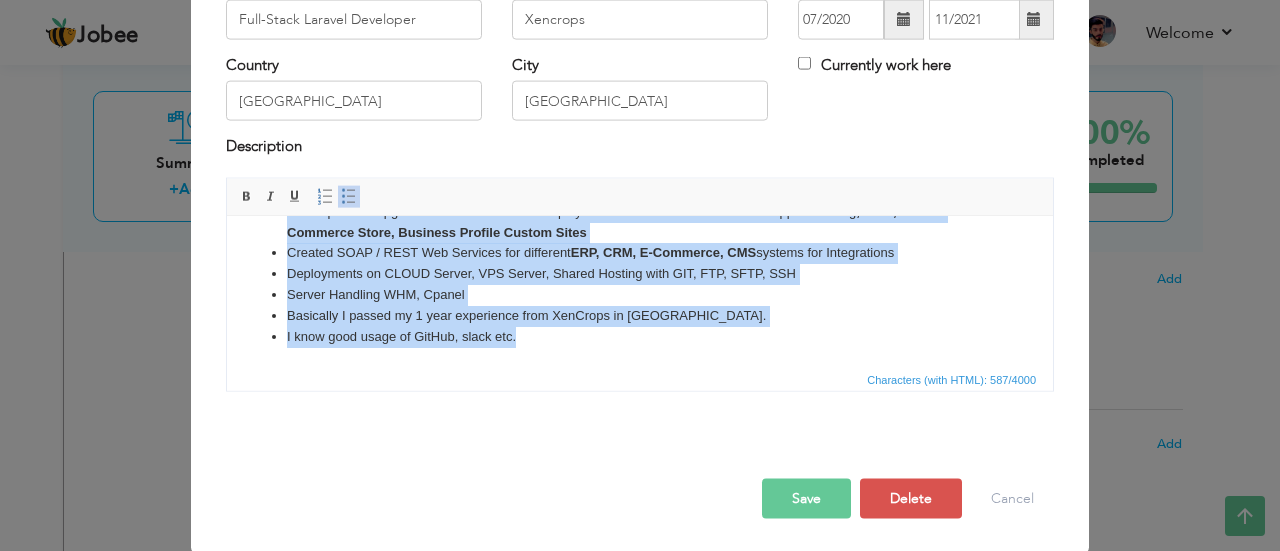 click on "I know good usage of GitHub, slack etc." at bounding box center [640, 336] 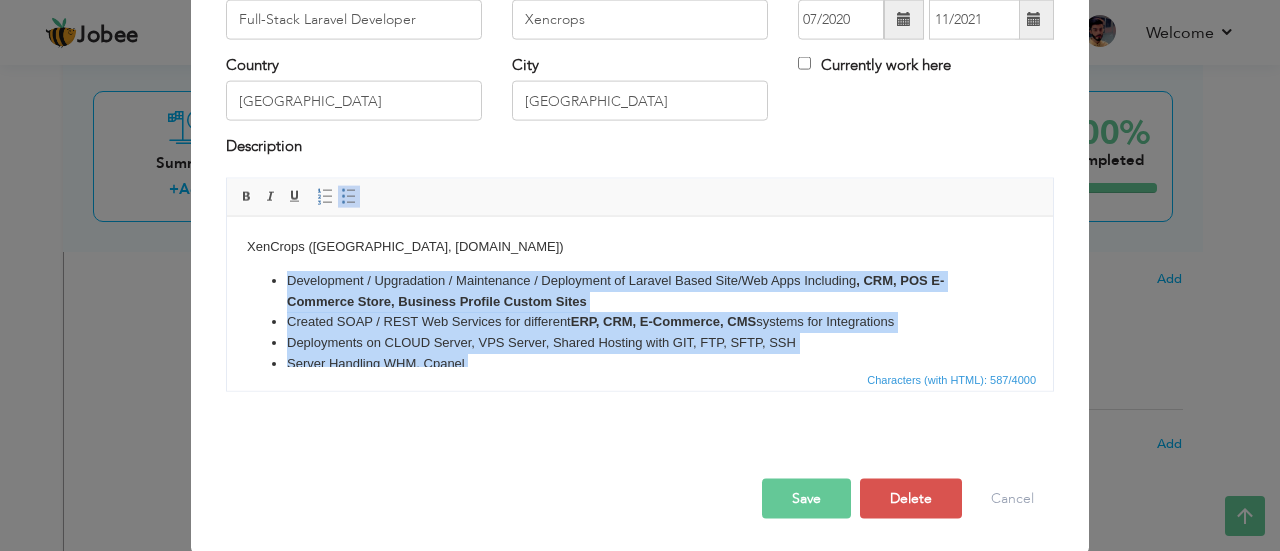 scroll, scrollTop: 69, scrollLeft: 0, axis: vertical 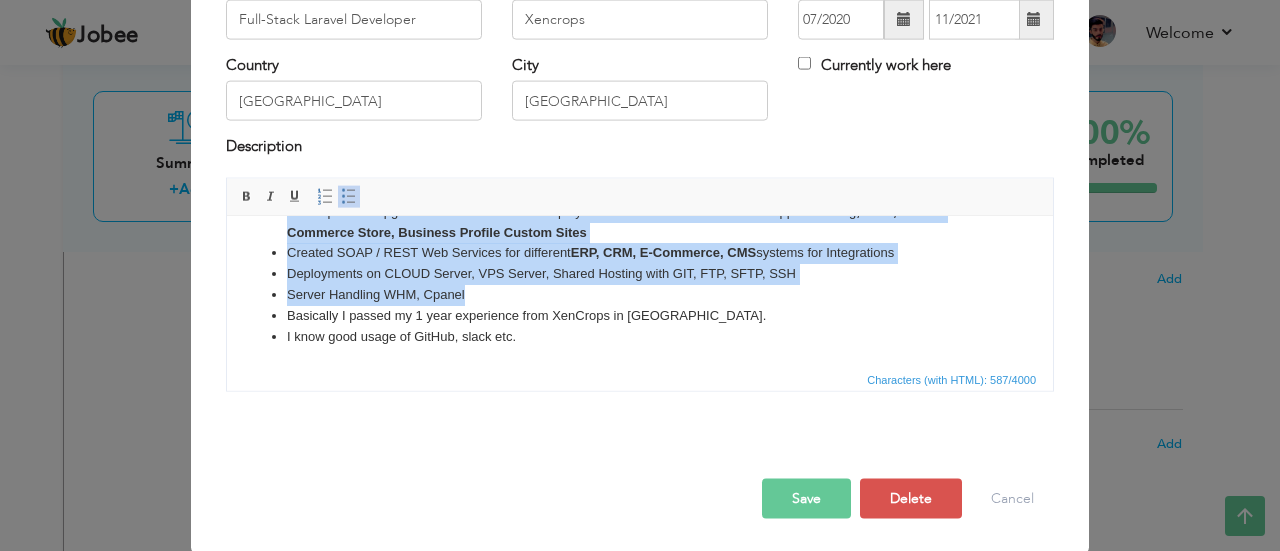 click on "Server Handling WHM, Cpanel" at bounding box center [640, 294] 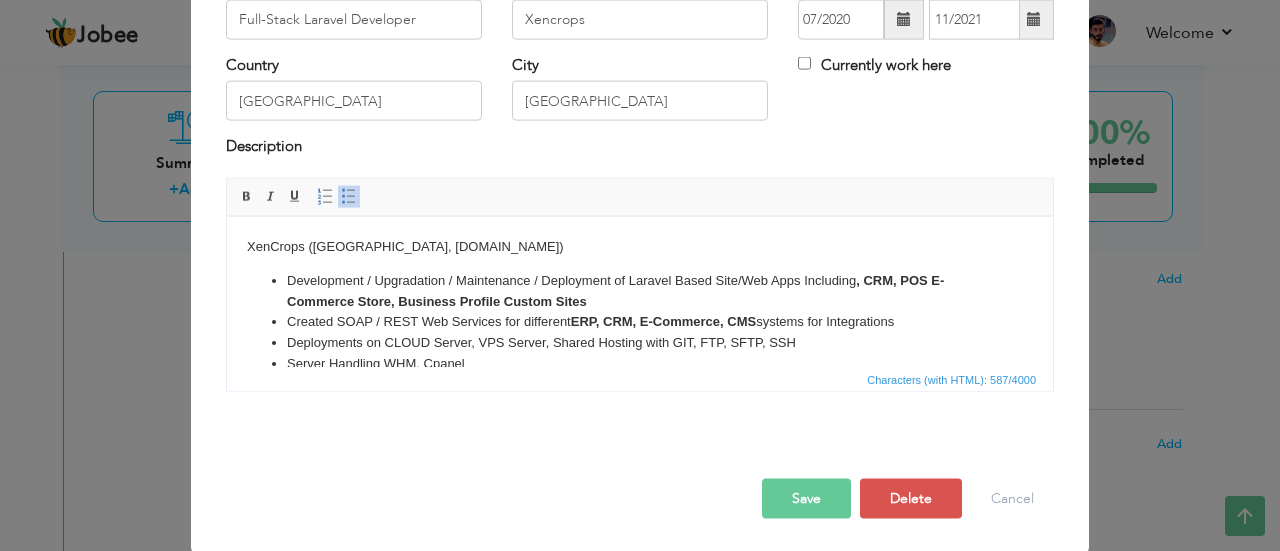 click on "XenCrops (Lahore, xencorps.com) Development / Upgradation / Maintenance / Deployment of Laravel Based Site/Web Apps Including , CRM, POS E-Commerce Store, Business Profile Custom Sites Created SOAP / REST Web Services for different  ERP, CRM, E-Commerce, CMS  systems for Integrations Deployments on CLOUD Server, VPS Server, Shared Hosting with GIT, FTP, SFTP, SSH Server Handling WHM, Cpanel Basically I passed my 1 year experience from XenCrops in Laravel. I know good usage of GitHub, slack etc." at bounding box center (640, 325) 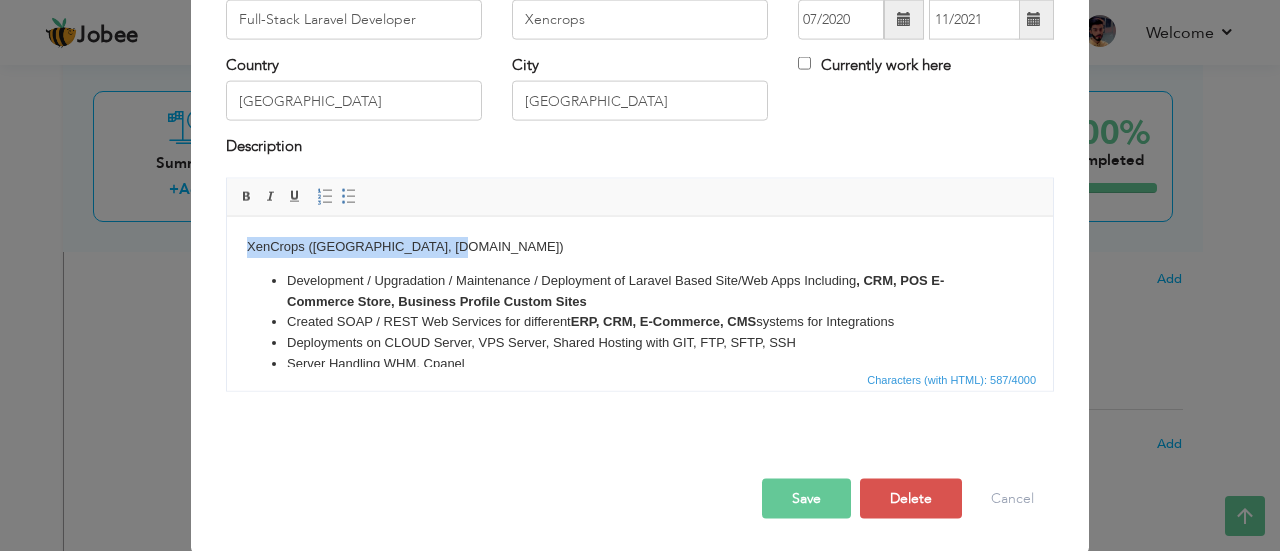 type 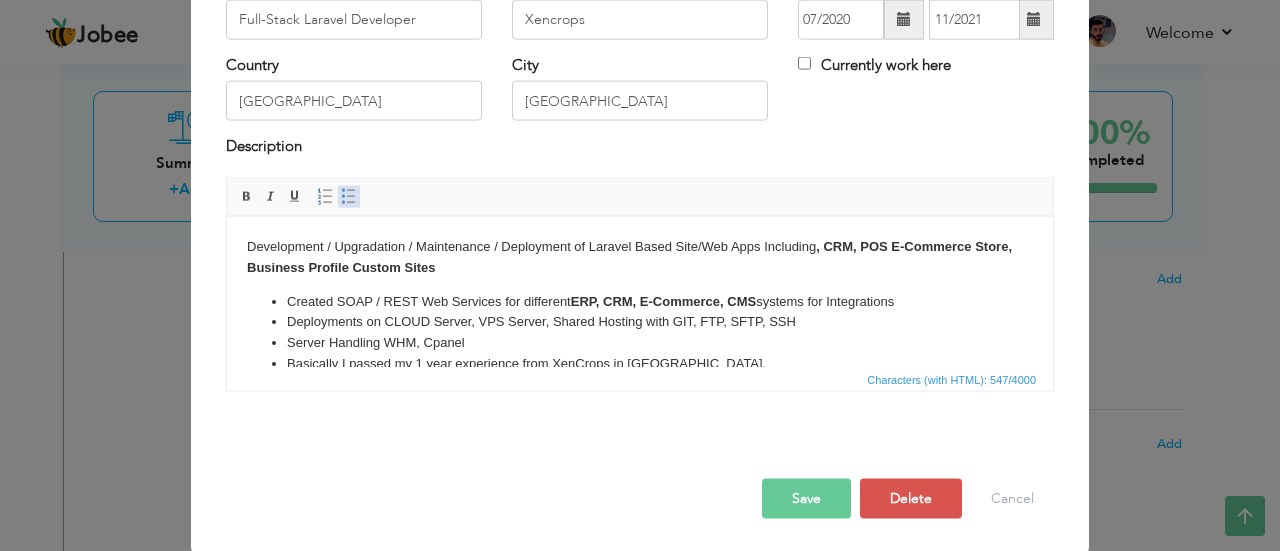 click at bounding box center [349, 196] 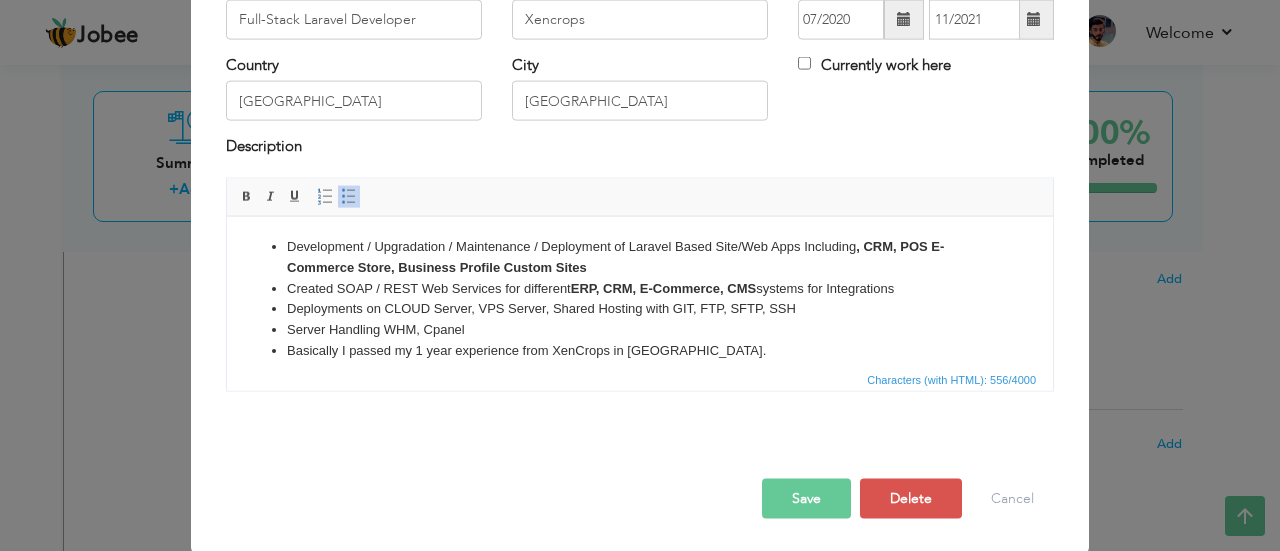 click on "* Job Title
Full-Stack Laravel Developer
Company
Xencrops
Duration
07/2020 11/2021 Currently work here Country Pakistan" at bounding box center [640, 189] 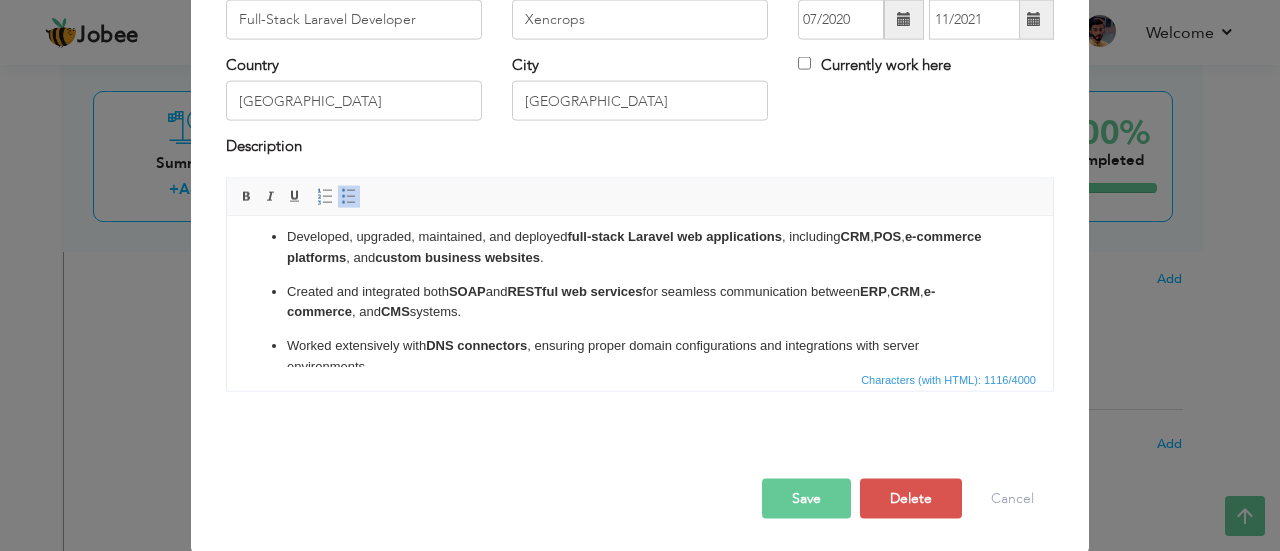 scroll, scrollTop: 0, scrollLeft: 0, axis: both 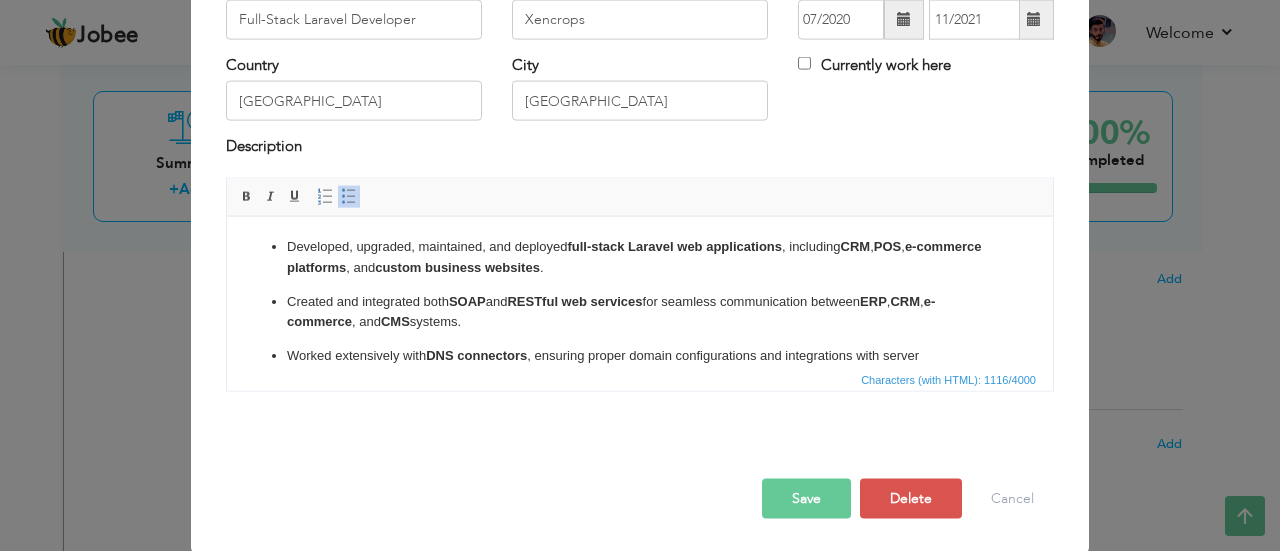 click on "Created and integrated both  SOAP  and  RESTful web services  for seamless communication between  ERP ,  CRM ,  e-commerce , and  CMS  systems." at bounding box center [640, 312] 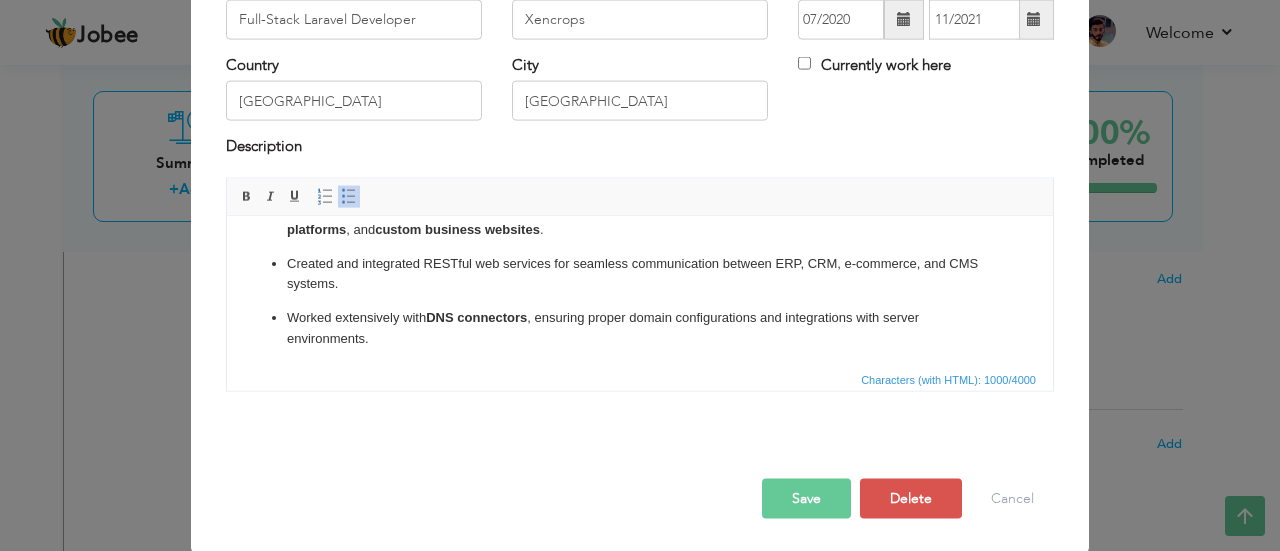 scroll, scrollTop: 0, scrollLeft: 0, axis: both 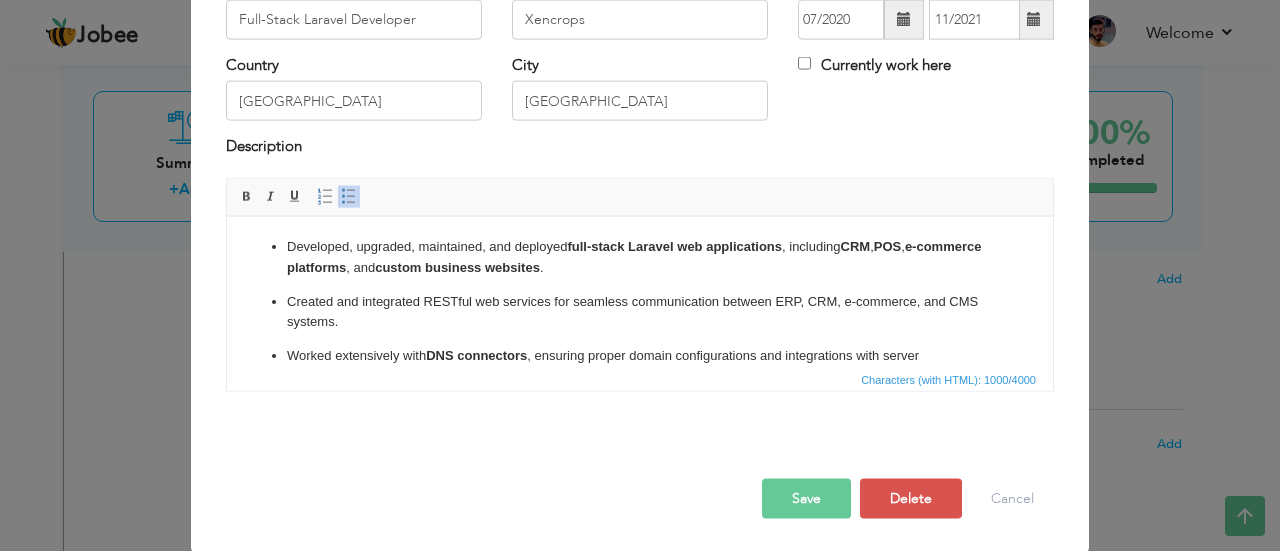 click on "Created and integrated RESTful web services for seamless communication between ERP, CRM, e-commerce, and CMS systems." at bounding box center [640, 312] 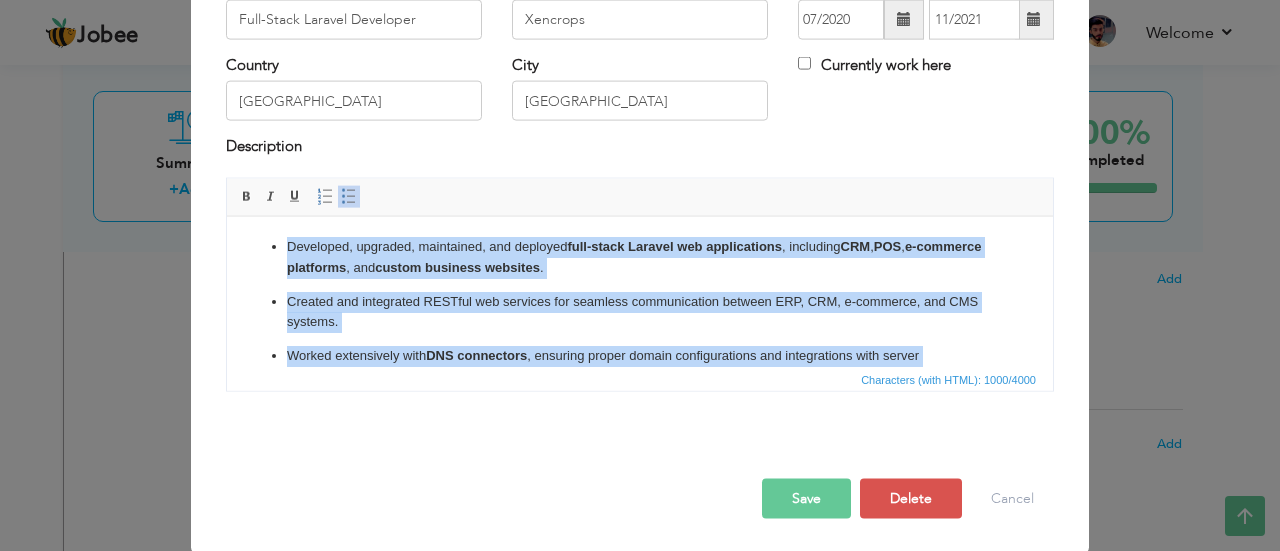 click on "Created and integrated RESTful web services for seamless communication between ERP, CRM, e-commerce, and CMS systems." at bounding box center (640, 312) 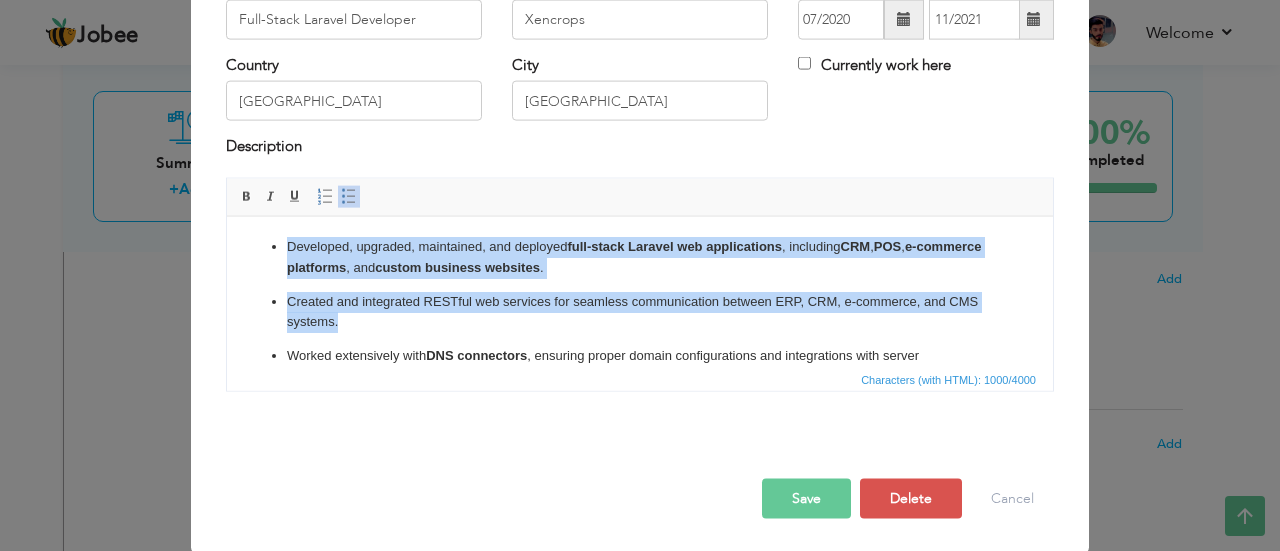 click on "Developed, upgraded, maintained, and deployed  full-stack Laravel web applications , including  CRM ,  POS ,  e-commerce platforms , and  custom business websites ." at bounding box center [640, 257] 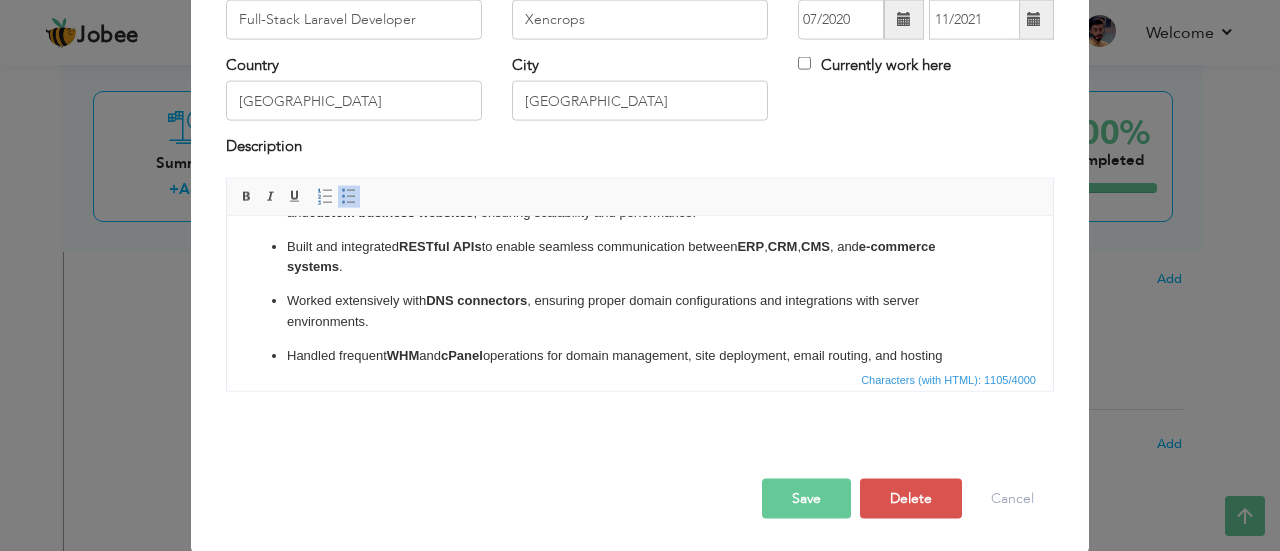scroll, scrollTop: 56, scrollLeft: 0, axis: vertical 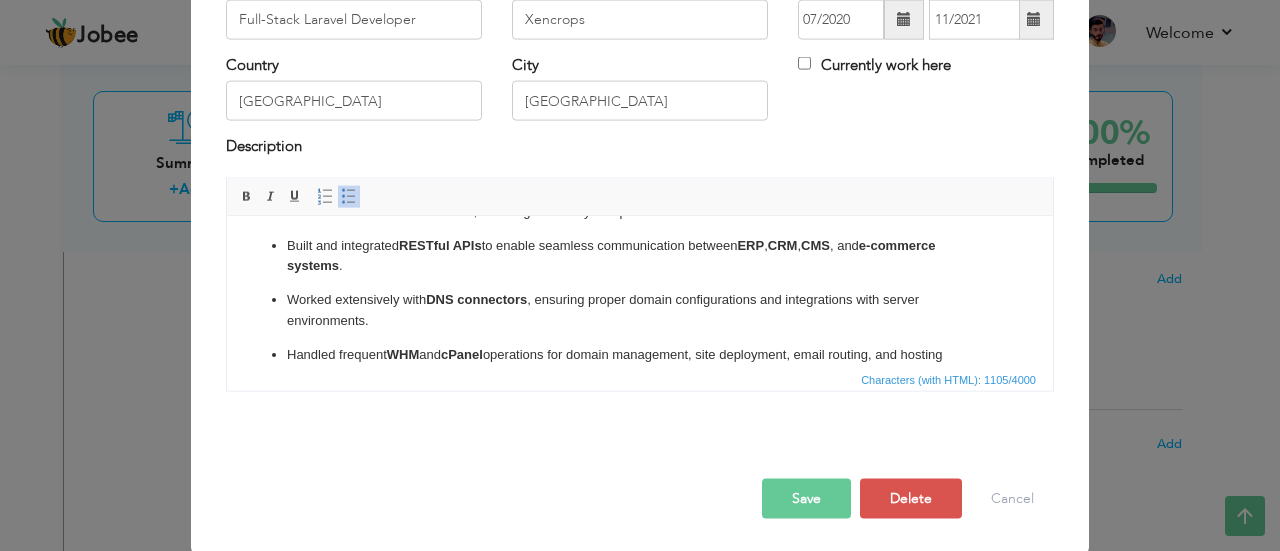 click on "Worked extensively with  DNS connectors , ensuring proper domain configurations and integrations with server environments." at bounding box center [640, 310] 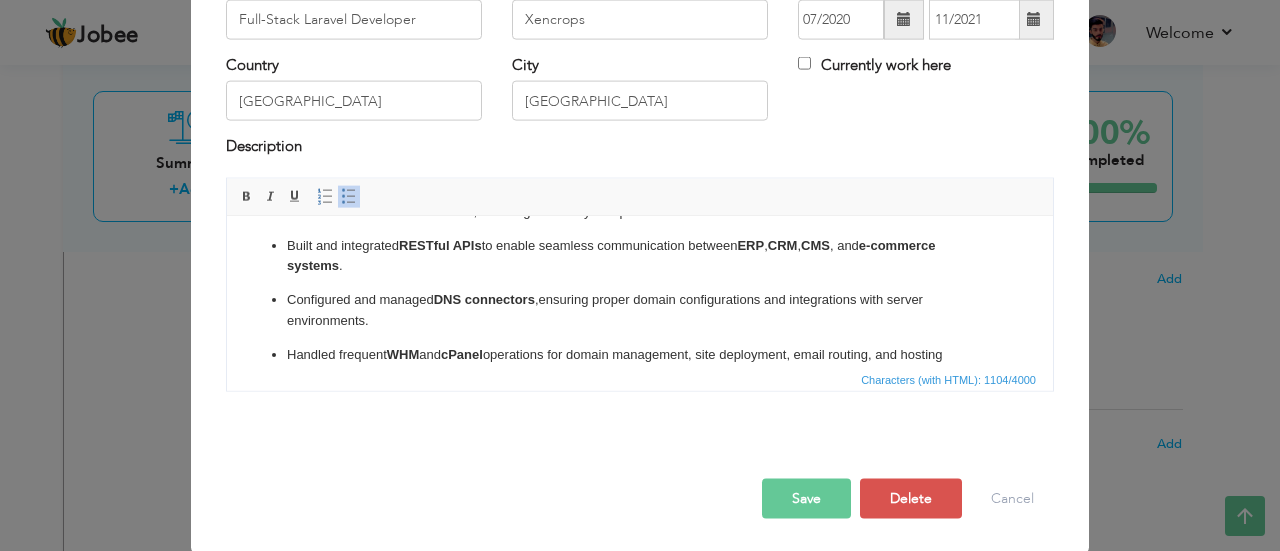 click on "Configured and managed  DNS connectors ,  ensuring proper domain configurations and integrations with server environments." at bounding box center [640, 310] 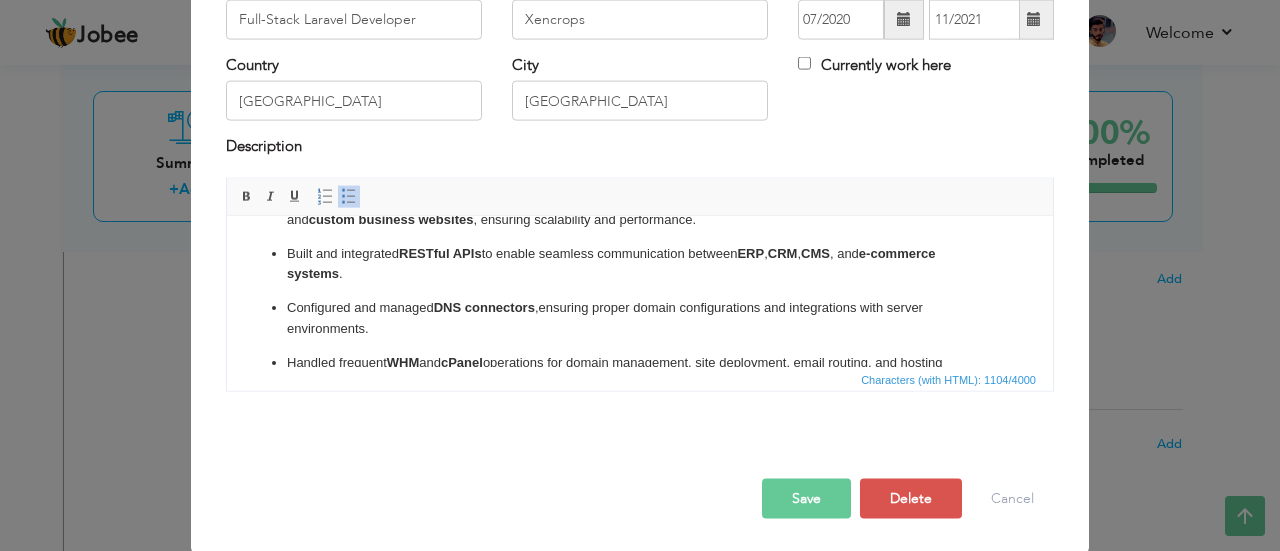 scroll, scrollTop: 0, scrollLeft: 0, axis: both 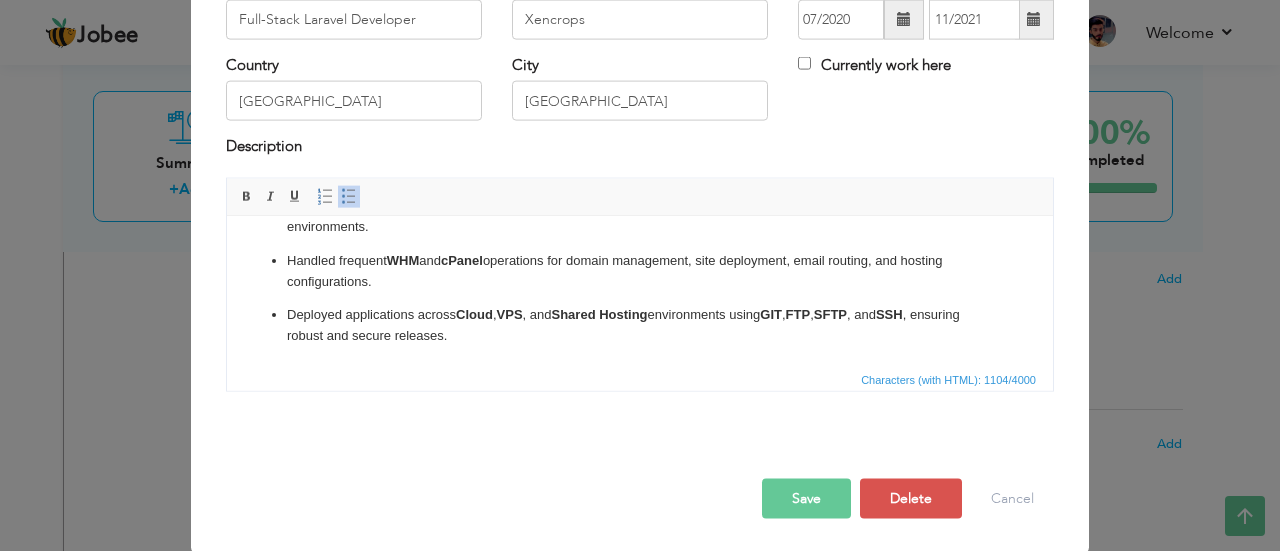 click on "Save" at bounding box center (806, 498) 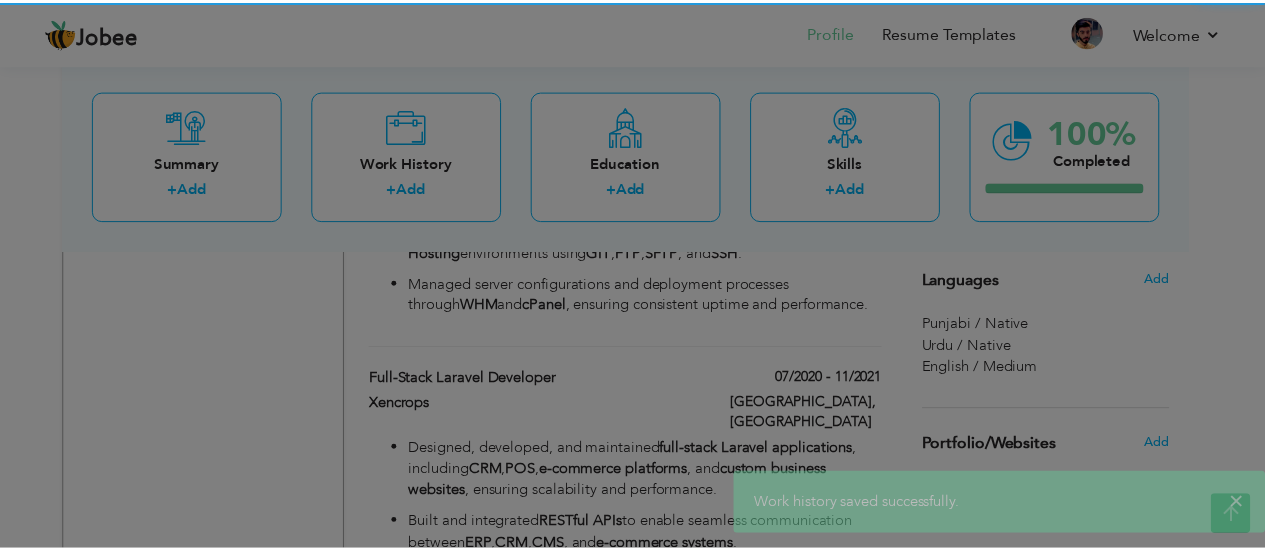 scroll, scrollTop: 0, scrollLeft: 0, axis: both 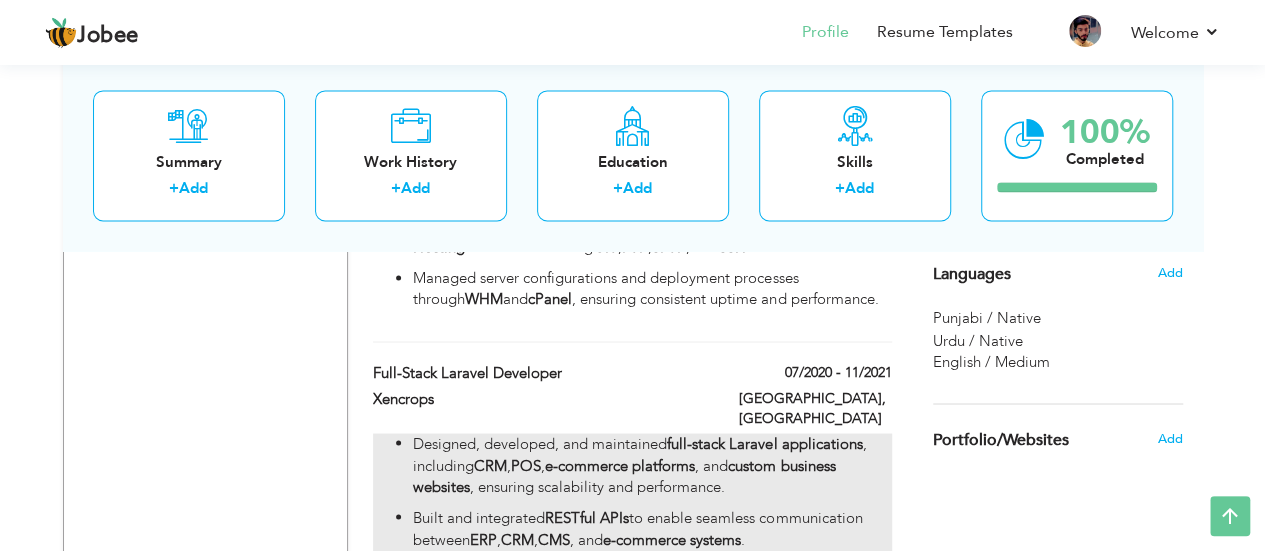 click on "e-commerce platforms" at bounding box center [620, 465] 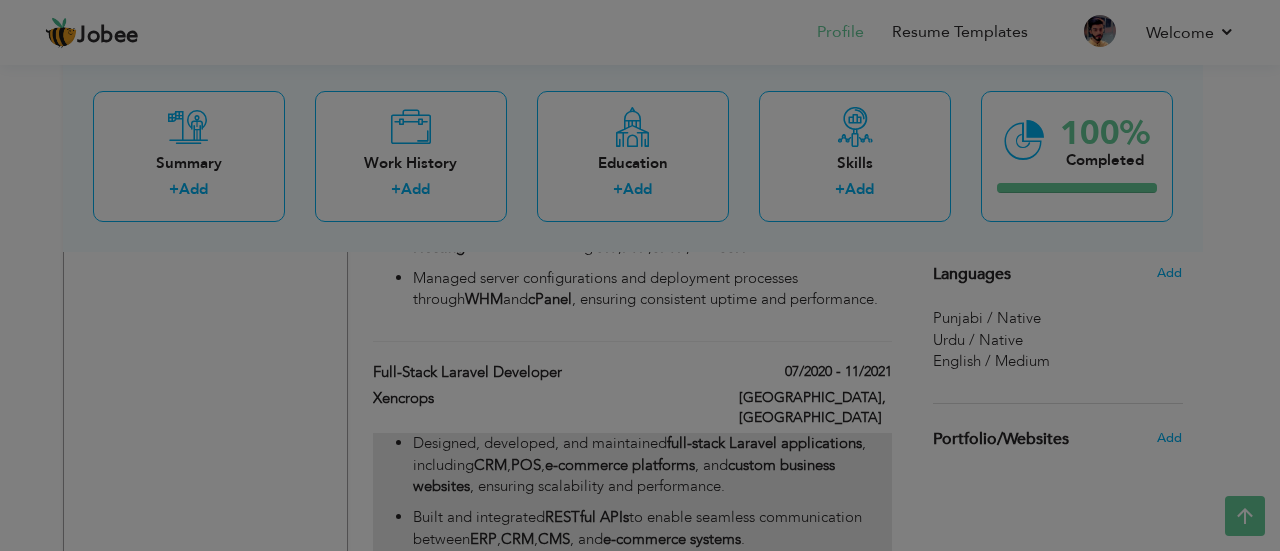 scroll, scrollTop: 0, scrollLeft: 0, axis: both 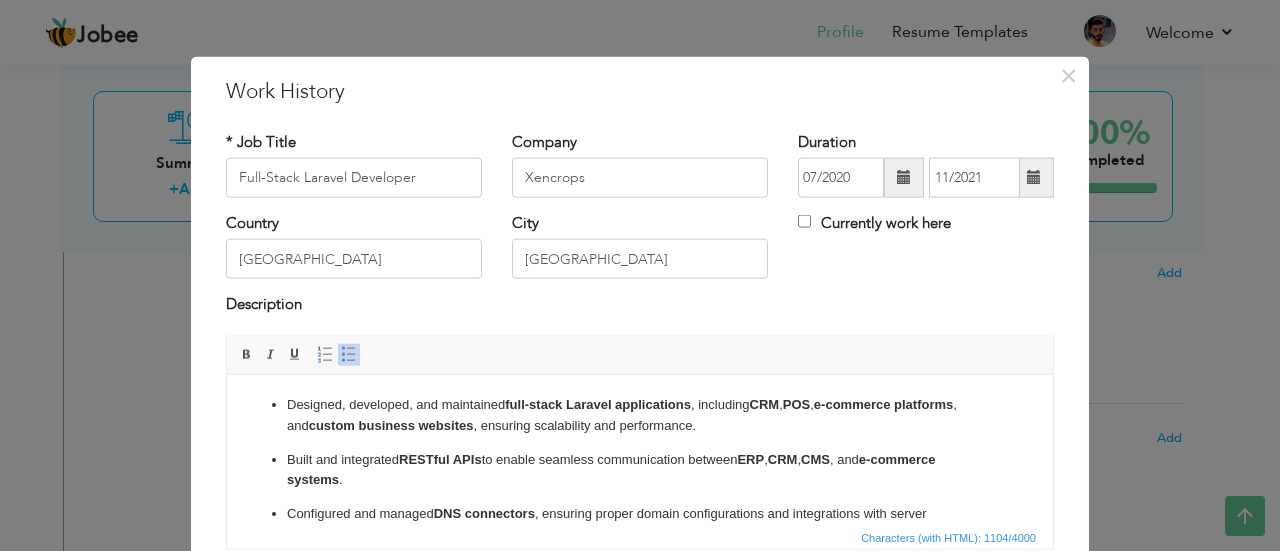 click on "Designed, developed, and maintained  full-stack Laravel applications , including  CRM ,  POS ,  e-commerce platforms , and  custom business websites , ensuring scalability and performance. Built and integrated  RESTful APIs  to enable seamless communication between  ERP ,  CRM ,  CMS , and  e-commerce systems . Configured and managed  DNS connectors , ensuring proper domain configurations and integrations with server environments. Handled frequent  WHM  and  cPanel  operations for domain management, site deployment, email routing, and hosting configurations. Deployed applications across  Cloud ,  VPS , and  Shared Hosting  environments using  GIT ,  FTP ,  SFTP , and  SSH , ensuring robust and secure releases." at bounding box center [640, 524] 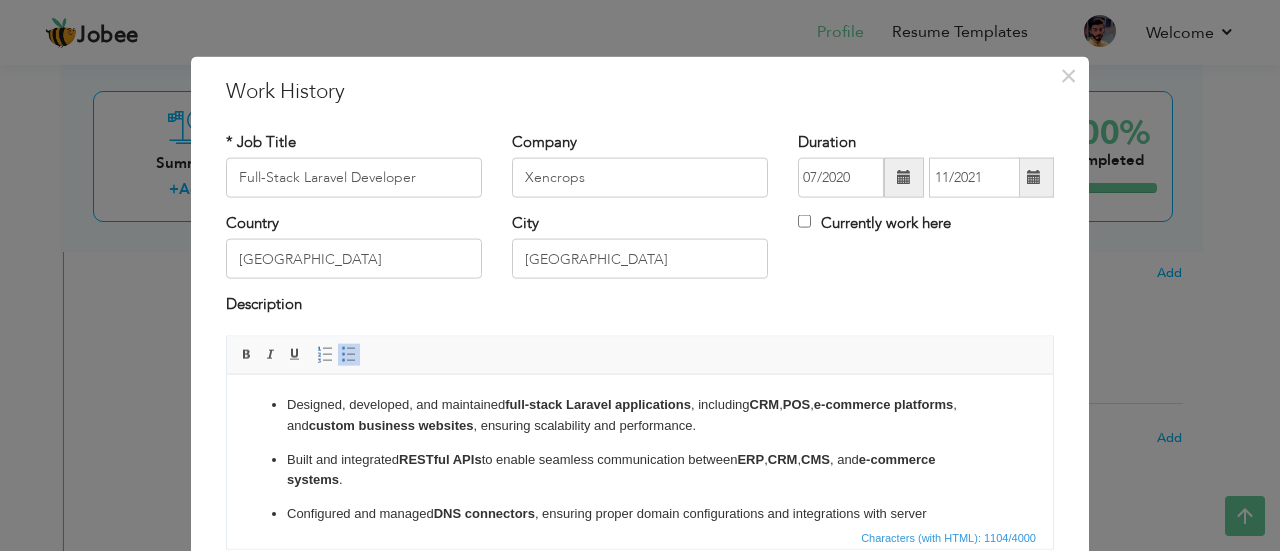 type 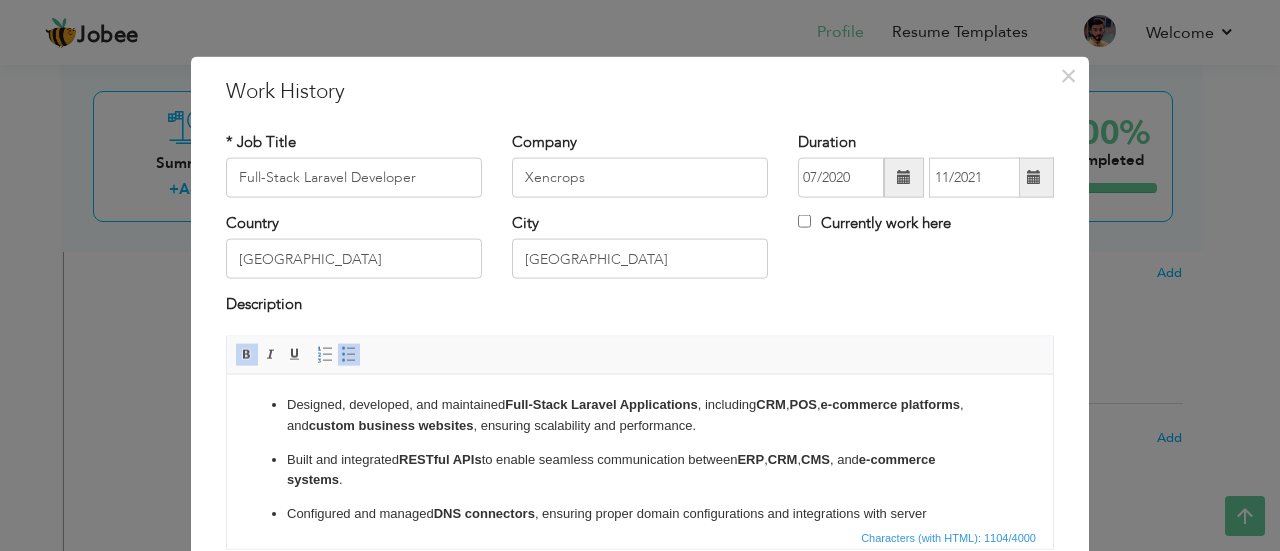 click on "Built and integrated  RESTful APIs  to enable seamless communication between  ERP ,  CRM ,  CMS , and  e-commerce systems ." at bounding box center [640, 470] 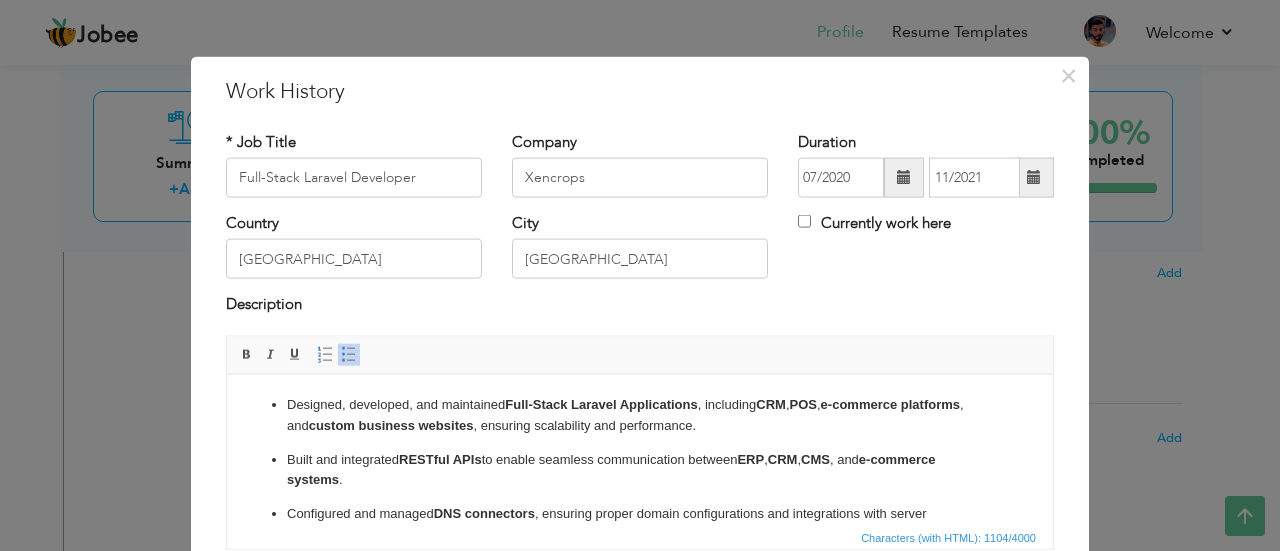 scroll, scrollTop: 150, scrollLeft: 0, axis: vertical 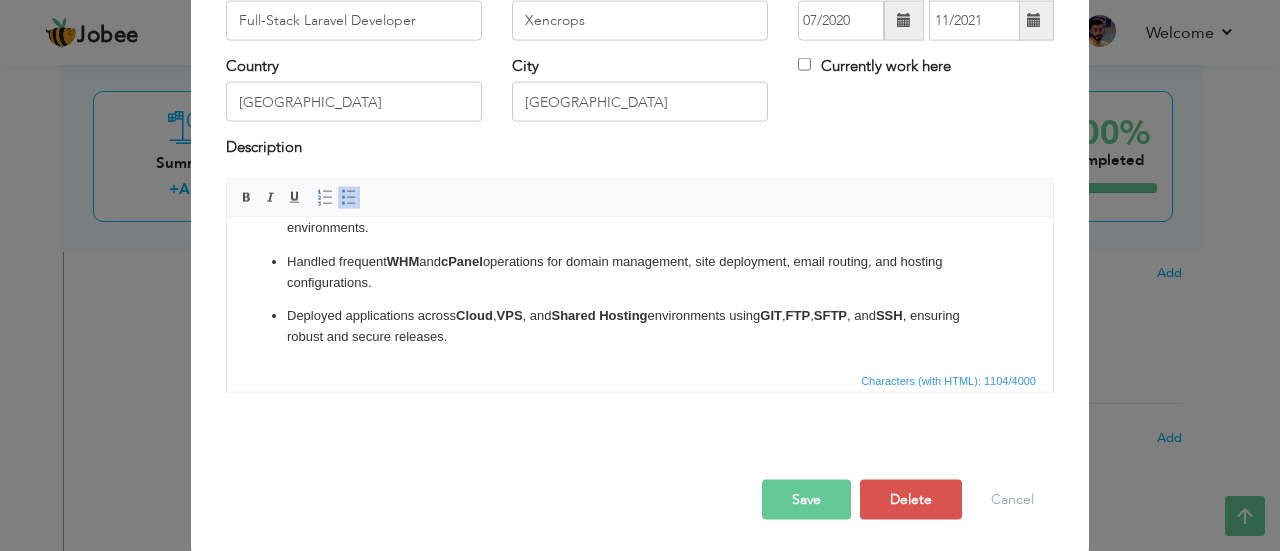 click on "Save" at bounding box center (806, 499) 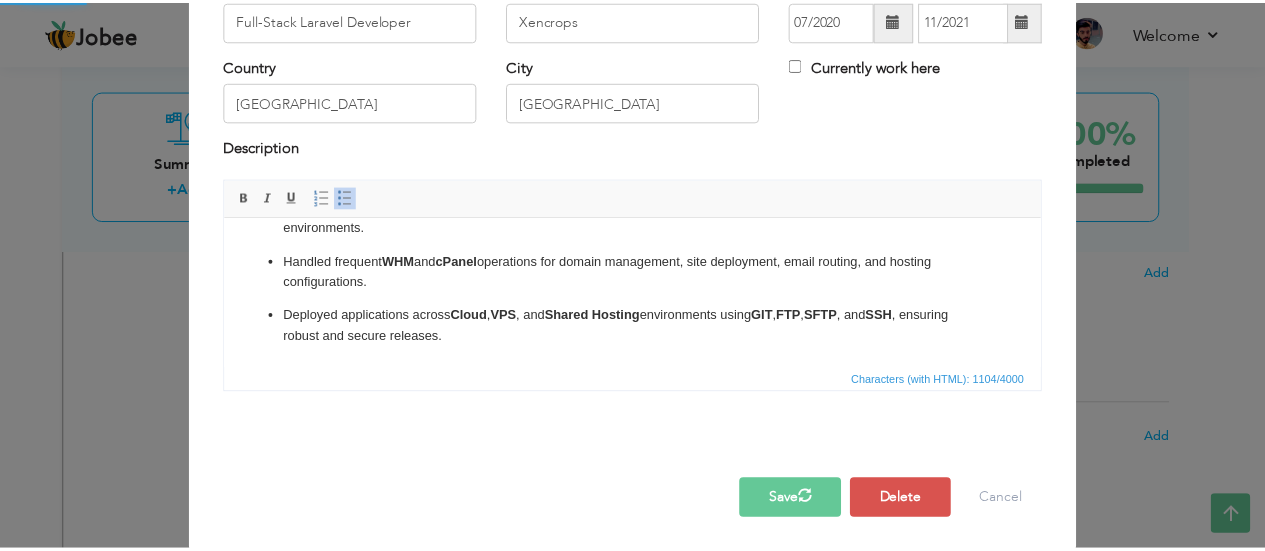 scroll, scrollTop: 0, scrollLeft: 0, axis: both 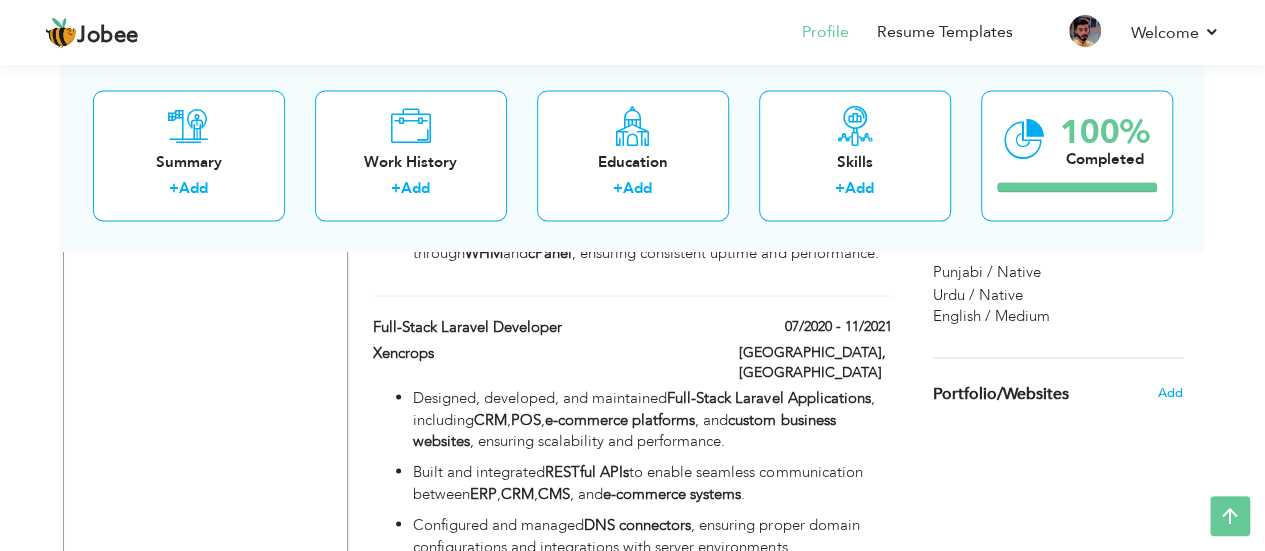 click on "Designed, developed, and maintained  Full-Stack Laravel Applications , including  CRM ,  POS ,  e-commerce platforms , and  custom business websites , ensuring scalability and performance.
Built and integrated  RESTful APIs  to enable seamless communication between  ERP ,  CRM ,  CMS , and  e-commerce systems .
Configured and managed  DNS connectors , ensuring proper domain configurations and integrations with server environments.
Handled frequent  WHM  and  cPanel  operations for domain management, site deployment, email routing, and hosting configurations.
Deployed applications across  Cloud ,  VPS , and  Shared Hosting  environments using  GIT ,  FTP ,  SFTP , and  SSH , ensuring robust and secure releases." at bounding box center (632, 535) 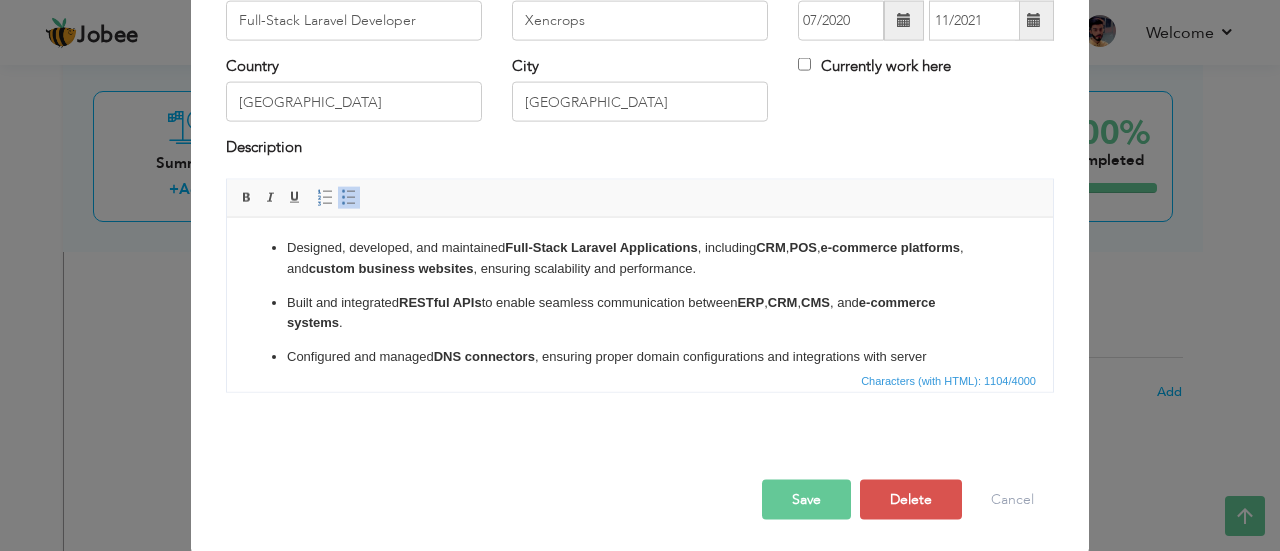 scroll, scrollTop: 0, scrollLeft: 0, axis: both 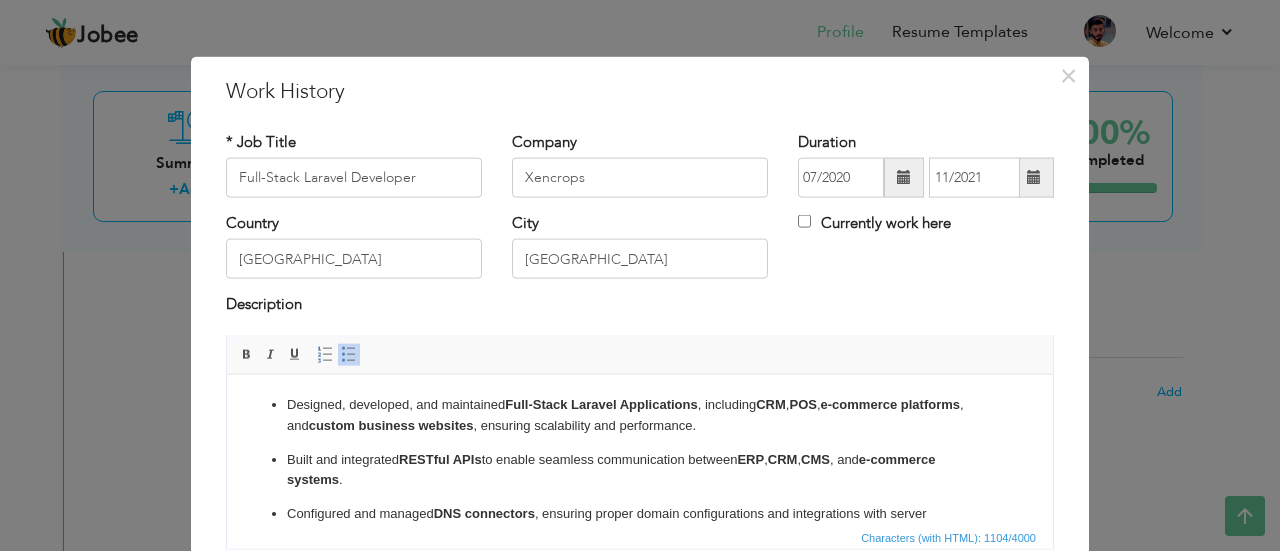 click on "Full-Stack Laravel Applications" at bounding box center [601, 403] 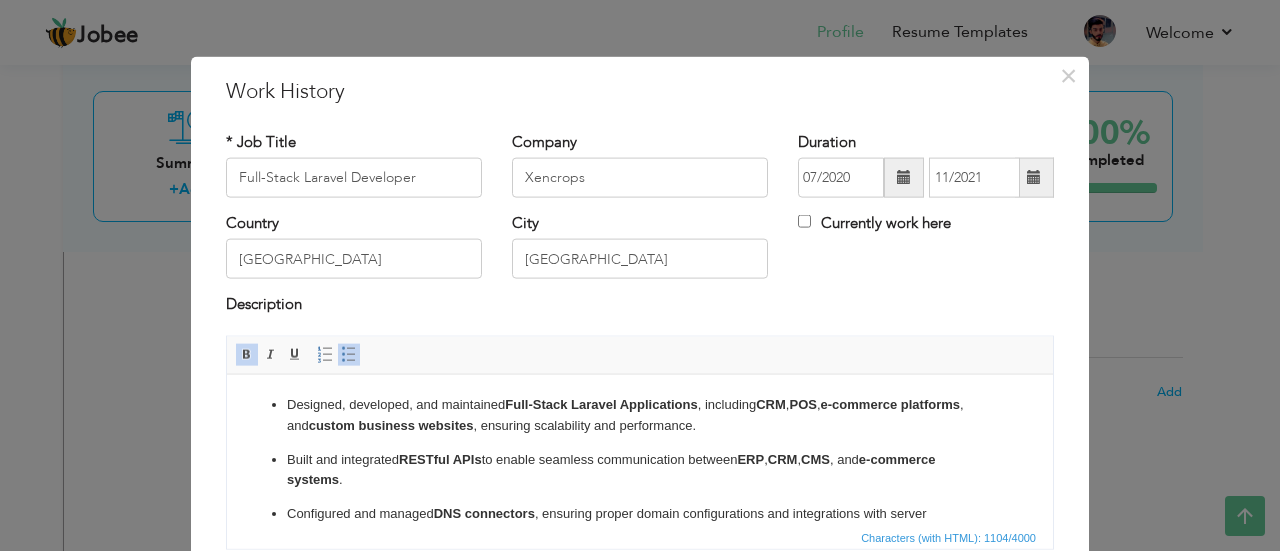 type 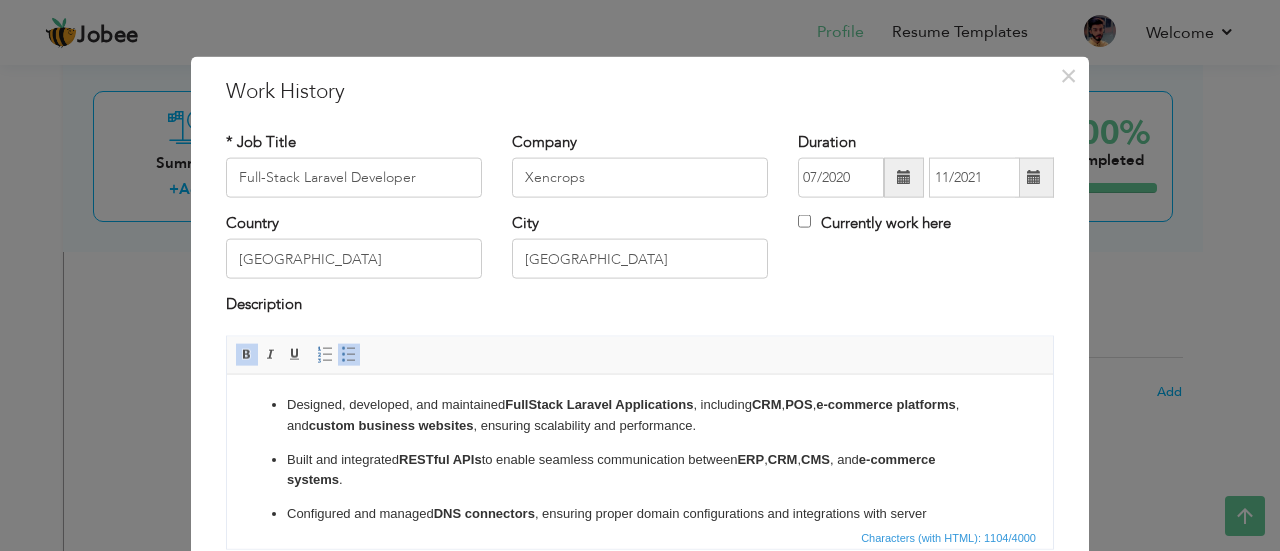 scroll, scrollTop: 150, scrollLeft: 0, axis: vertical 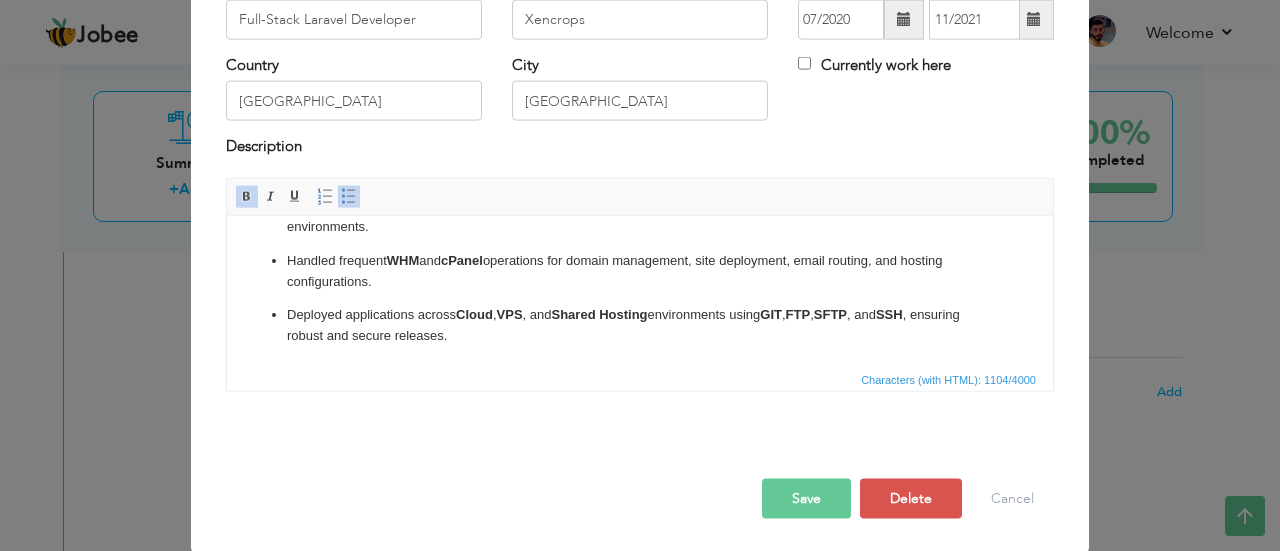 click on "Save" at bounding box center [806, 498] 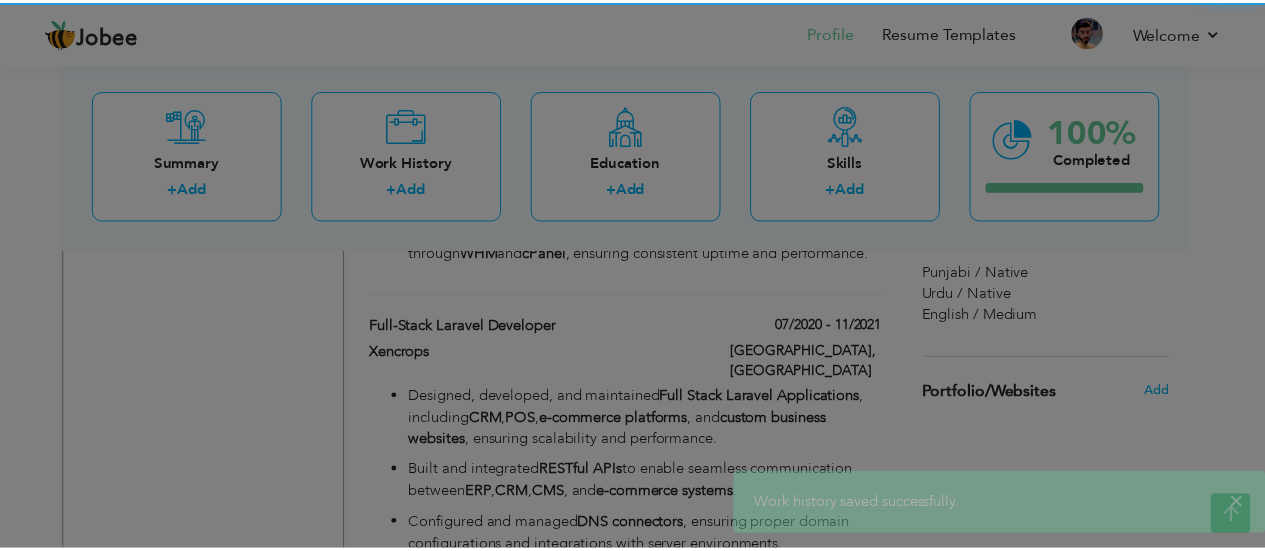 scroll, scrollTop: 0, scrollLeft: 0, axis: both 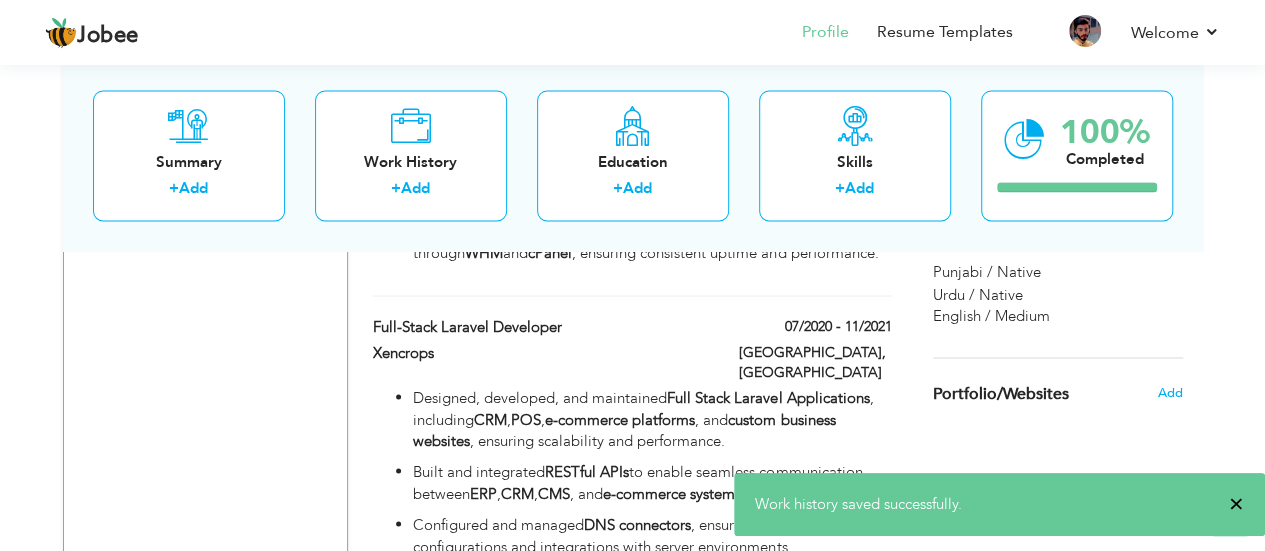 click on "×" at bounding box center [1236, 504] 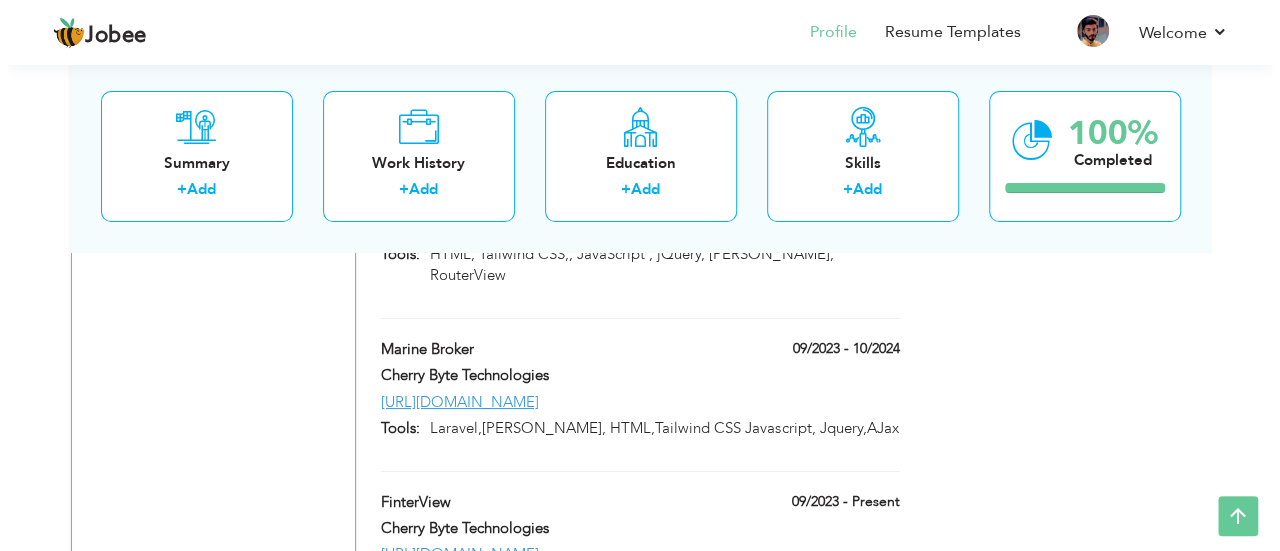 scroll, scrollTop: 3721, scrollLeft: 0, axis: vertical 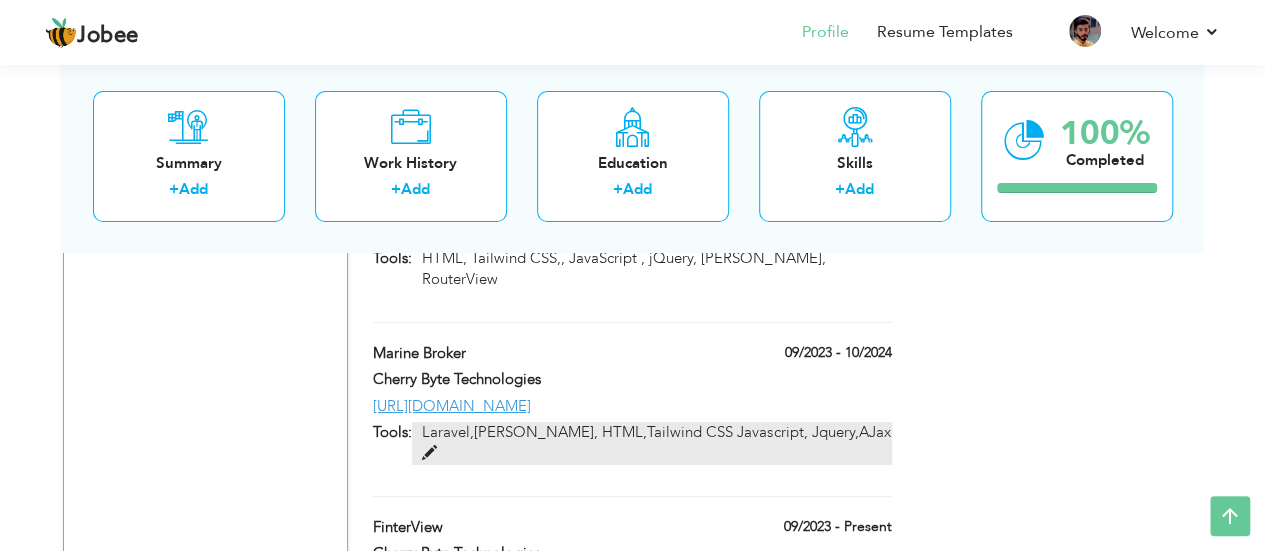 click on "Laravel,[PERSON_NAME], HTML,Tailwind CSS Javascript, Jquery,AJax" at bounding box center (651, 443) 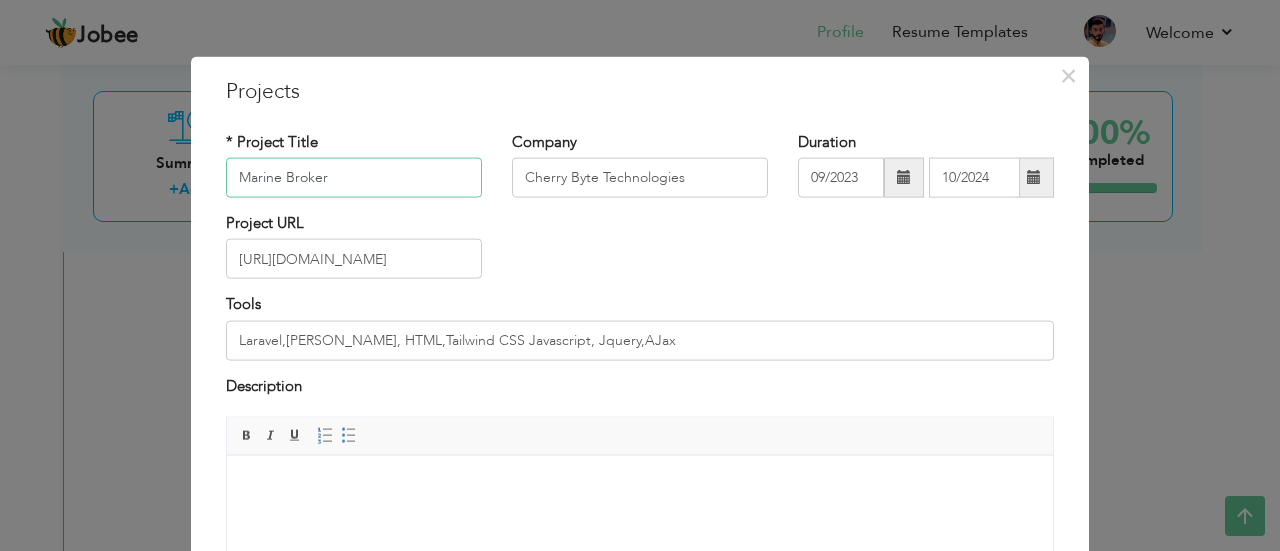 scroll, scrollTop: 168, scrollLeft: 0, axis: vertical 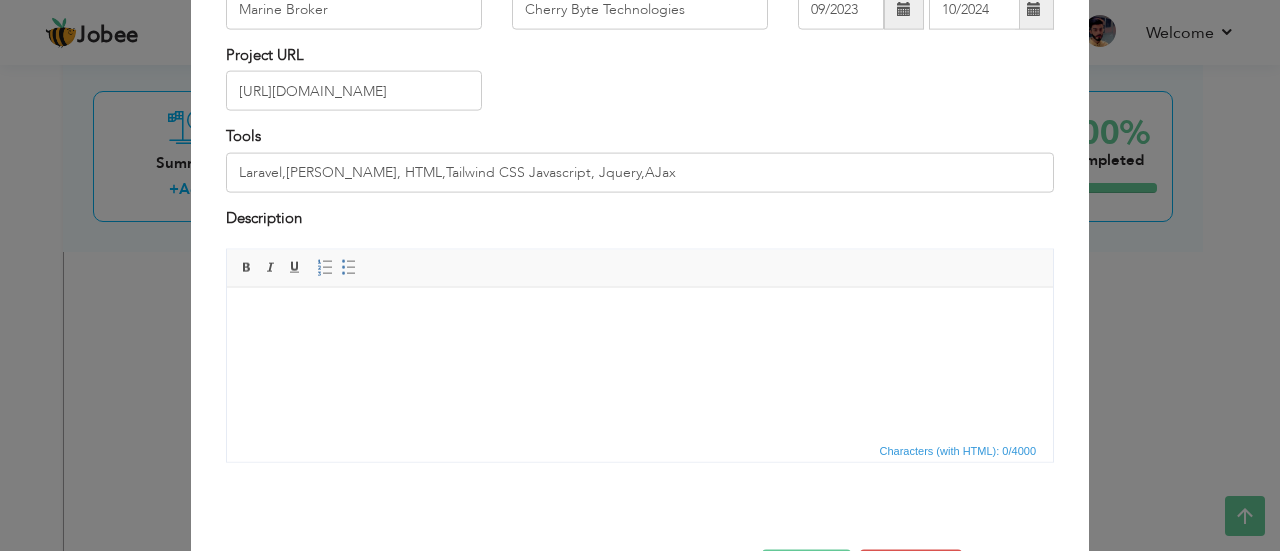 click at bounding box center (640, 317) 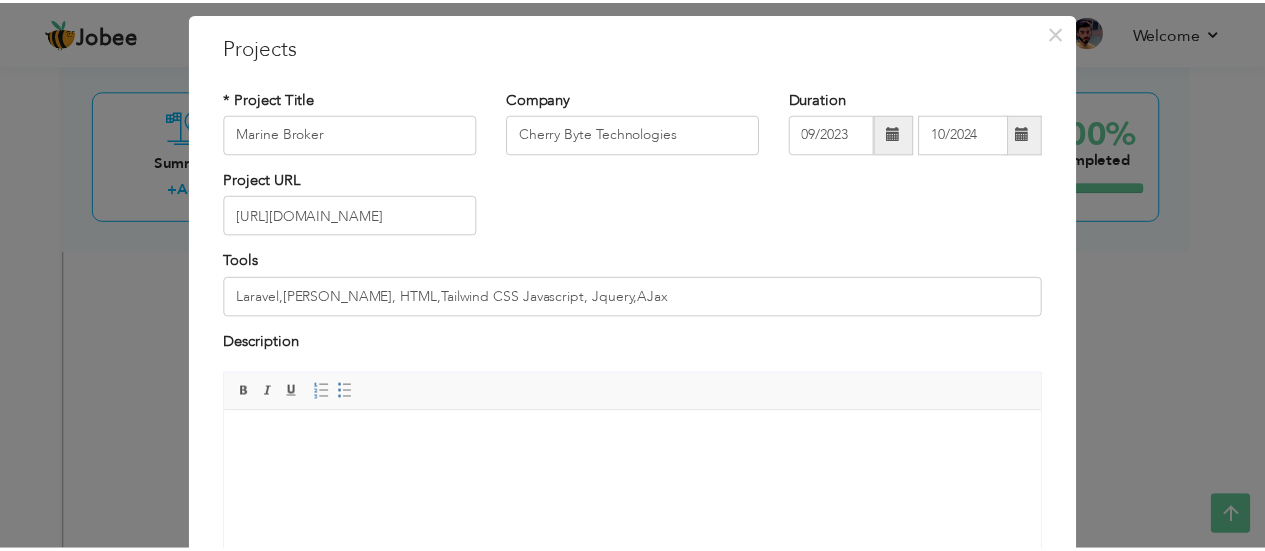 scroll, scrollTop: 42, scrollLeft: 0, axis: vertical 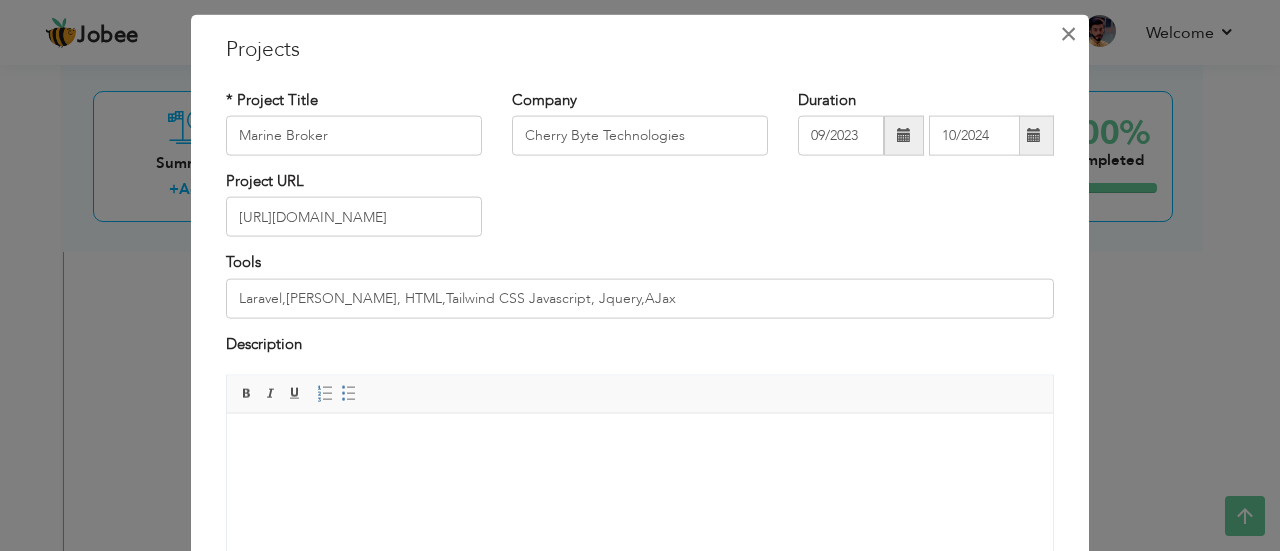 click on "×" at bounding box center [1068, 33] 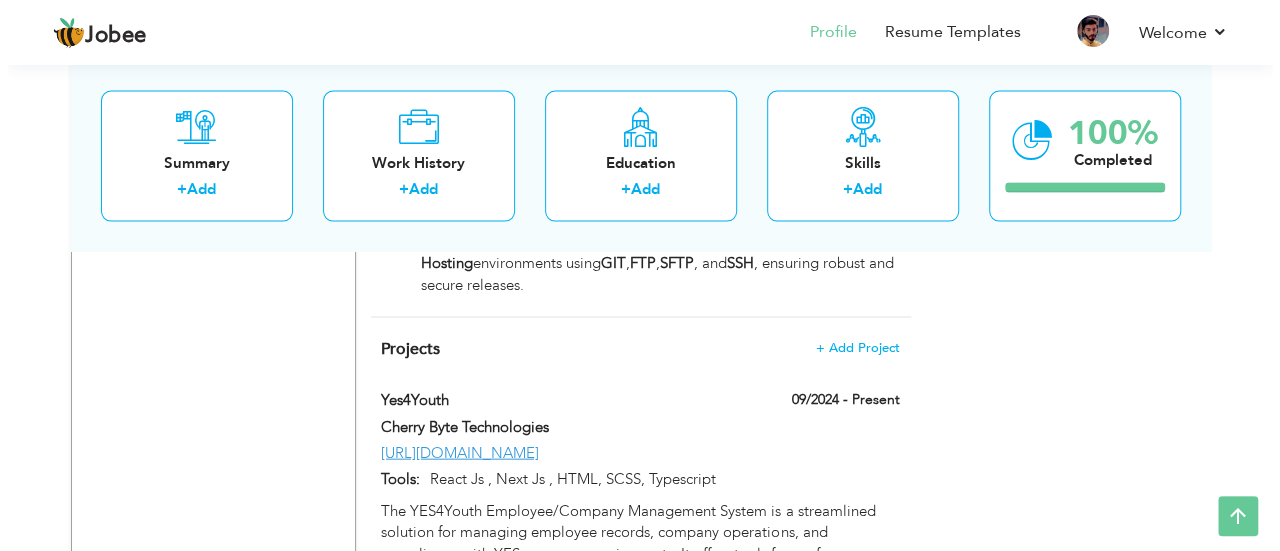 scroll, scrollTop: 1998, scrollLeft: 0, axis: vertical 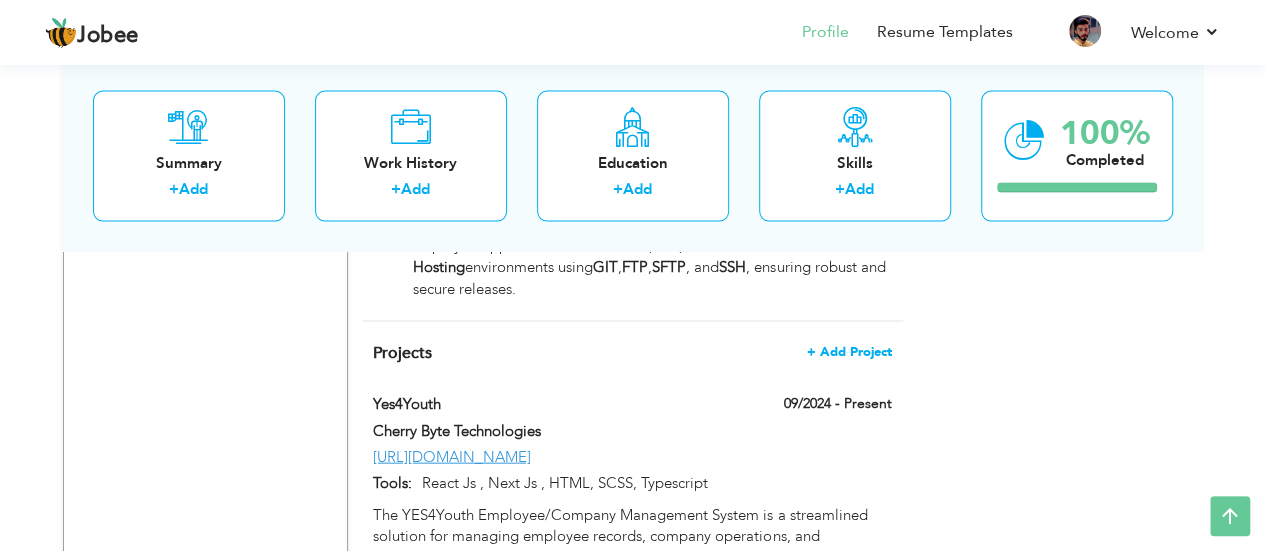 click on "+ Add Project" at bounding box center (849, 352) 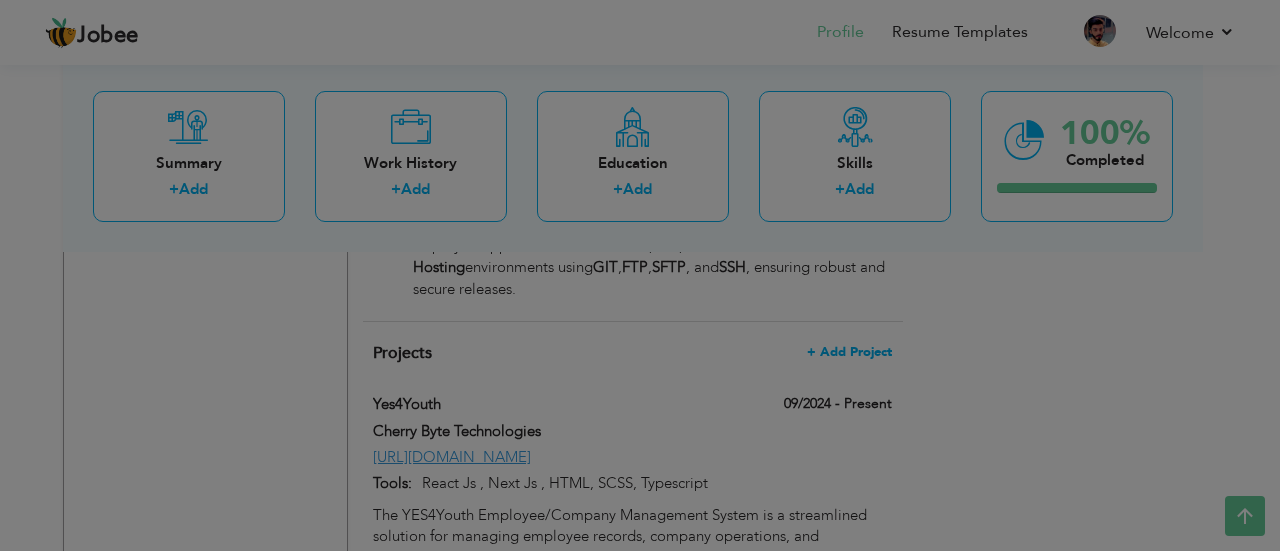 scroll, scrollTop: 0, scrollLeft: 0, axis: both 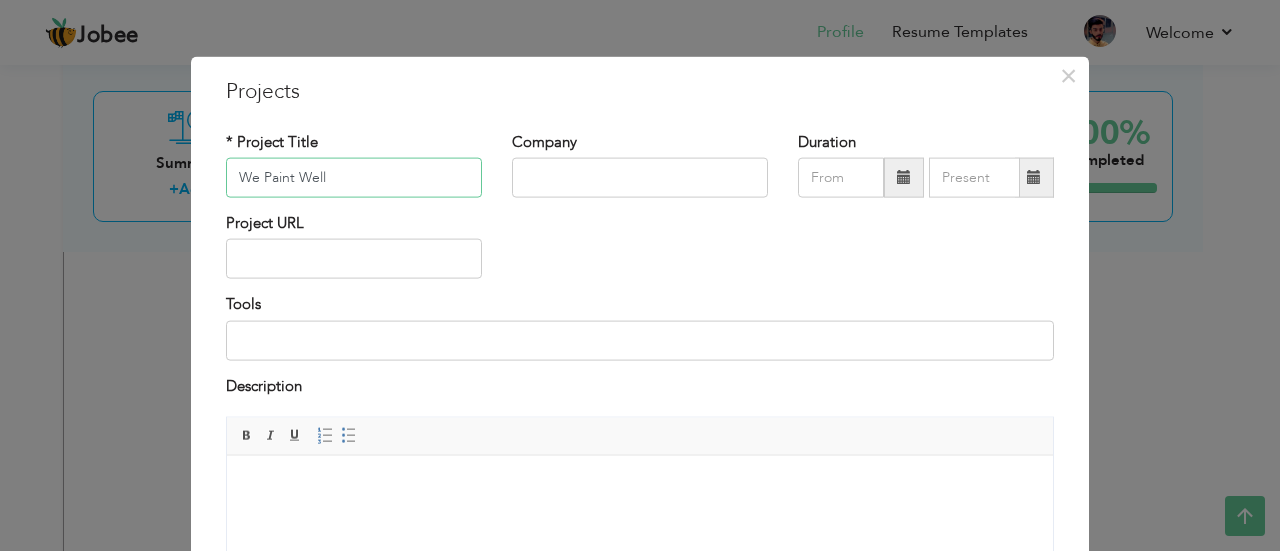 type on "We Paint Well" 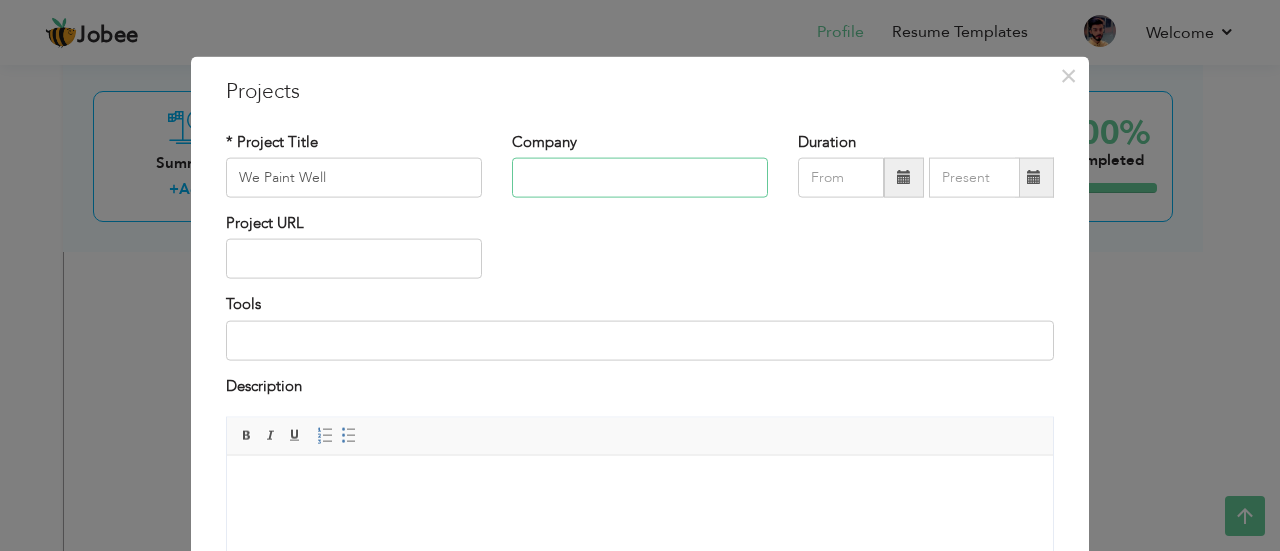 click at bounding box center [640, 178] 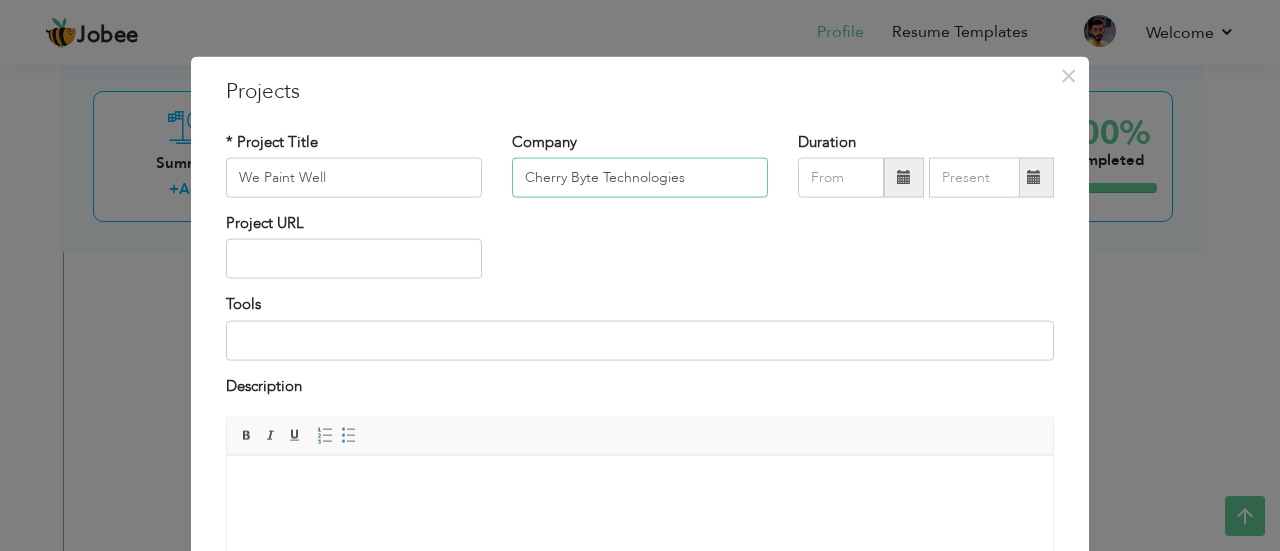 type on "Cherry Byte Technologies" 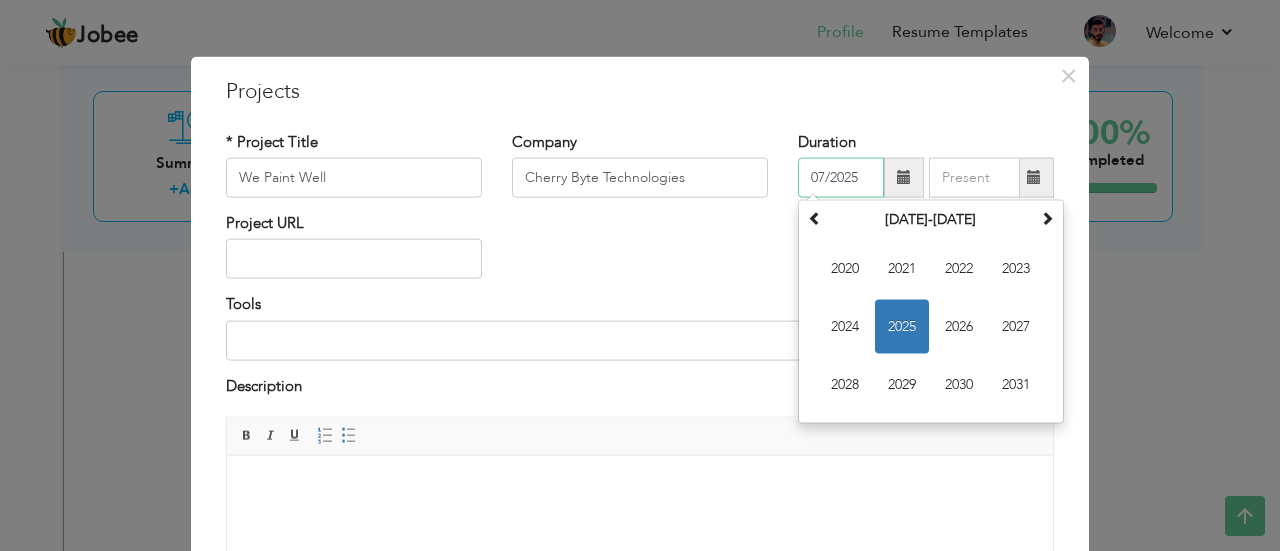 click on "07/2025" at bounding box center [841, 178] 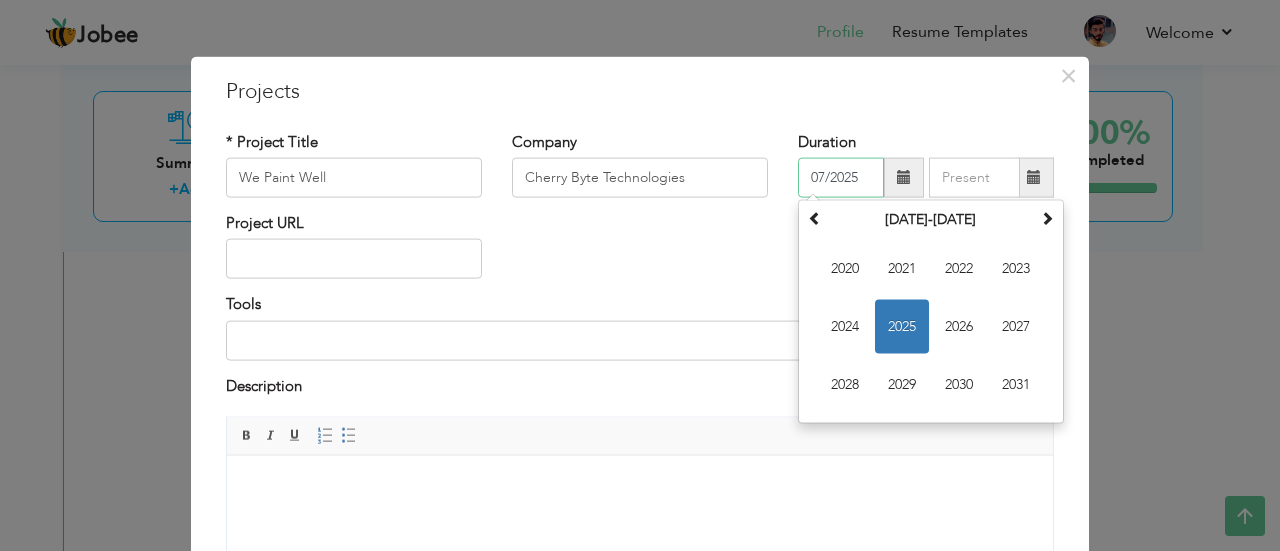 click on "2025" at bounding box center (902, 327) 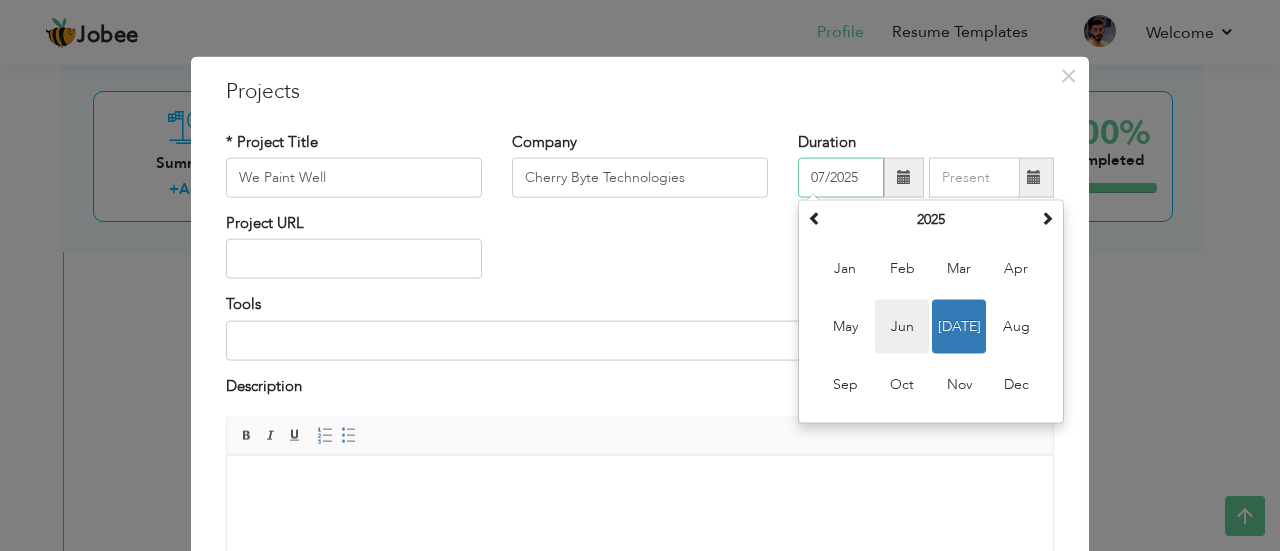 click on "Jun" at bounding box center (902, 327) 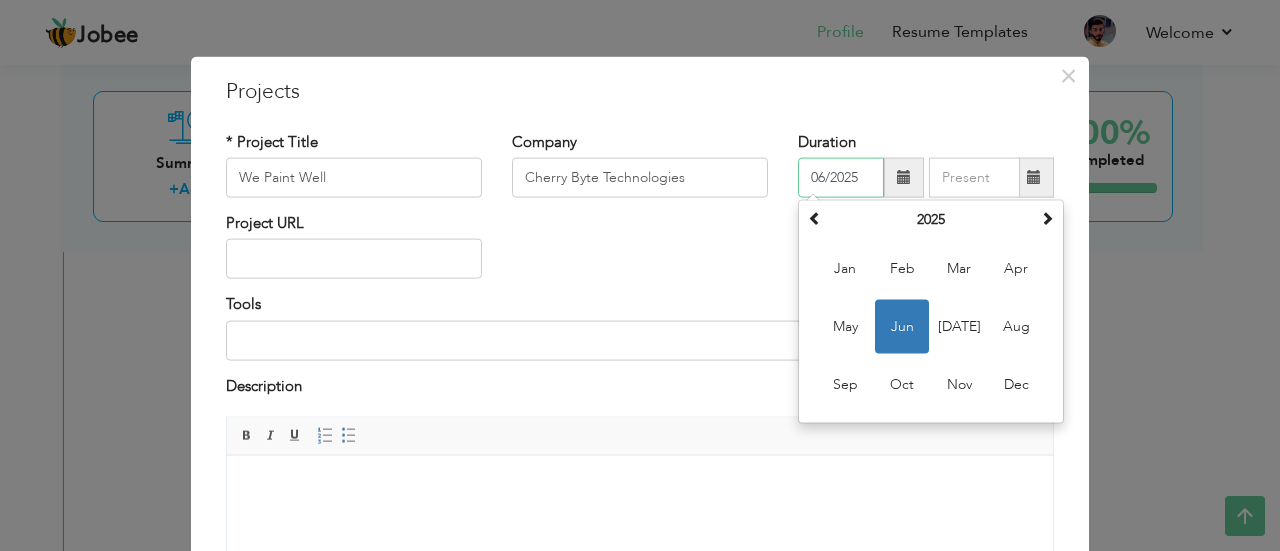 click on "06/2025" at bounding box center (841, 178) 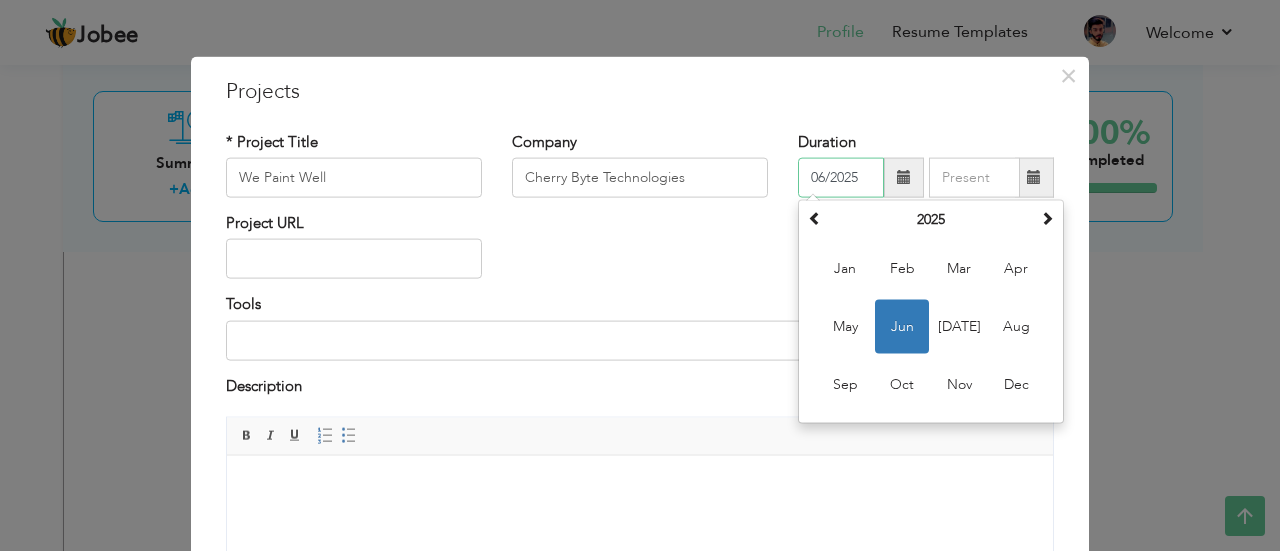 click on "06/2025" at bounding box center (841, 178) 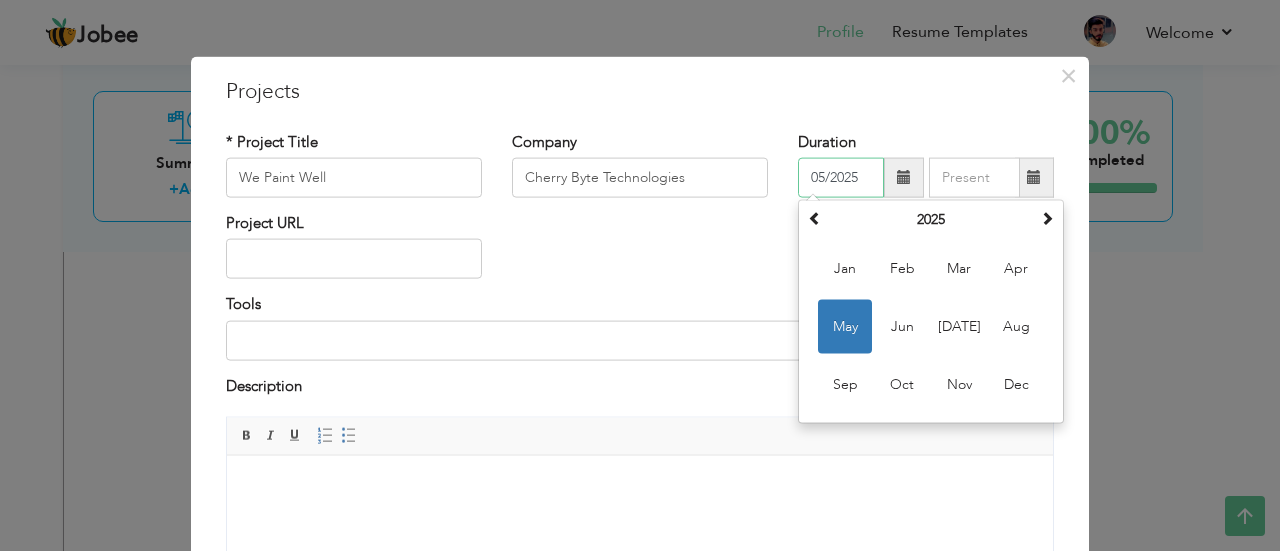 type on "06/2025" 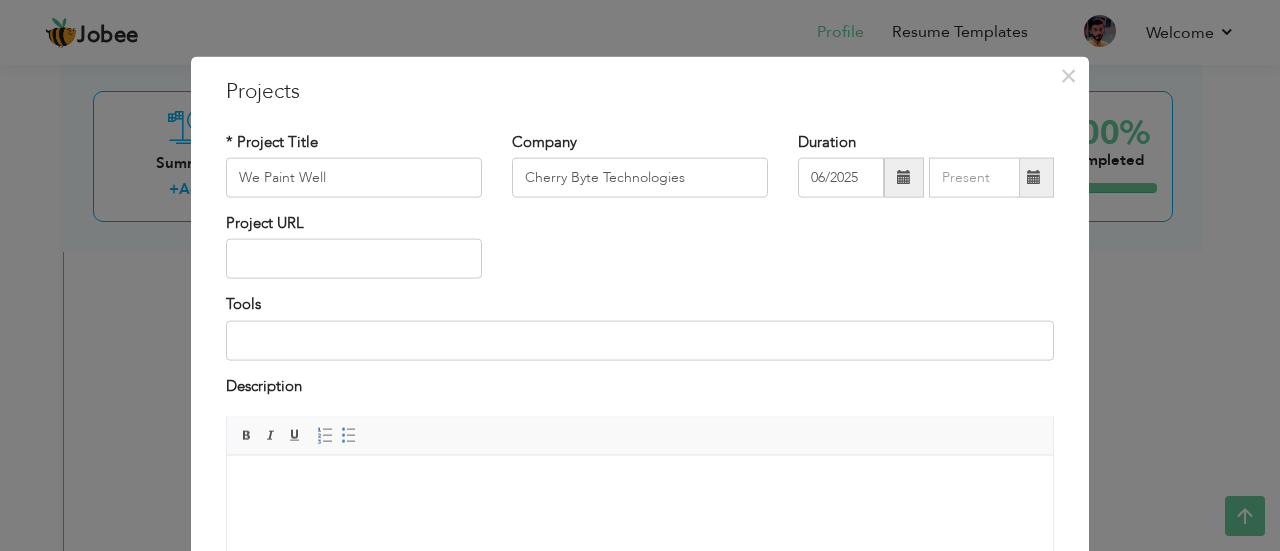 click on "Duration
06/2025" at bounding box center (926, 164) 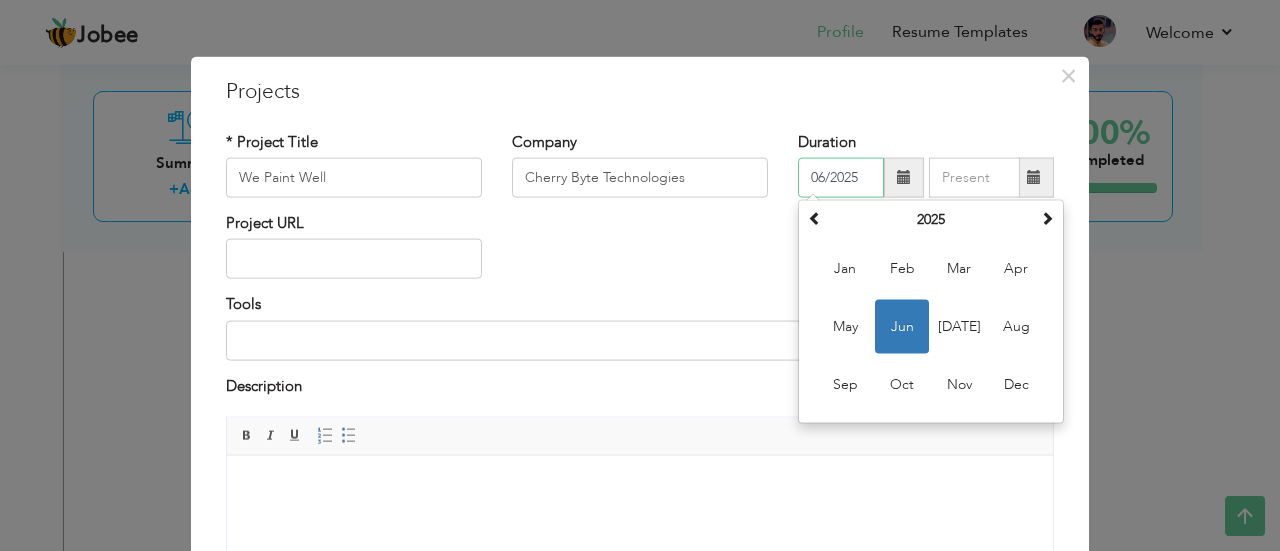 click on "06/2025" at bounding box center [841, 178] 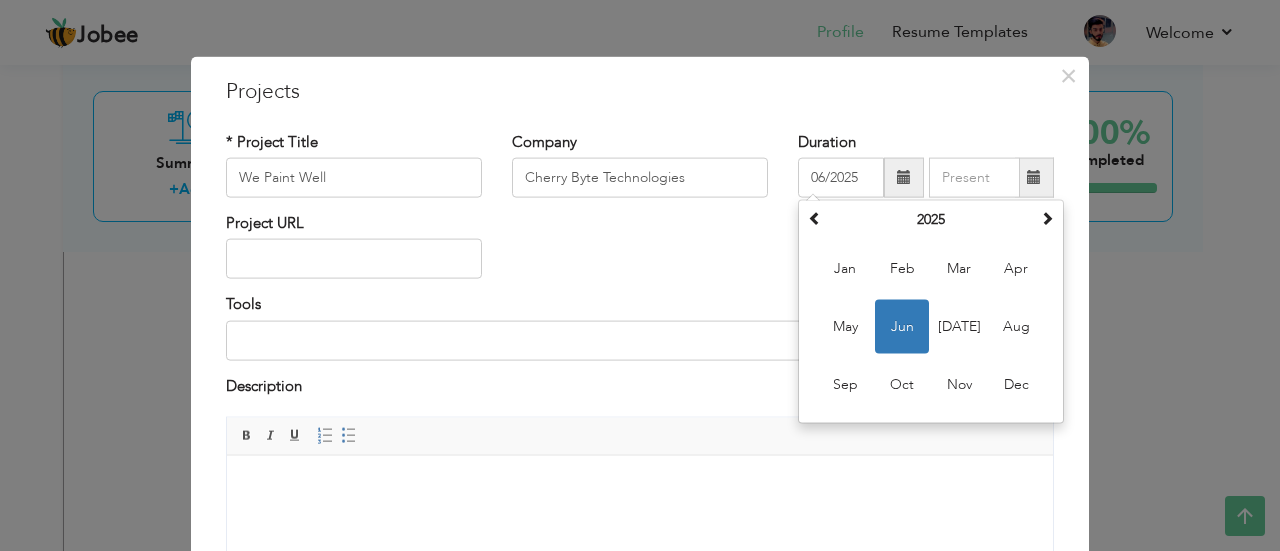 click on "Duration
06/2025 June 2025 Su Mo Tu We Th Fr Sa 1 2 3 4 5 6 7 8 9 10 11 12 13 14 15 16 17 18 19 20 21 22 23 24 25 26 27 28 29 30 1 2 3 4 5 6 7 8 9 10 11 12 2025 Jan Feb Mar Apr May Jun Jul Aug Sep Oct Nov Dec 2020-2031 2020 2021 2022 2023 2024 2025 2026 2027 2028 2029 2030 2031 2000-2107 2000 - 2011 2012 - 2023 2024 - 2035 2036 - 2047 2048 - 2059 2060 - 2071 2072 - 2083 2084 - 2095 2096 - 2107" at bounding box center (926, 164) 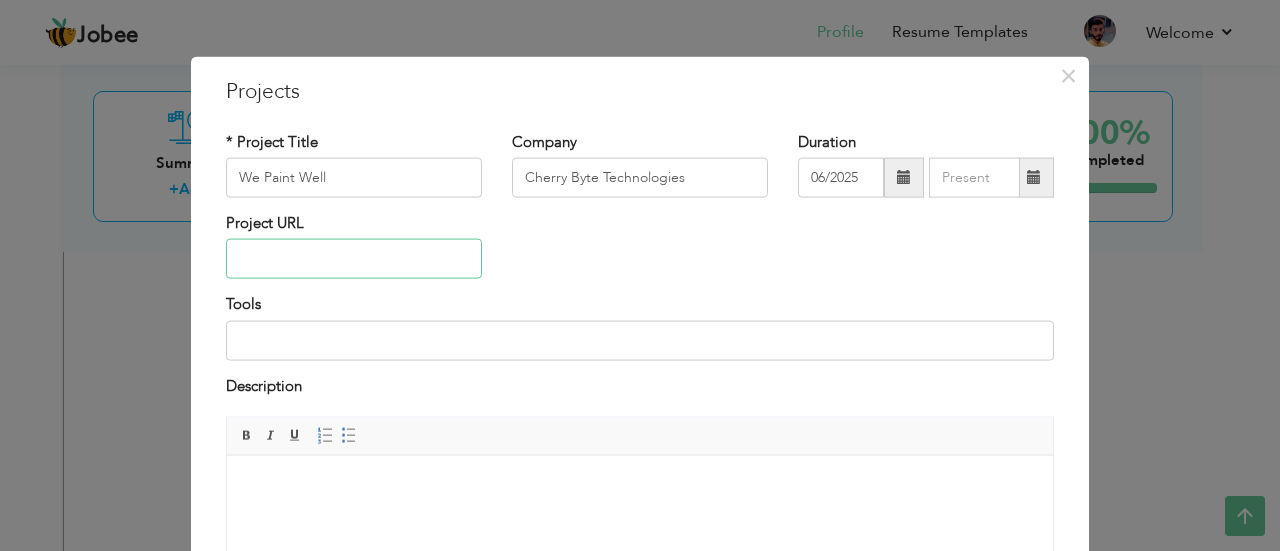 click at bounding box center (354, 259) 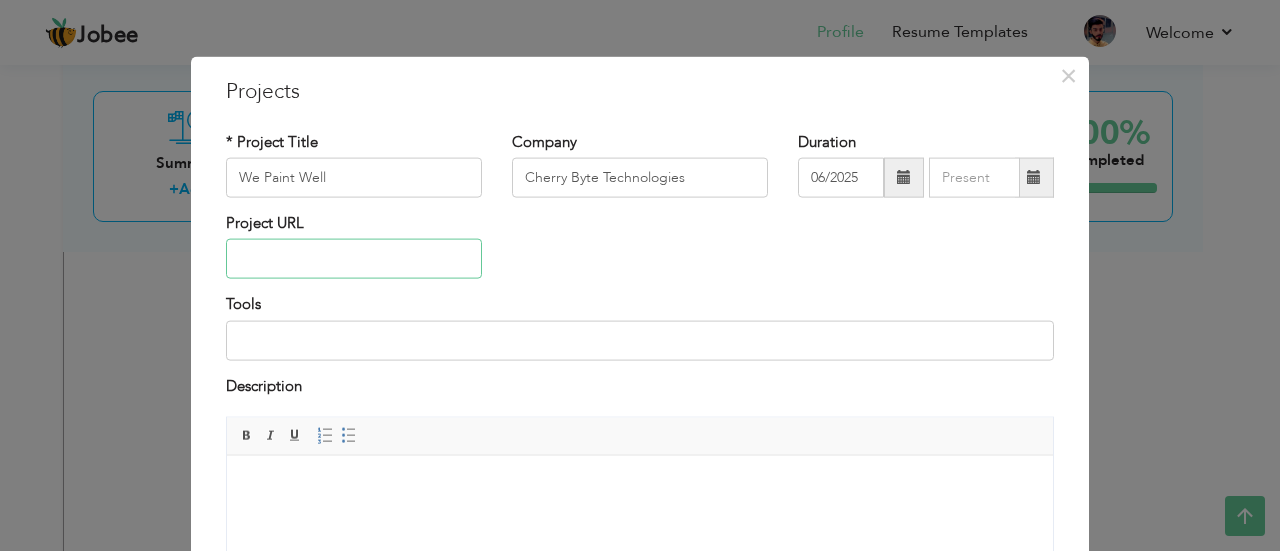 paste on "https://staging.www.wepaintwell.com/login" 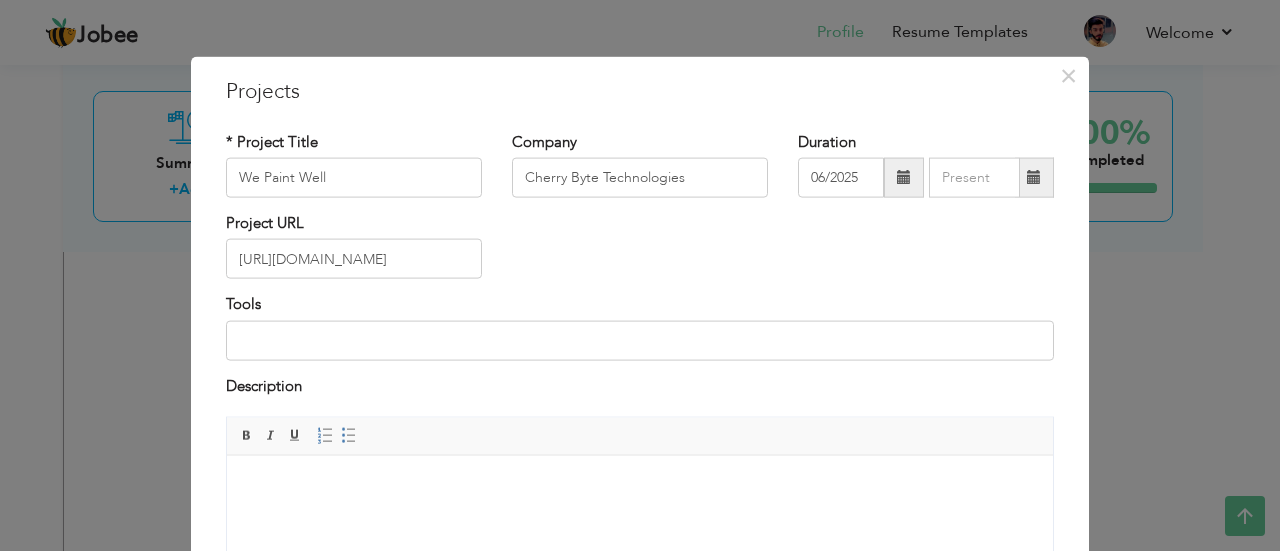 scroll, scrollTop: 0, scrollLeft: 0, axis: both 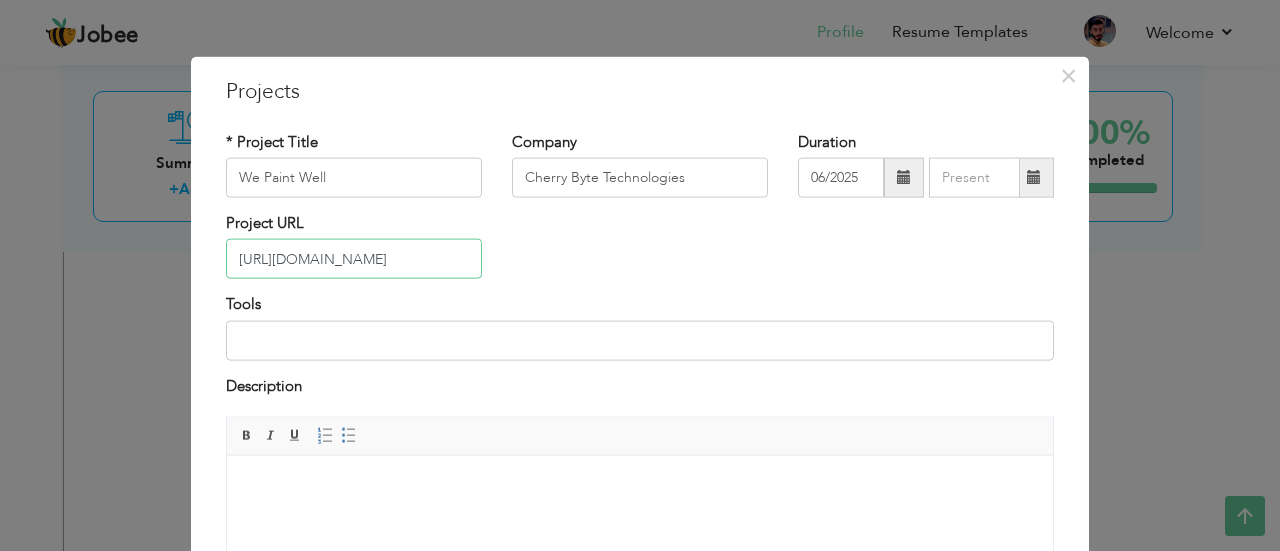 click on "https://staging.www.wepaintwell.com" at bounding box center [354, 259] 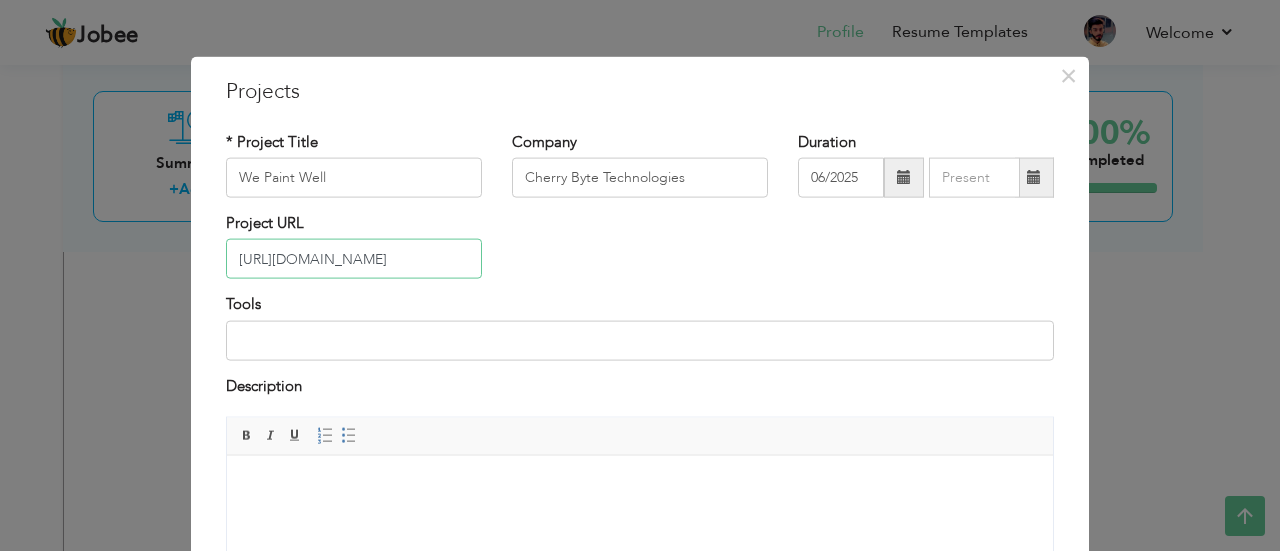 type on "[URL][DOMAIN_NAME]" 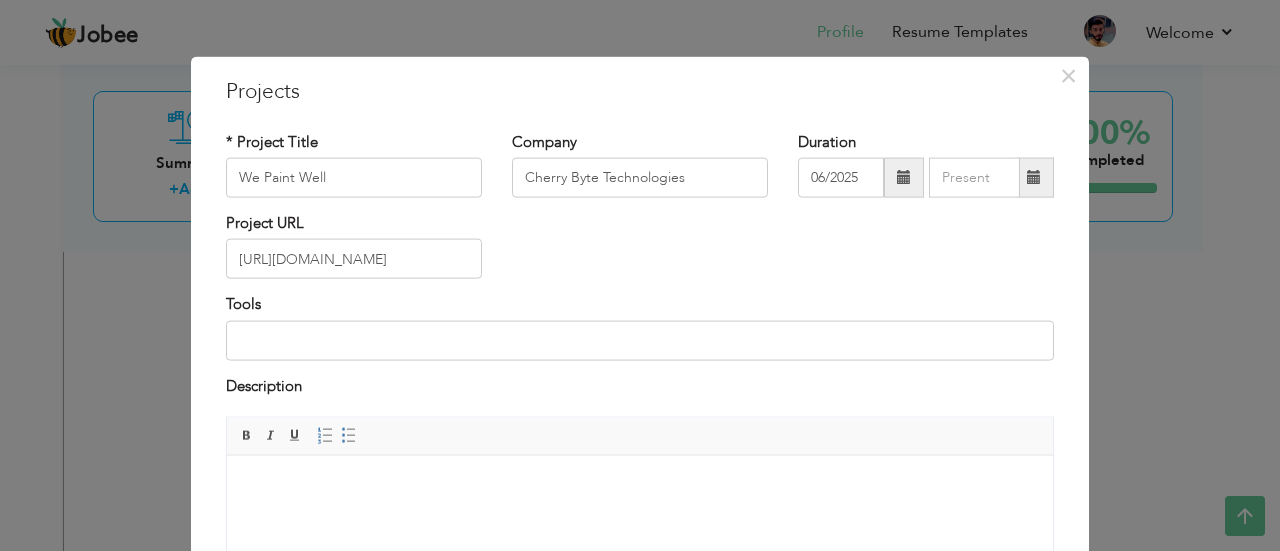 scroll, scrollTop: 0, scrollLeft: 0, axis: both 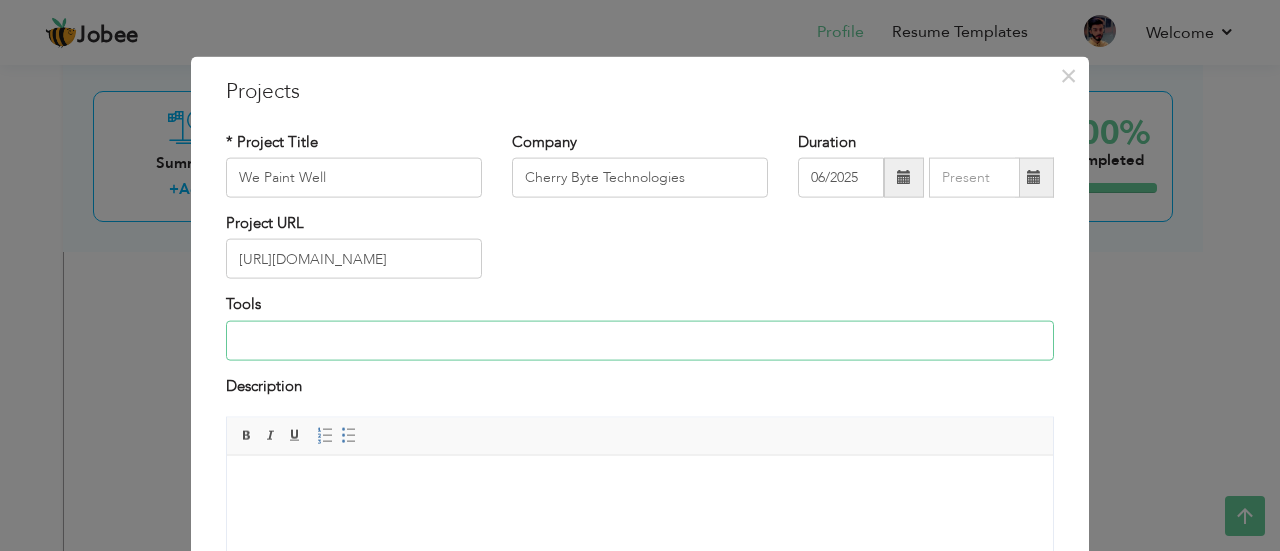 click at bounding box center (640, 340) 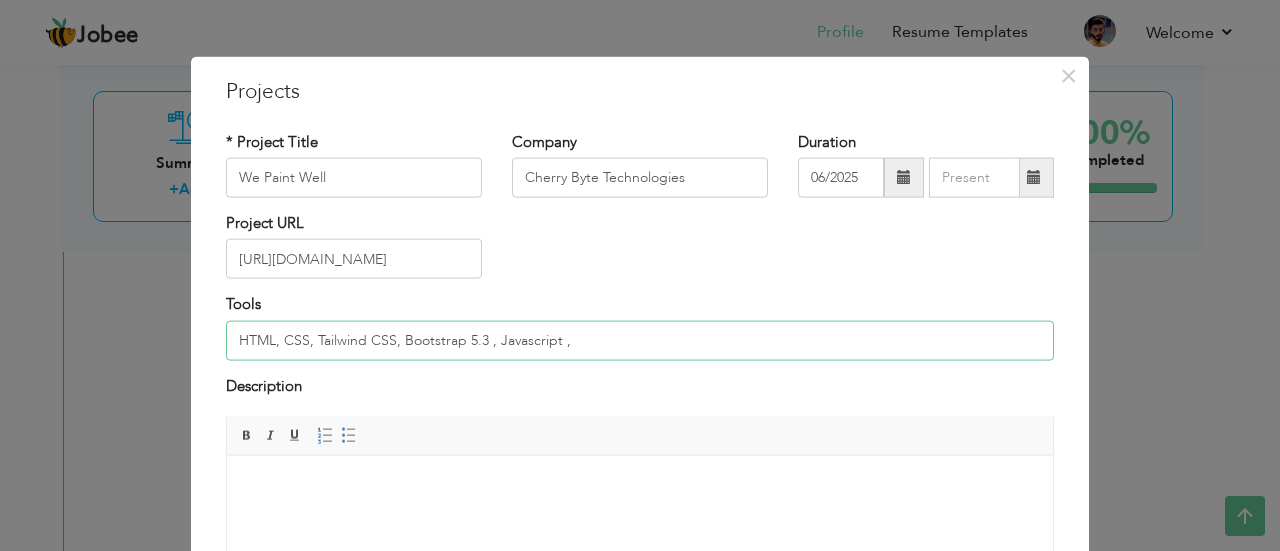 click on "HTML, CSS, Tailwind CSS, Bootstrap 5.3 , Javascript ," at bounding box center [640, 340] 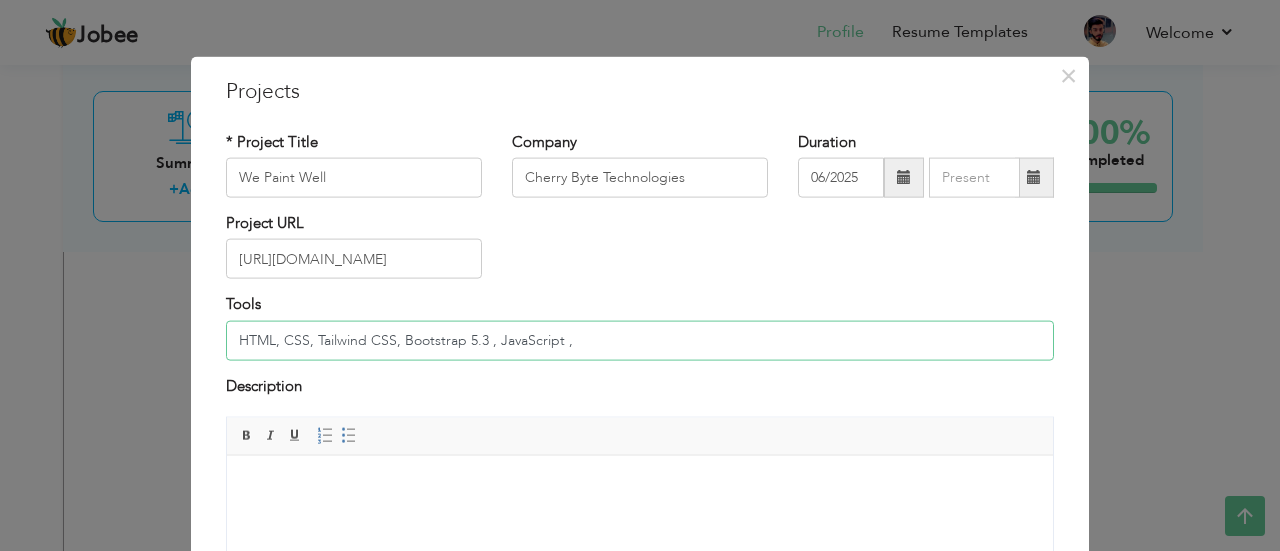 click on "HTML, CSS, Tailwind CSS, Bootstrap 5.3 , JavaScript ," at bounding box center (640, 340) 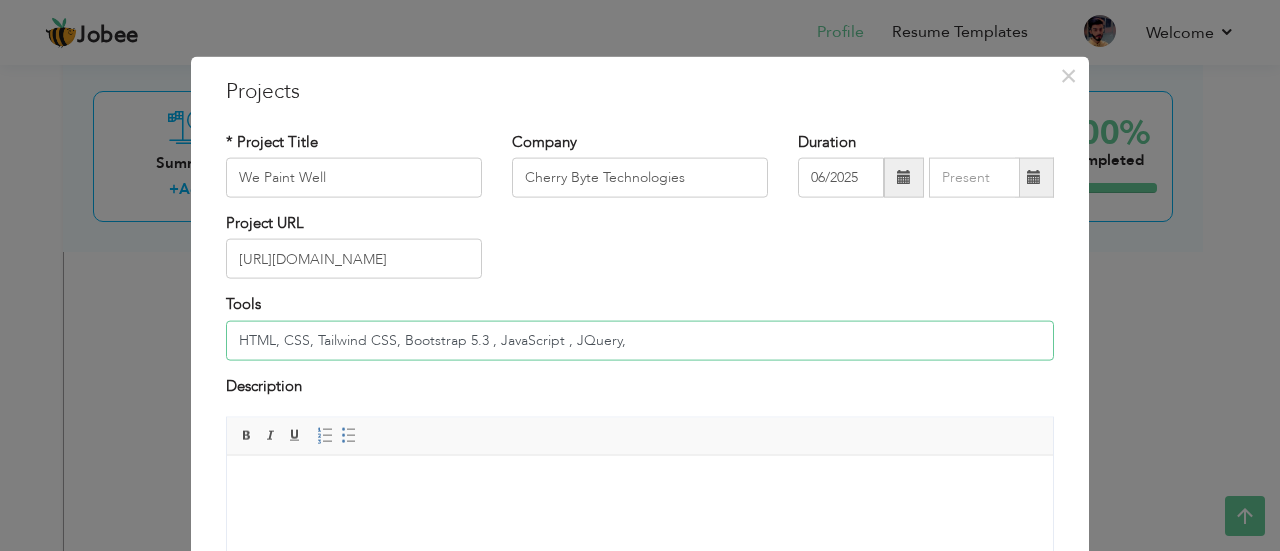 click on "HTML, CSS, Tailwind CSS, Bootstrap 5.3 , JavaScript , JQuery," at bounding box center [640, 340] 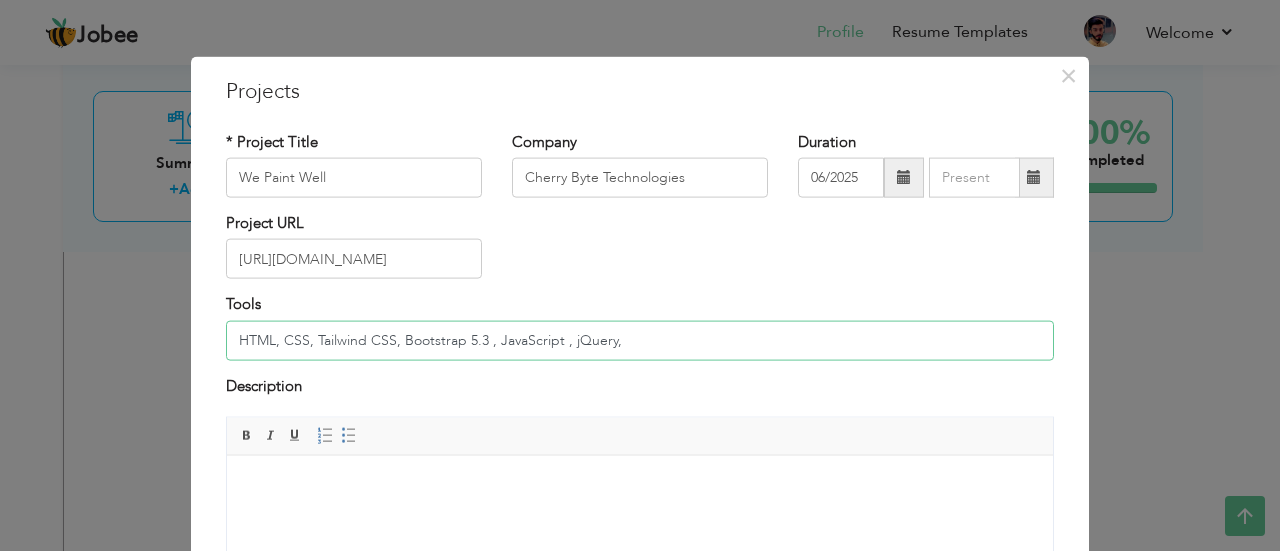 click on "HTML, CSS, Tailwind CSS, Bootstrap 5.3 , JavaScript , jQuery," at bounding box center [640, 340] 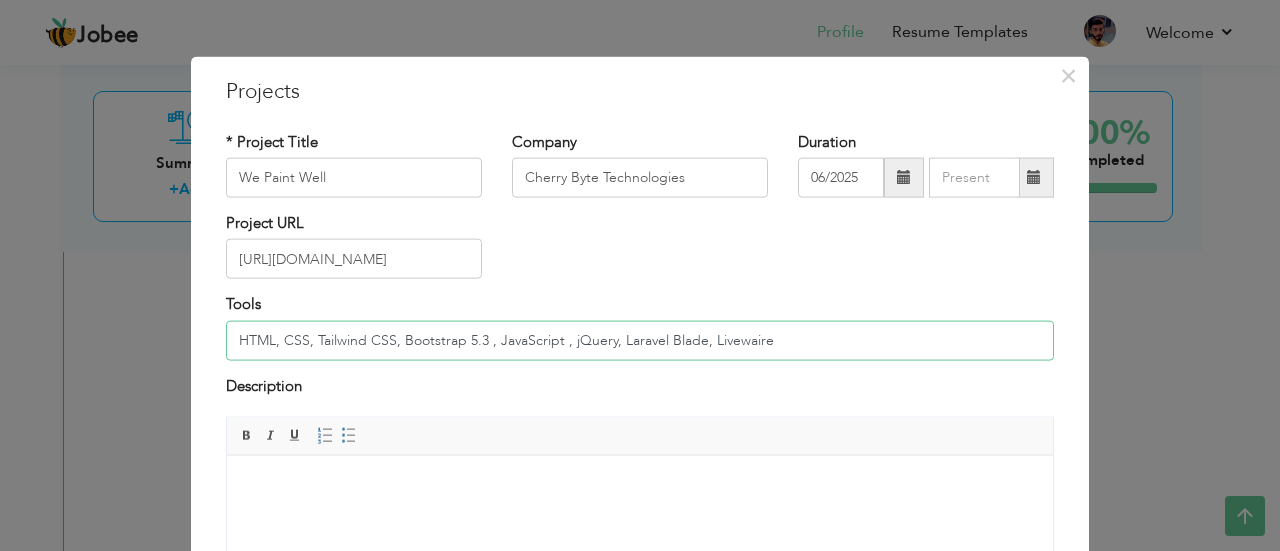 click on "HTML, CSS, Tailwind CSS, Bootstrap 5.3 , JavaScript , jQuery, Laravel Blade, Livewaire" at bounding box center (640, 340) 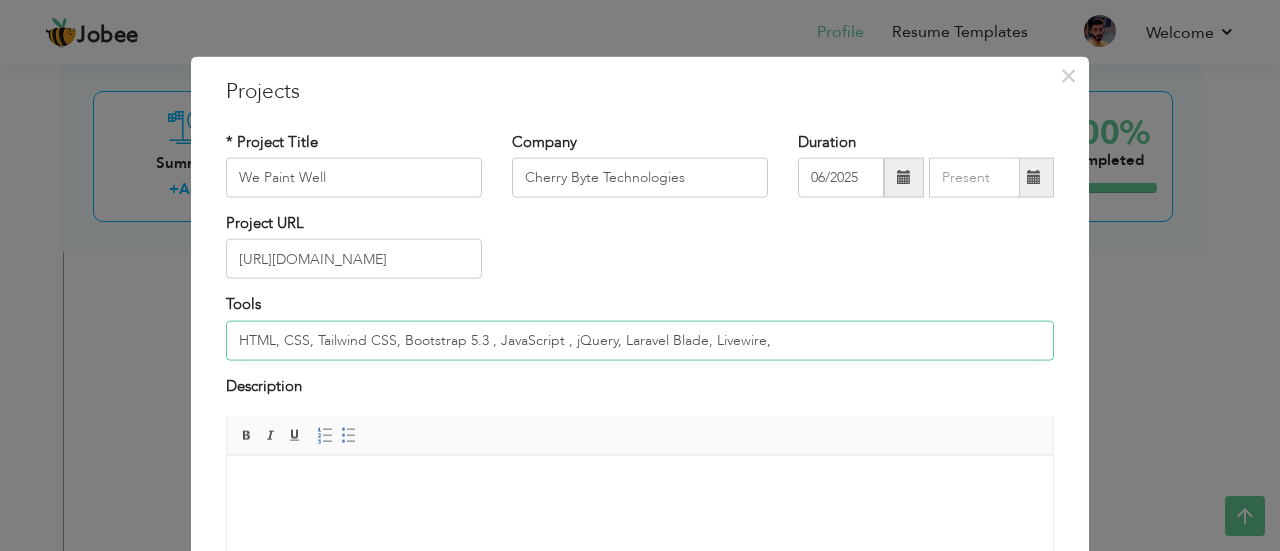 click on "HTML, CSS, Tailwind CSS, Bootstrap 5.3 , JavaScript , jQuery, Laravel Blade, Livewire," at bounding box center (640, 340) 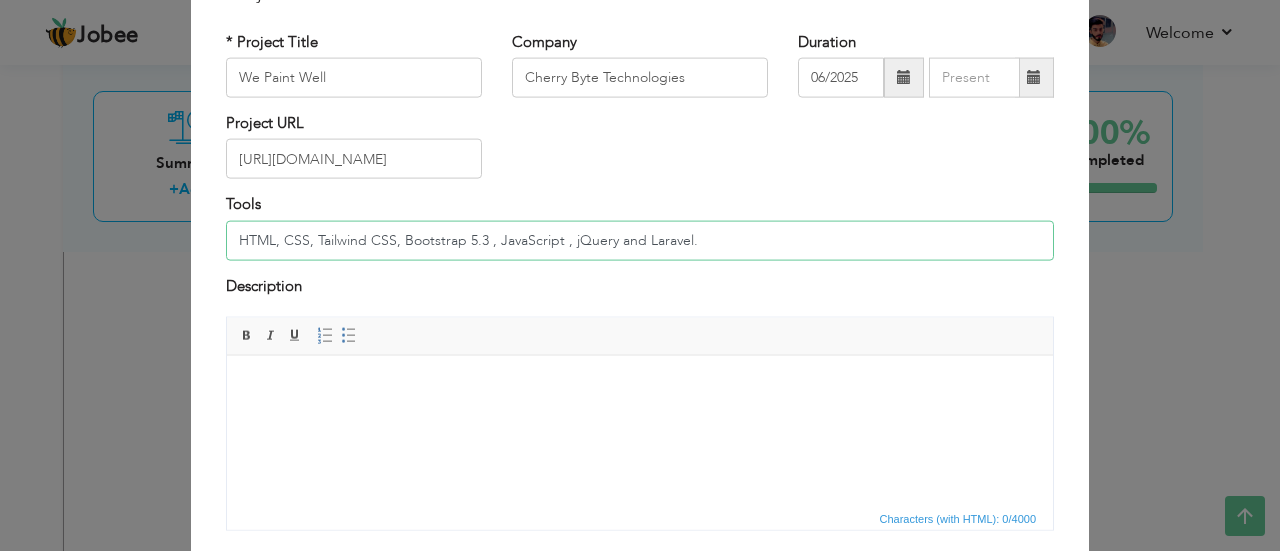scroll, scrollTop: 104, scrollLeft: 0, axis: vertical 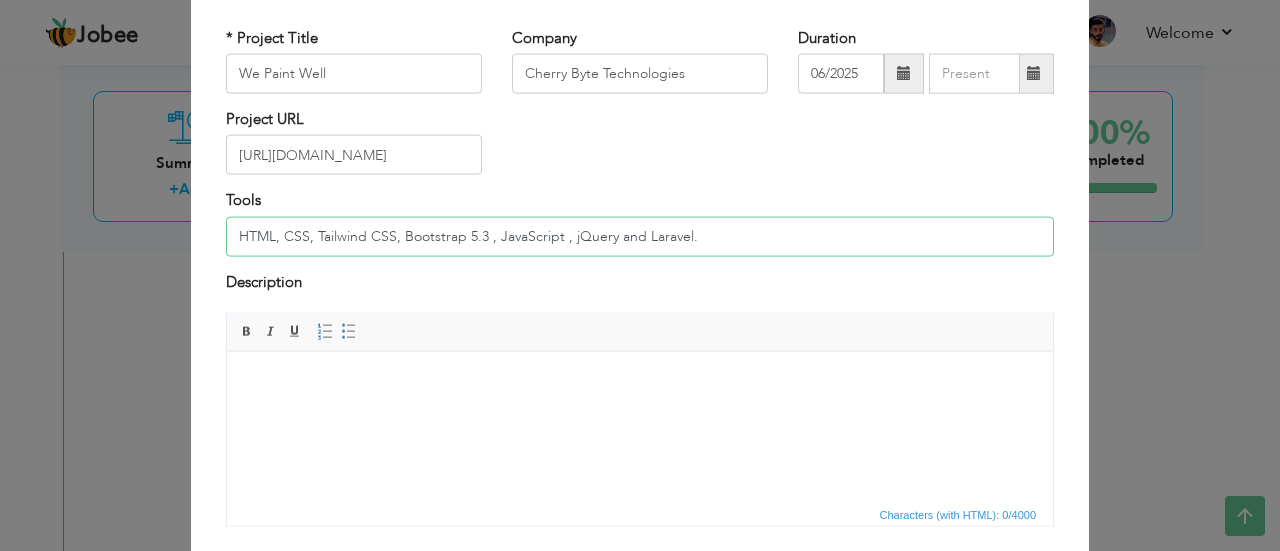type on "HTML, CSS, Tailwind CSS, Bootstrap 5.3 , JavaScript , jQuery and Laravel." 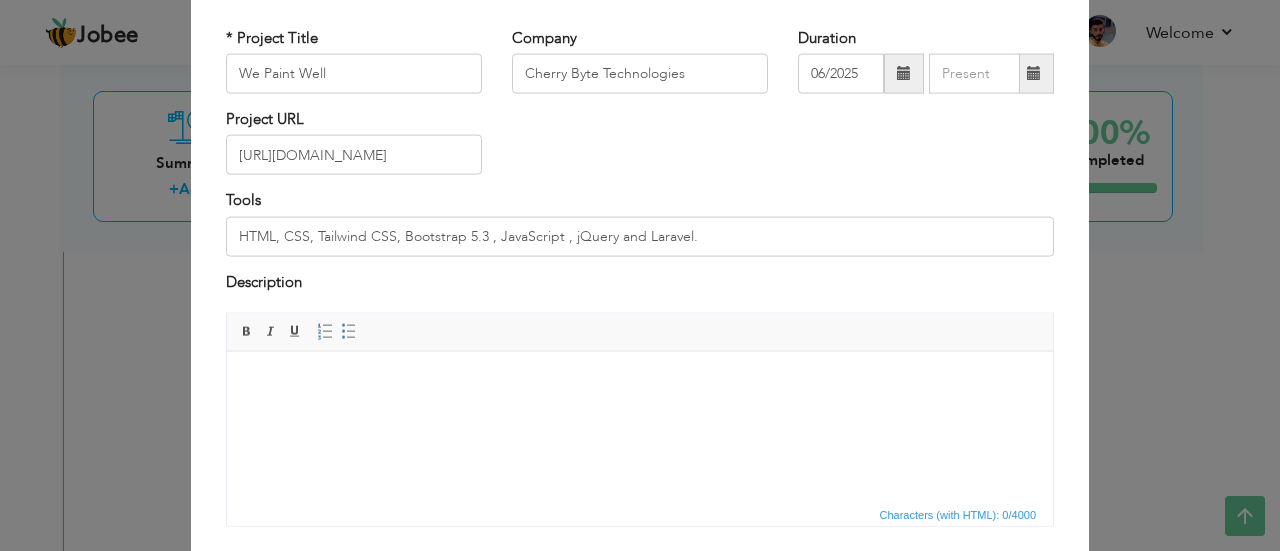 click at bounding box center (640, 381) 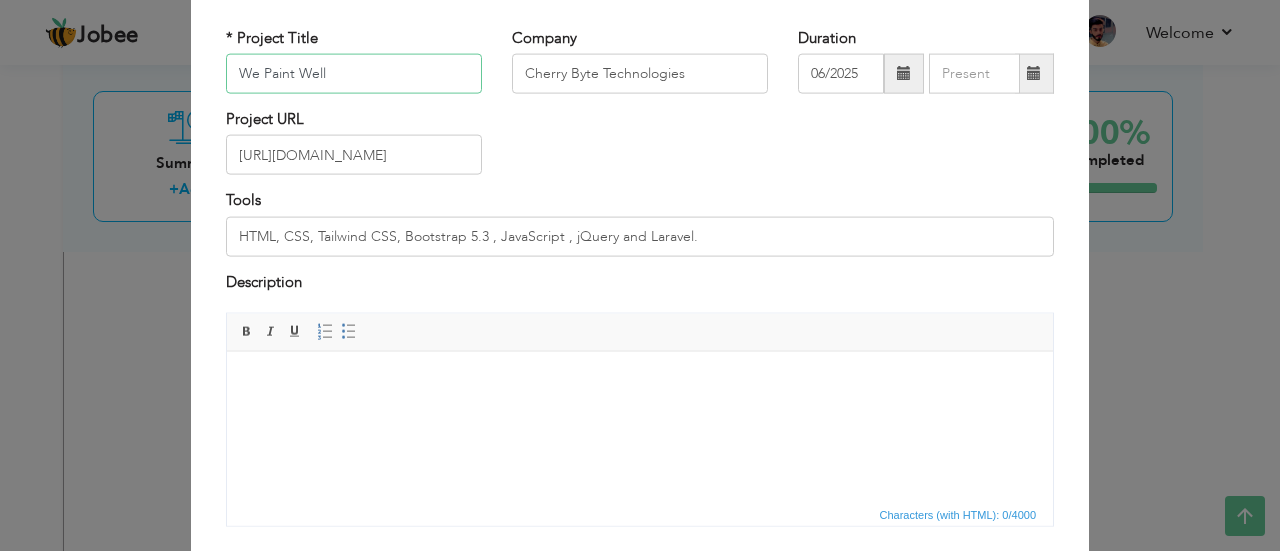 click on "We Paint Well" at bounding box center (354, 74) 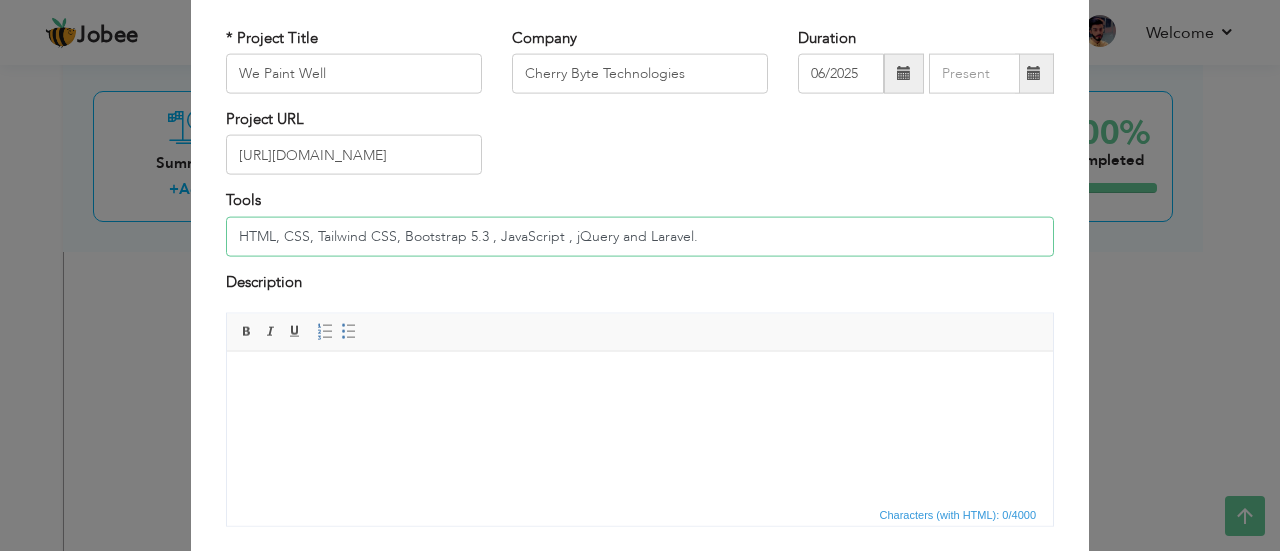 click on "HTML, CSS, Tailwind CSS, Bootstrap 5.3 , JavaScript , jQuery and Laravel." at bounding box center (640, 236) 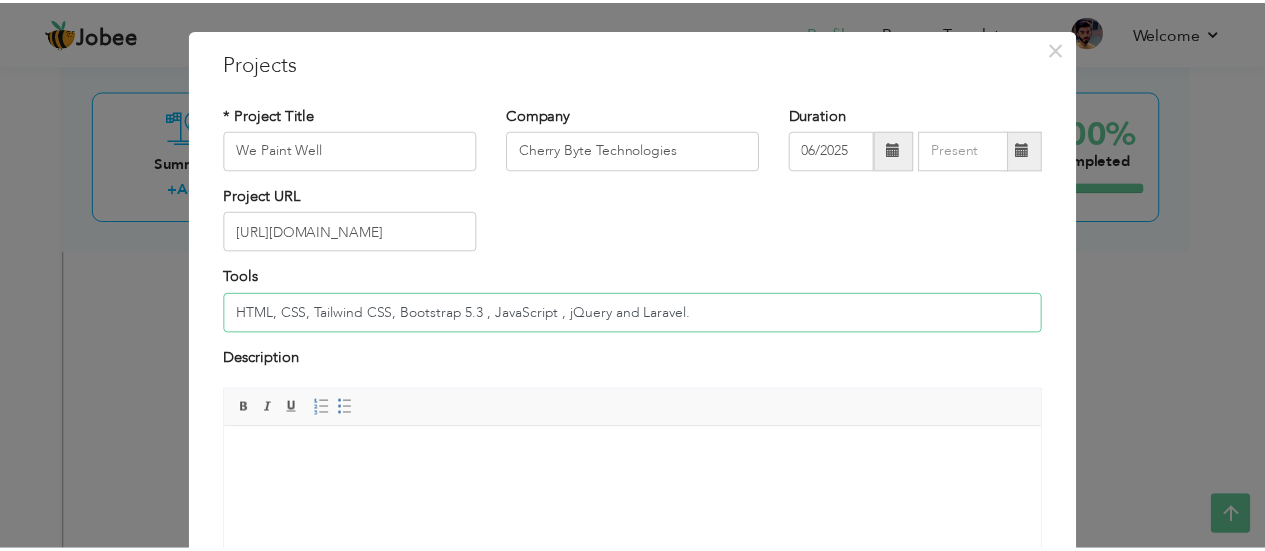 scroll, scrollTop: 240, scrollLeft: 0, axis: vertical 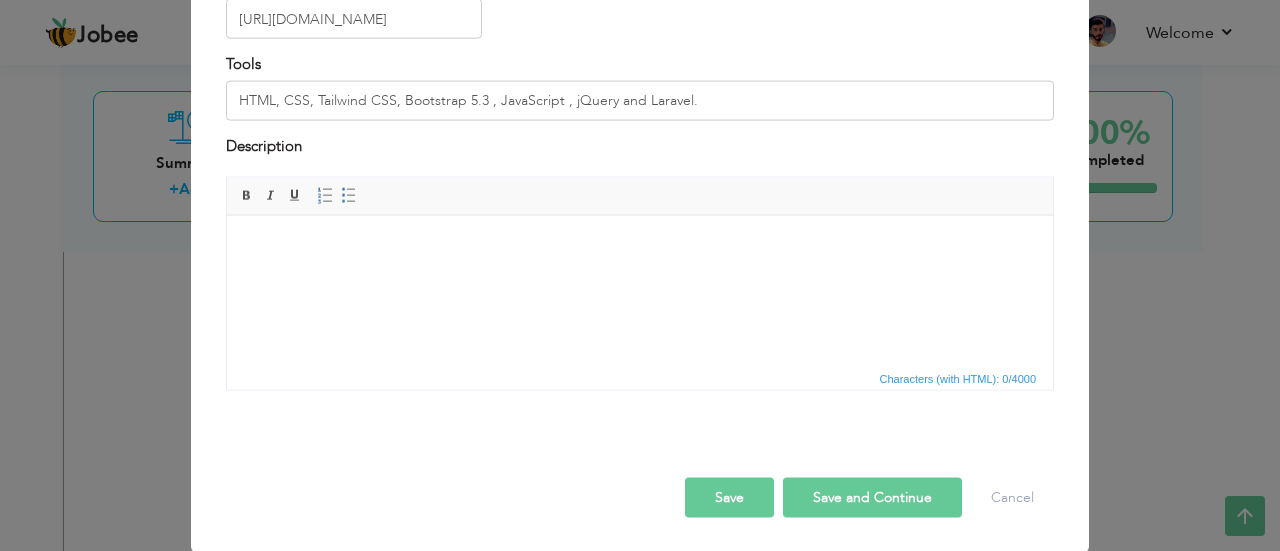 click on "Save" at bounding box center [729, 498] 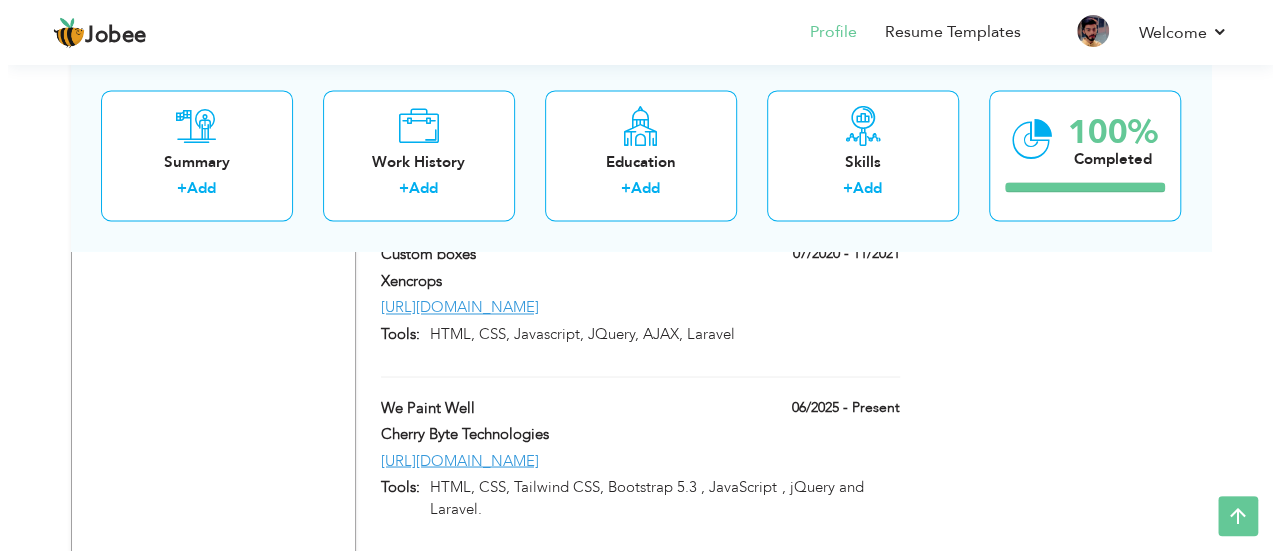 scroll, scrollTop: 5324, scrollLeft: 0, axis: vertical 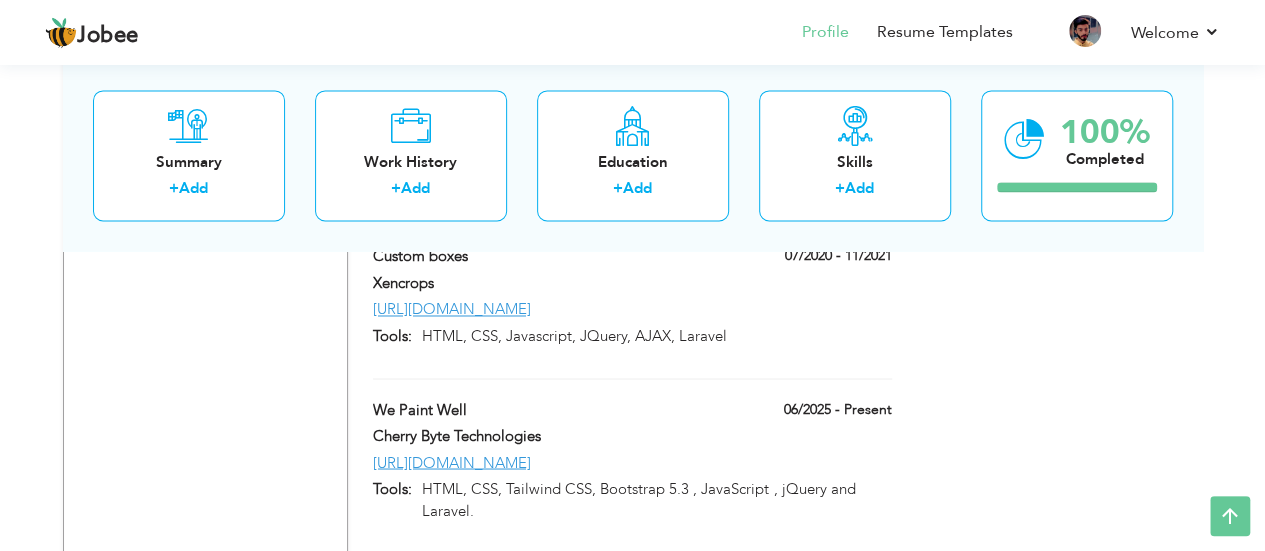 click on "Cherry Byte Technologies" at bounding box center (632, 438) 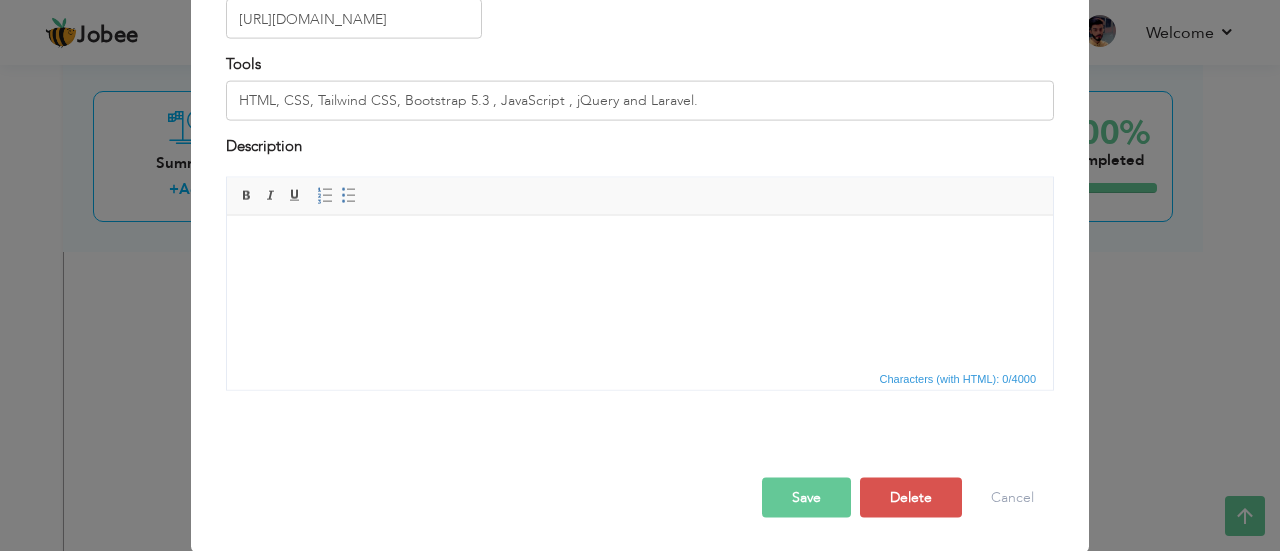 scroll, scrollTop: 0, scrollLeft: 0, axis: both 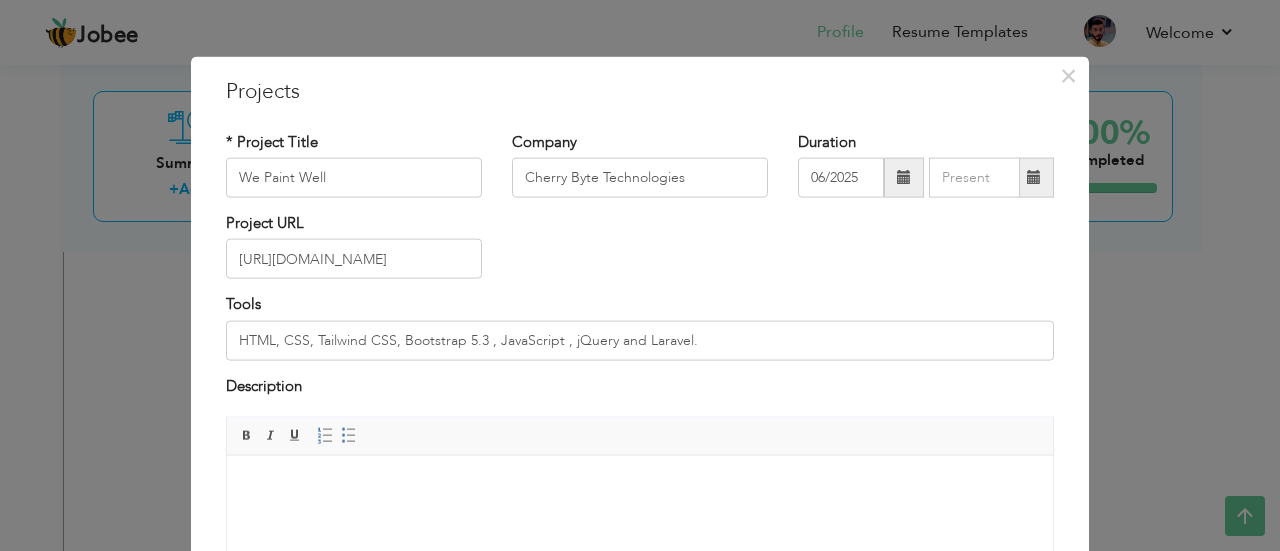 click at bounding box center (640, 485) 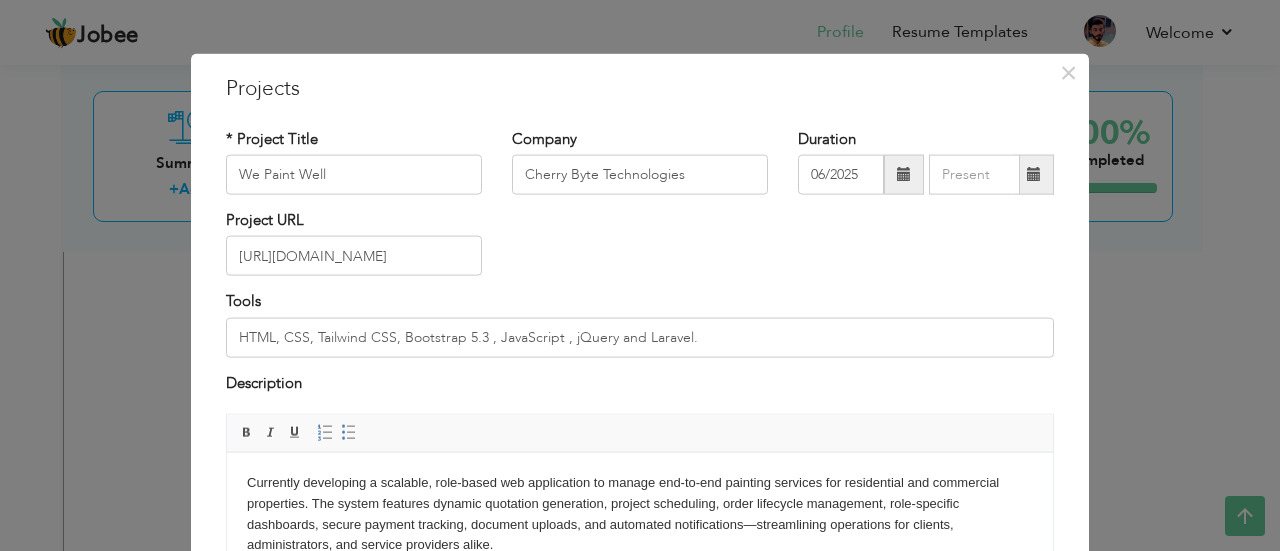 scroll, scrollTop: 116, scrollLeft: 0, axis: vertical 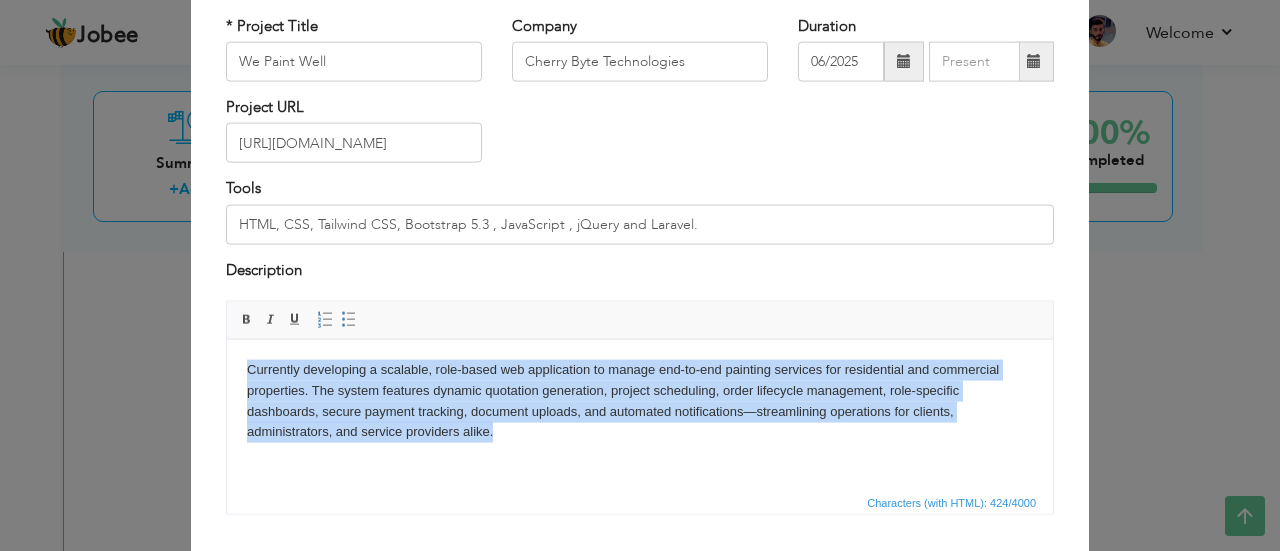 click on "Currently developing a scalable, role-based web application to manage end-to-end painting services for residential and commercial properties. The system features dynamic quotation generation, project scheduling, order lifecycle management, role-specific dashboards, secure payment tracking, document uploads, and automated notifications—streamlining operations for clients, administrators, and service providers alike." at bounding box center [640, 400] 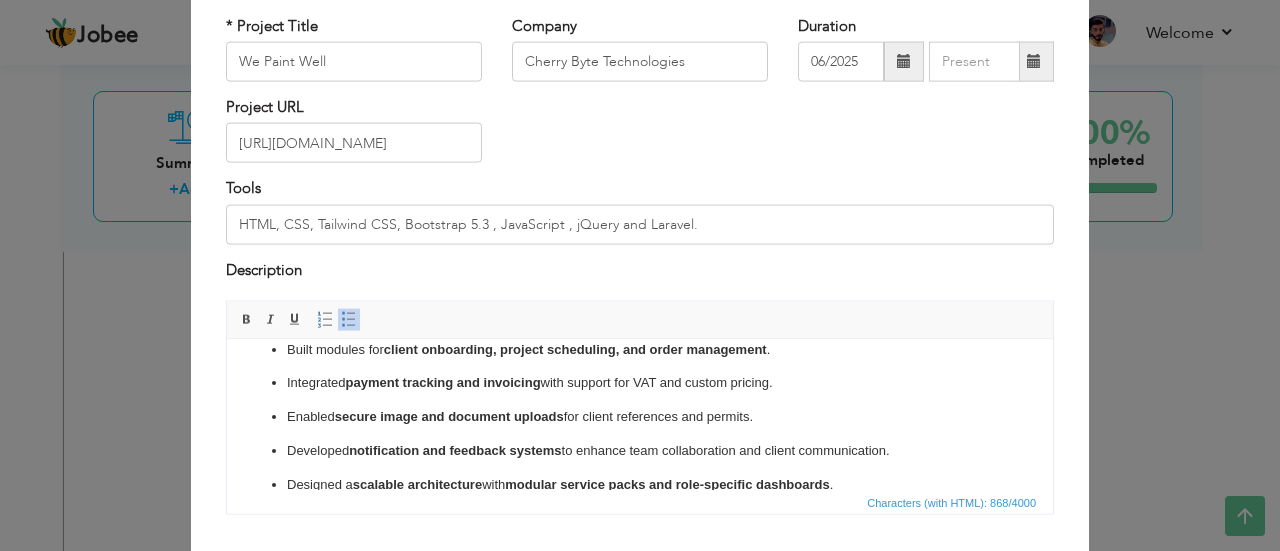scroll, scrollTop: 147, scrollLeft: 0, axis: vertical 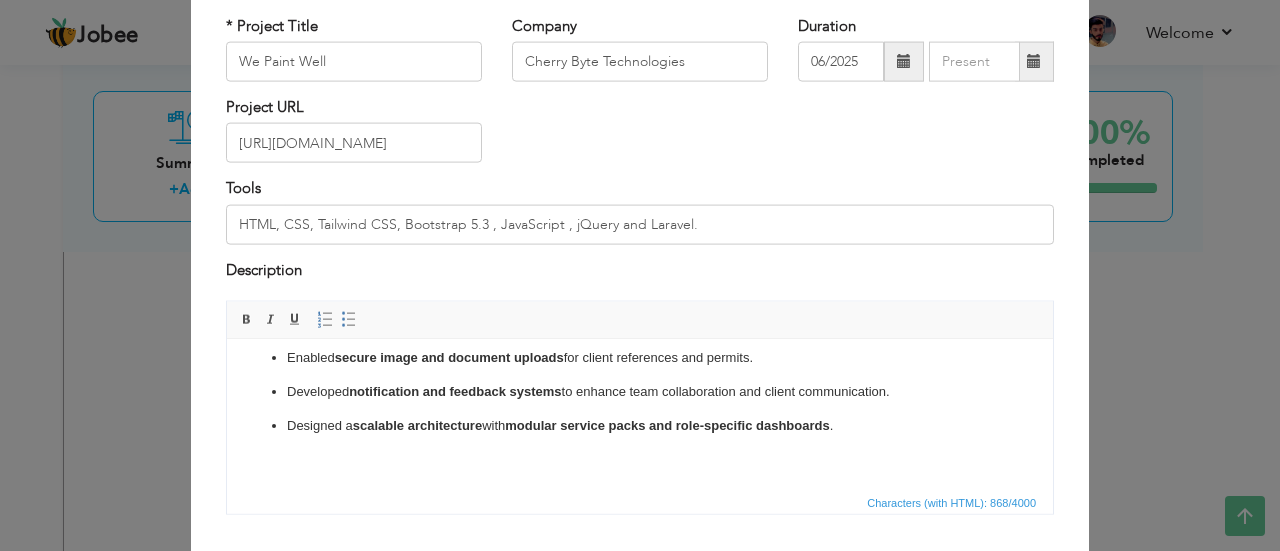 click on "Developed a  role-based paint management system  for residential and commercial properties. Implemented  dynamic quotation logic  based on property size, paint quality, and service parameters. Built modules for  client onboarding, project scheduling, and order management . Integrated  payment tracking and invoicing  with support for VAT and custom pricing. Enabled  secure image and document uploads  for client references and permits. Developed  notification and feedback systems  to enhance team collaboration and client communication. Designed a  scalable architecture  with  modular service packs and role-specific dashboards ." at bounding box center (640, 340) 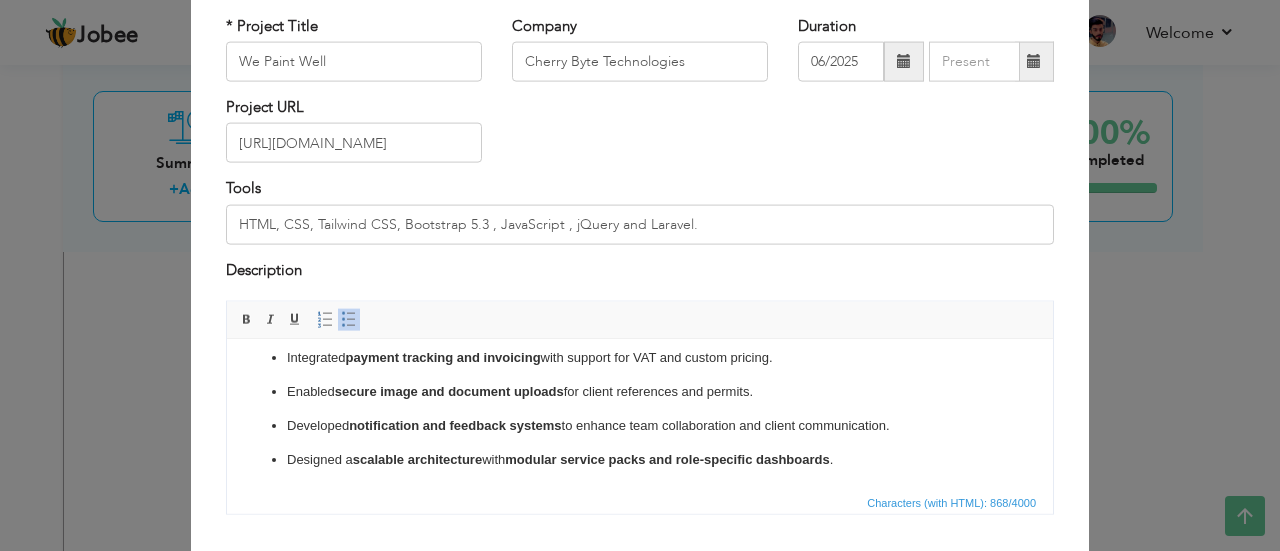 scroll, scrollTop: 0, scrollLeft: 0, axis: both 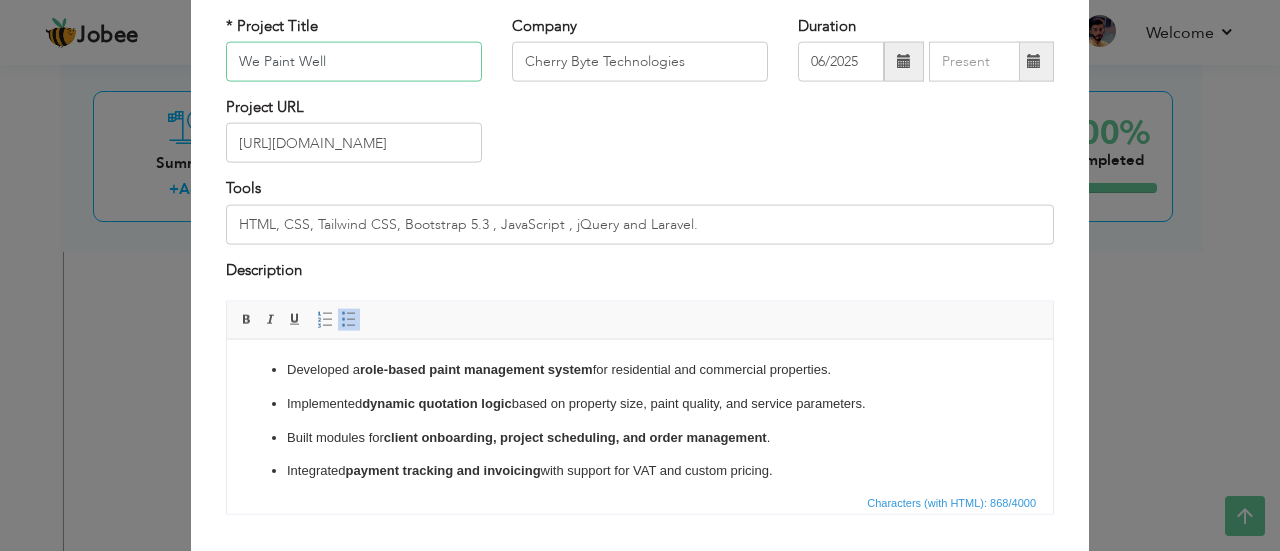 click on "We Paint Well" at bounding box center (354, 62) 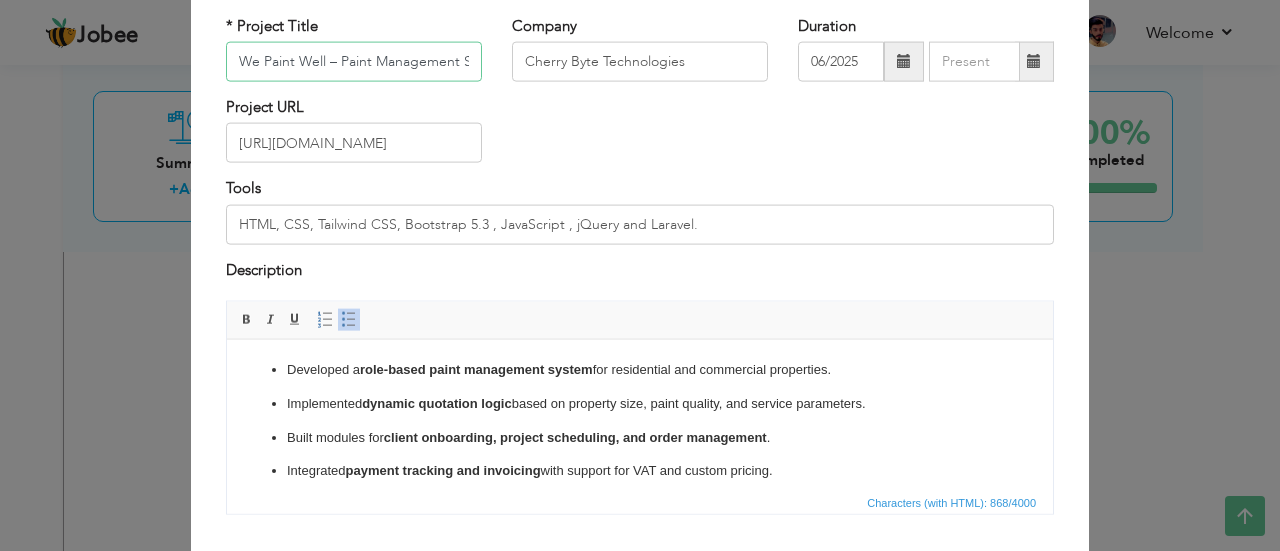 scroll, scrollTop: 0, scrollLeft: 36, axis: horizontal 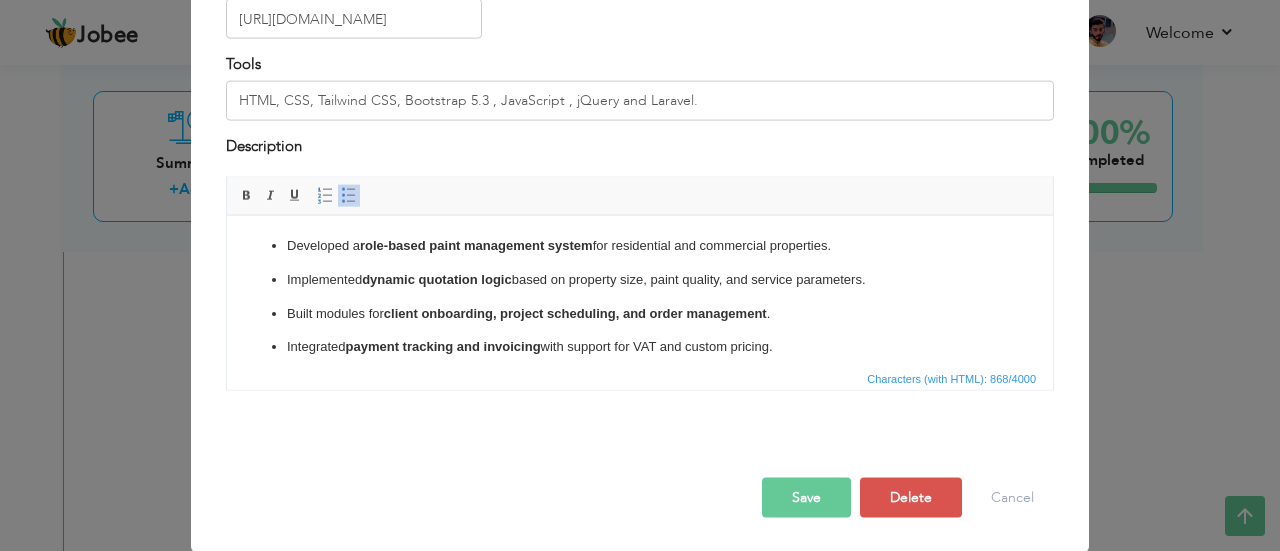 type on "We Paint Well – Paint Management System" 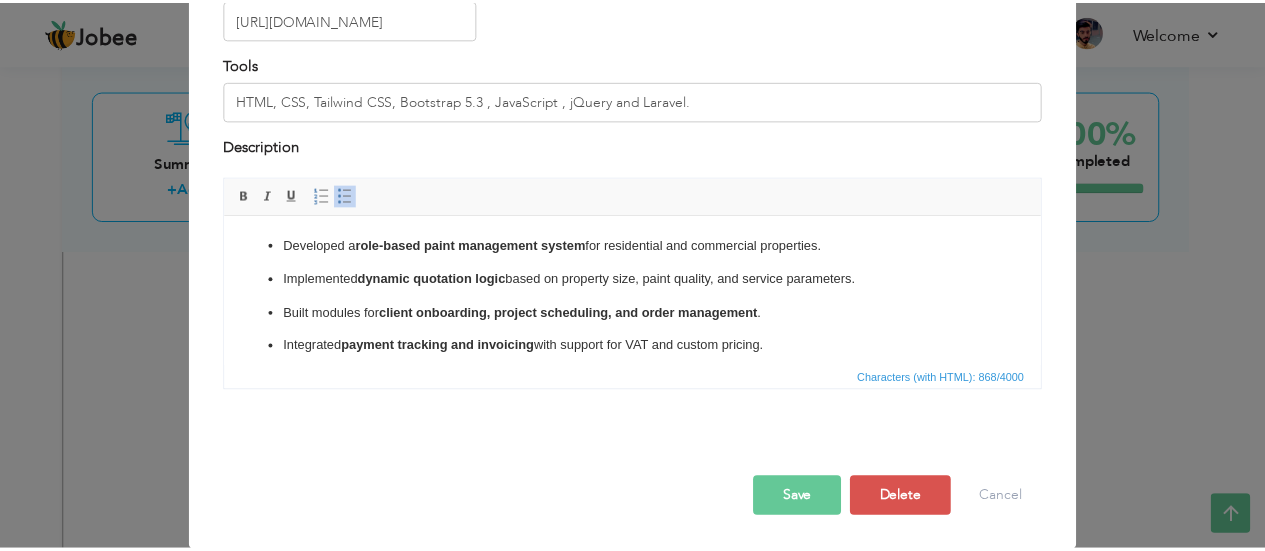 scroll, scrollTop: 0, scrollLeft: 0, axis: both 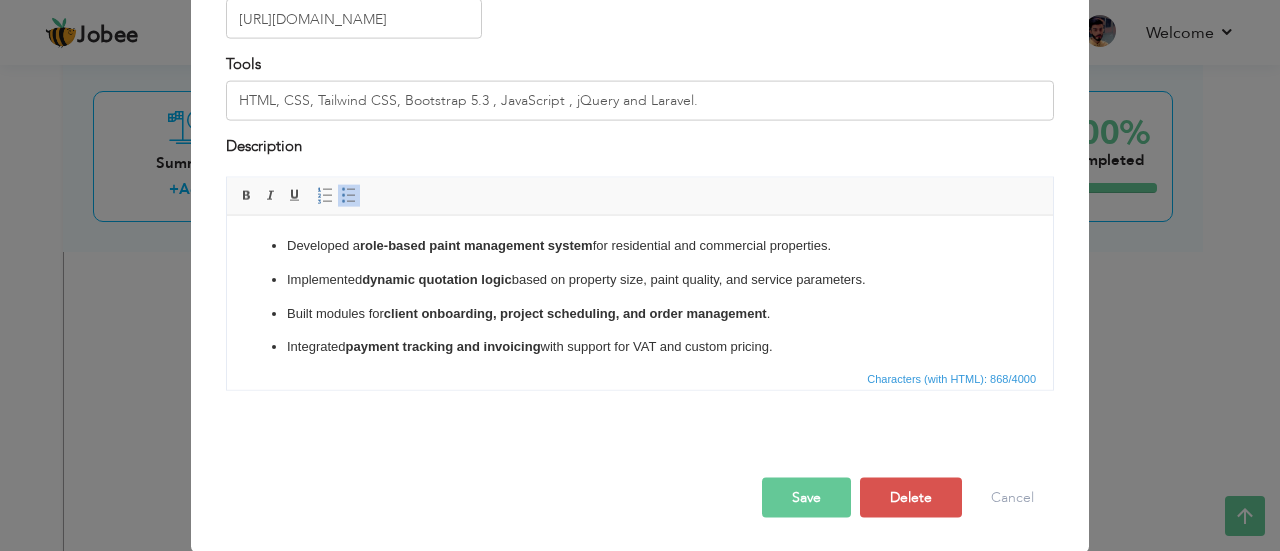 click on "Save" at bounding box center (806, 498) 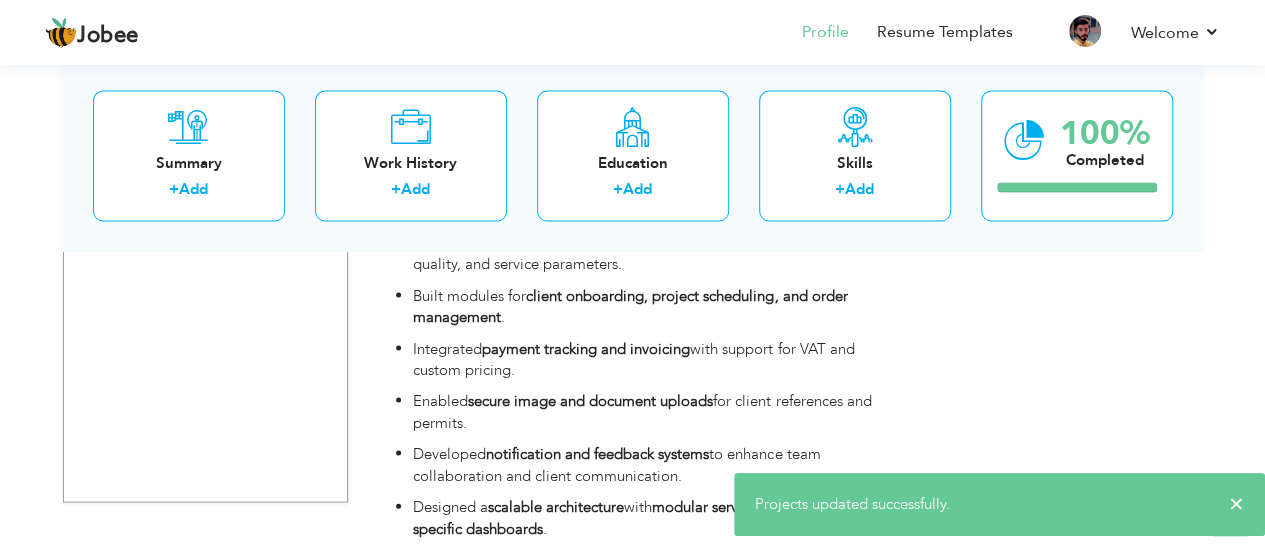 scroll, scrollTop: 5680, scrollLeft: 0, axis: vertical 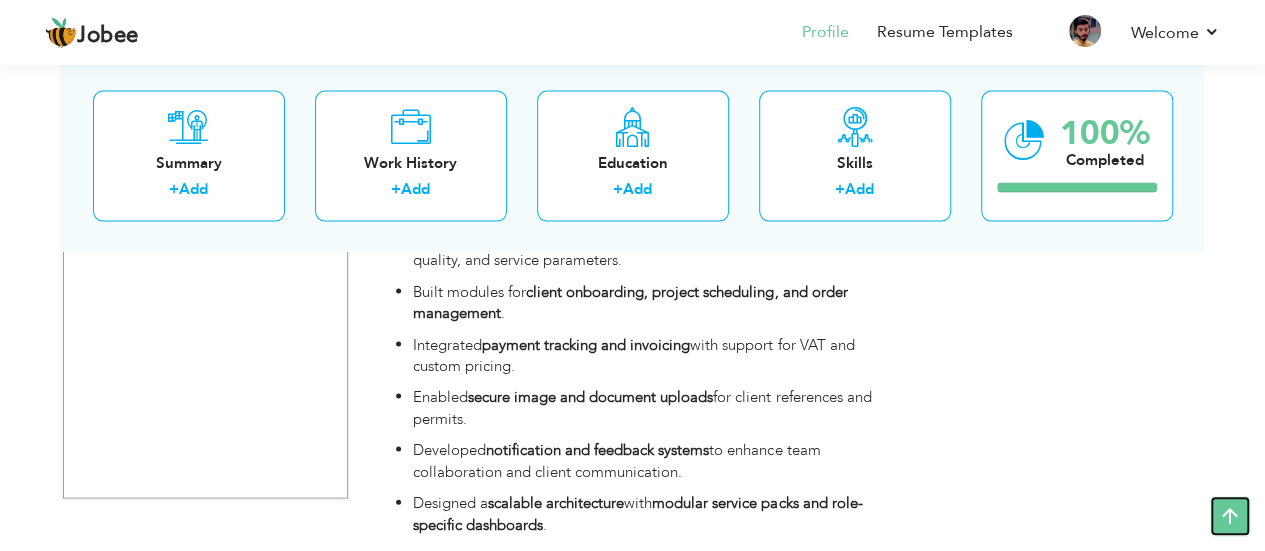 click at bounding box center [1230, 516] 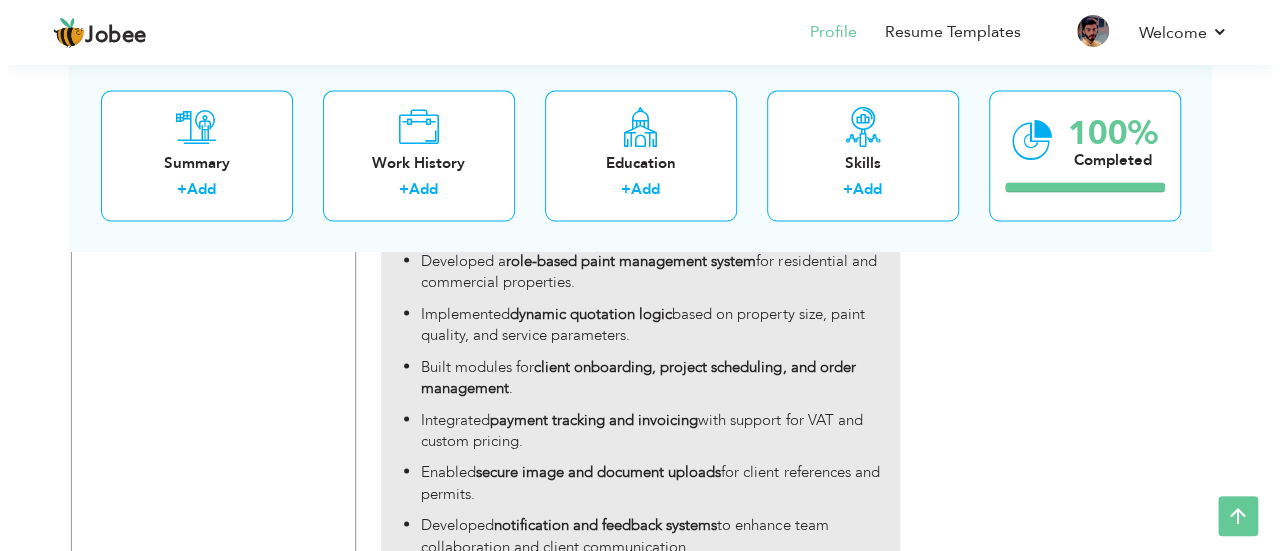 scroll, scrollTop: 5680, scrollLeft: 0, axis: vertical 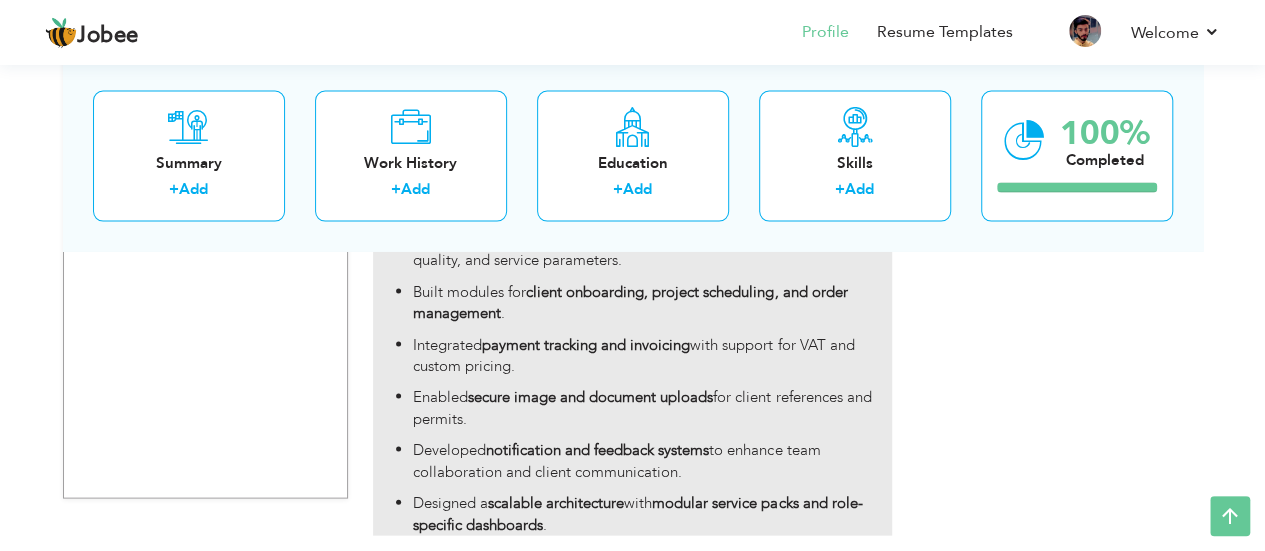 click on "Enabled  secure image and document uploads  for client references and permits." at bounding box center (652, 407) 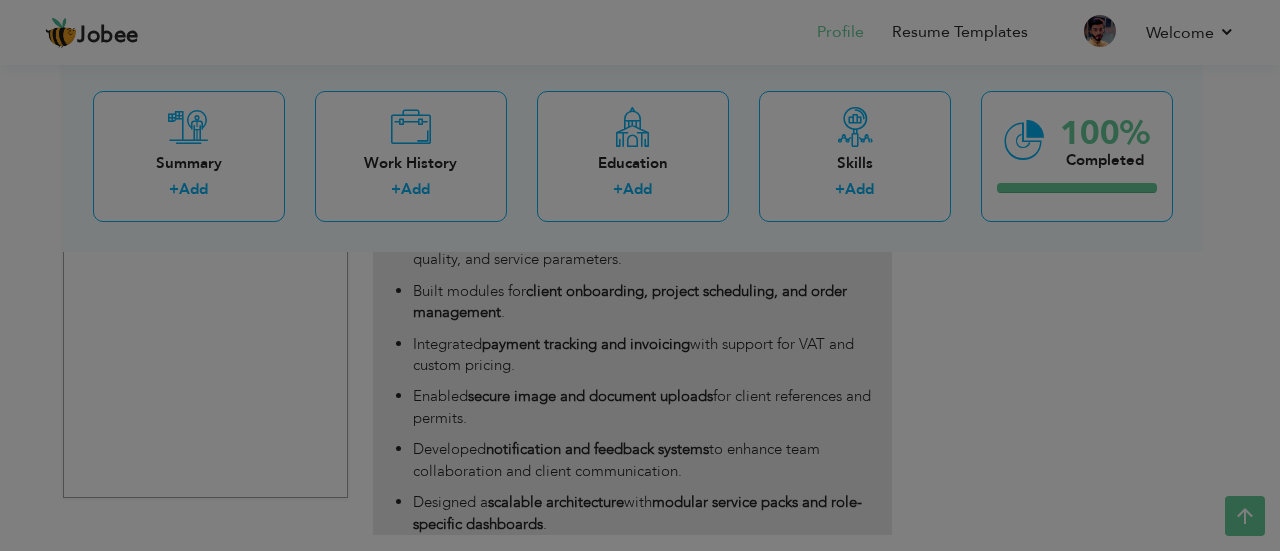 scroll, scrollTop: 0, scrollLeft: 0, axis: both 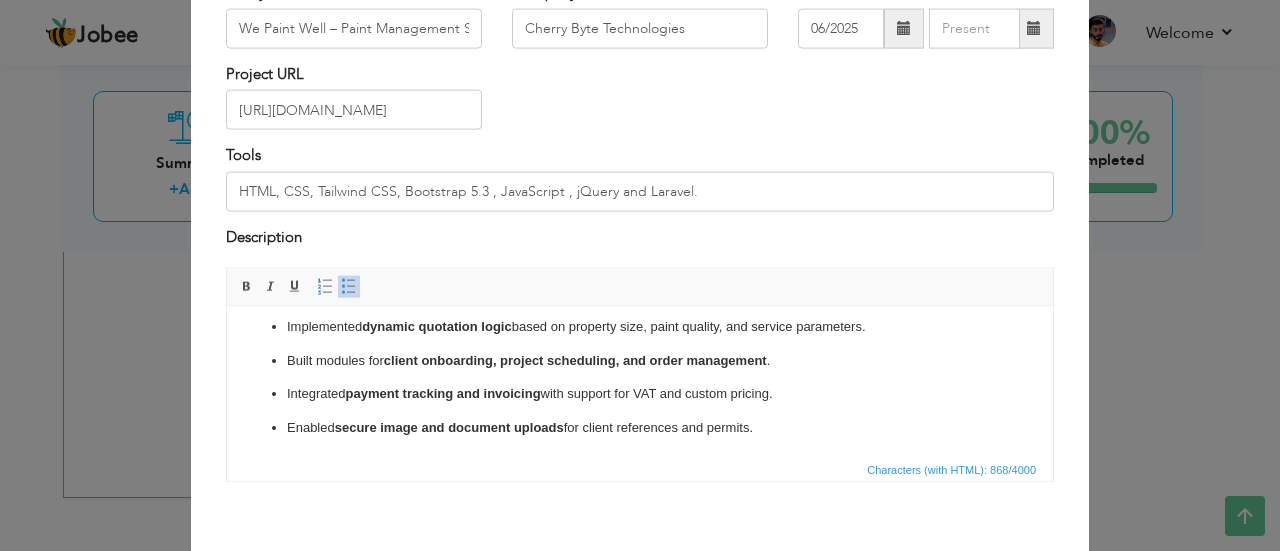 click on "Integrated  payment tracking and invoicing  with support for VAT and custom pricing." at bounding box center [640, 393] 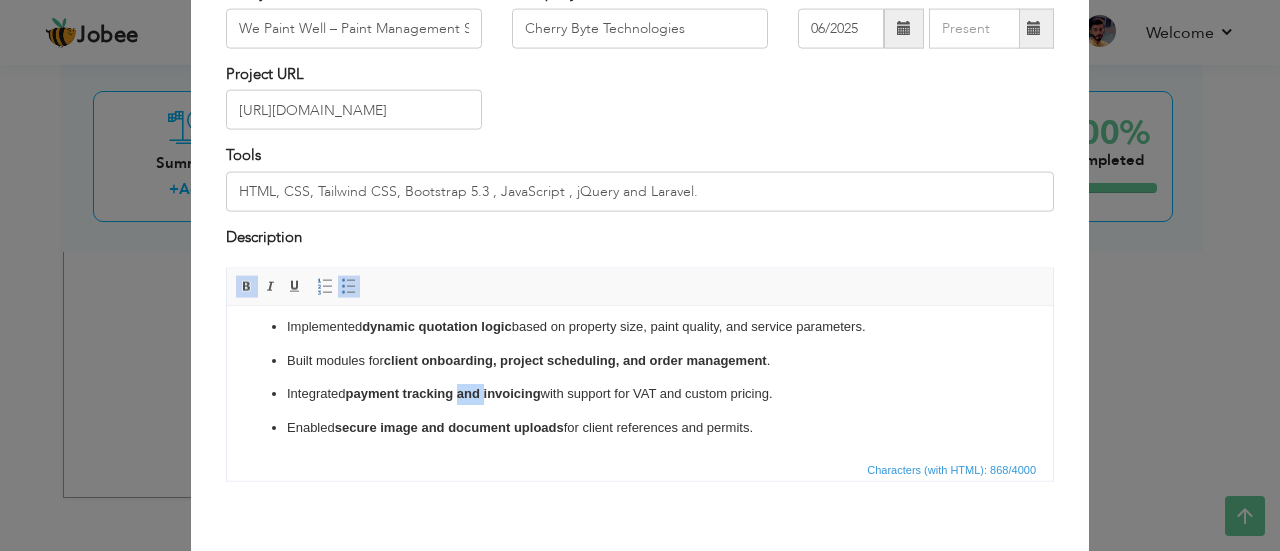 click on "Integrated  payment tracking and invoicing  with support for VAT and custom pricing." at bounding box center [640, 393] 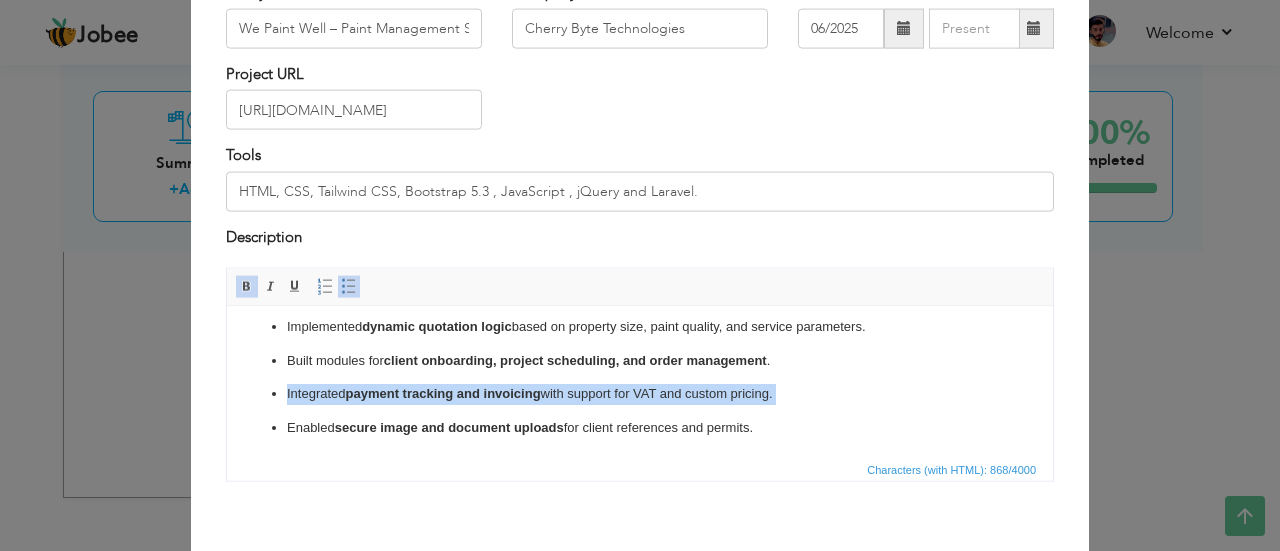 click on "Integrated  payment tracking and invoicing  with support for VAT and custom pricing." at bounding box center (640, 393) 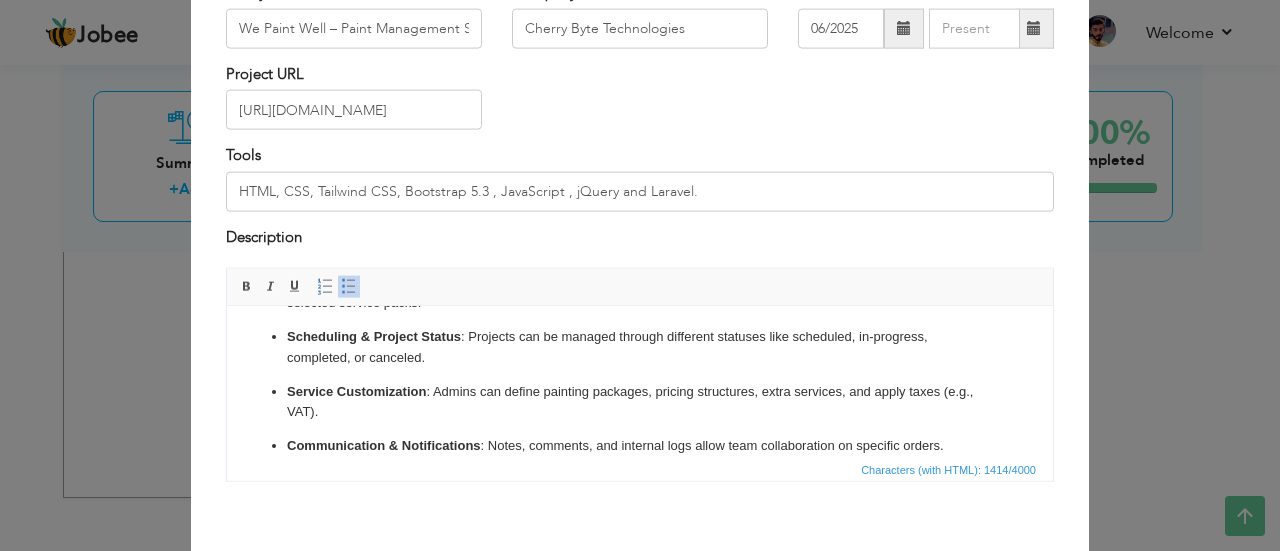 scroll, scrollTop: 264, scrollLeft: 0, axis: vertical 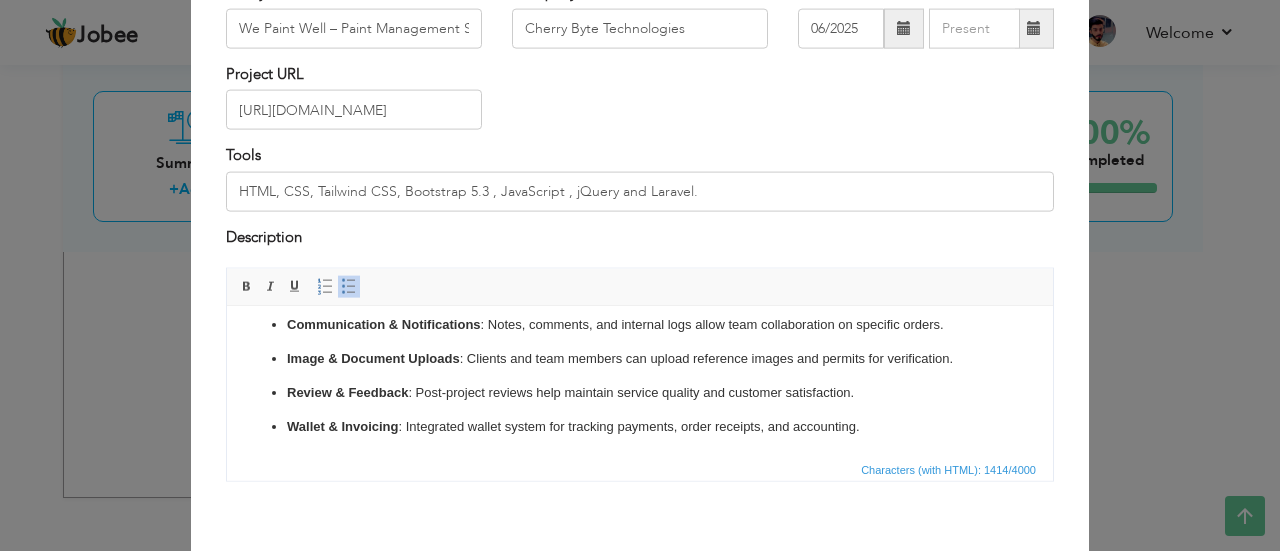 click on "Review & Feedback" at bounding box center (347, 391) 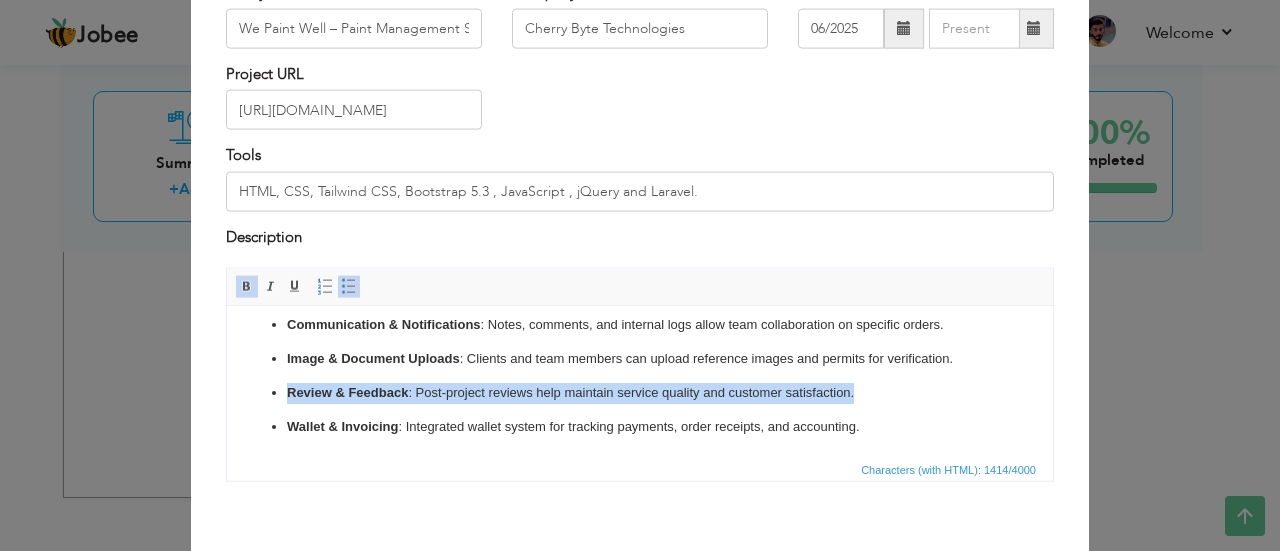 type 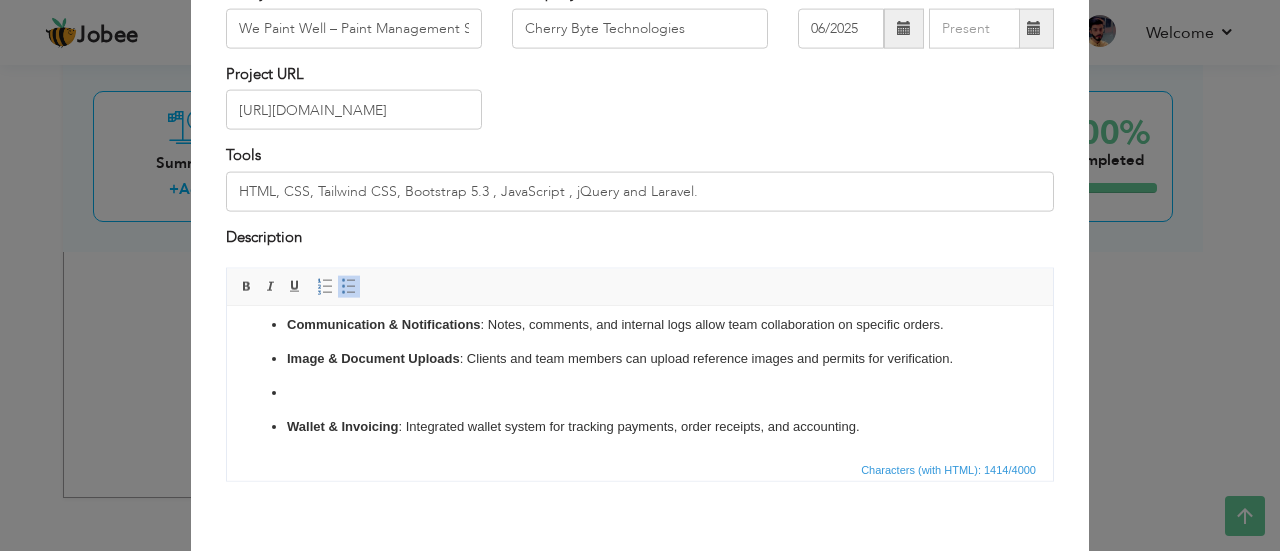 scroll, scrollTop: 230, scrollLeft: 0, axis: vertical 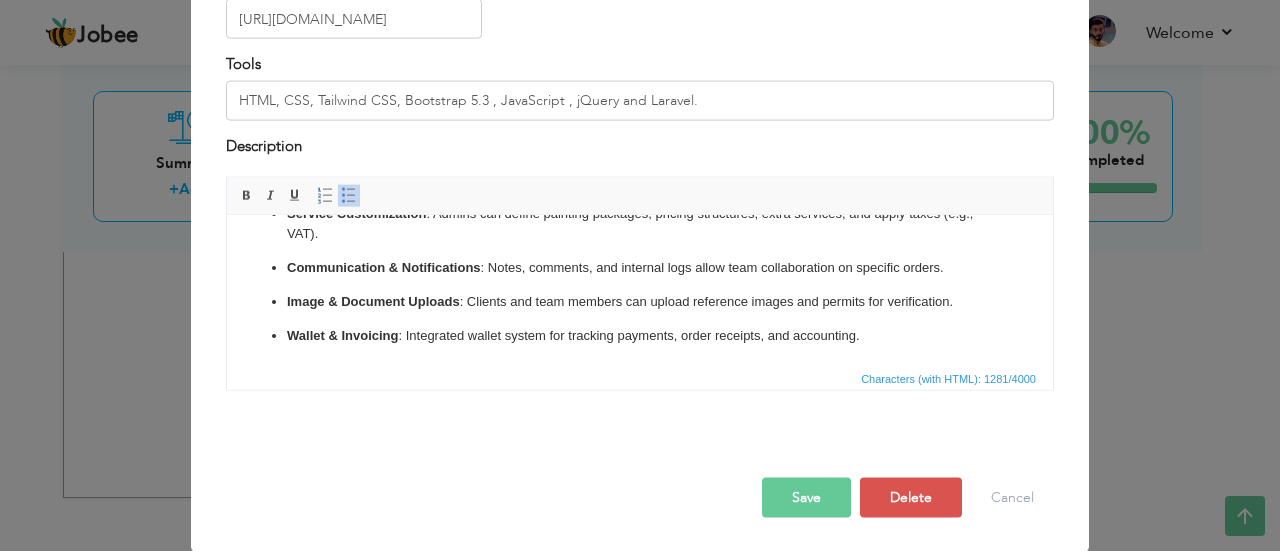 click on "Save" at bounding box center (806, 498) 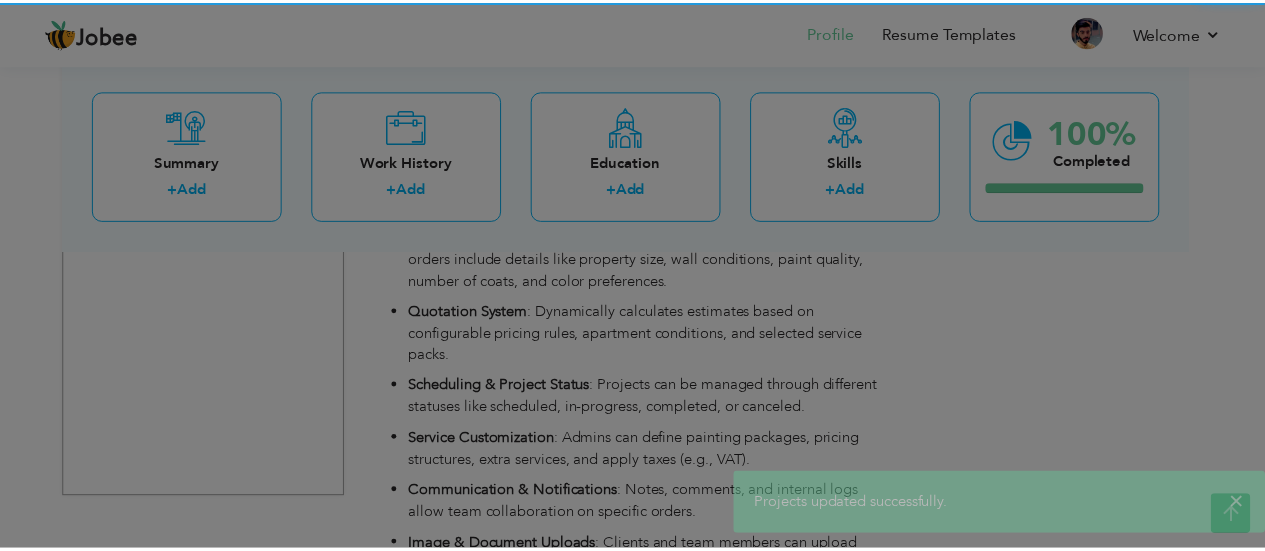 scroll, scrollTop: 0, scrollLeft: 0, axis: both 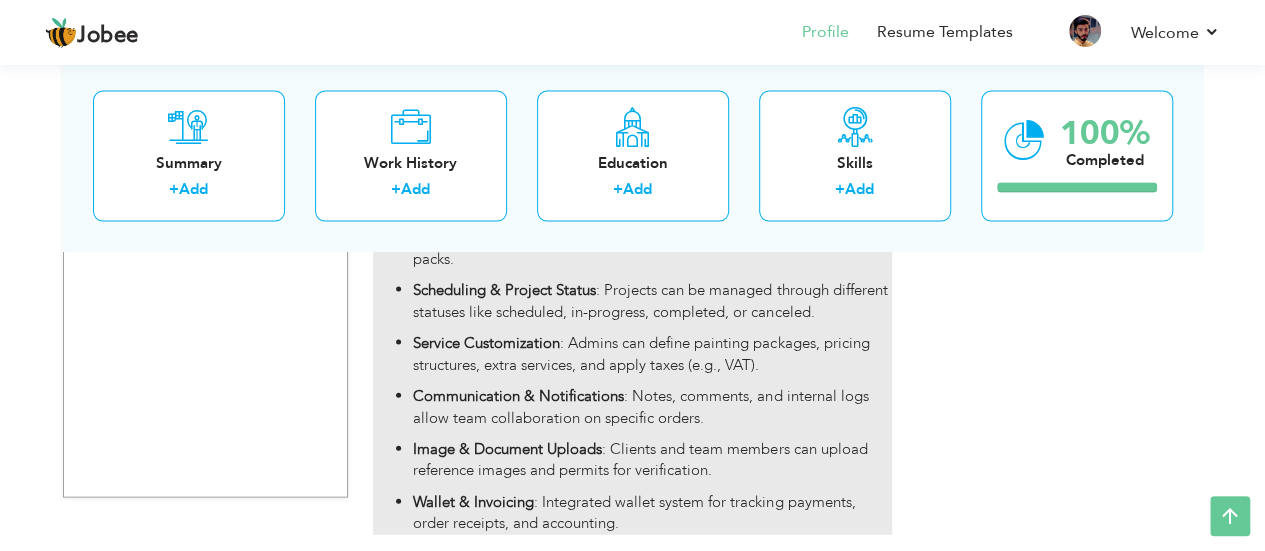 click on "Communication & Notifications : Notes, comments, and internal logs allow team collaboration on specific orders." at bounding box center [652, 407] 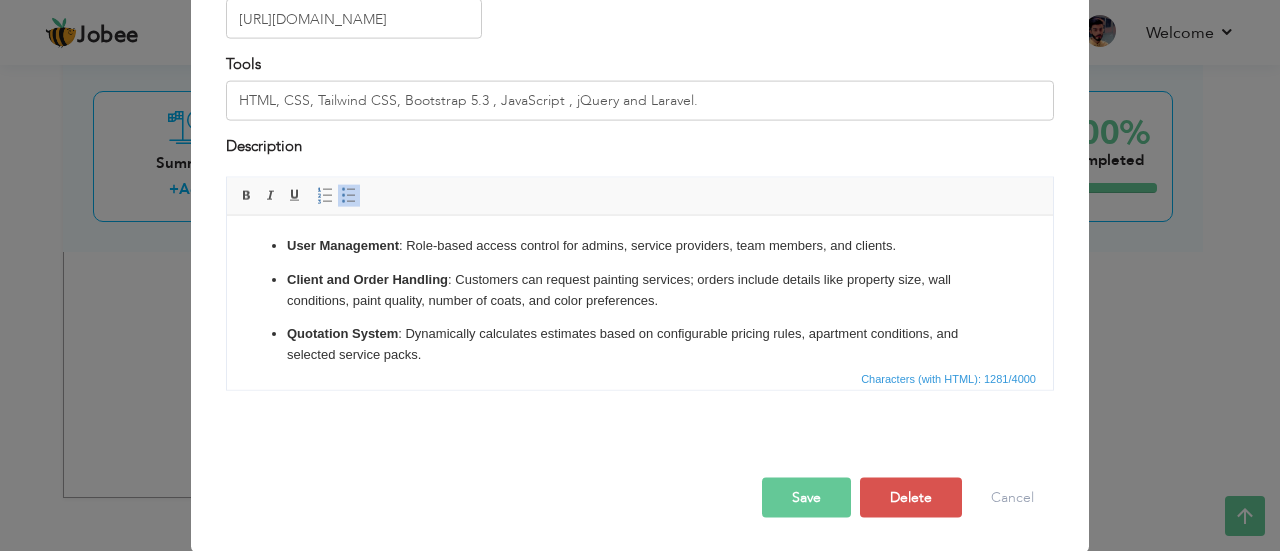 scroll, scrollTop: 0, scrollLeft: 0, axis: both 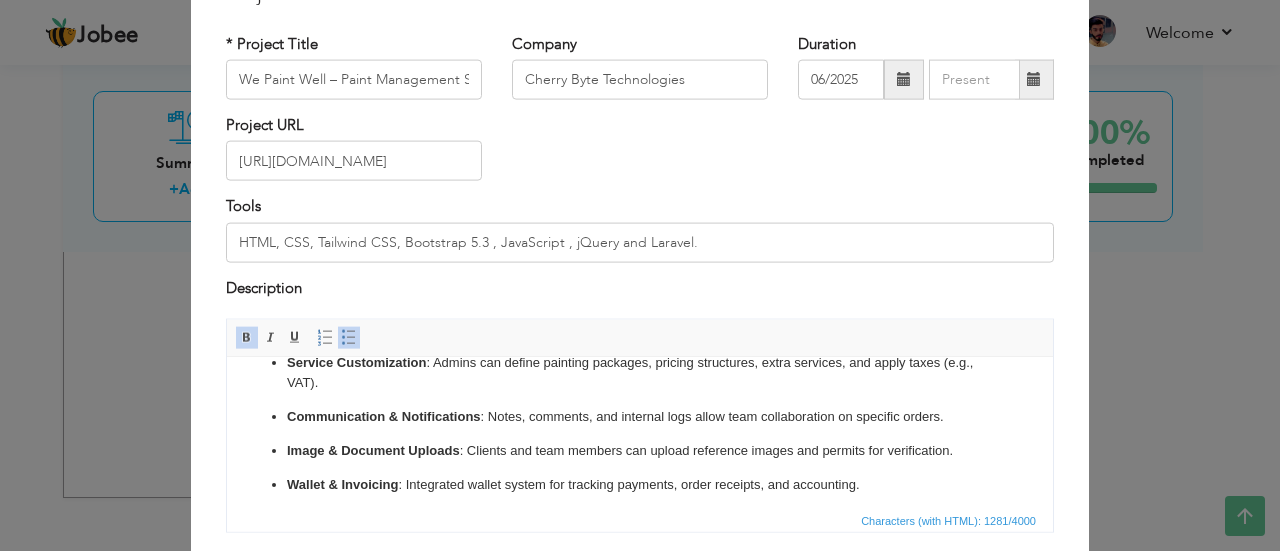 click on "User Management : Role-based access control for admins, service providers, team members, and clients. Client and Order Handling : Customers can request painting services; orders include details like property size, wall conditions, paint quality, number of coats, and color preferences. Quotation System : Dynamically calculates estimates based on configurable pricing rules, apartment conditions, and selected service packs. Scheduling & Project Status : Projects can be managed through different statuses like scheduled, in-progress, completed, or canceled. Service Customization : Admins can define painting packages, pricing structures, extra services, and apply taxes (e.g., VAT). Communication & Notifications : Notes, comments, and internal logs allow team collaboration on specific orders. Image & Document Uploads : Clients and team members can upload reference images and permits for verification. Wallet & Invoicing : Integrated wallet system for tracking payments, order receipts, and accounting." at bounding box center (640, 324) 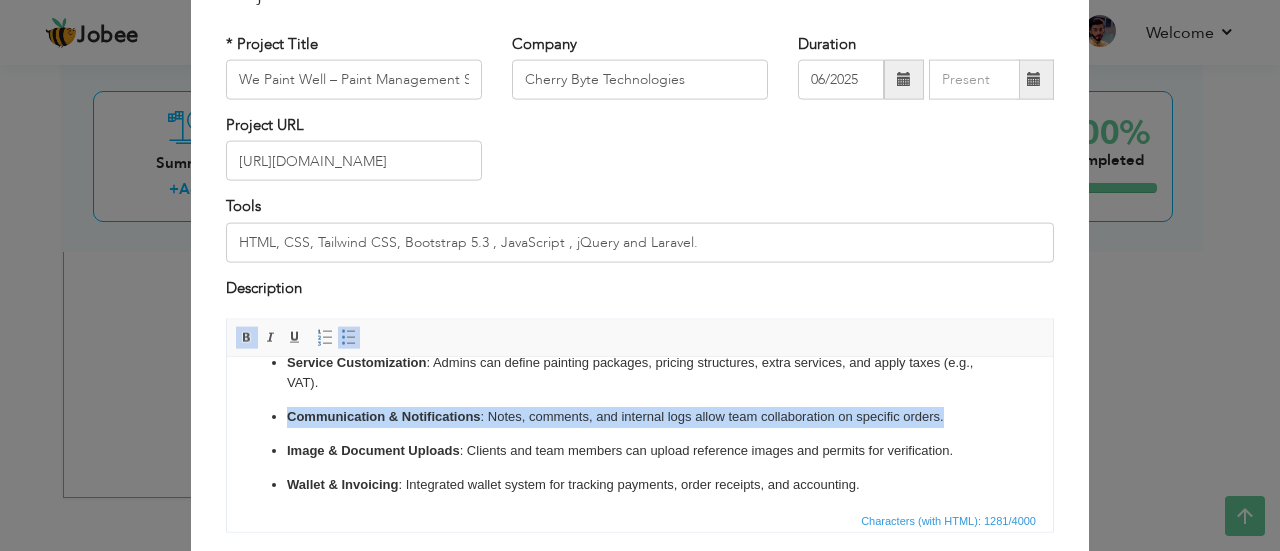 type 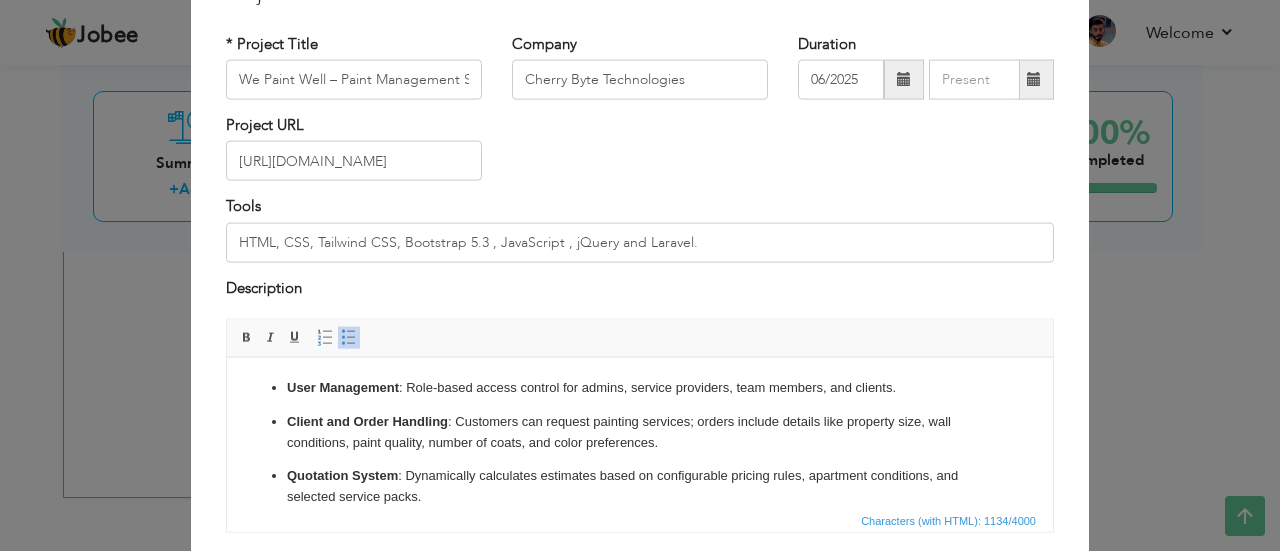 scroll, scrollTop: 196, scrollLeft: 0, axis: vertical 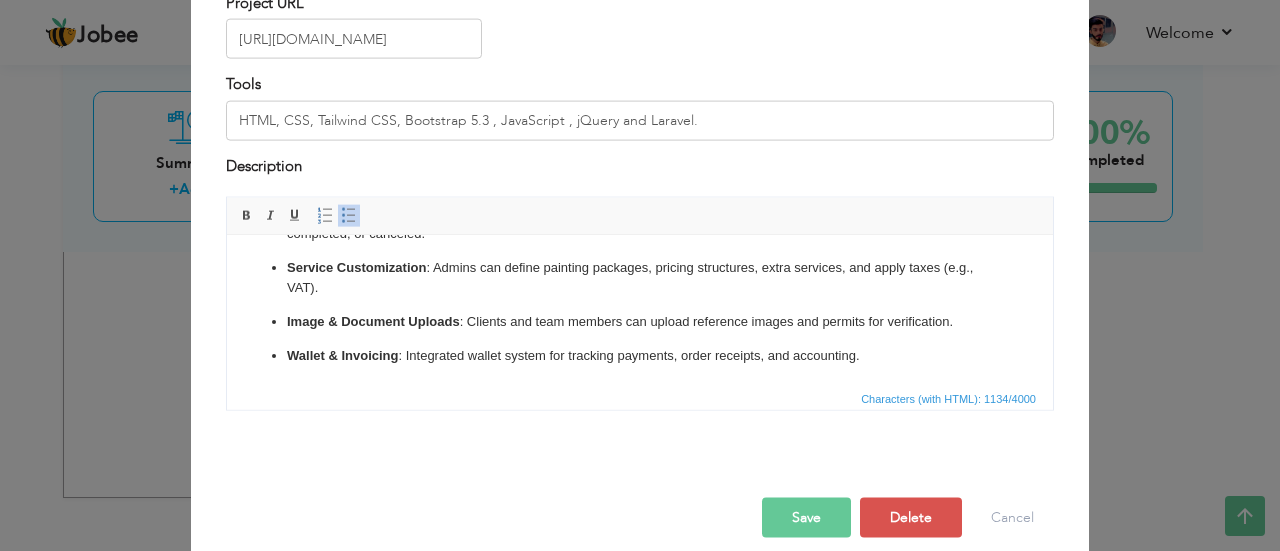 click on "Save" at bounding box center (806, 518) 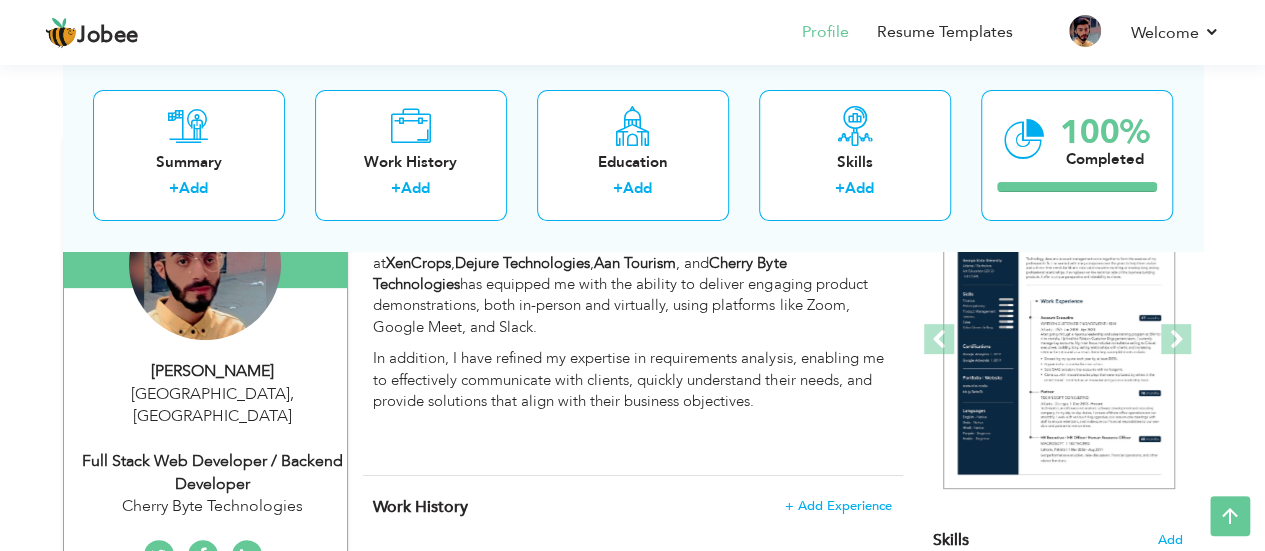 scroll, scrollTop: 130, scrollLeft: 0, axis: vertical 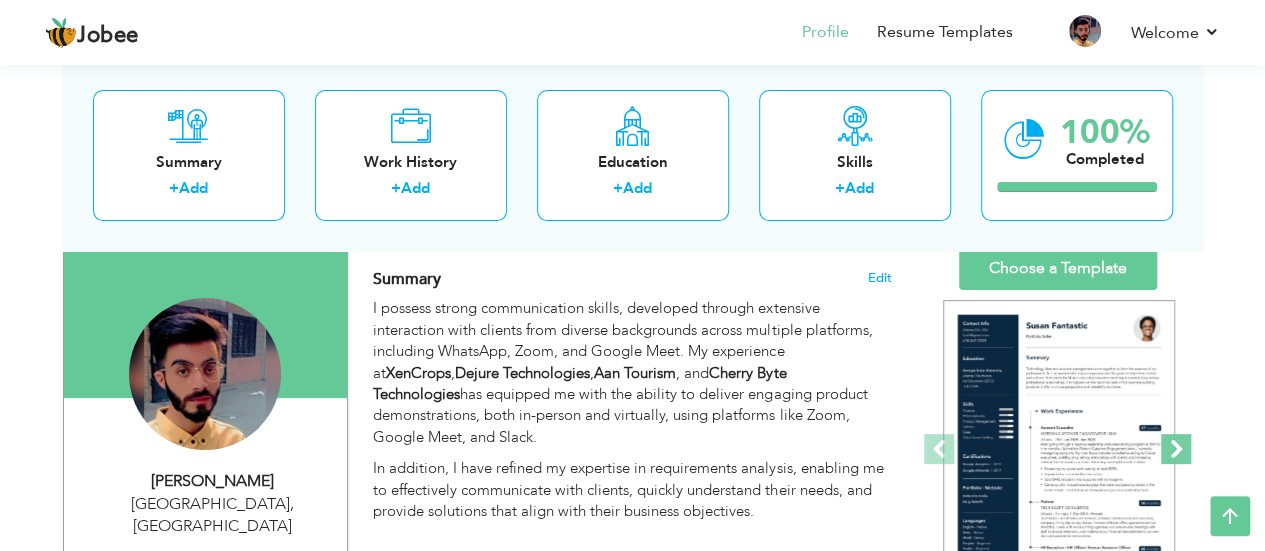 click at bounding box center (1176, 449) 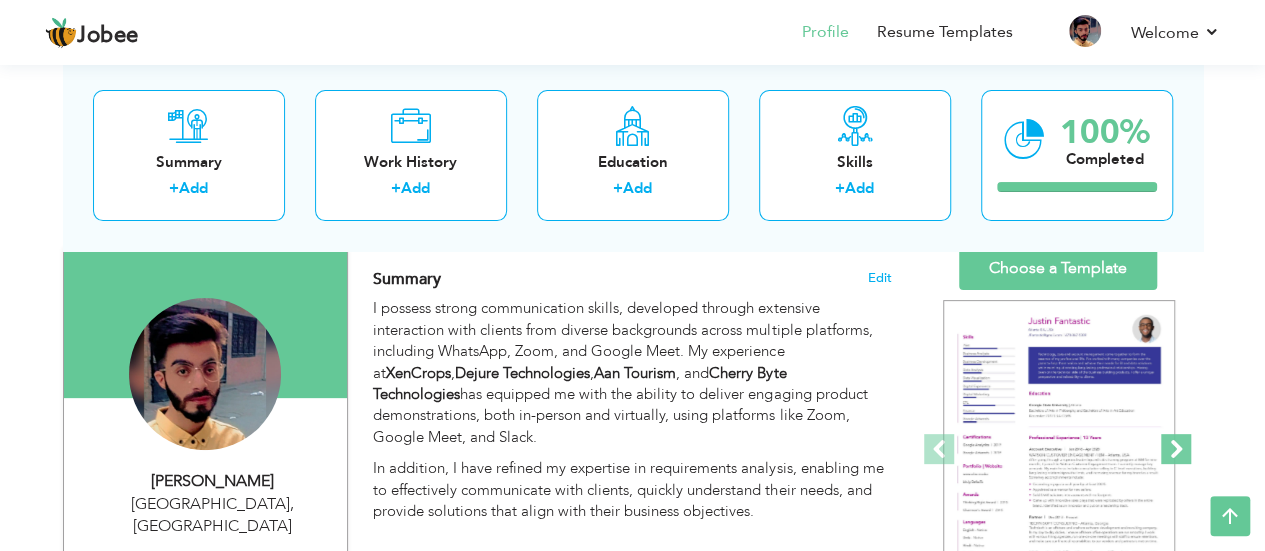 click at bounding box center [1176, 449] 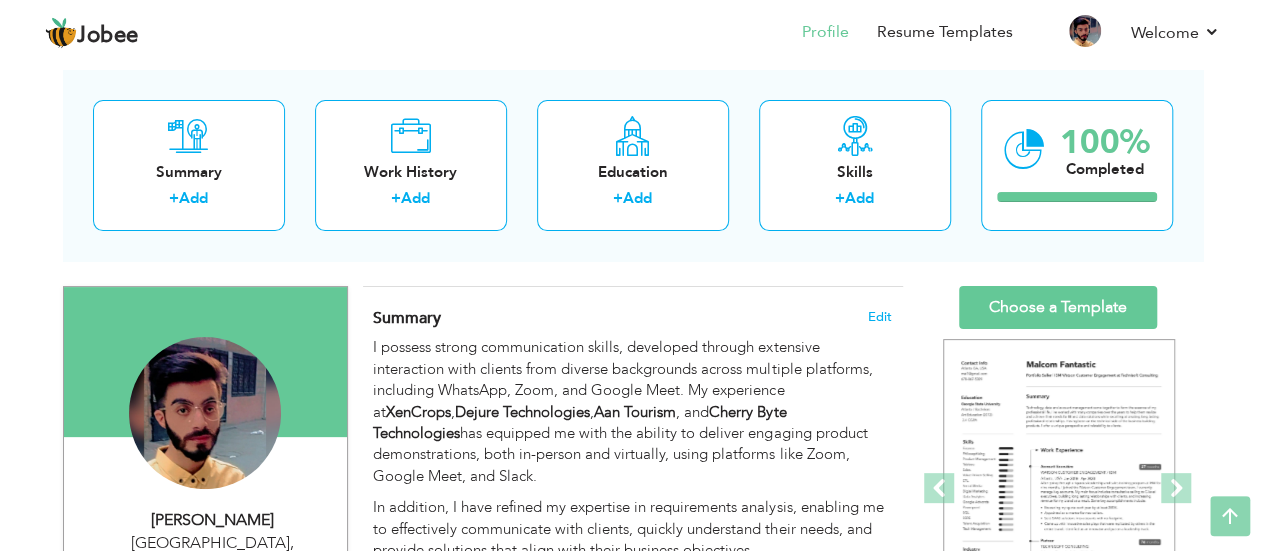 scroll, scrollTop: 90, scrollLeft: 0, axis: vertical 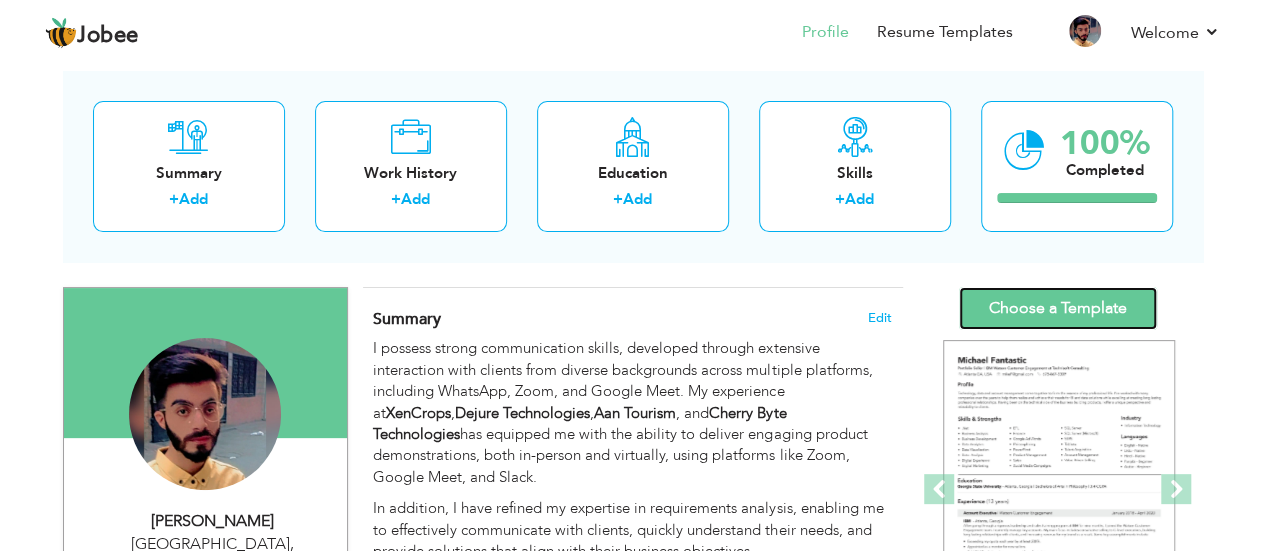click on "Choose a Template" at bounding box center (1058, 308) 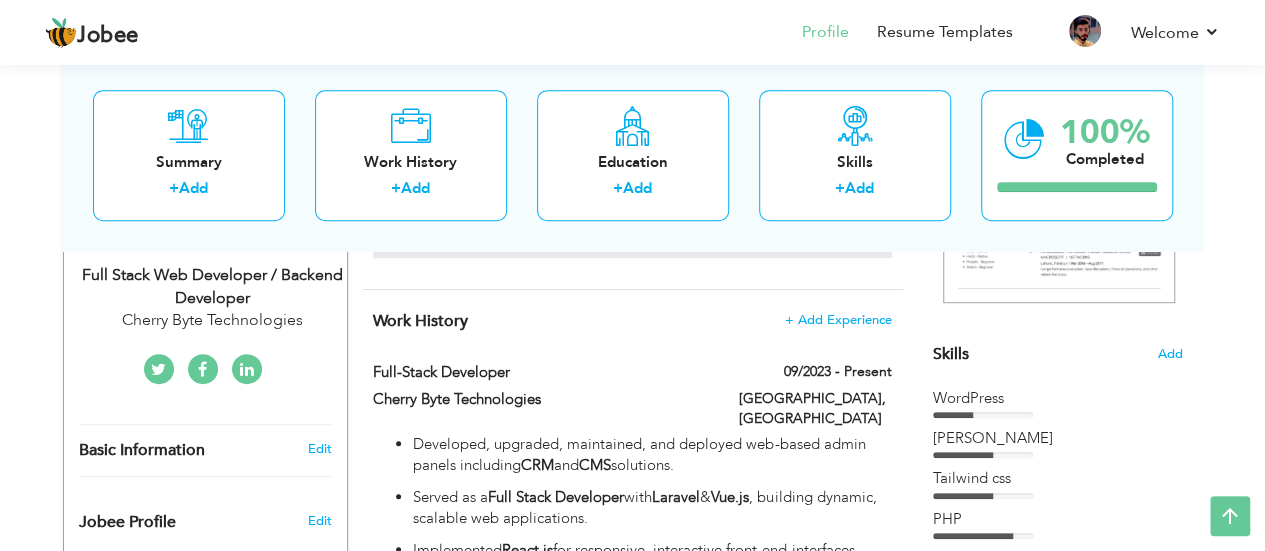scroll, scrollTop: 0, scrollLeft: 0, axis: both 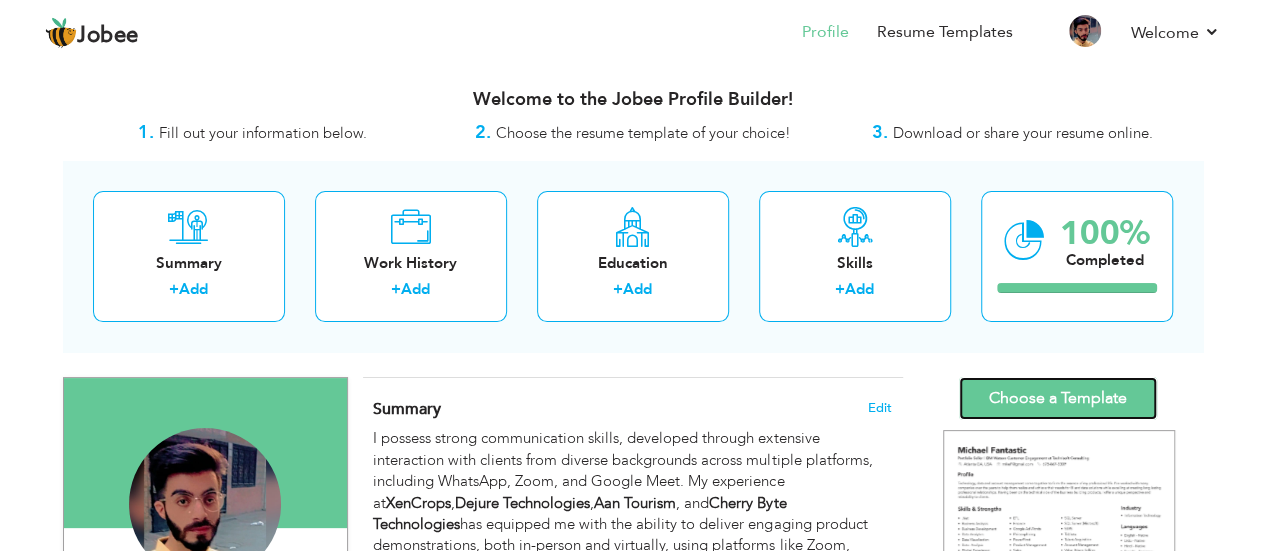click on "Choose a Template" at bounding box center (1058, 398) 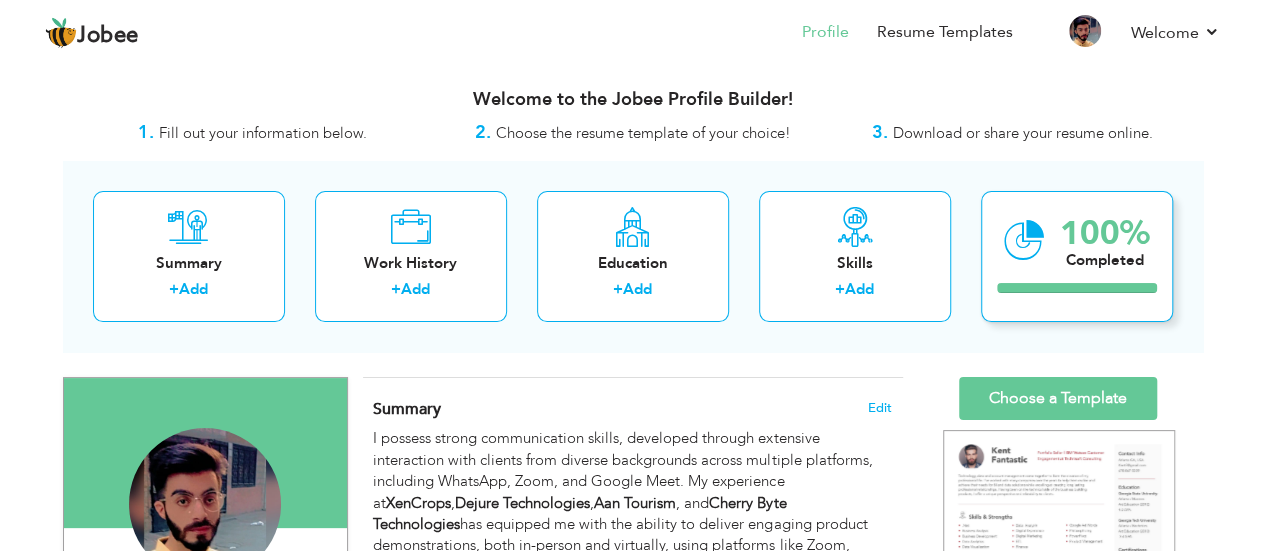 click at bounding box center (1077, 288) 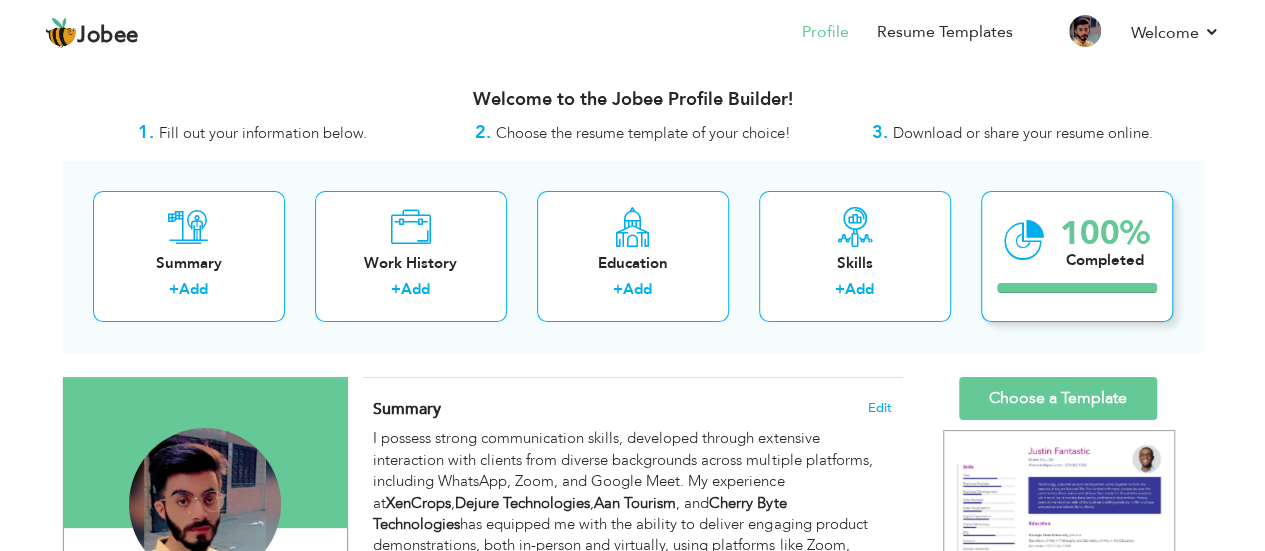 click at bounding box center [1077, 288] 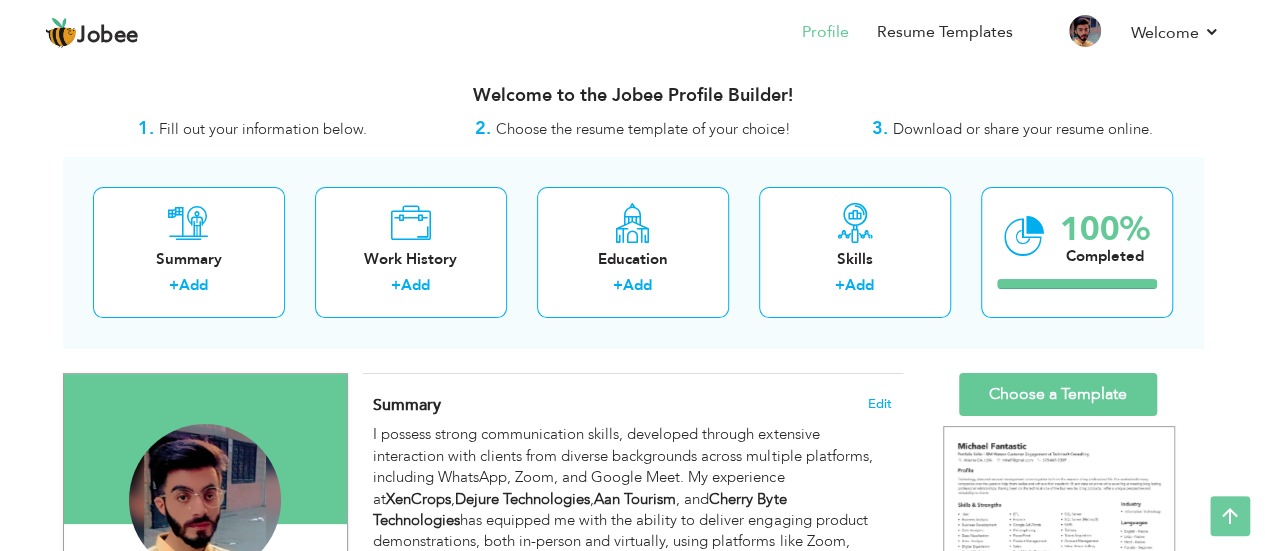 scroll, scrollTop: 0, scrollLeft: 0, axis: both 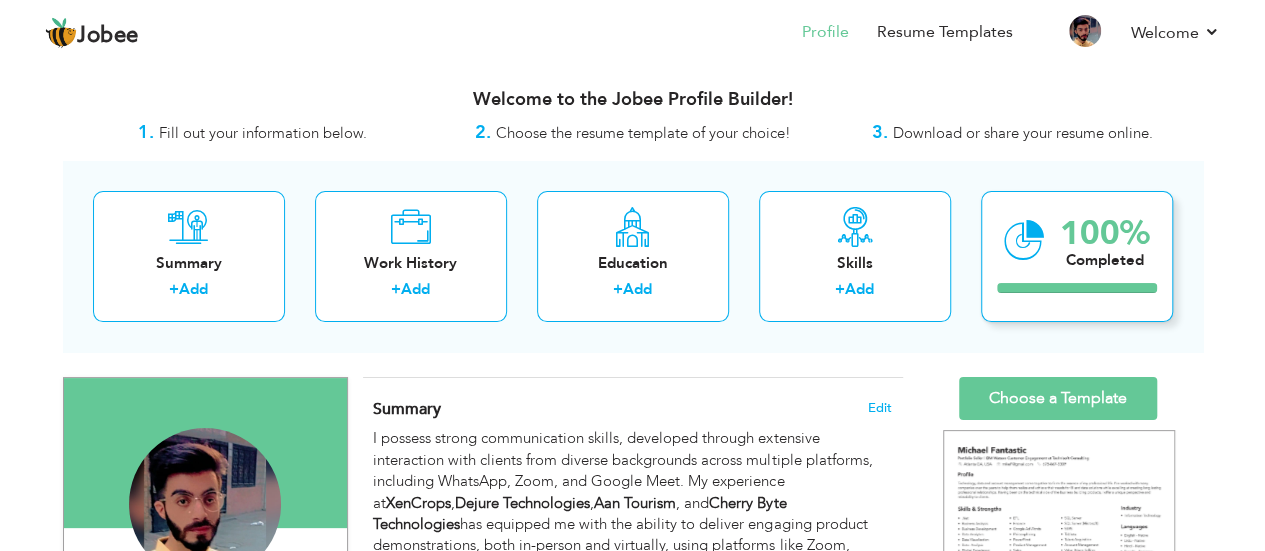 click on "100%
Completed" at bounding box center [1077, 256] 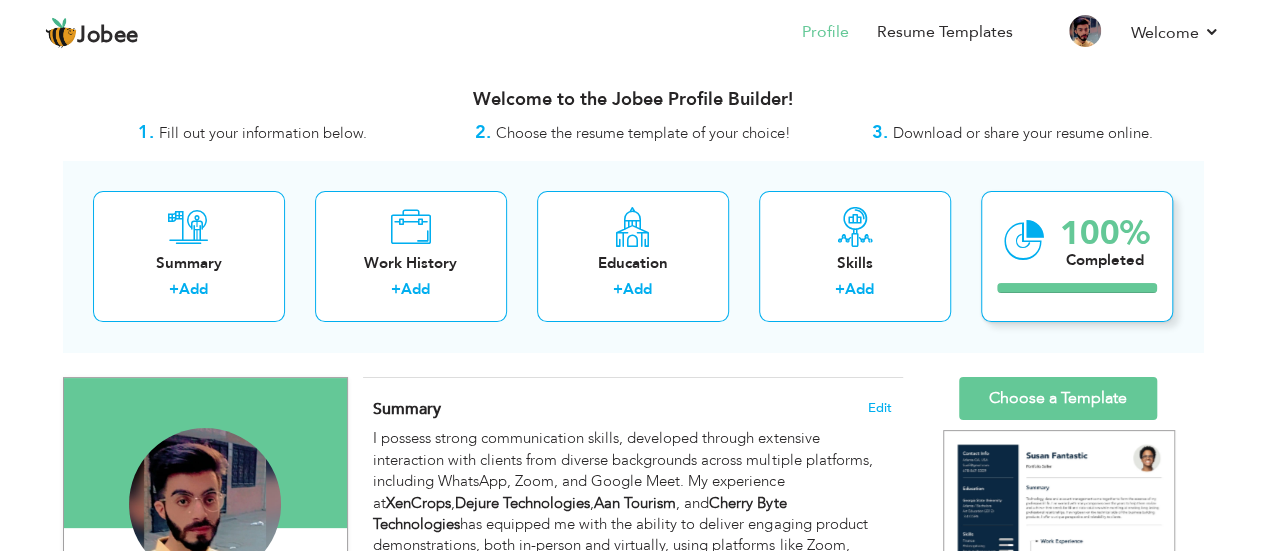 click on "100%
Completed" at bounding box center (1077, 256) 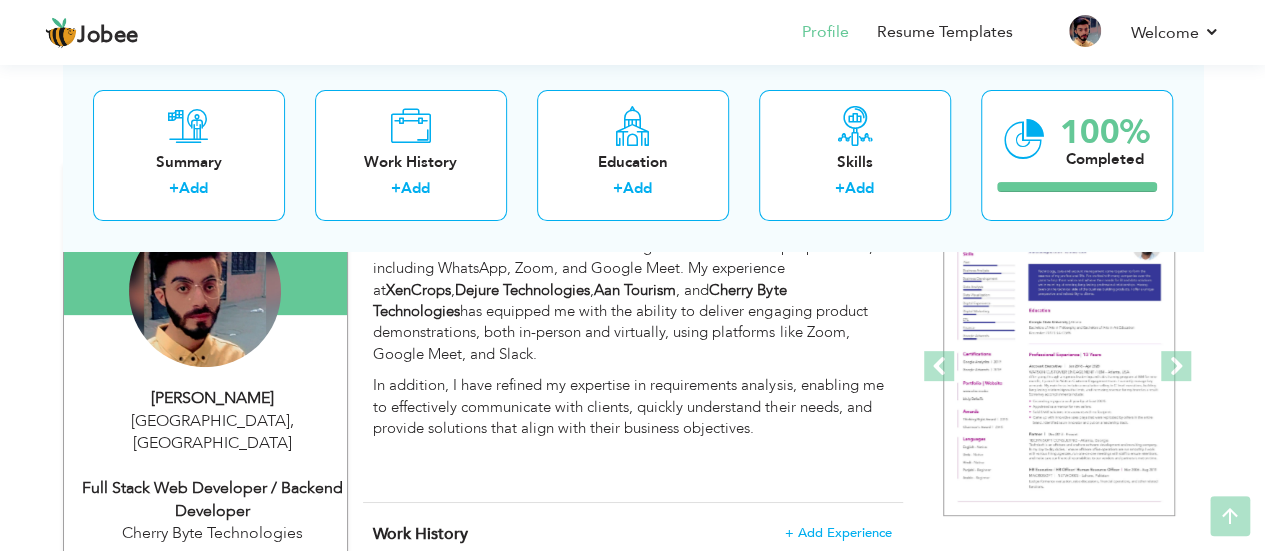 scroll, scrollTop: 216, scrollLeft: 0, axis: vertical 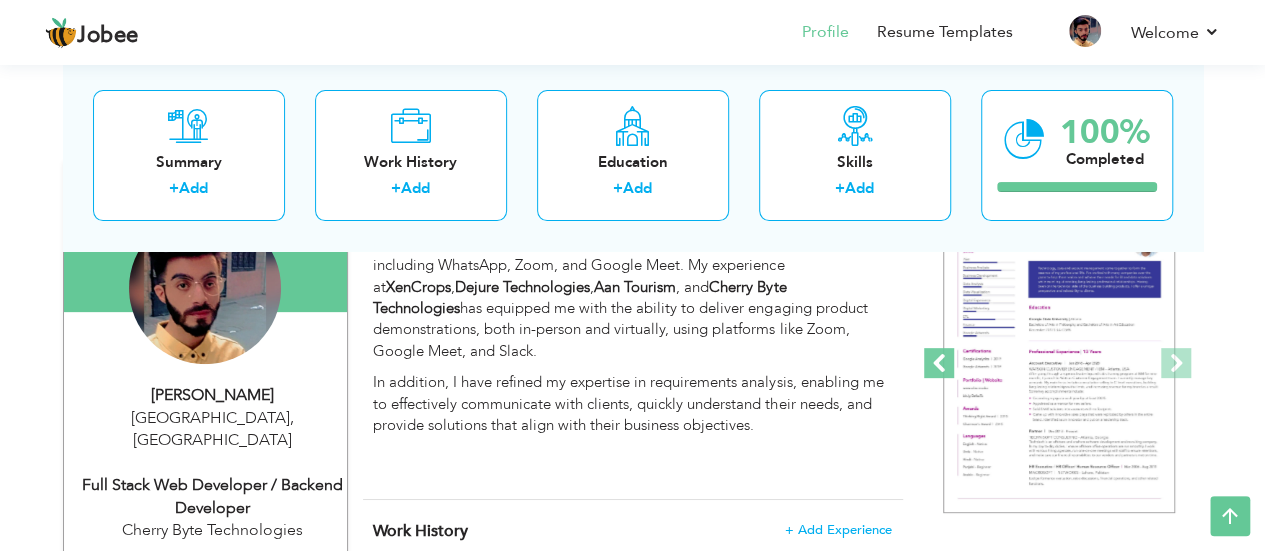 click at bounding box center (939, 363) 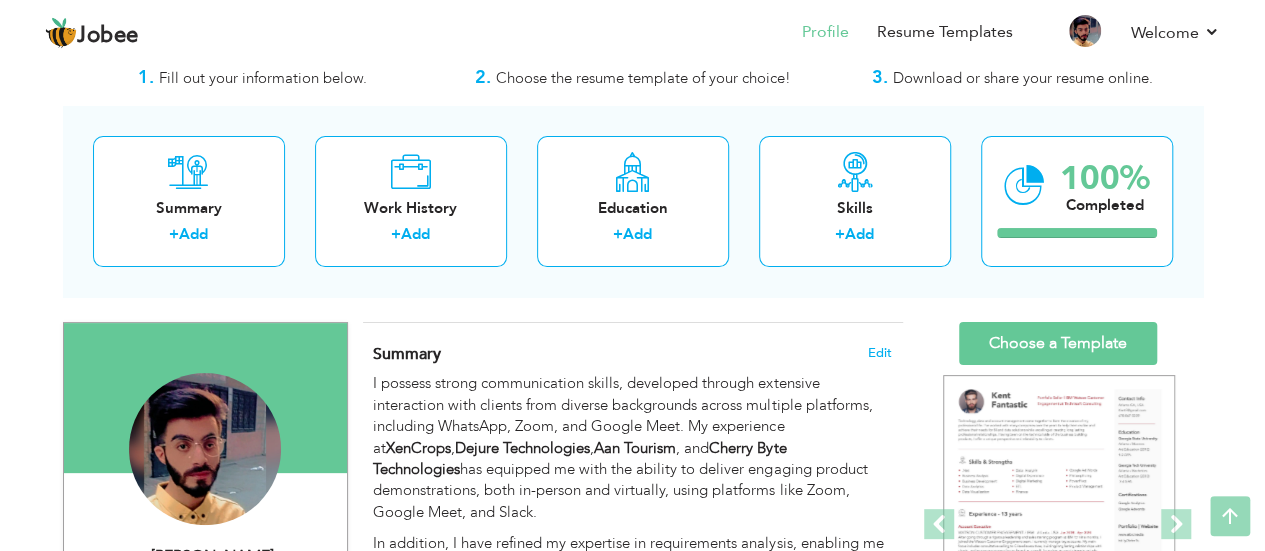 scroll, scrollTop: 50, scrollLeft: 0, axis: vertical 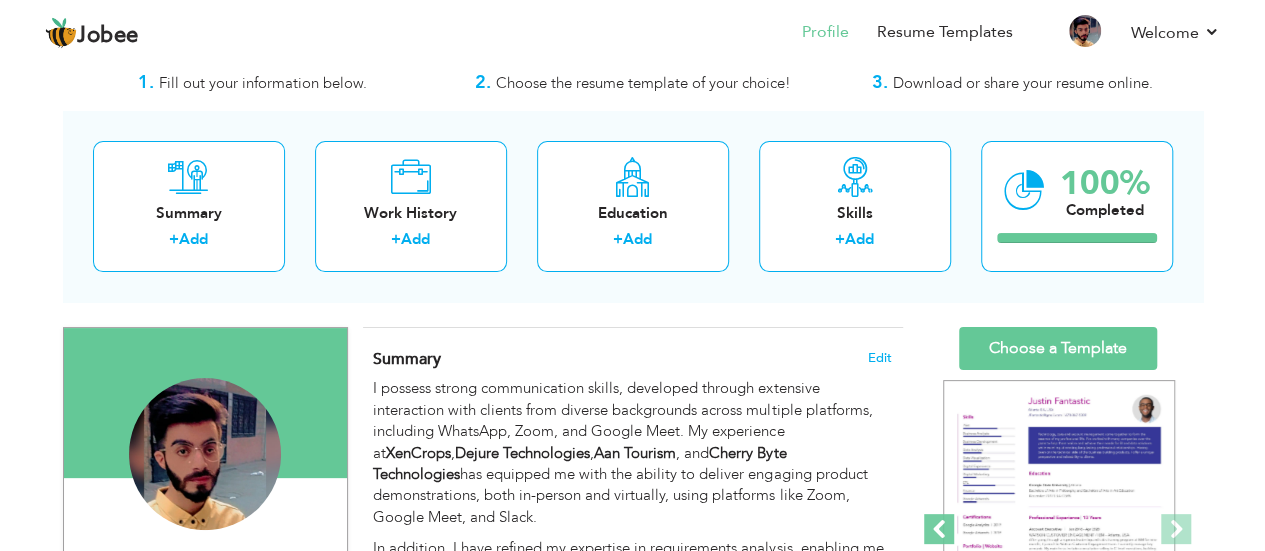 click at bounding box center [939, 529] 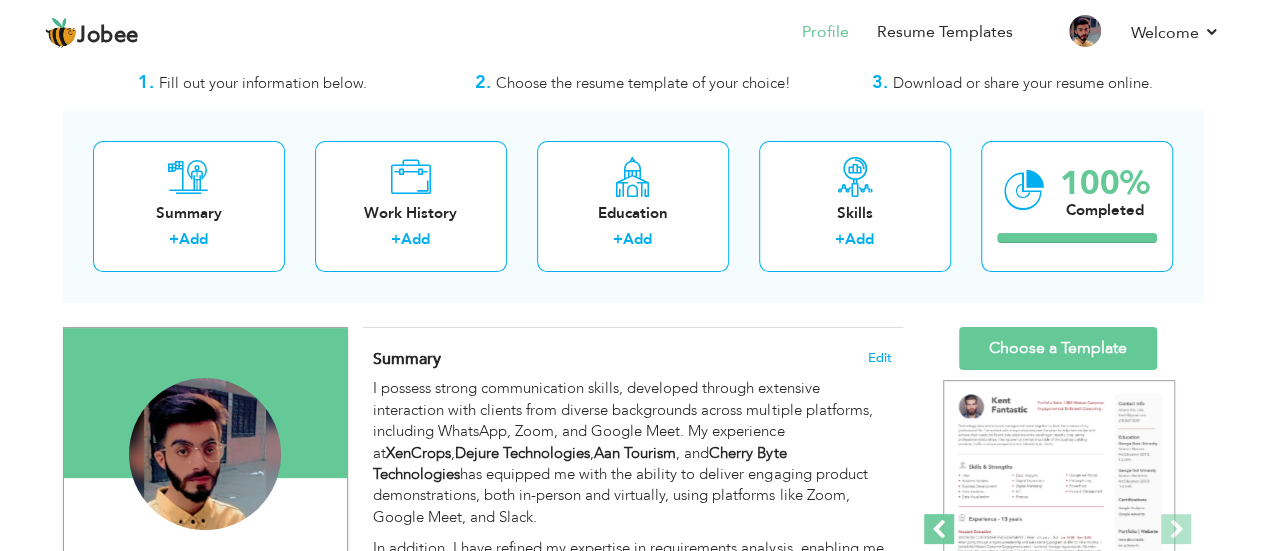click at bounding box center (939, 529) 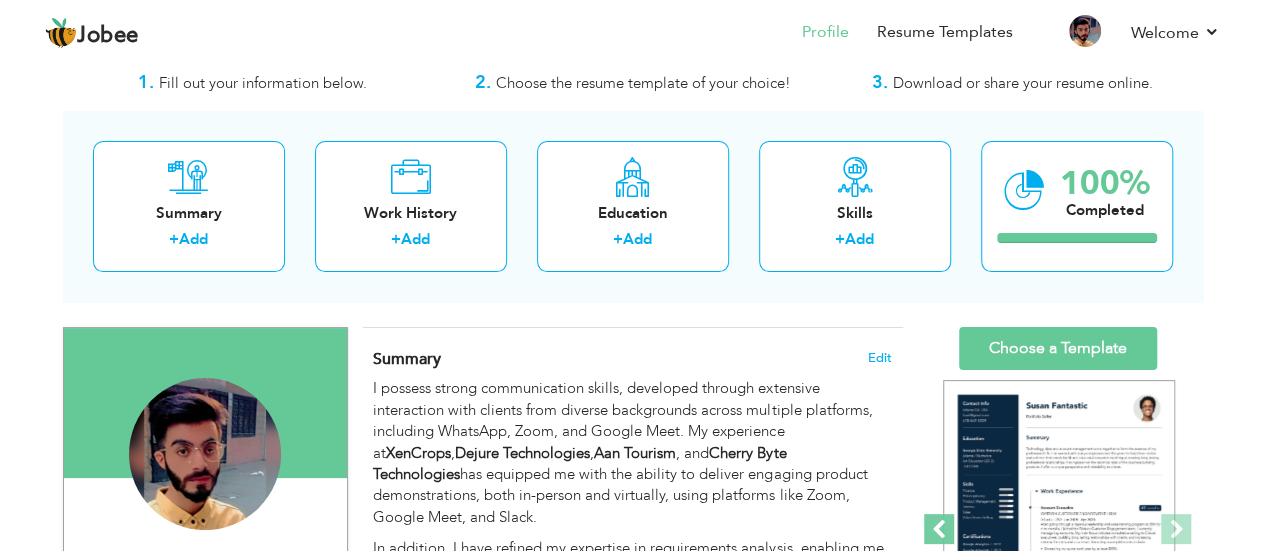 click at bounding box center (939, 529) 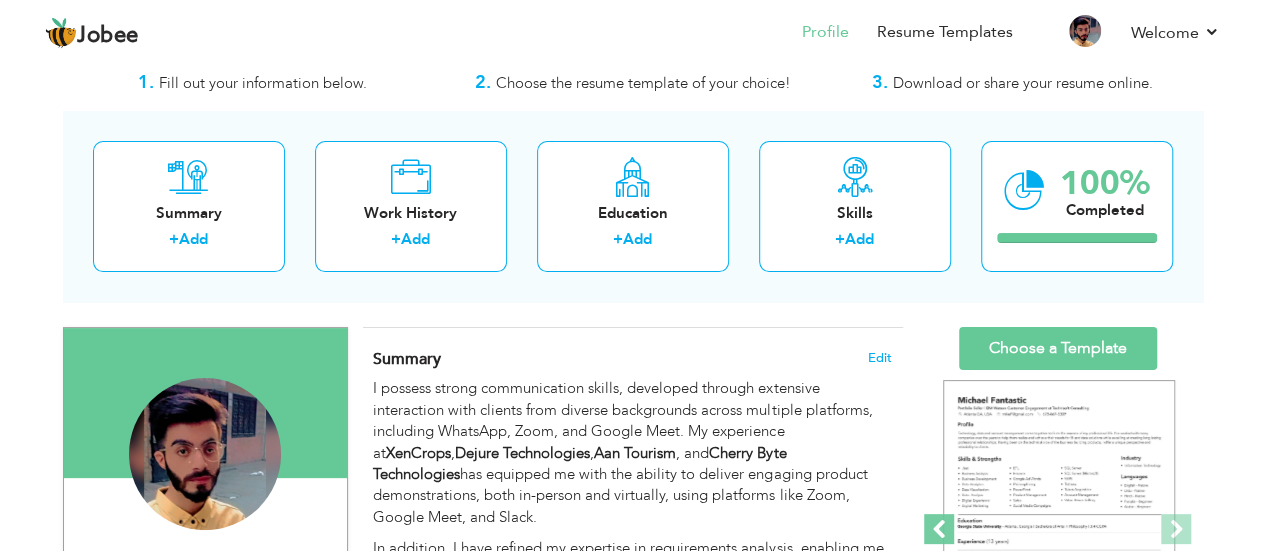 click at bounding box center (939, 529) 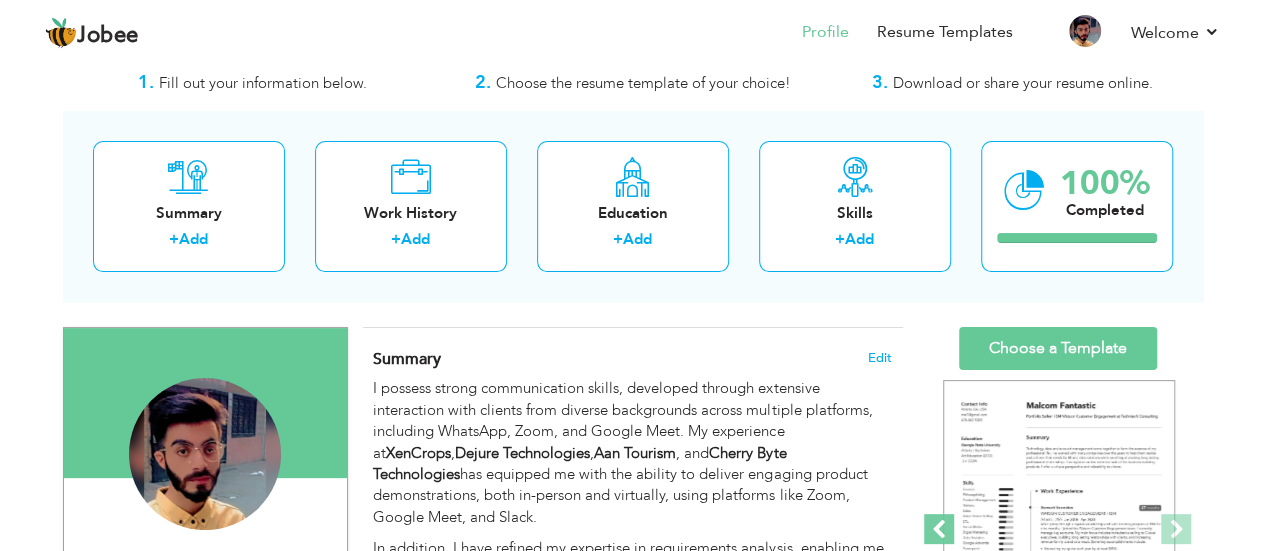 click at bounding box center [939, 529] 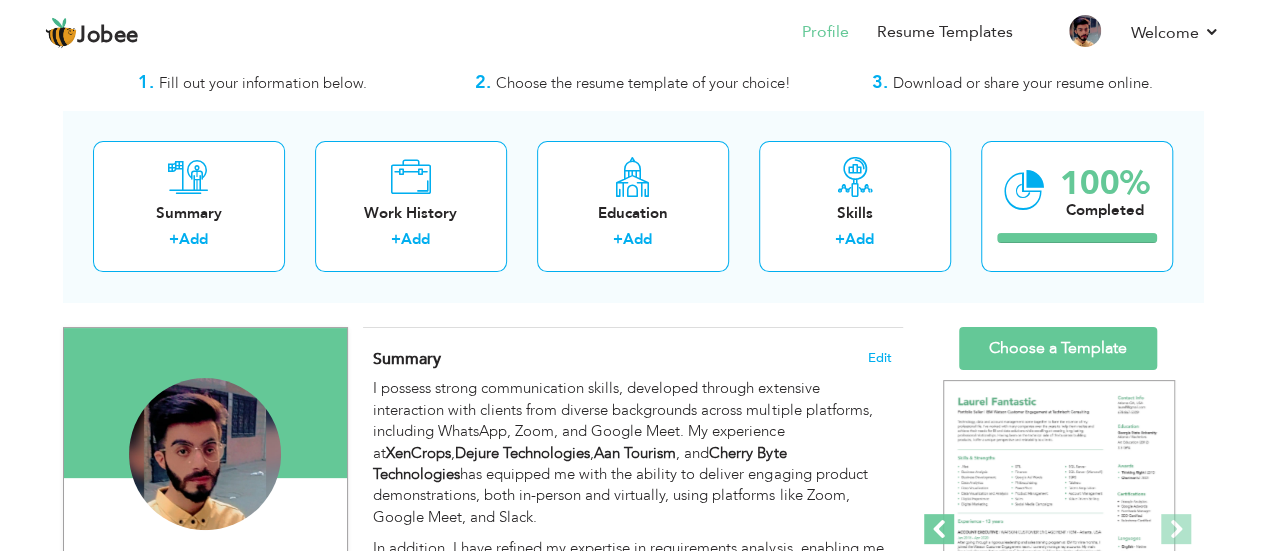 click at bounding box center [939, 529] 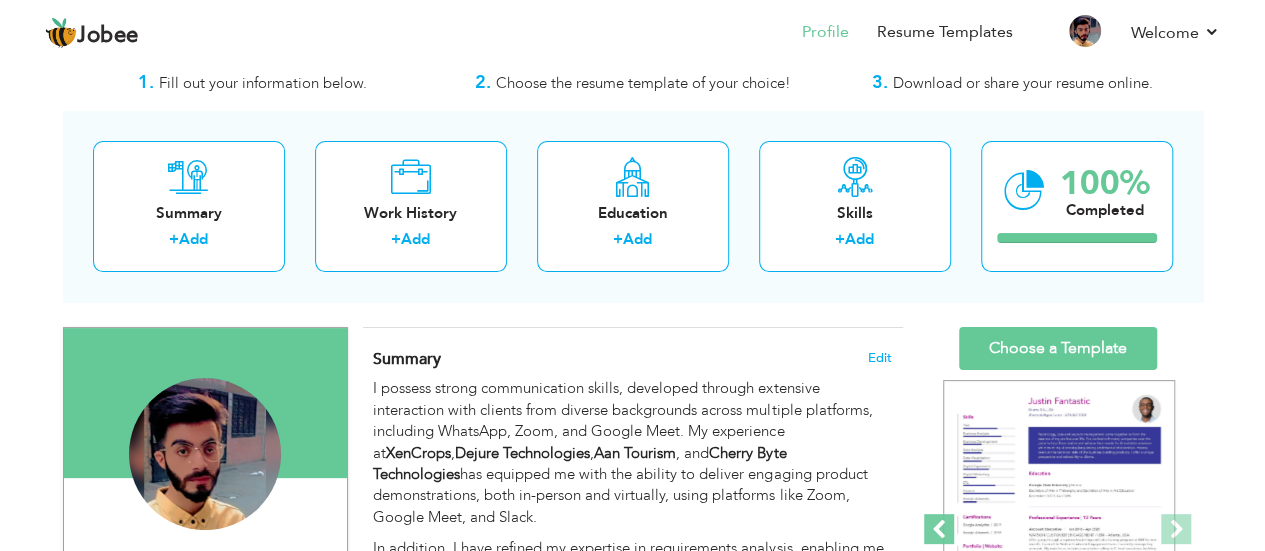 click at bounding box center [939, 529] 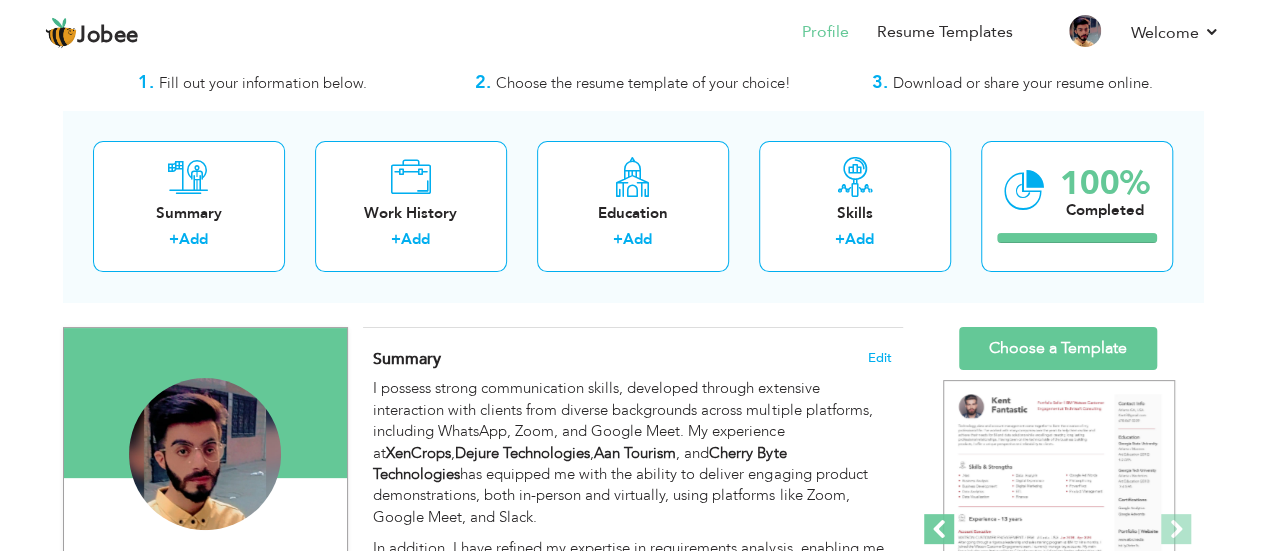 click at bounding box center [939, 529] 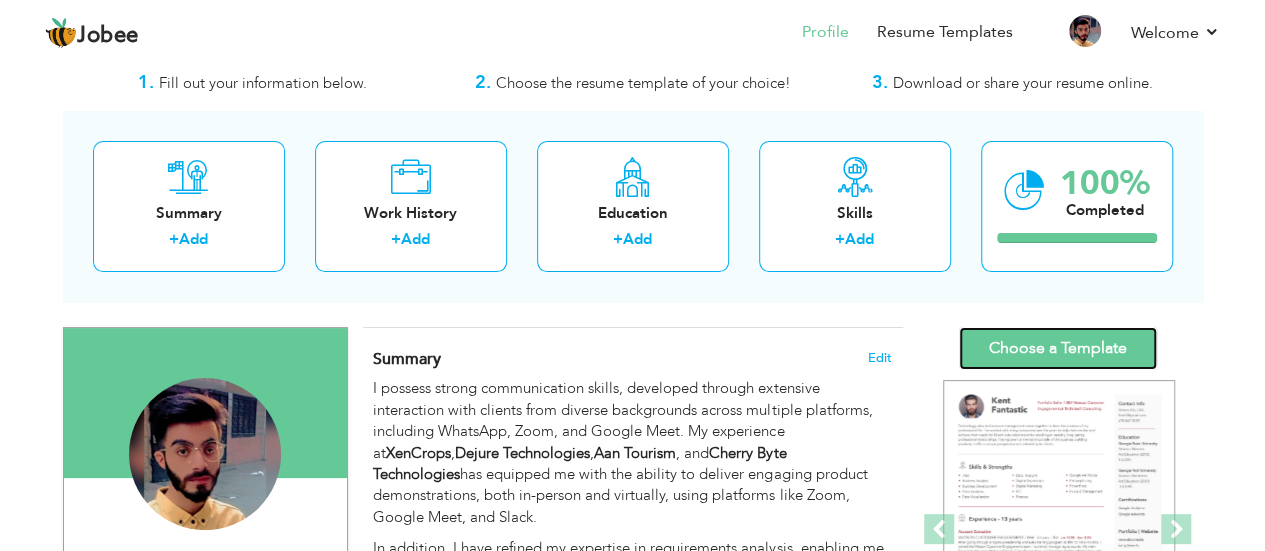 click on "Choose a Template" at bounding box center [1058, 348] 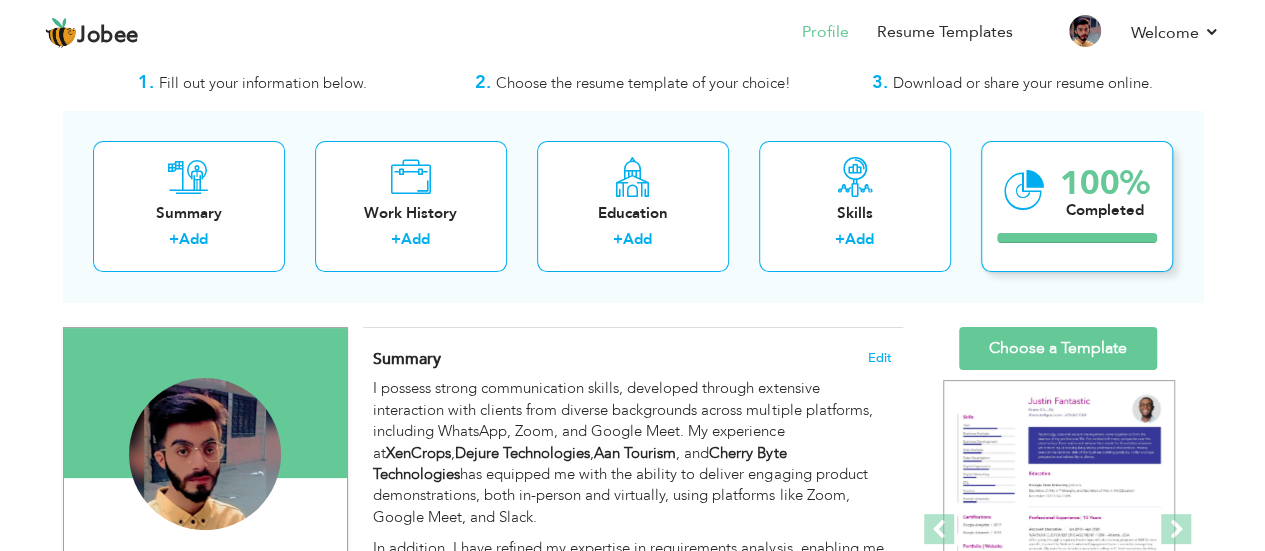 click on "100%
Completed" at bounding box center [1077, 206] 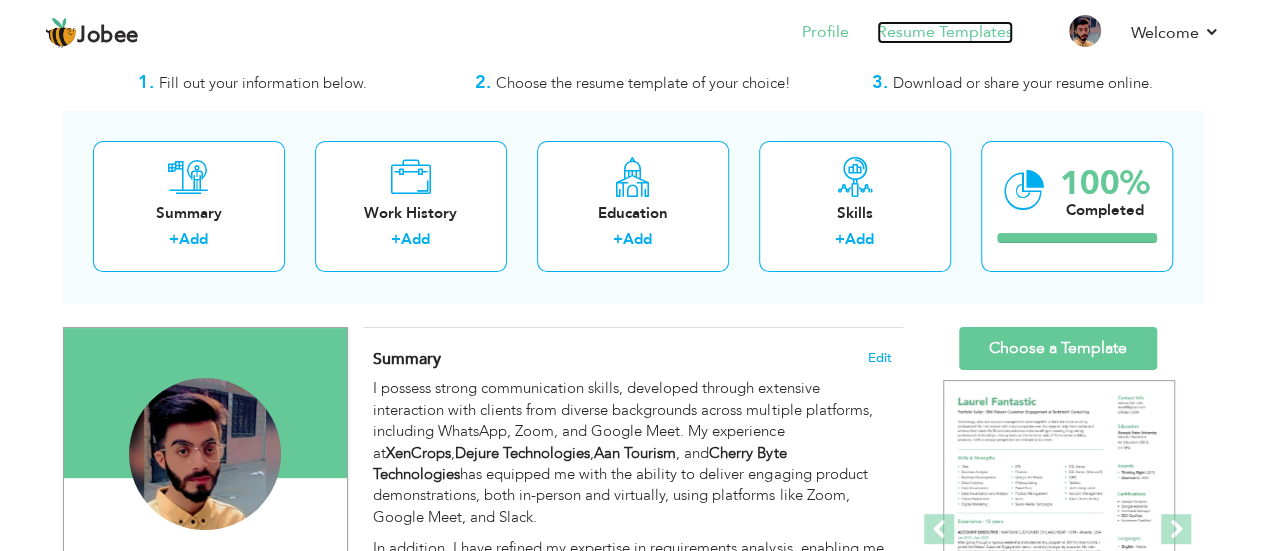click on "Resume Templates" at bounding box center [945, 32] 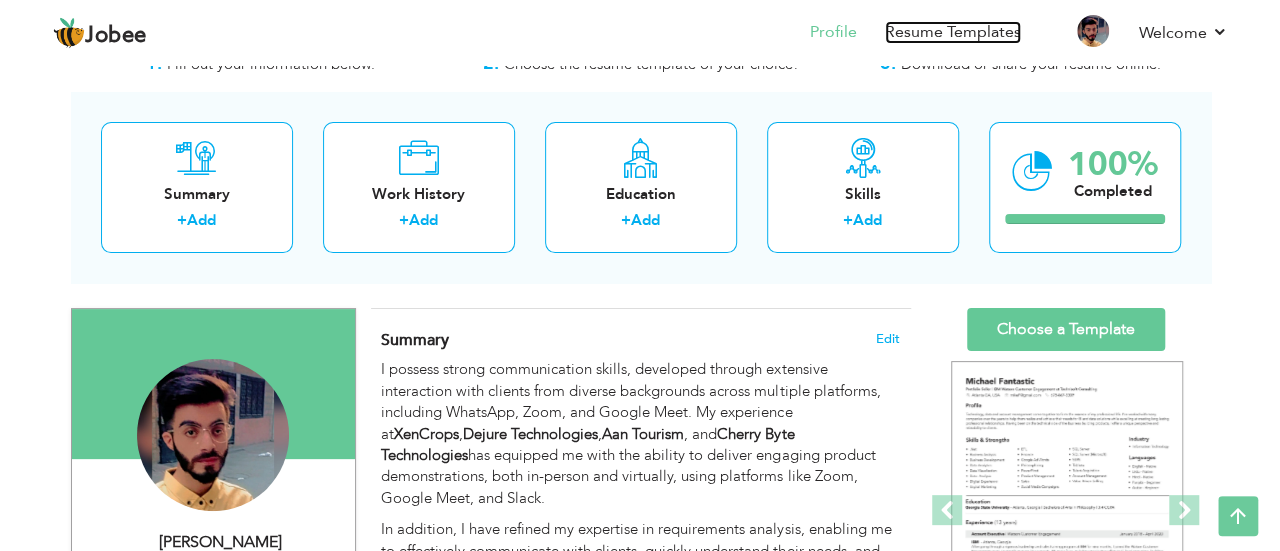 scroll, scrollTop: 0, scrollLeft: 0, axis: both 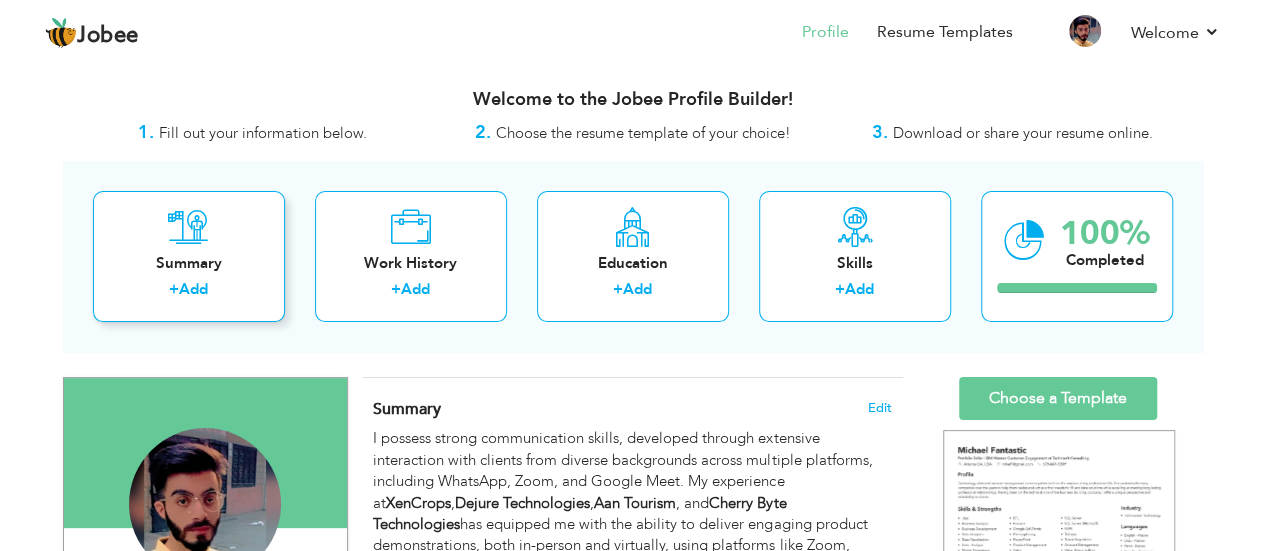 click on "+  Add" at bounding box center (189, 292) 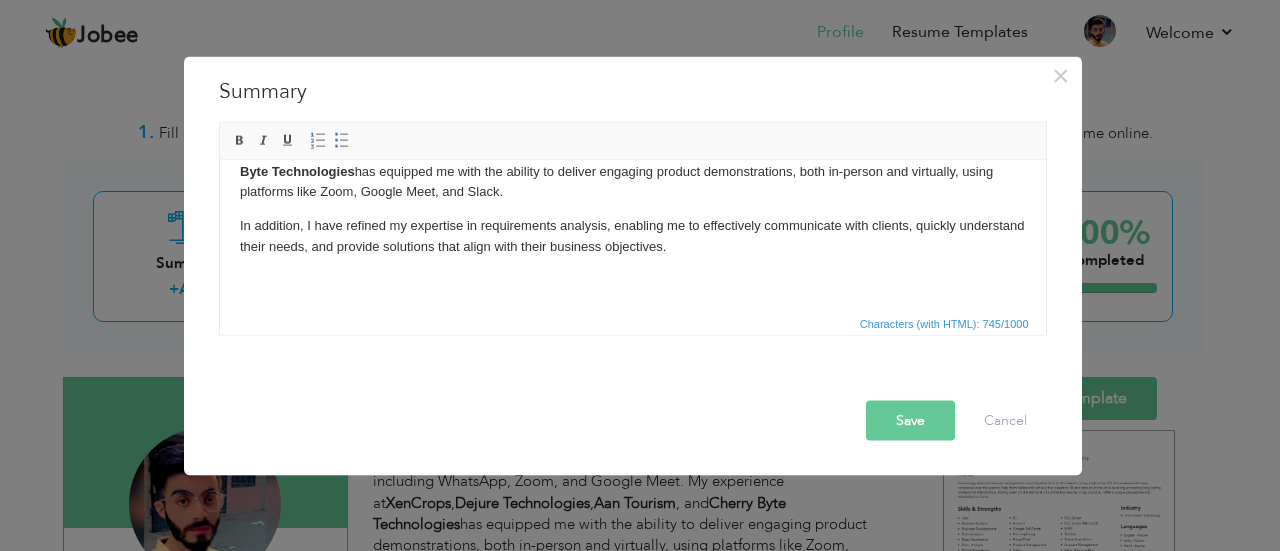 scroll, scrollTop: 0, scrollLeft: 0, axis: both 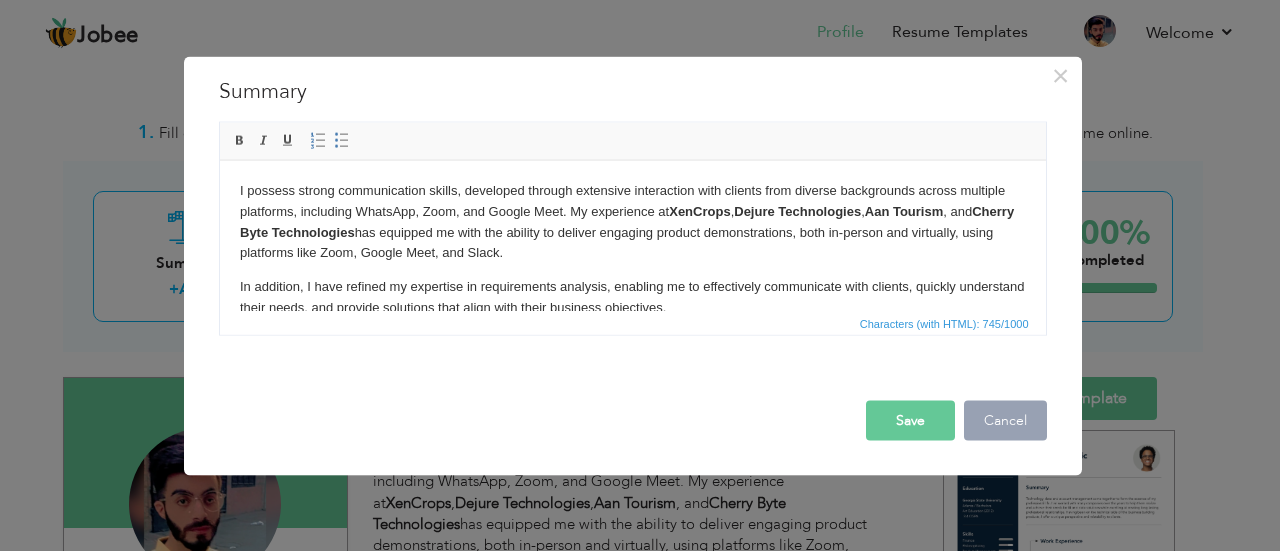 click on "Cancel" at bounding box center [1005, 420] 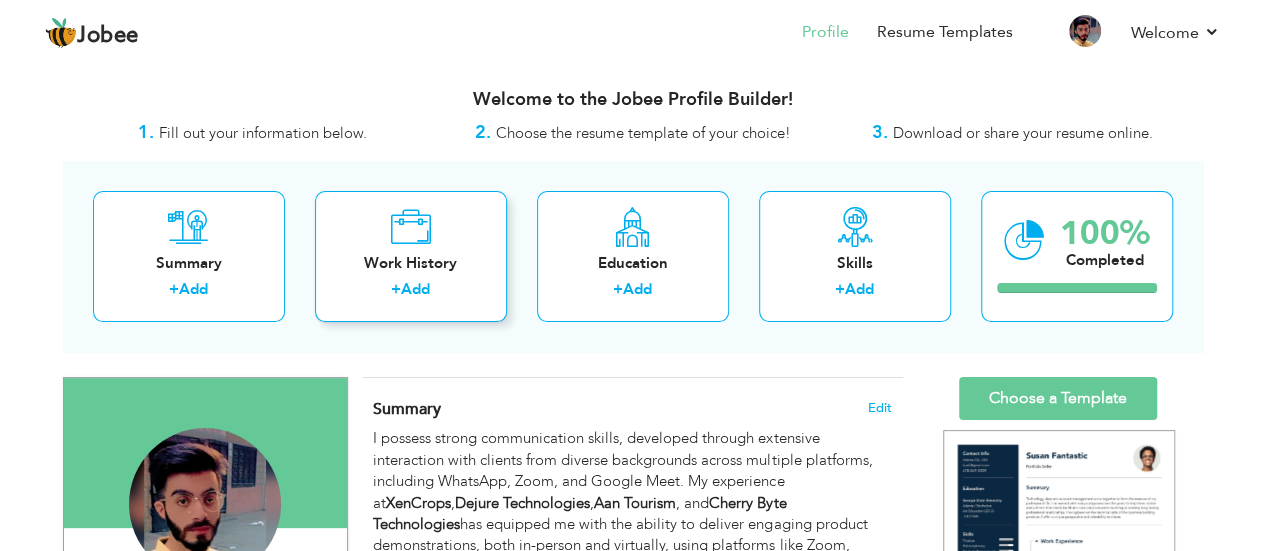 click on "+  Add" at bounding box center [411, 292] 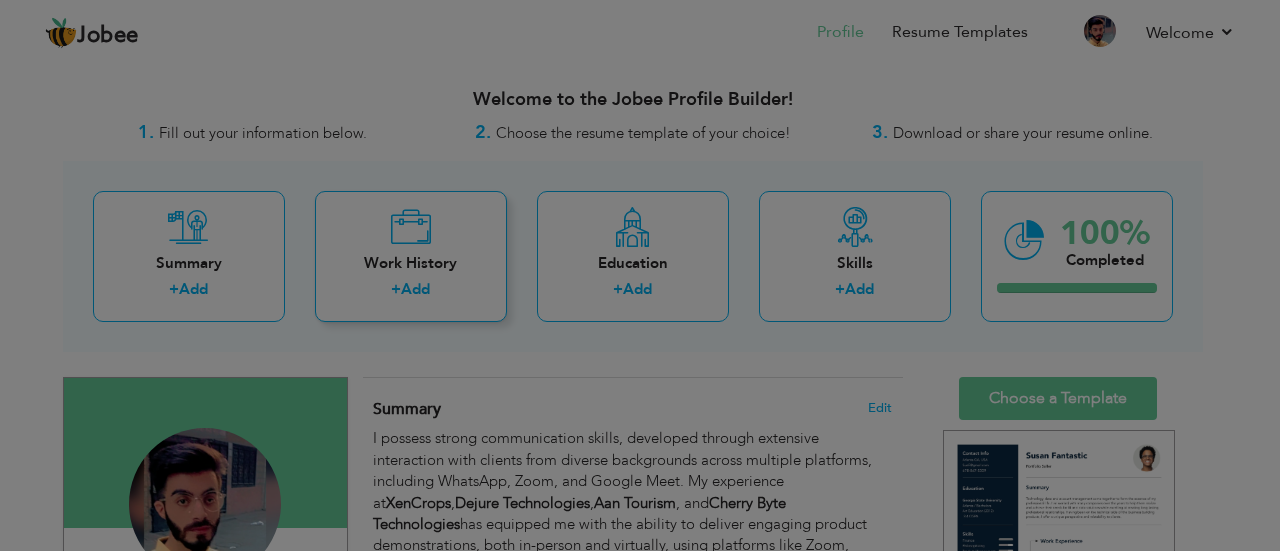 scroll, scrollTop: 0, scrollLeft: 0, axis: both 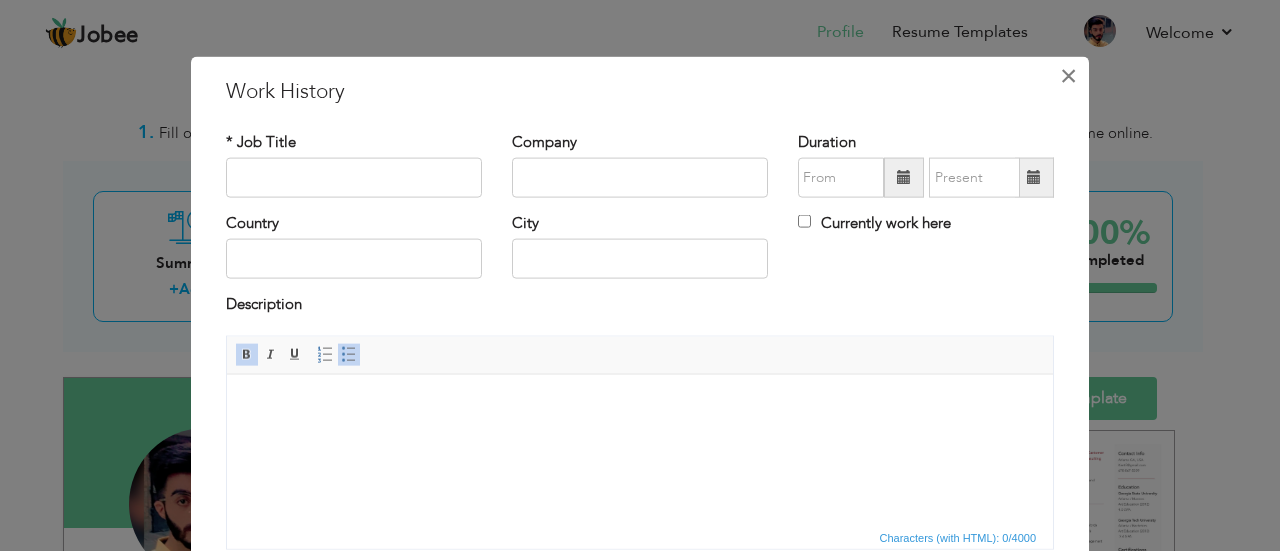 click on "×" at bounding box center (1068, 75) 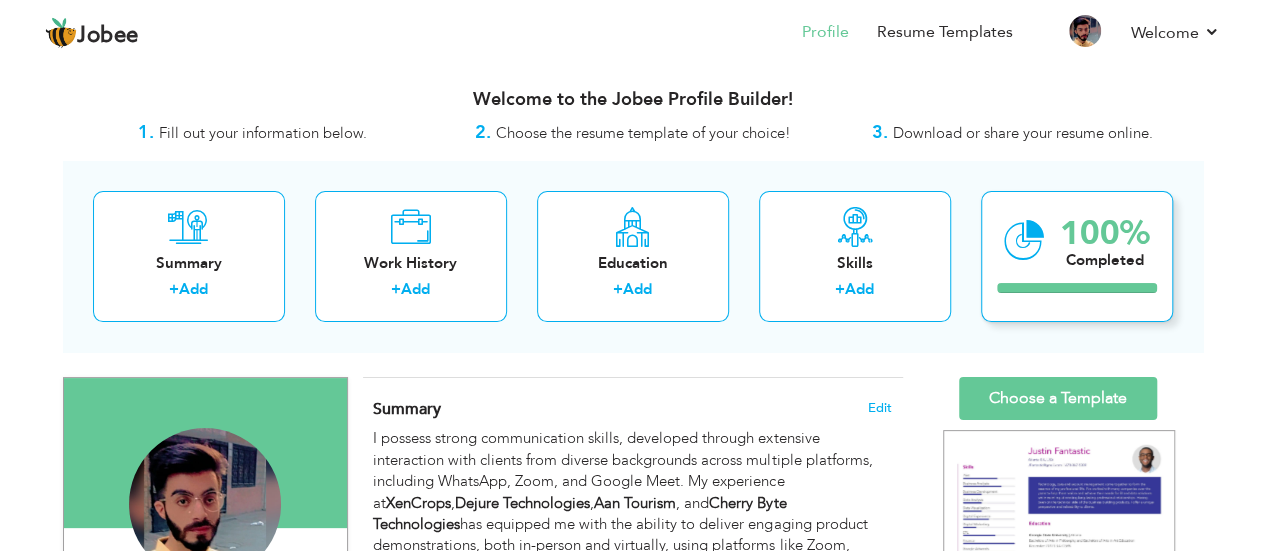 click on "100%
Completed" at bounding box center (1077, 256) 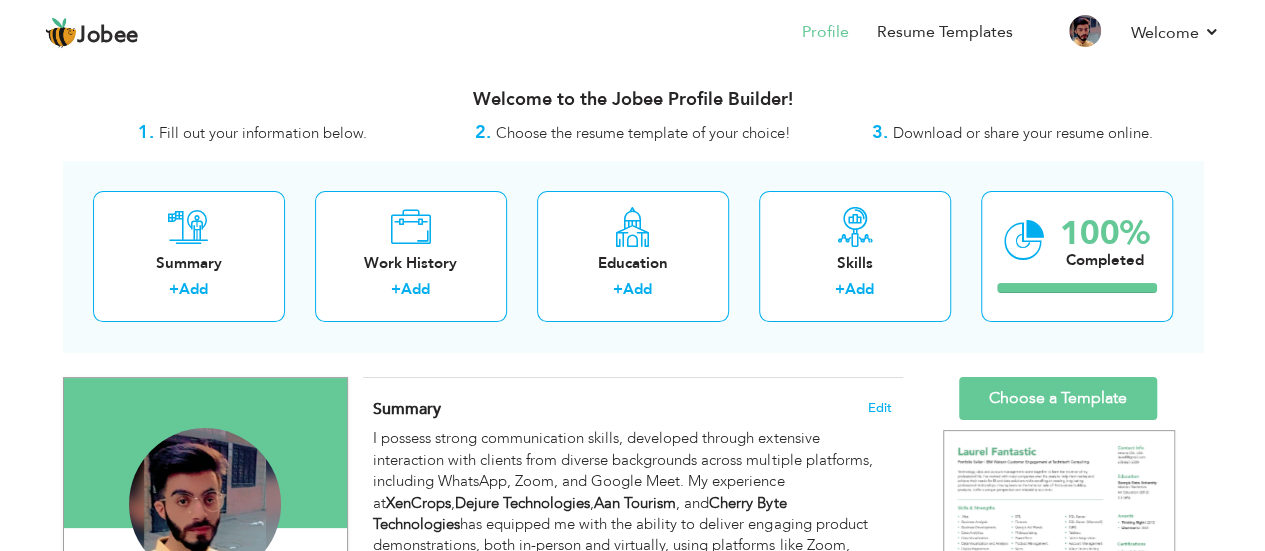 click on "Download or share your resume online." at bounding box center (1023, 133) 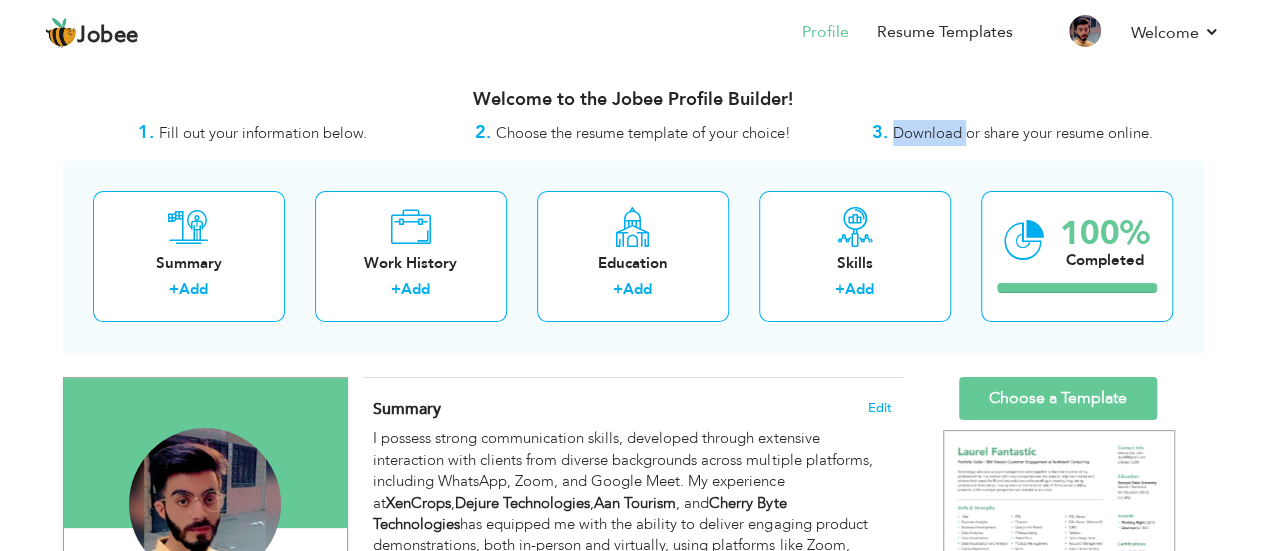 click on "Download or share your resume online." at bounding box center (1023, 133) 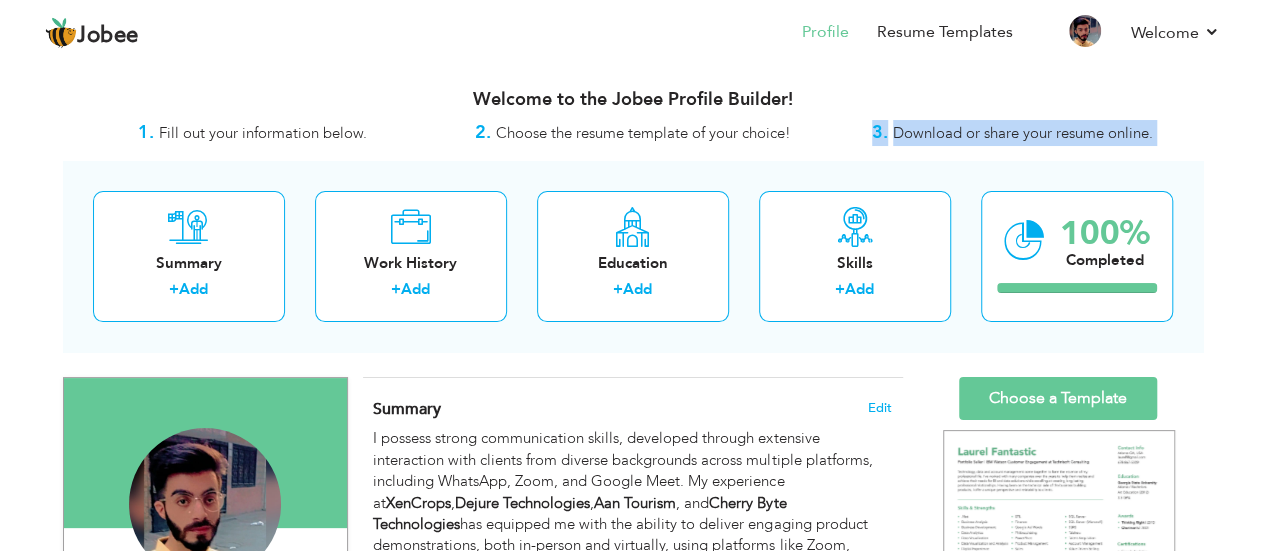 click on "Download or share your resume online." at bounding box center [1023, 133] 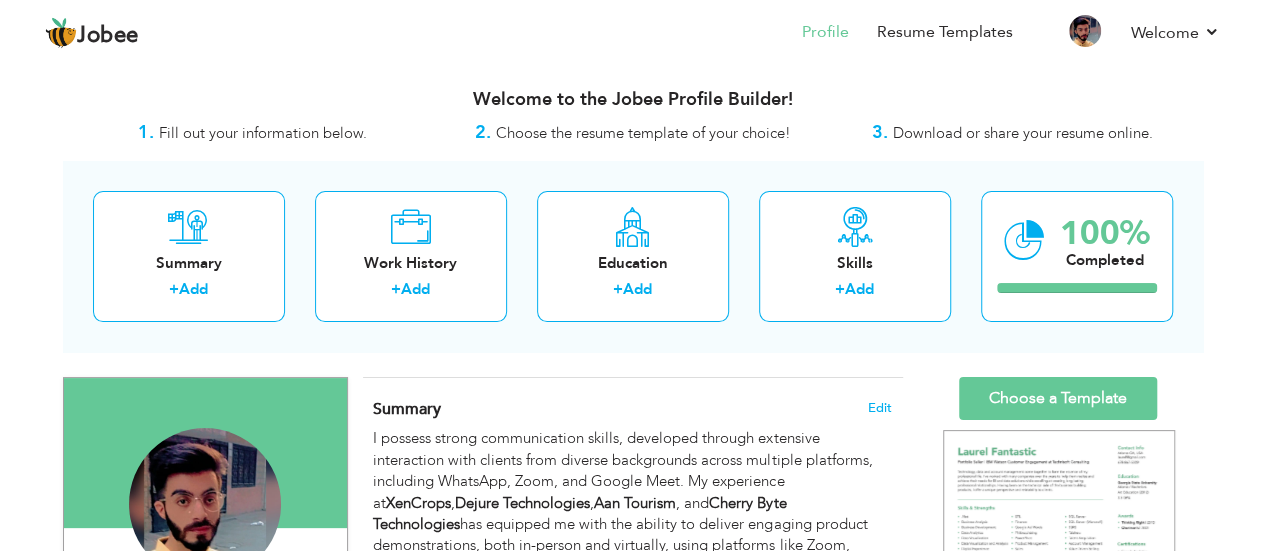 click on "Summary
+  Add
Work History
+  Add
Education
+  Add
Skills
+  Add
100%
Completed" at bounding box center (633, 256) 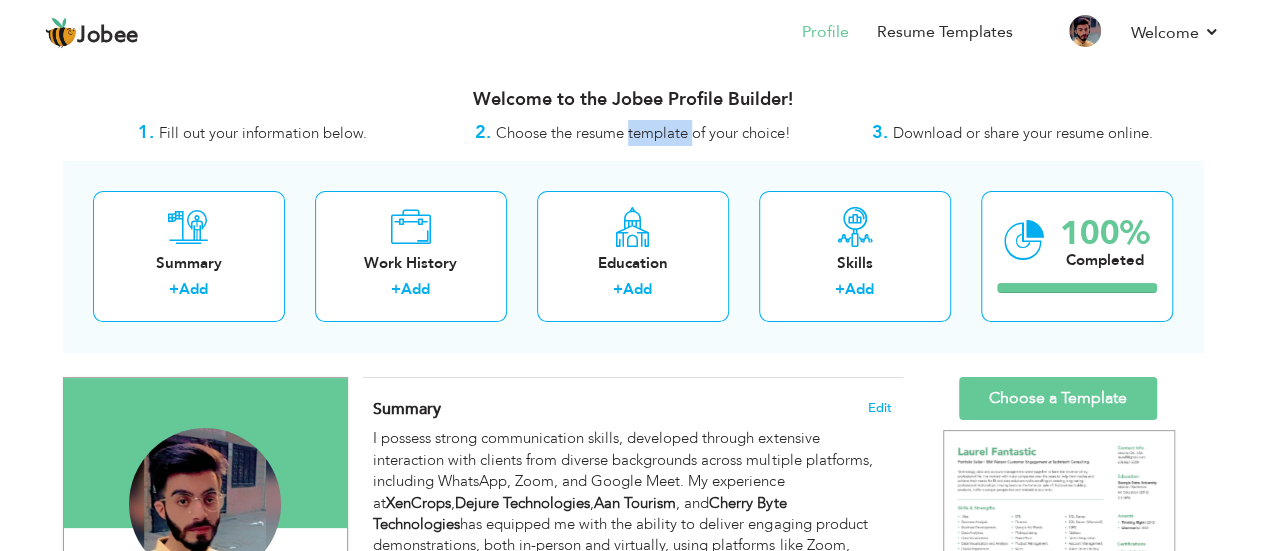click on "Choose the resume template of your choice!" at bounding box center [643, 133] 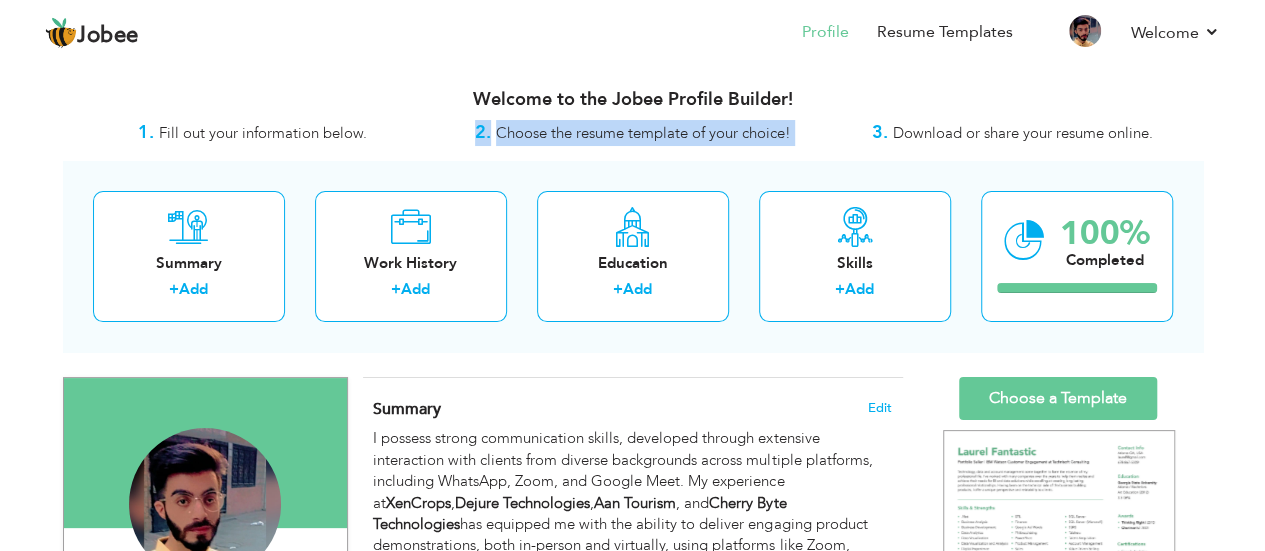 click on "Choose the resume template of your choice!" at bounding box center (643, 133) 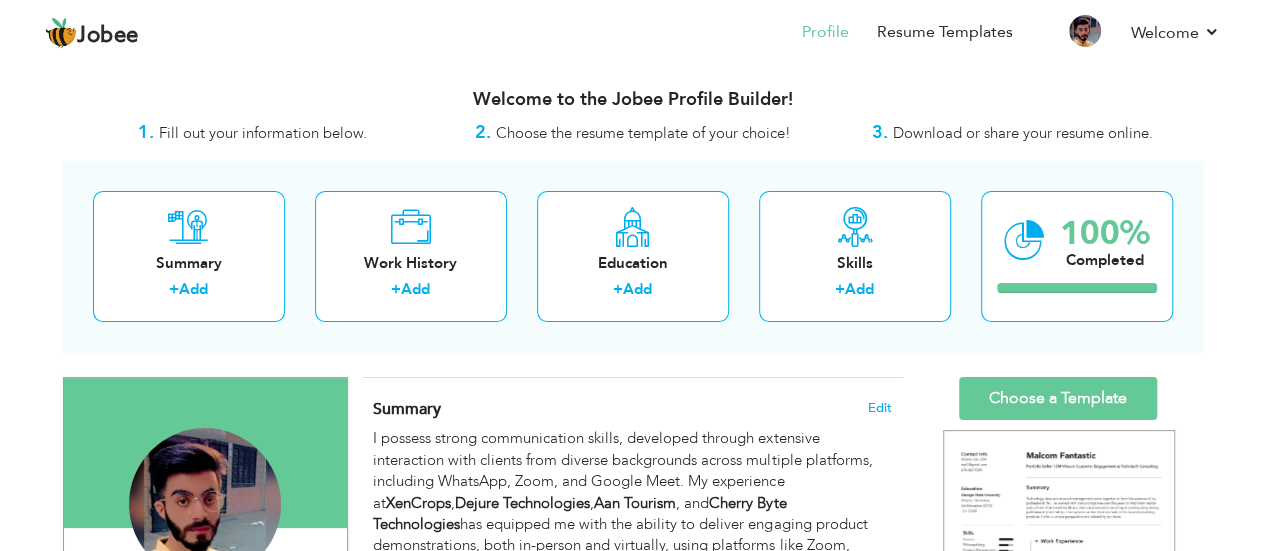 click on "Welcome to the Jobee Profile Builder!" at bounding box center [633, 95] 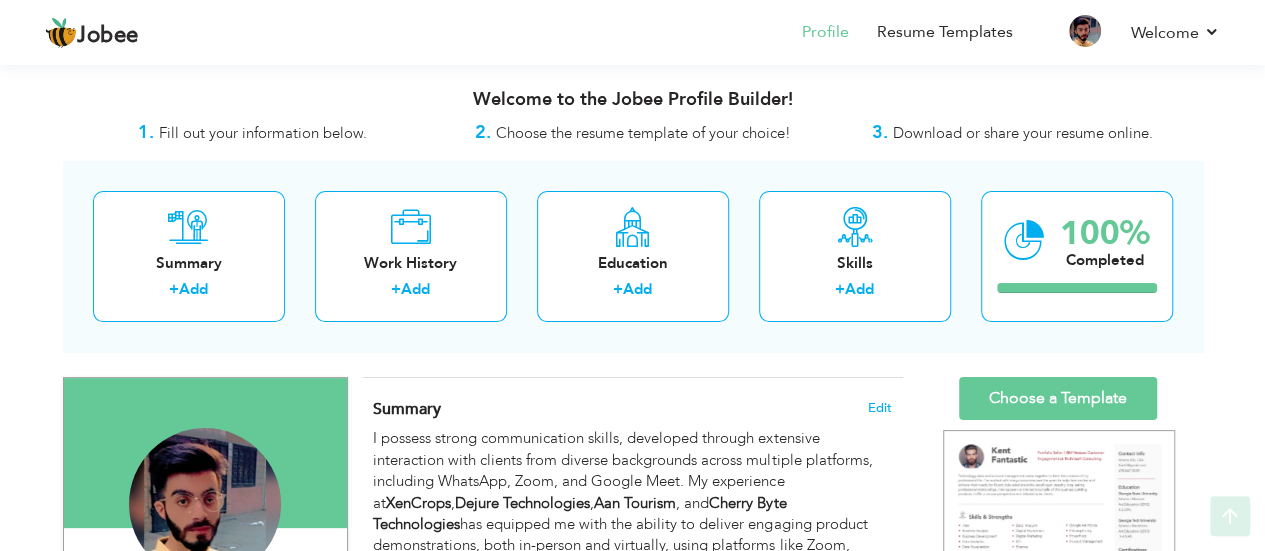 scroll, scrollTop: 151, scrollLeft: 0, axis: vertical 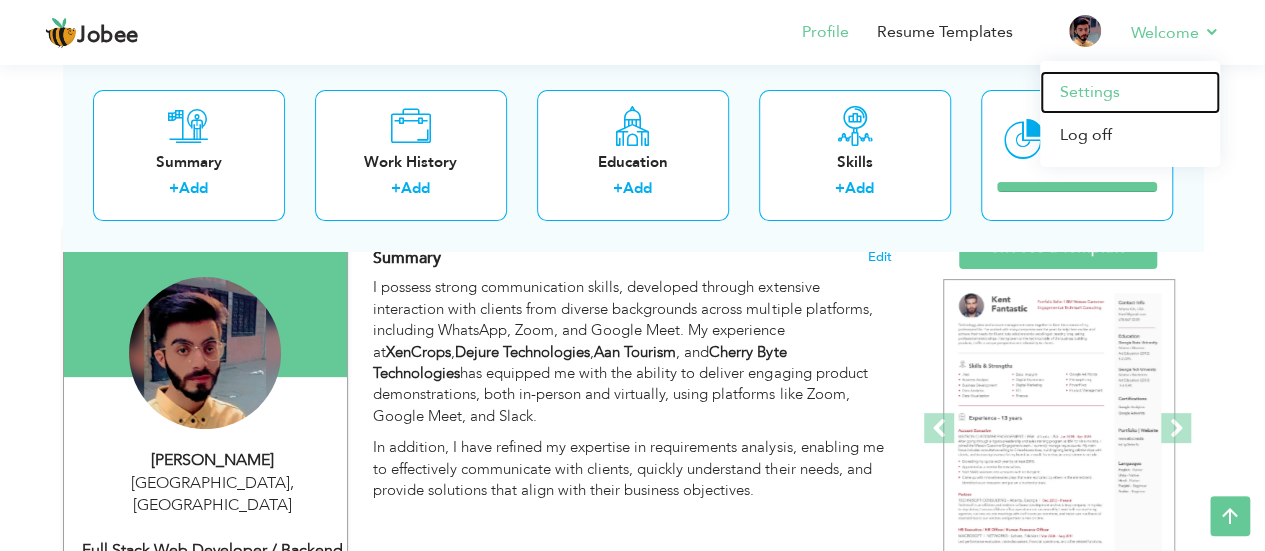 click on "Settings" at bounding box center (1130, 92) 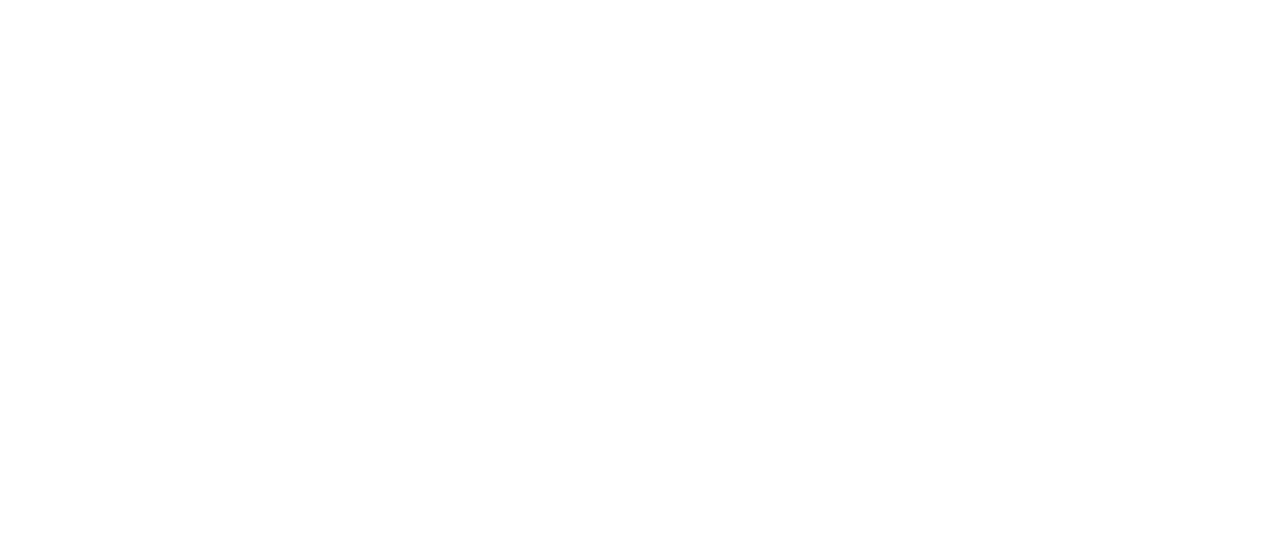 scroll, scrollTop: 0, scrollLeft: 0, axis: both 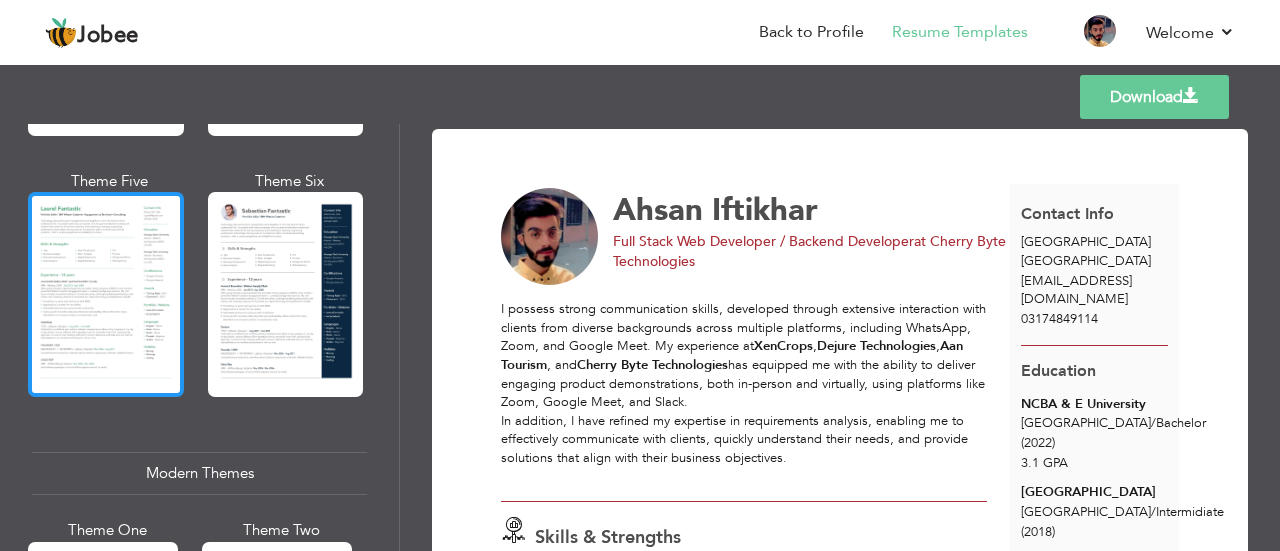 click at bounding box center [106, 294] 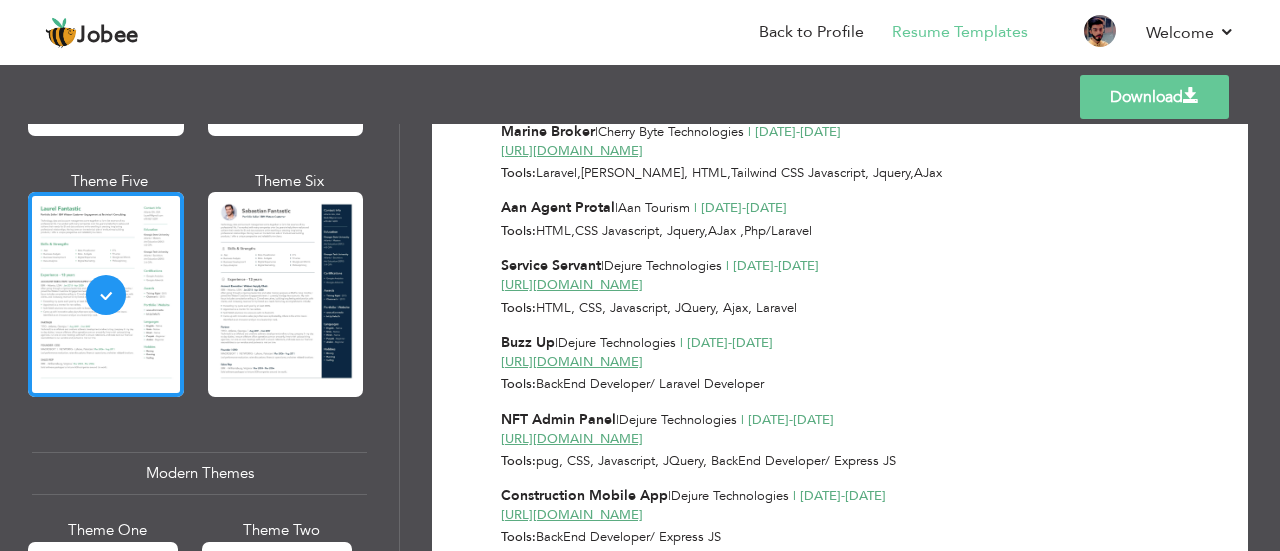scroll, scrollTop: 3538, scrollLeft: 0, axis: vertical 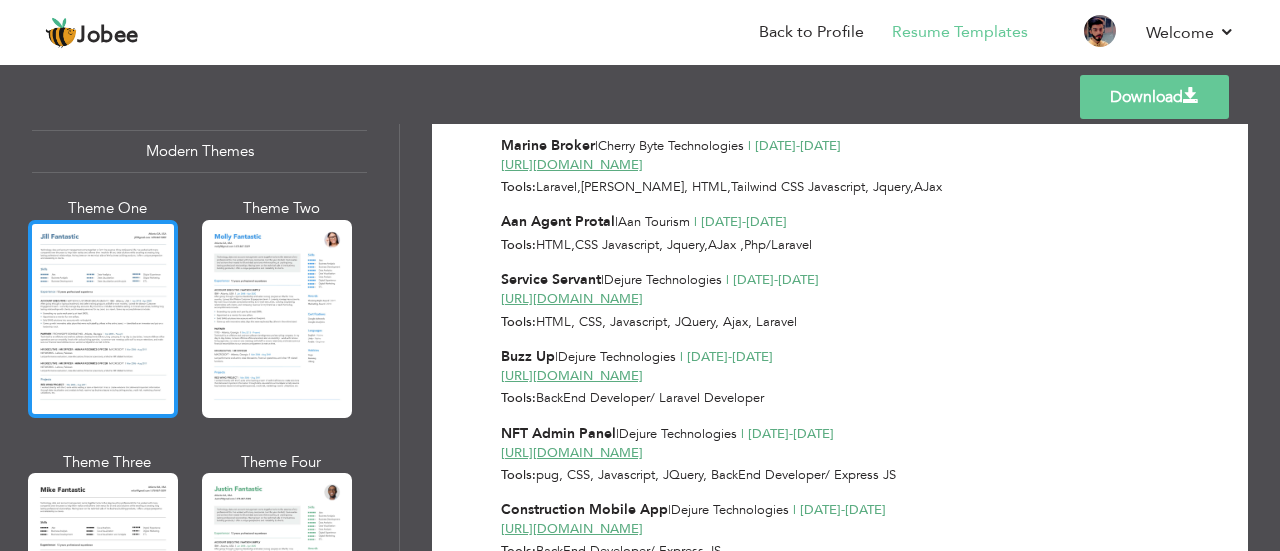 click at bounding box center (103, 319) 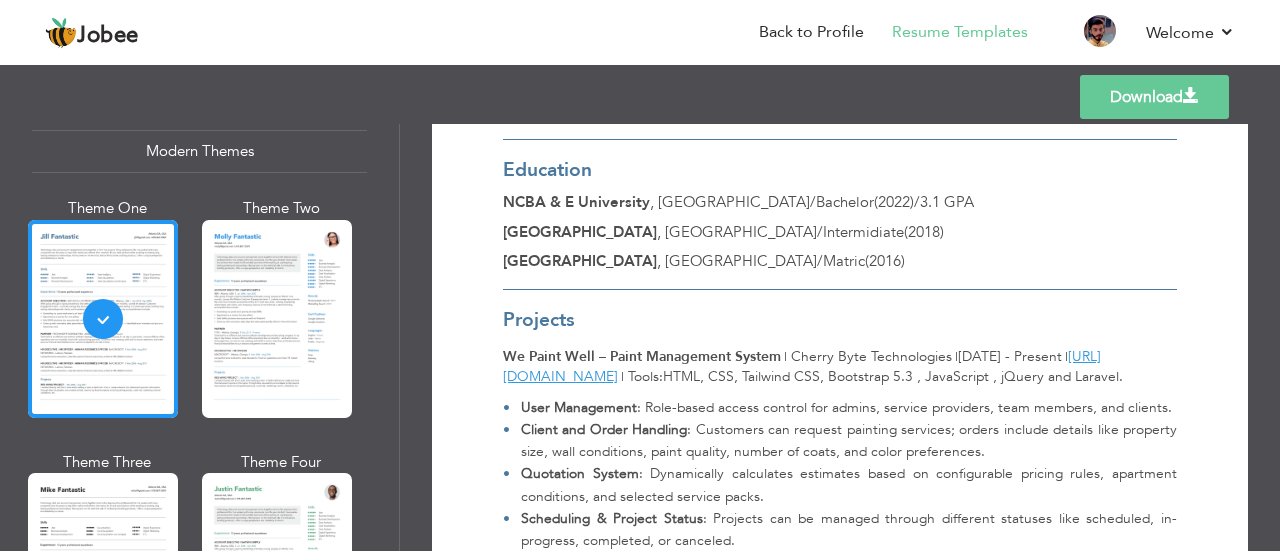 scroll, scrollTop: 1665, scrollLeft: 0, axis: vertical 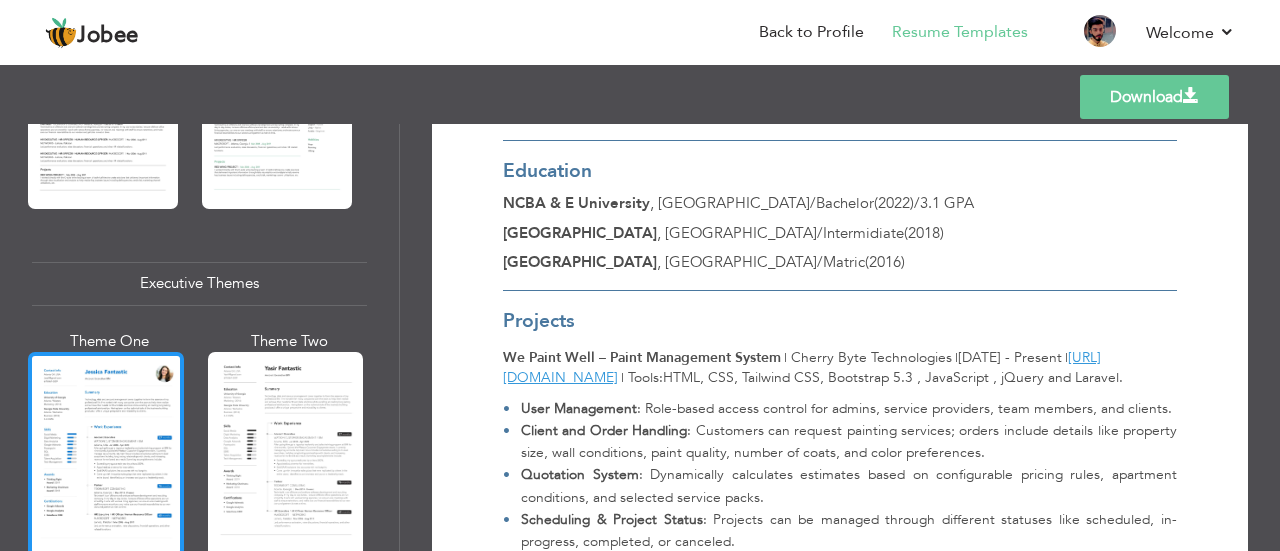 click at bounding box center (106, 454) 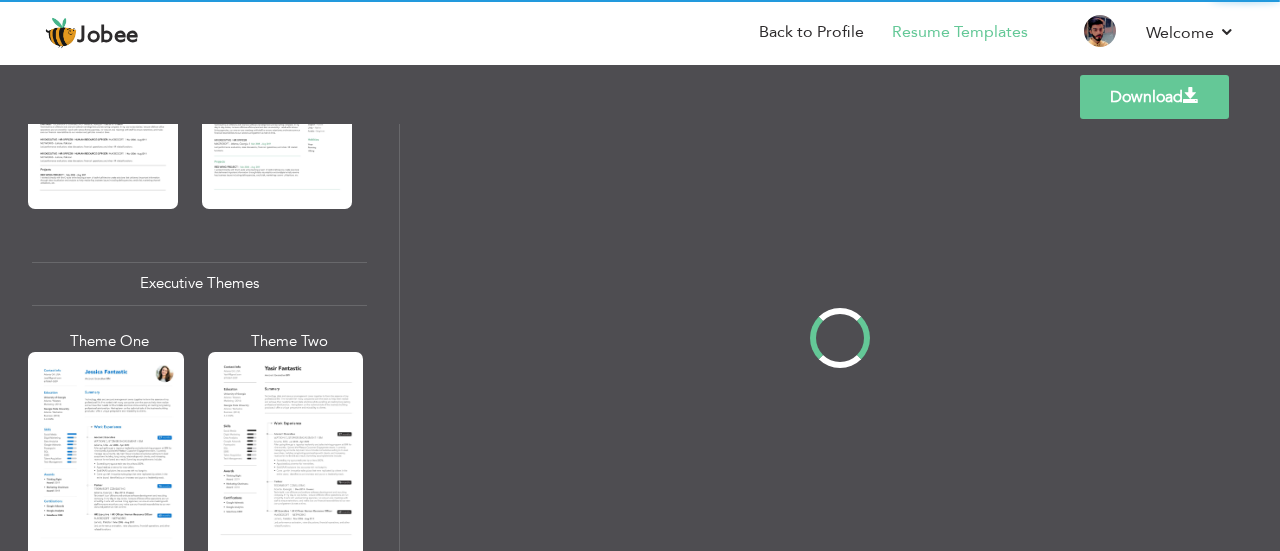 scroll, scrollTop: 0, scrollLeft: 0, axis: both 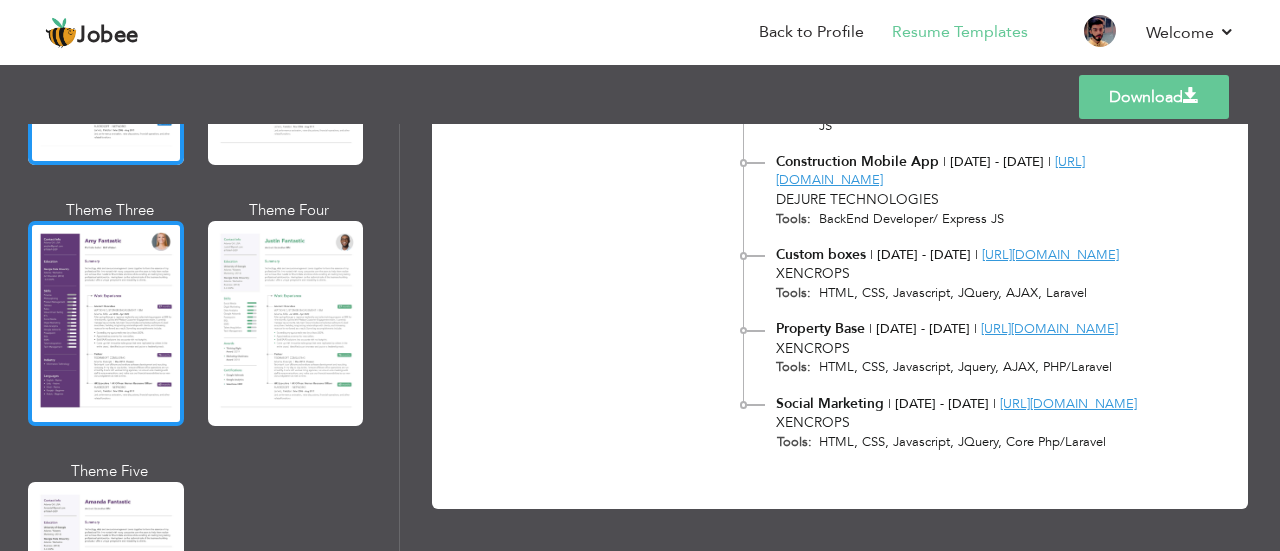 click at bounding box center (106, 323) 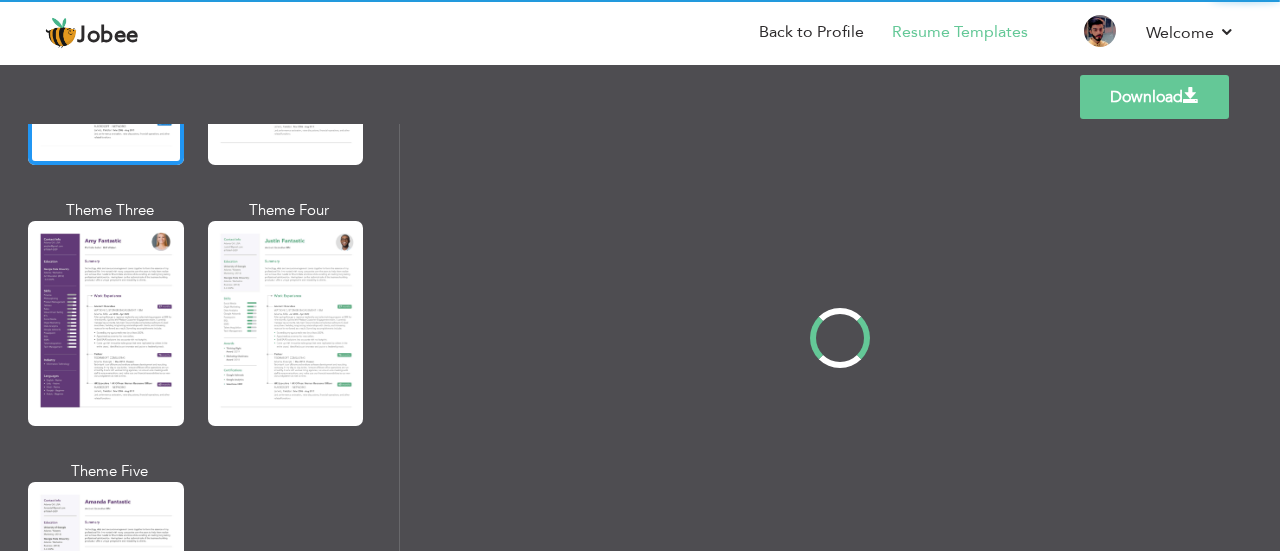 scroll, scrollTop: 1775, scrollLeft: 0, axis: vertical 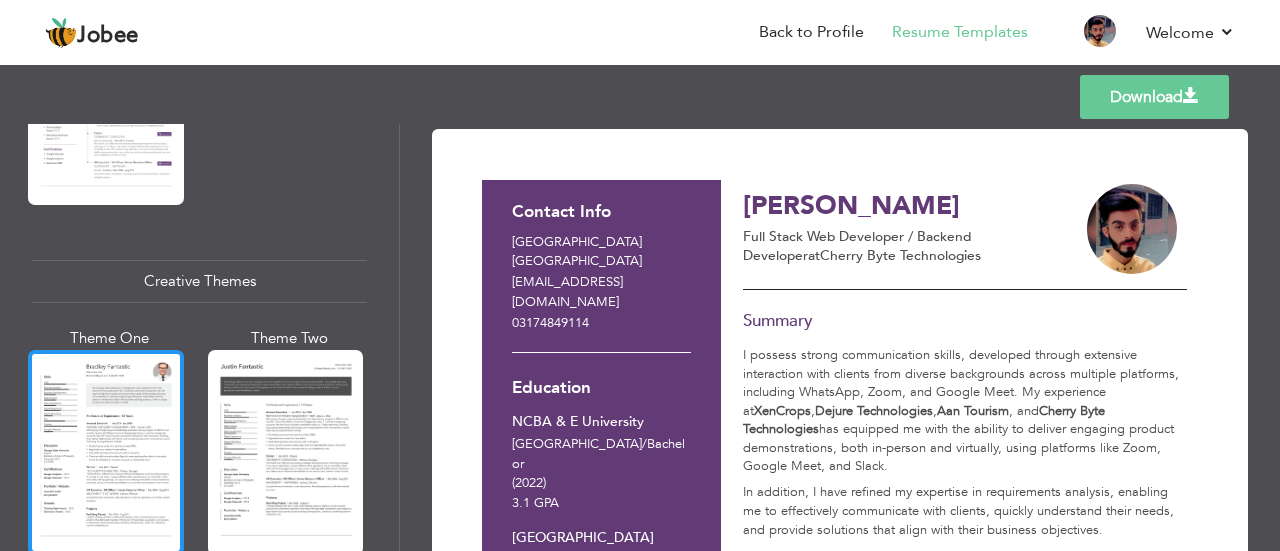 click at bounding box center (106, 452) 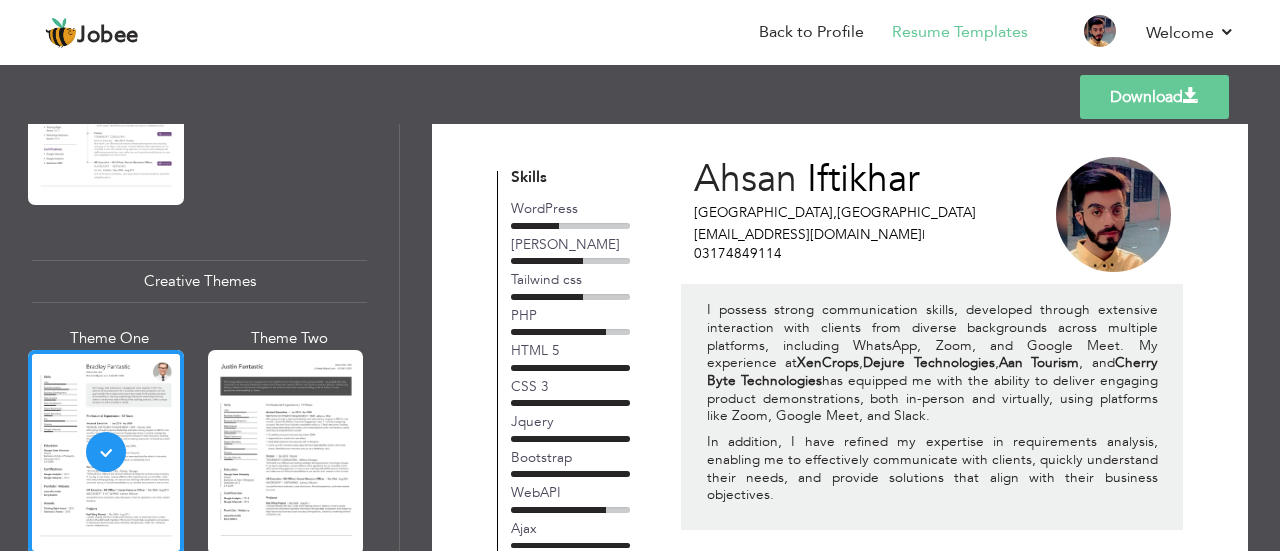 scroll, scrollTop: 0, scrollLeft: 0, axis: both 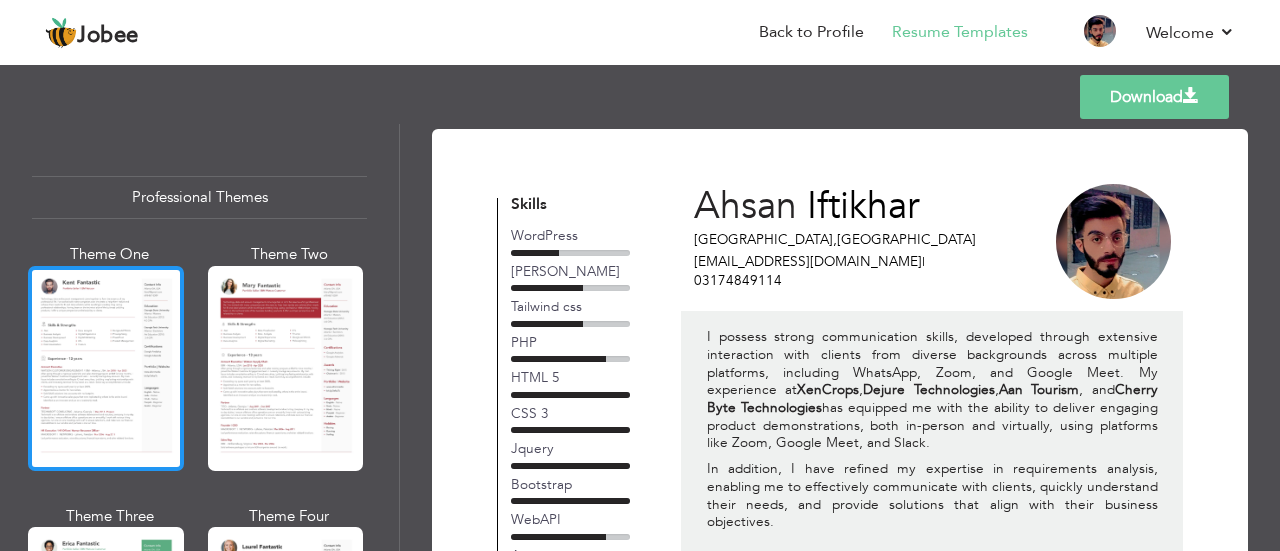 click at bounding box center (106, 368) 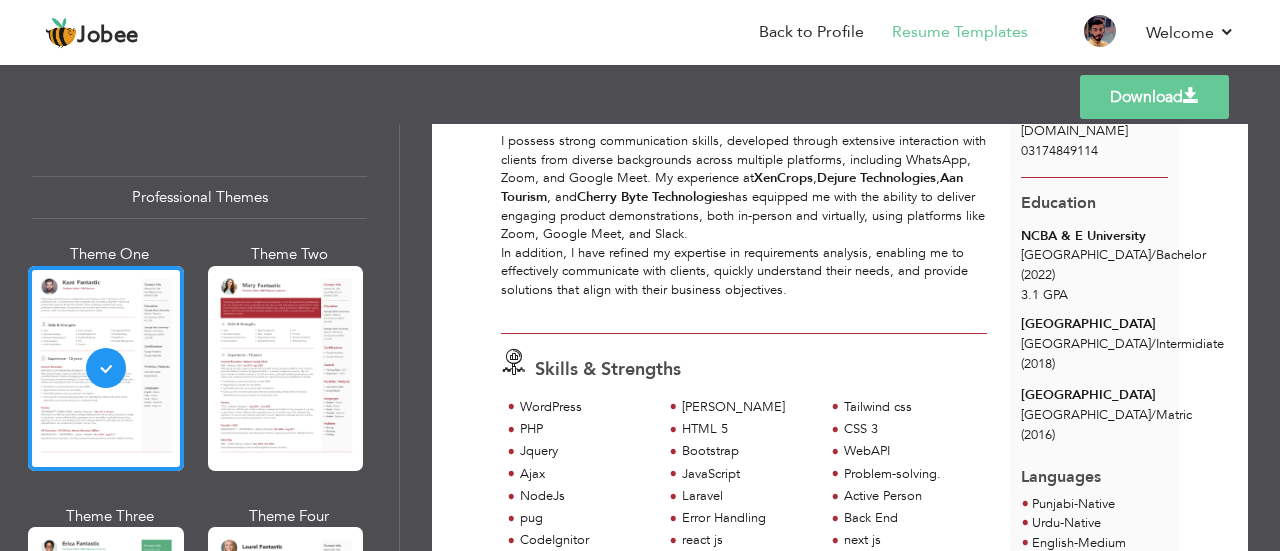 scroll, scrollTop: 0, scrollLeft: 0, axis: both 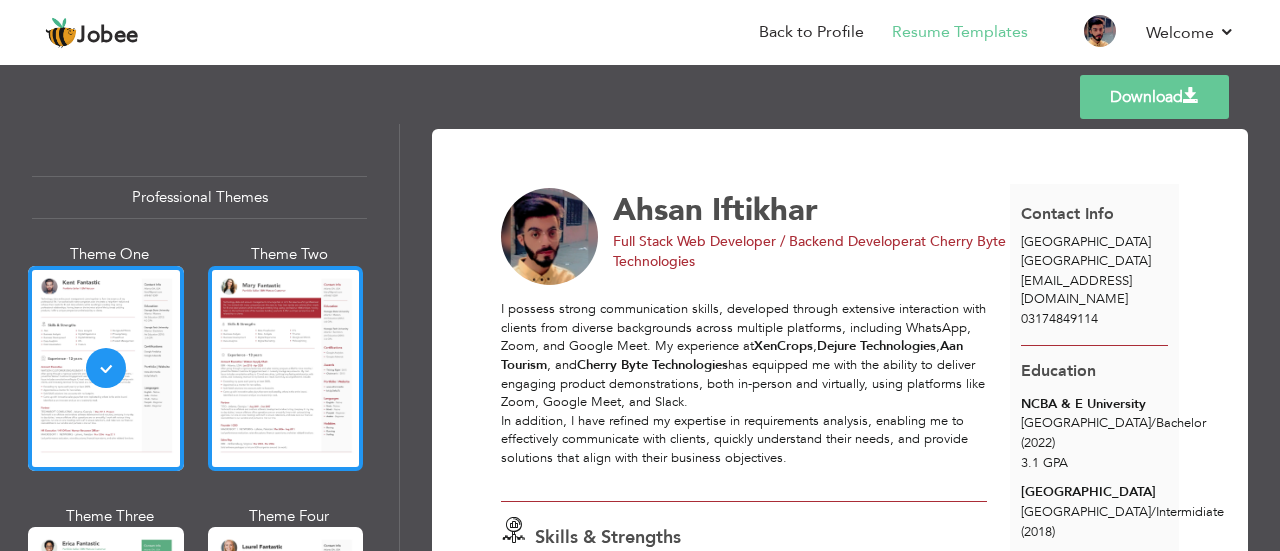 click at bounding box center [286, 368] 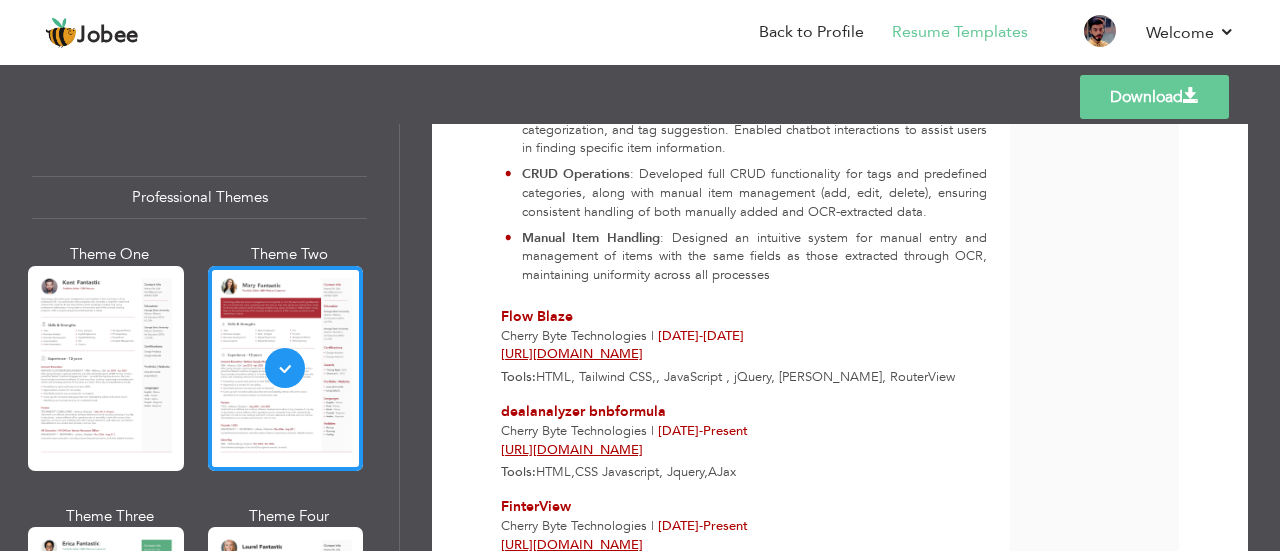 scroll, scrollTop: 3271, scrollLeft: 0, axis: vertical 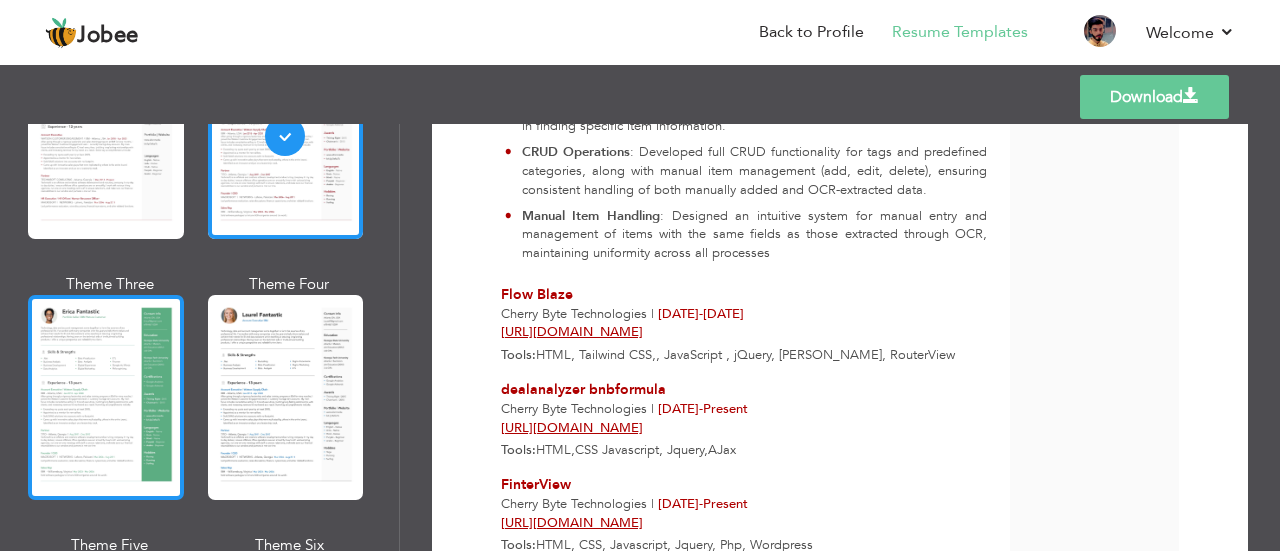 click at bounding box center (106, 397) 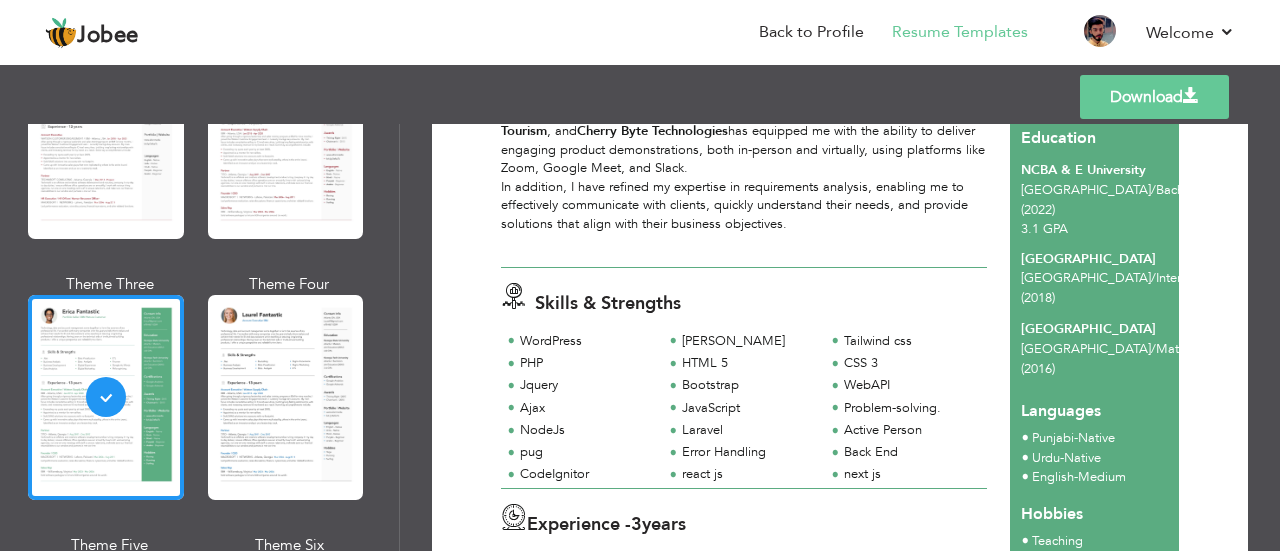 scroll, scrollTop: 0, scrollLeft: 0, axis: both 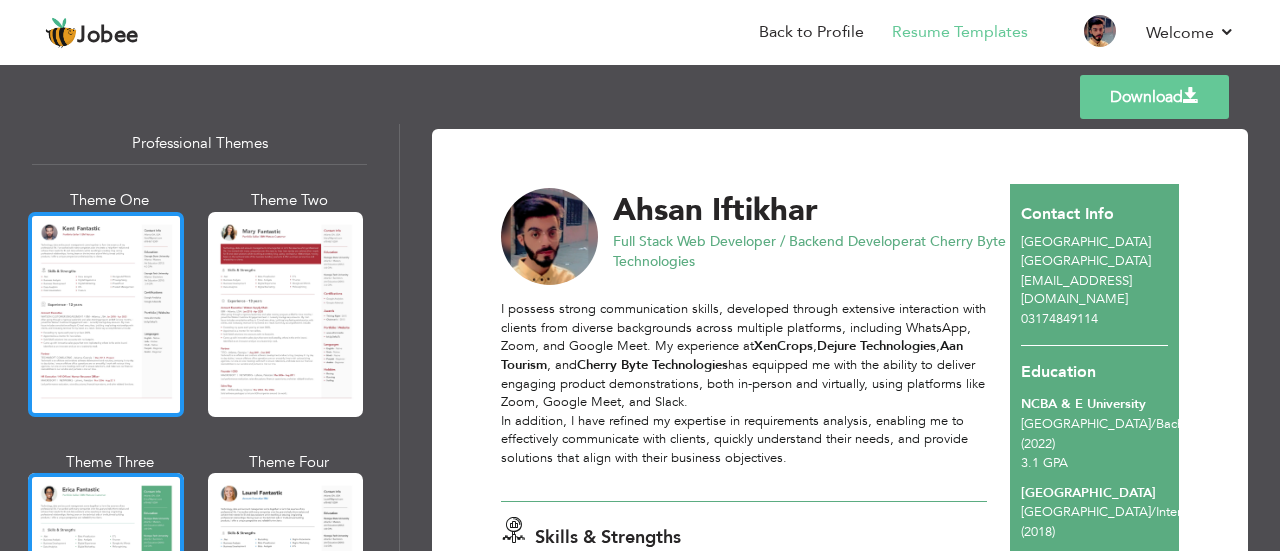 click at bounding box center (106, 314) 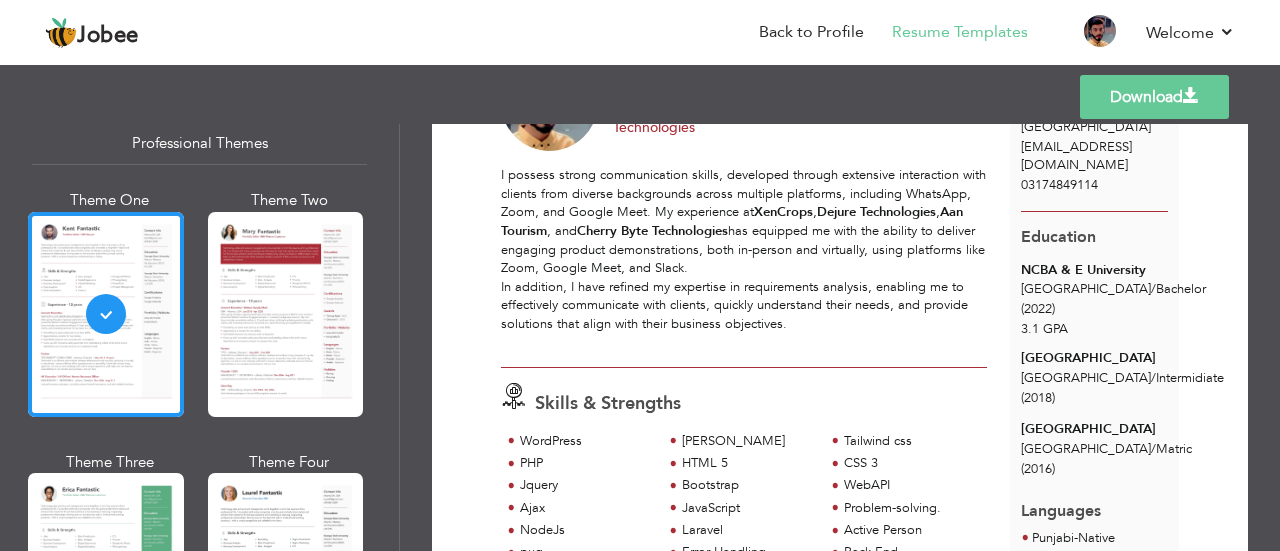 scroll, scrollTop: 0, scrollLeft: 0, axis: both 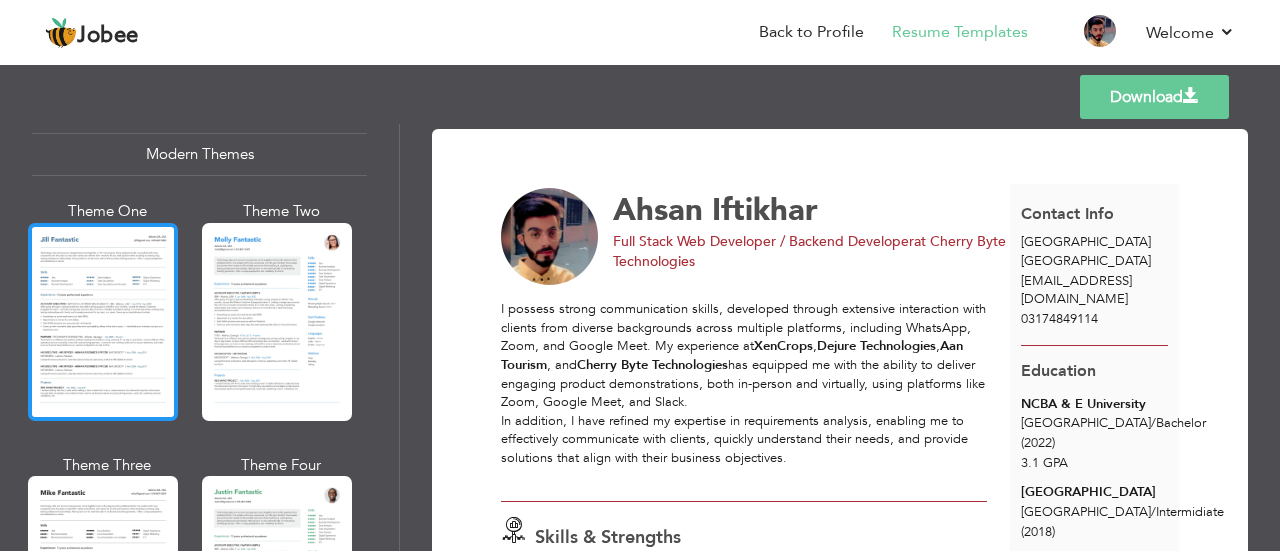 click at bounding box center [103, 322] 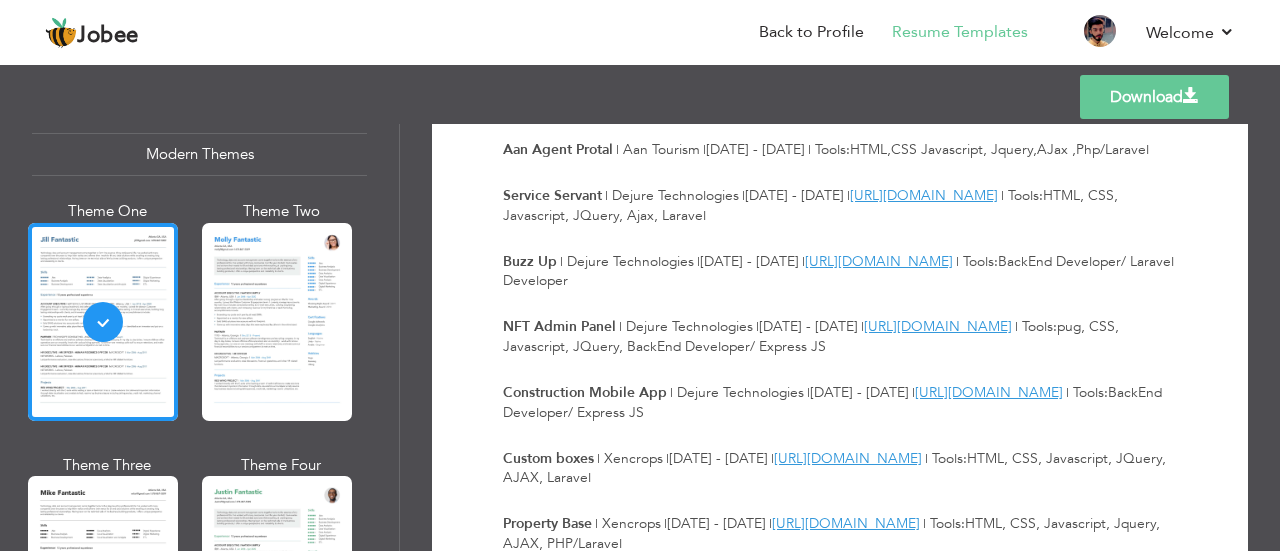 scroll, scrollTop: 3346, scrollLeft: 0, axis: vertical 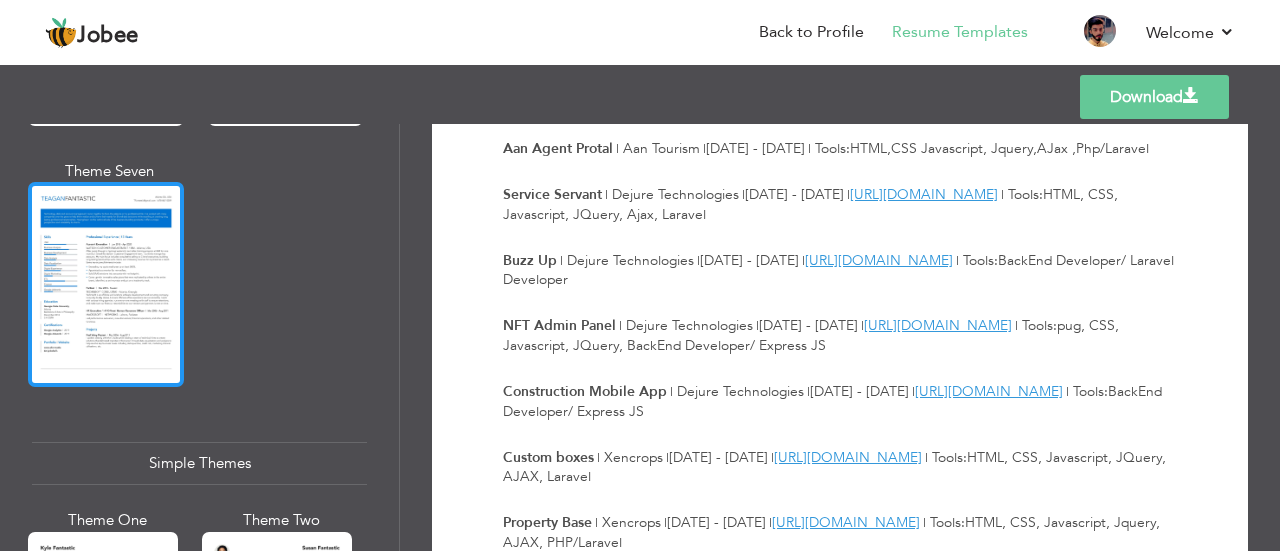 click at bounding box center (106, 284) 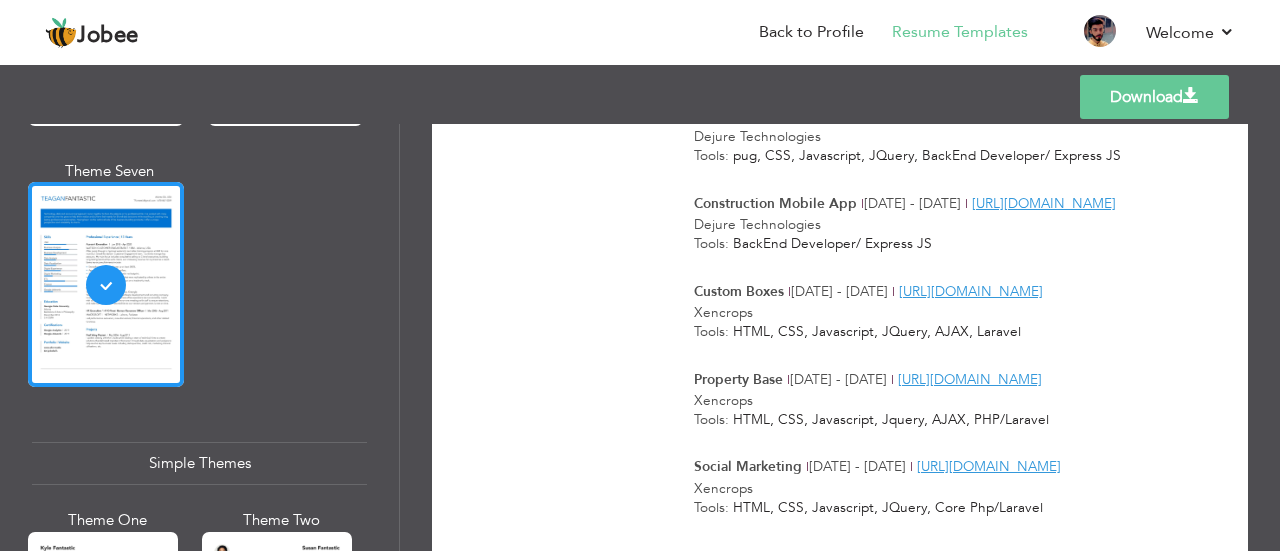 scroll, scrollTop: 4046, scrollLeft: 0, axis: vertical 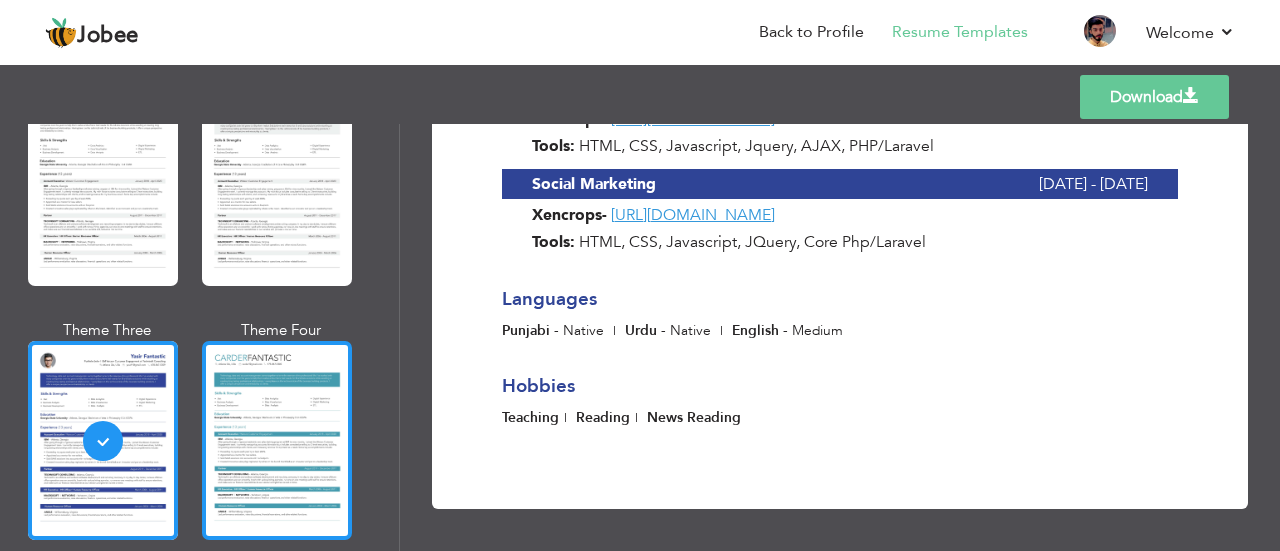 click at bounding box center (277, 440) 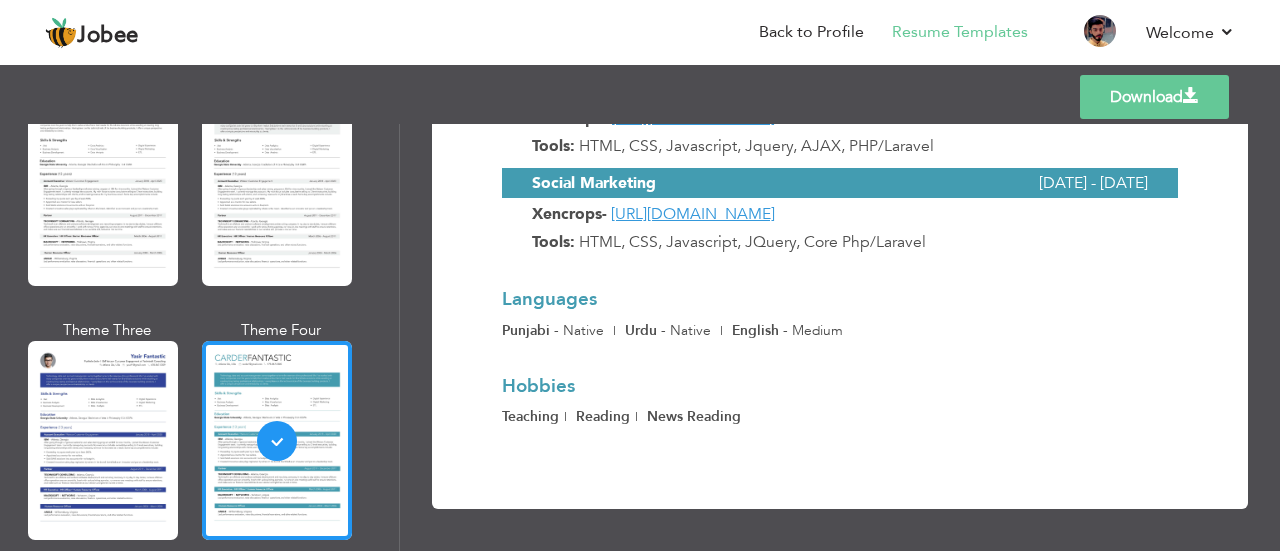 scroll, scrollTop: 5380, scrollLeft: 0, axis: vertical 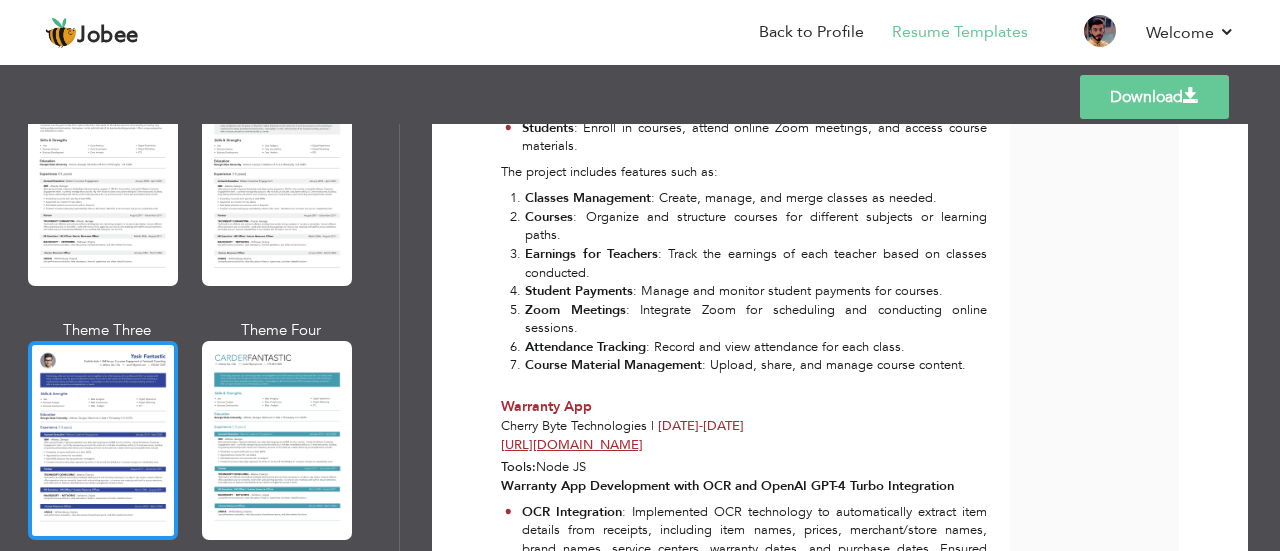 click at bounding box center (103, 440) 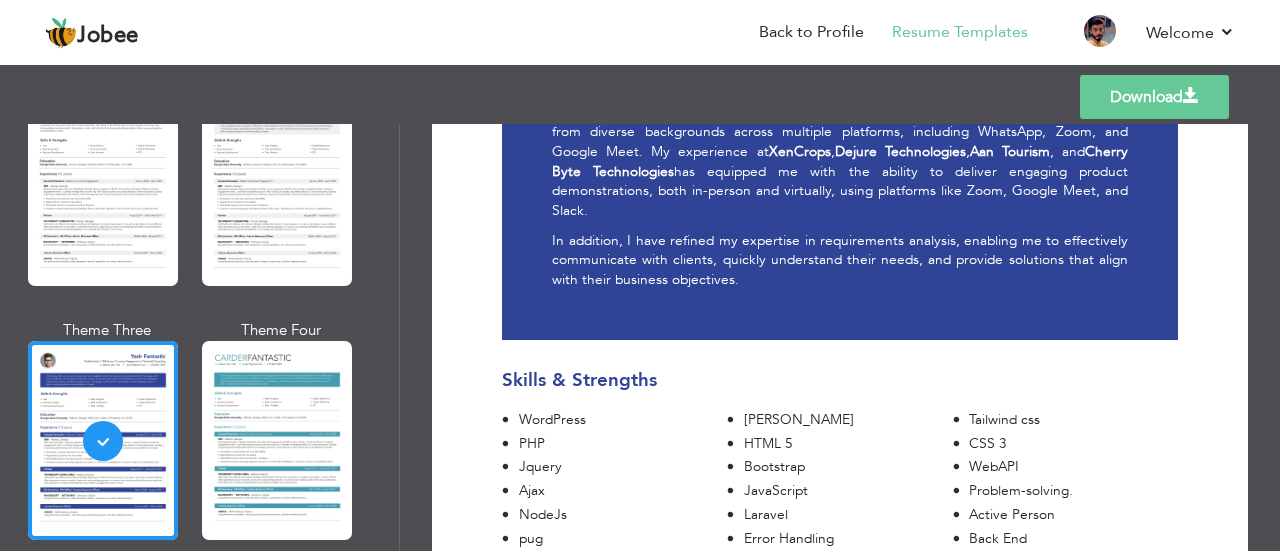 scroll, scrollTop: 260, scrollLeft: 0, axis: vertical 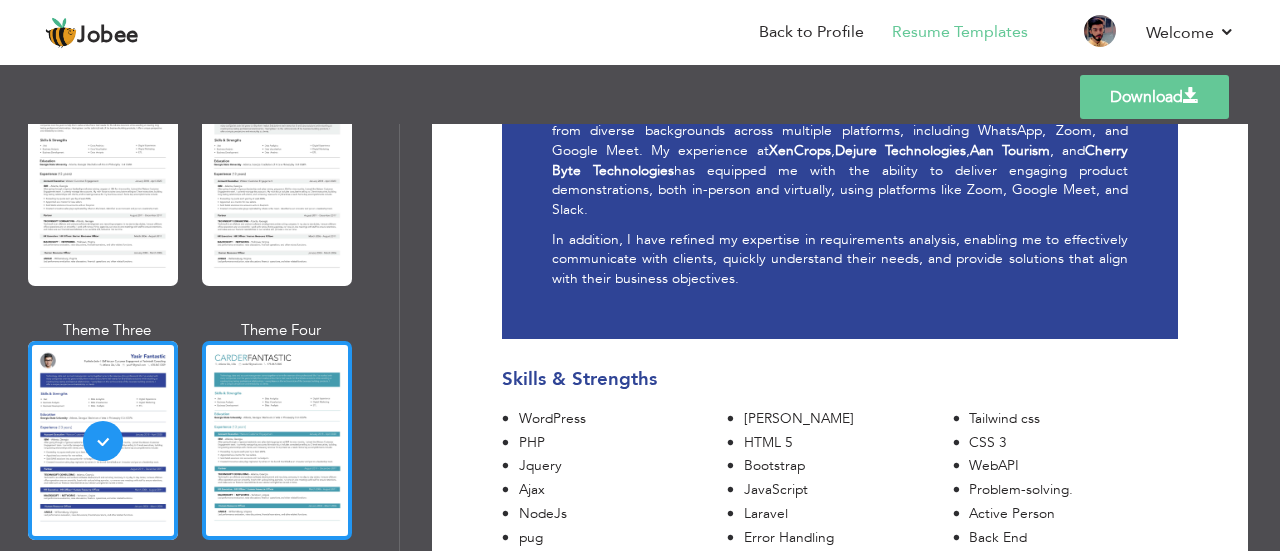 click at bounding box center [277, 440] 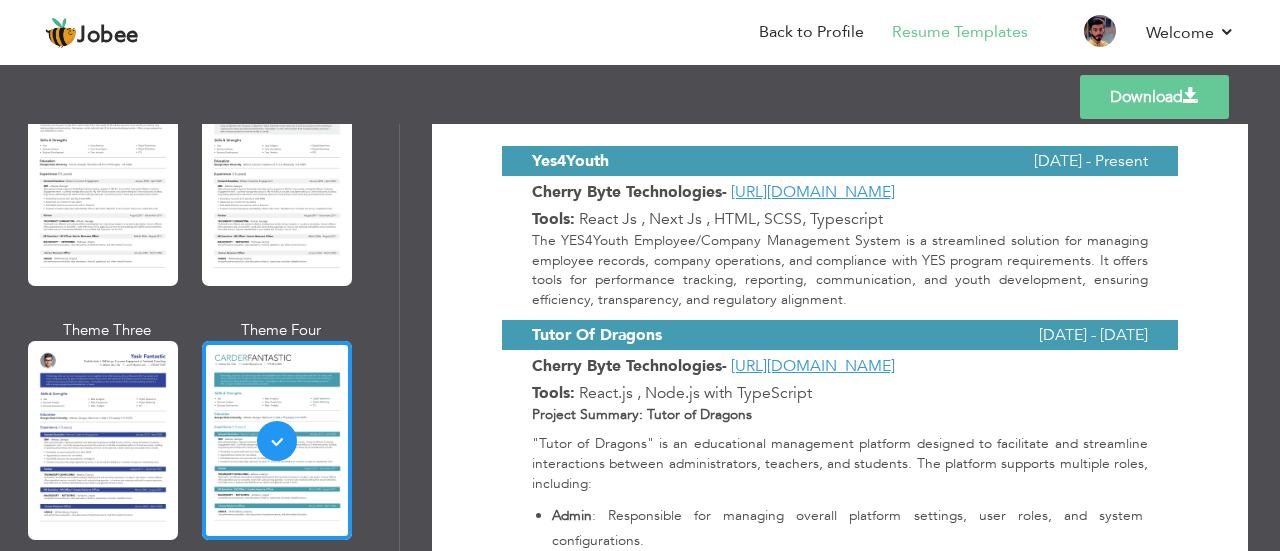 scroll, scrollTop: 3639, scrollLeft: 0, axis: vertical 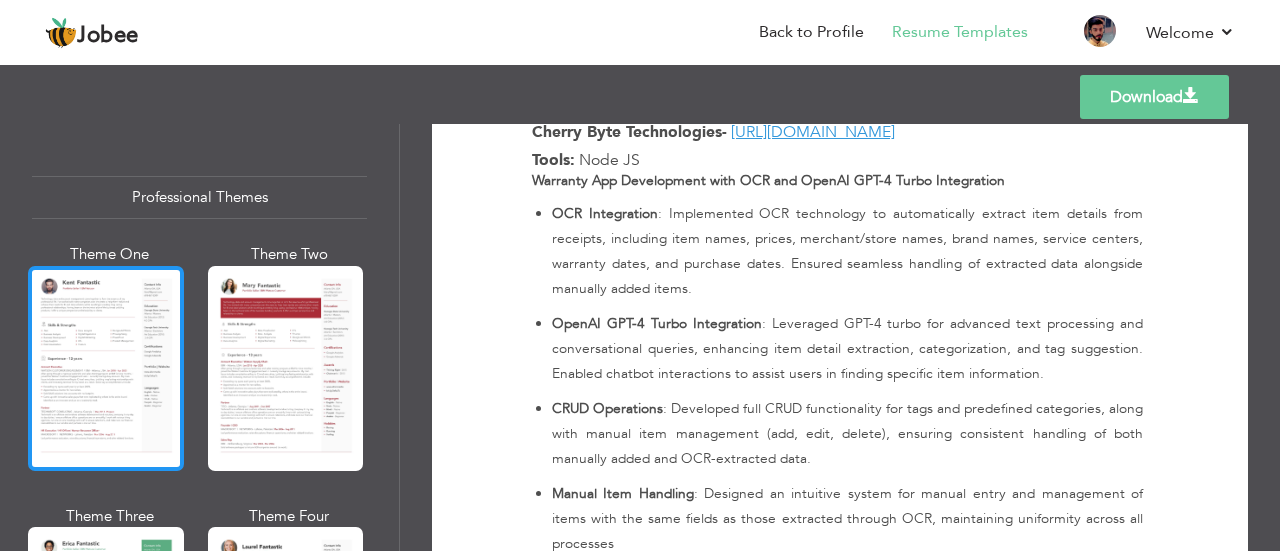 click at bounding box center (106, 368) 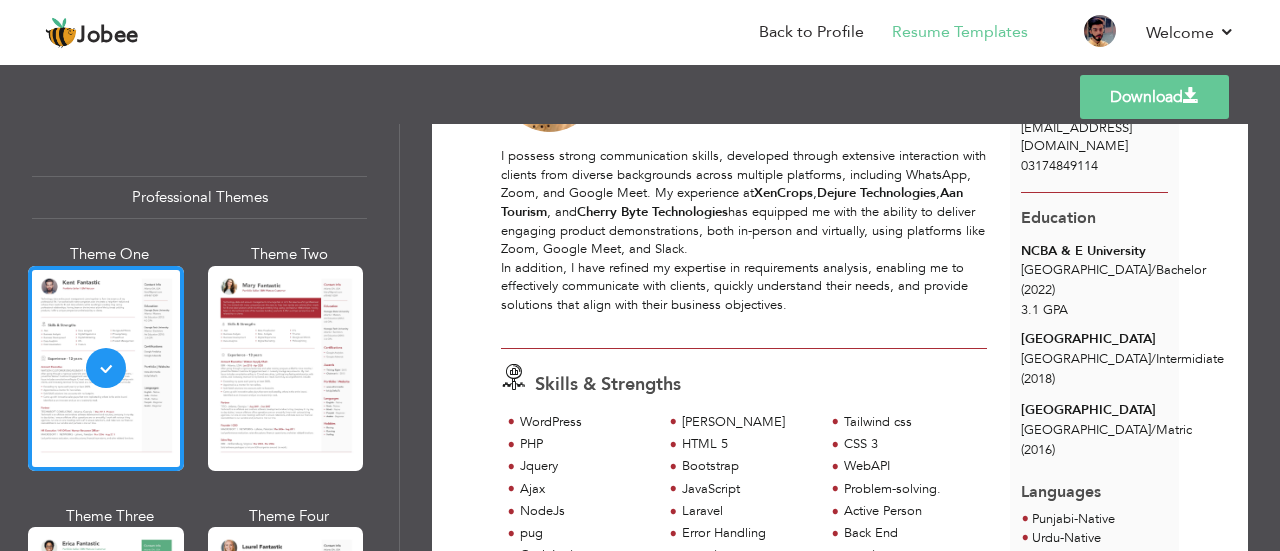 scroll, scrollTop: 0, scrollLeft: 0, axis: both 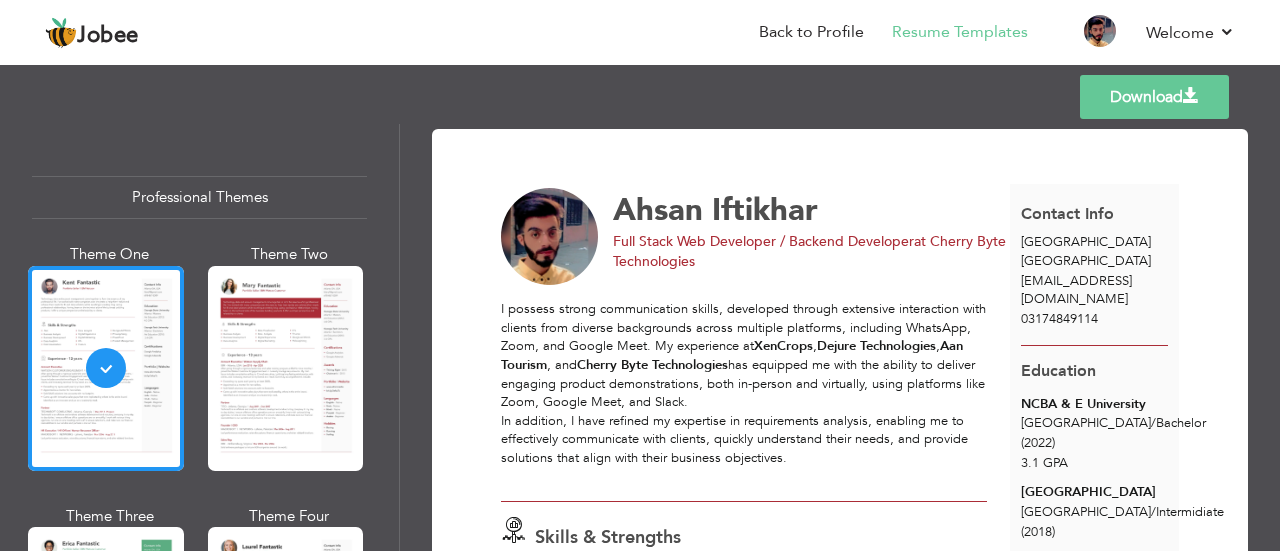 click on "Download" at bounding box center [1154, 97] 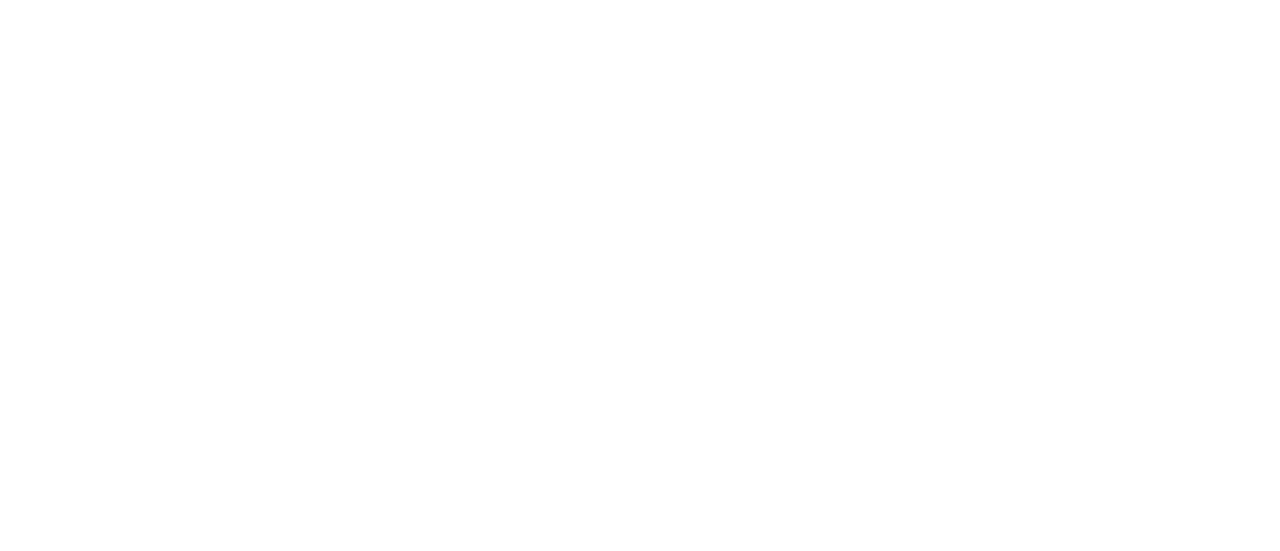 scroll, scrollTop: 0, scrollLeft: 0, axis: both 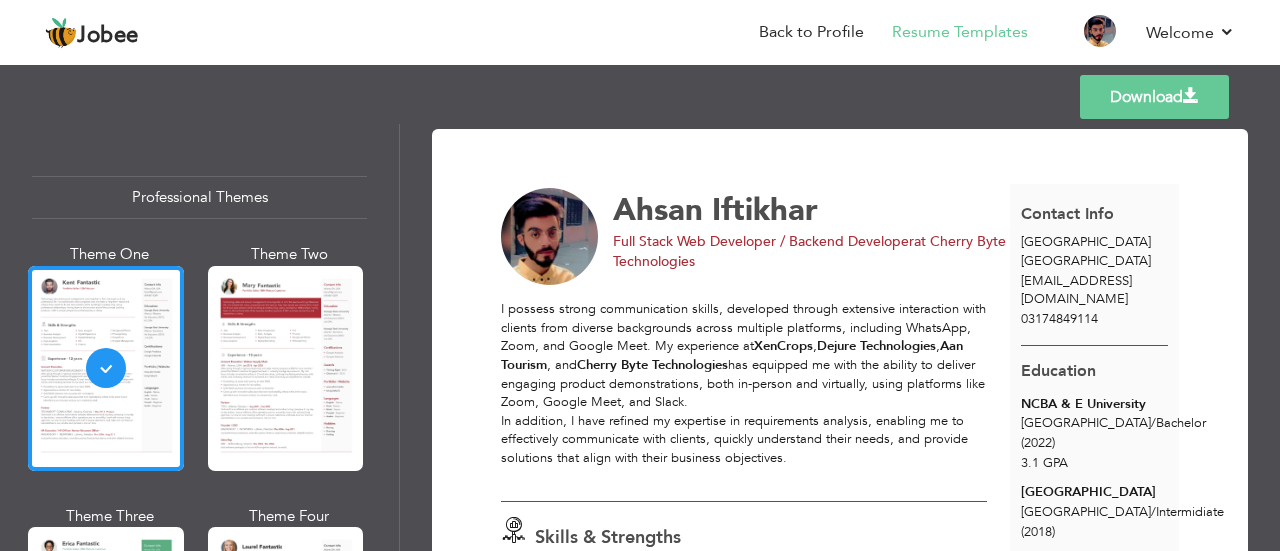 click on "Download" at bounding box center (1154, 97) 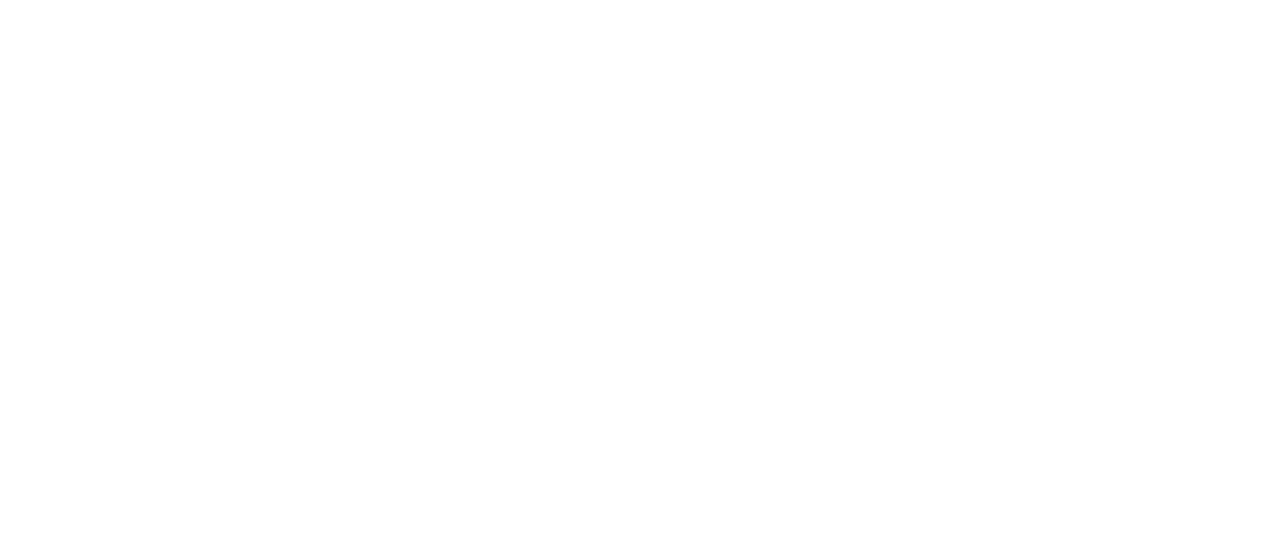 scroll, scrollTop: 0, scrollLeft: 0, axis: both 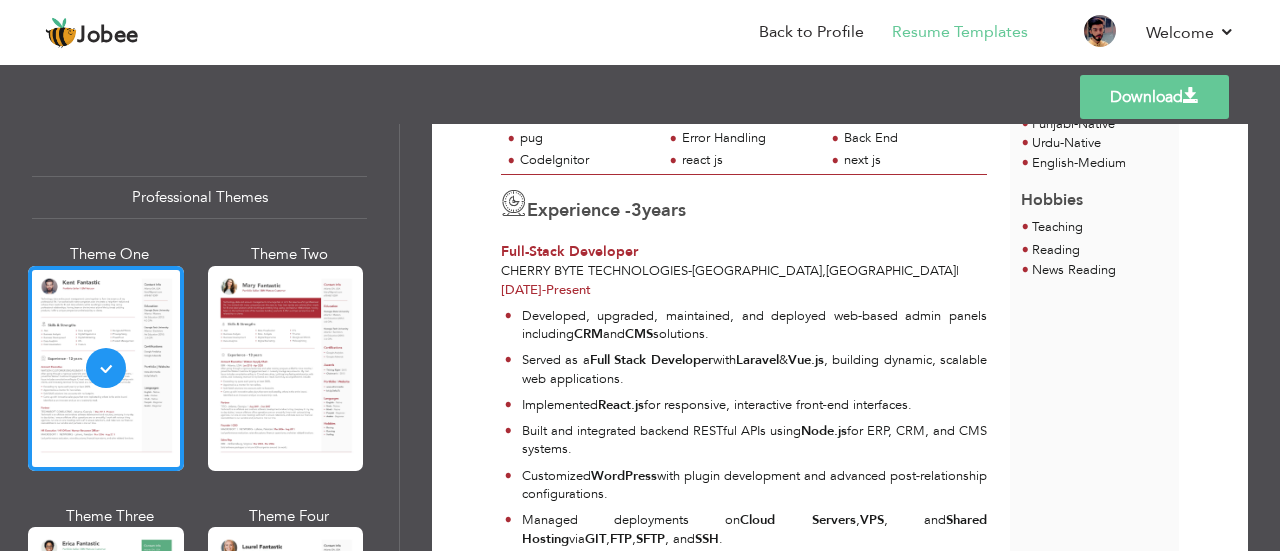click on "Download" at bounding box center [1154, 97] 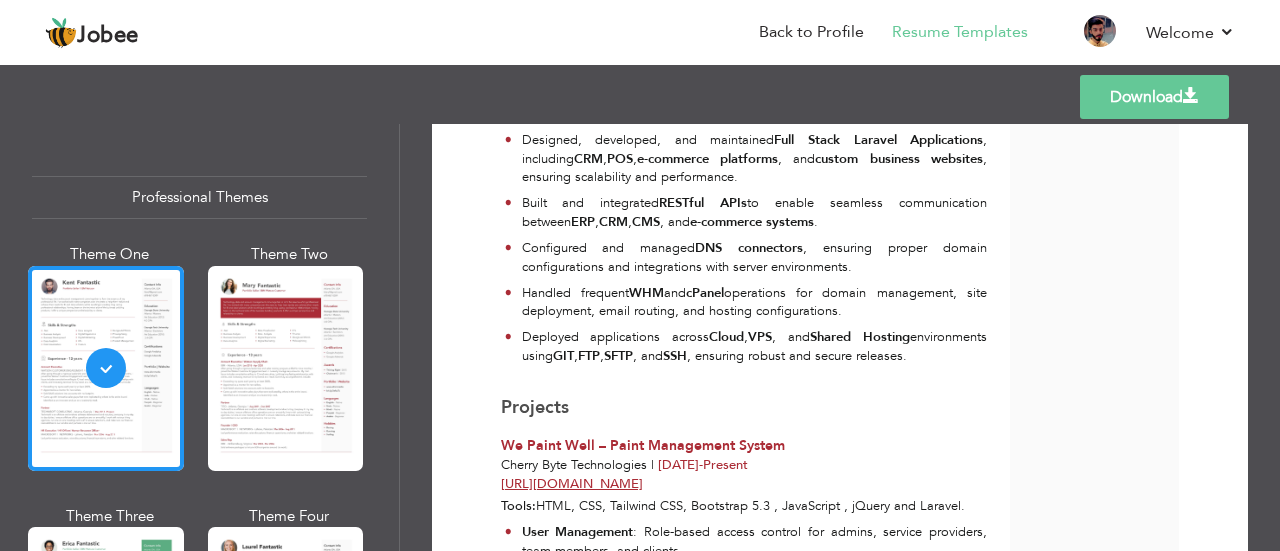 scroll, scrollTop: 1817, scrollLeft: 0, axis: vertical 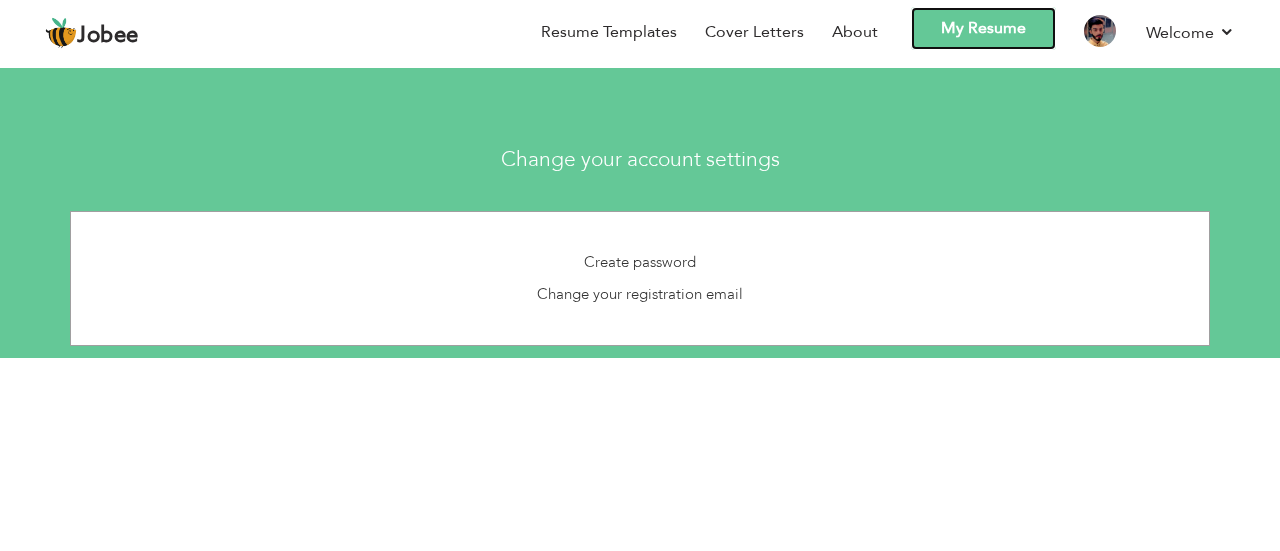 click on "My Resume" at bounding box center [983, 28] 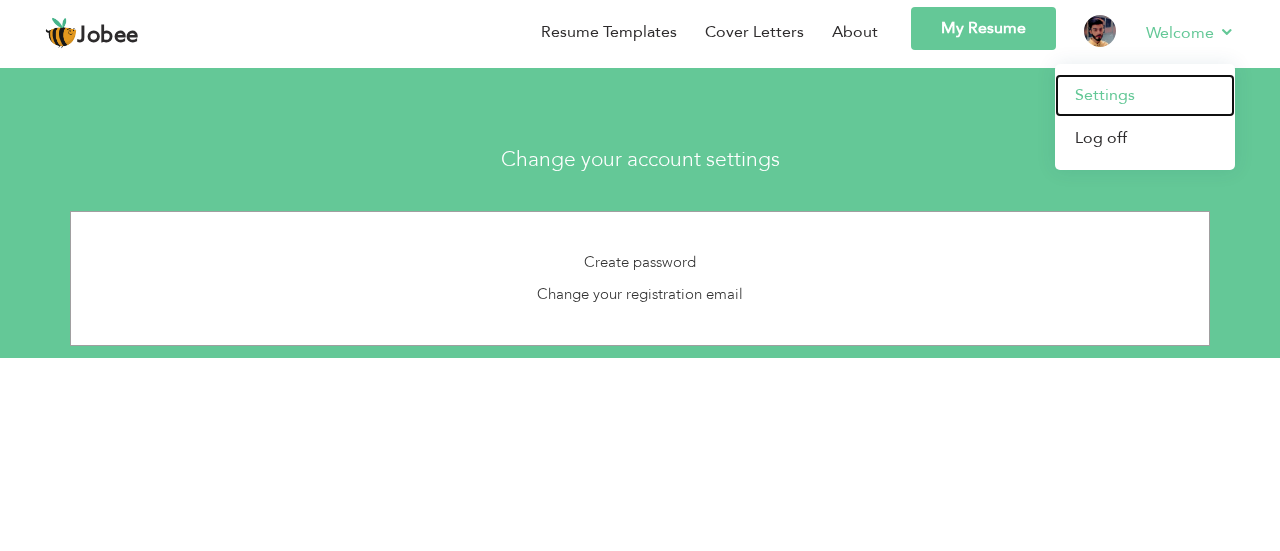 click on "Settings" at bounding box center [1145, 95] 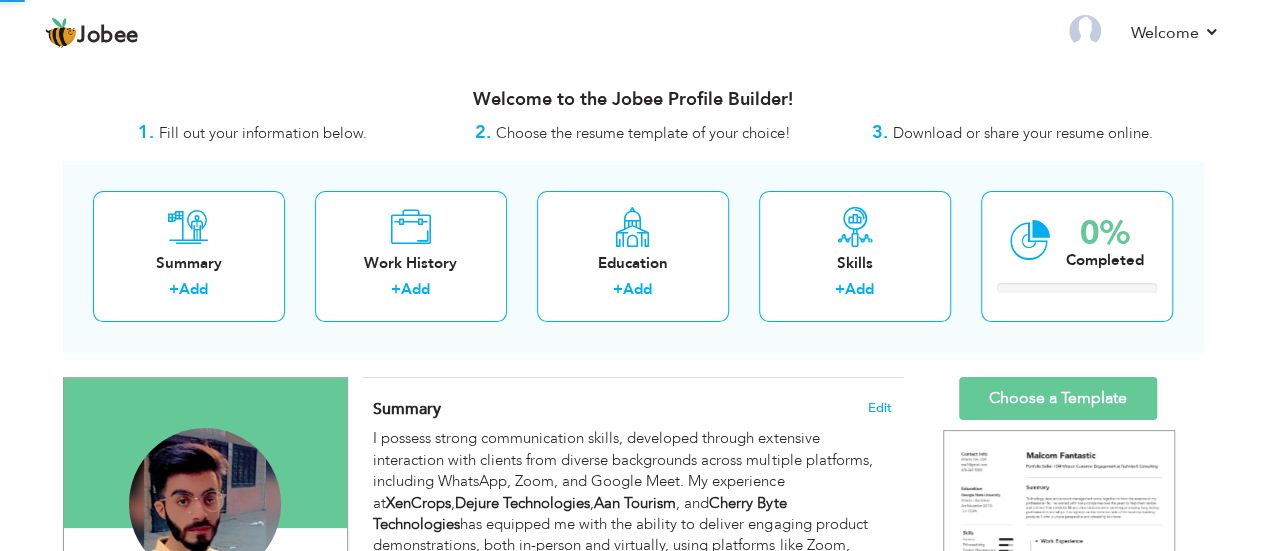 scroll, scrollTop: 0, scrollLeft: 0, axis: both 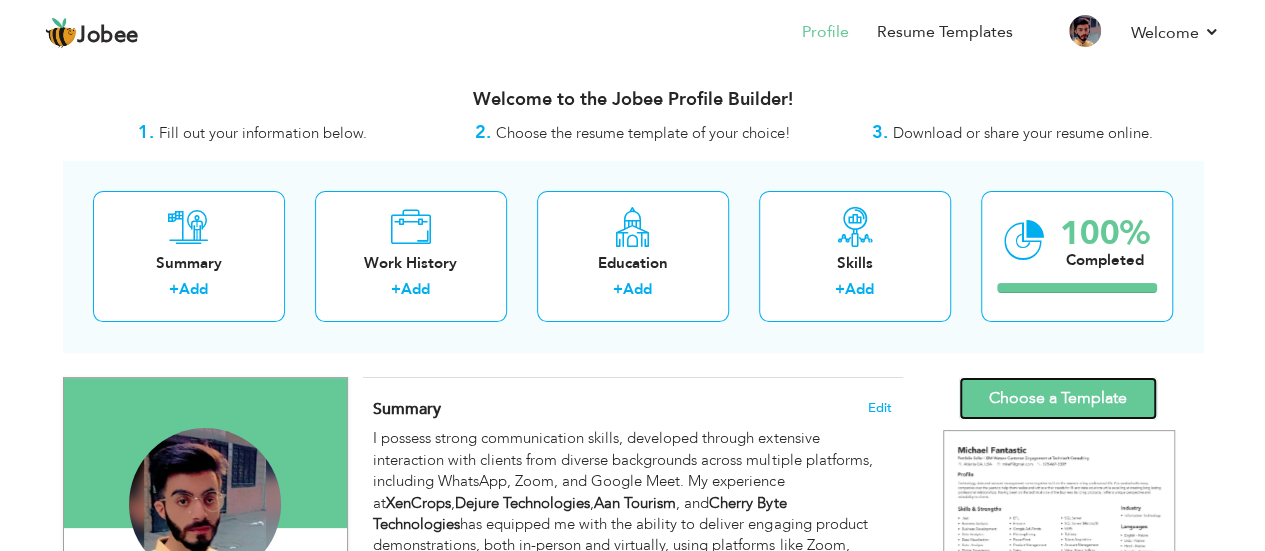 click on "Choose a Template" at bounding box center [1058, 398] 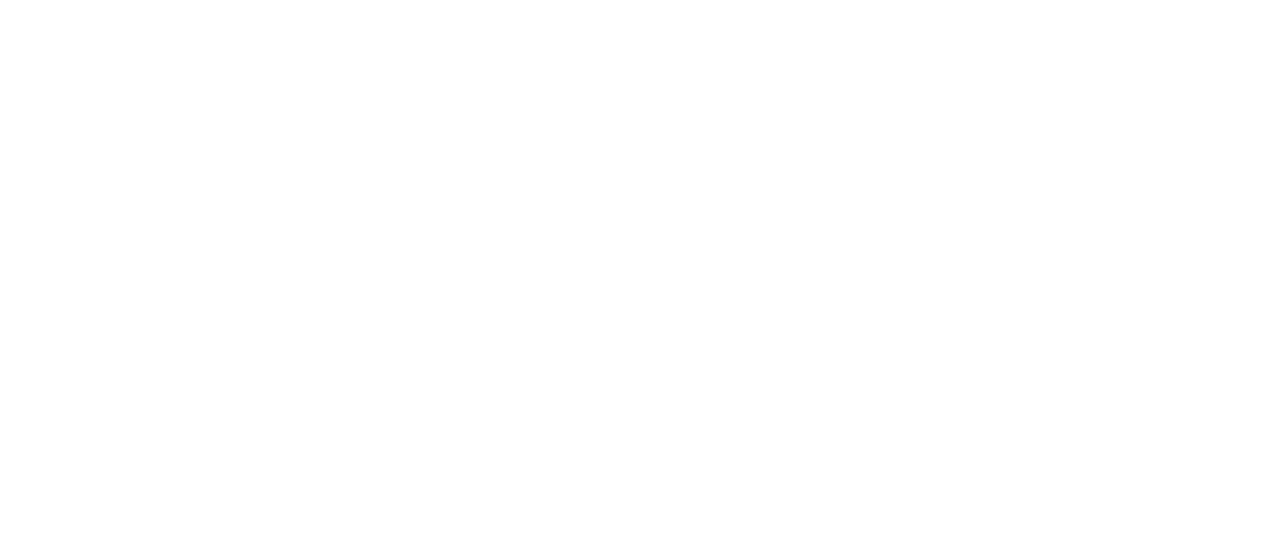 scroll, scrollTop: 0, scrollLeft: 0, axis: both 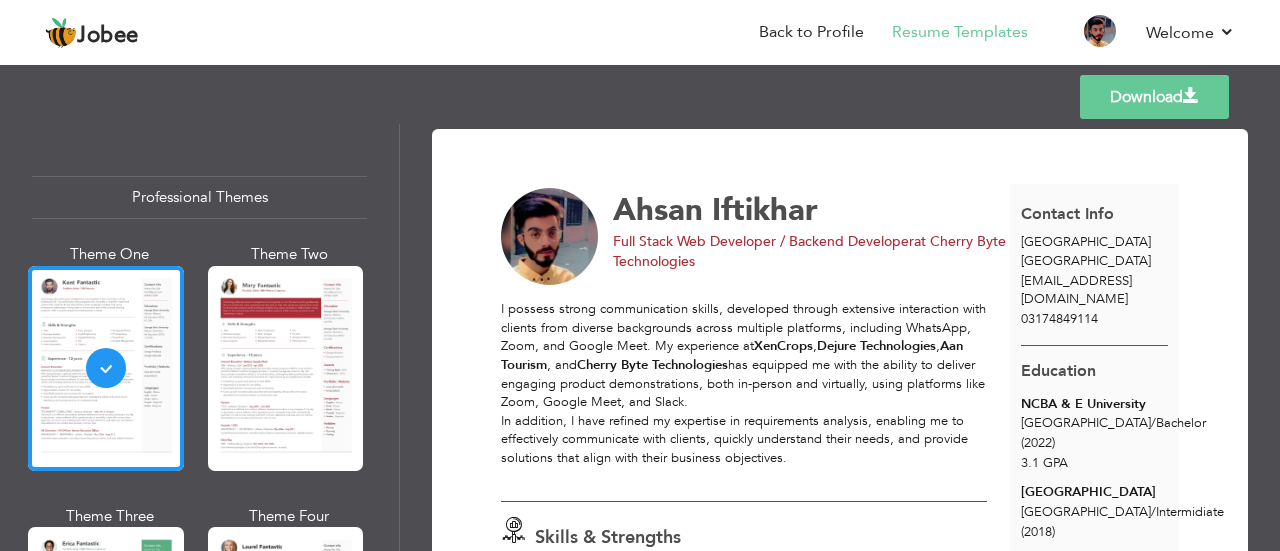 click on "Download" at bounding box center [1154, 97] 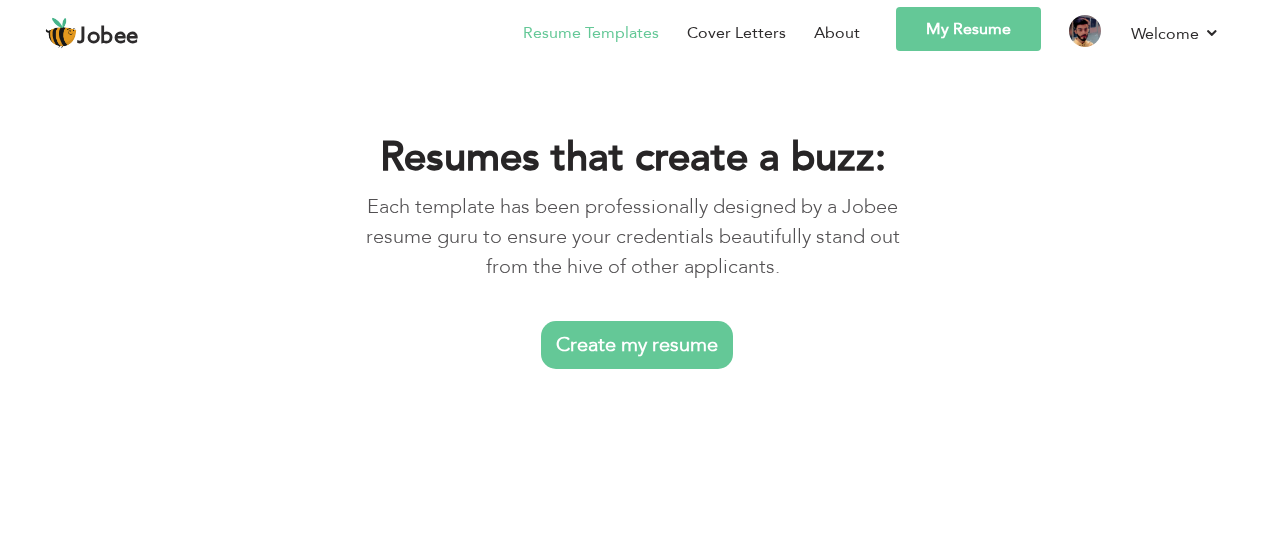 scroll, scrollTop: 0, scrollLeft: 0, axis: both 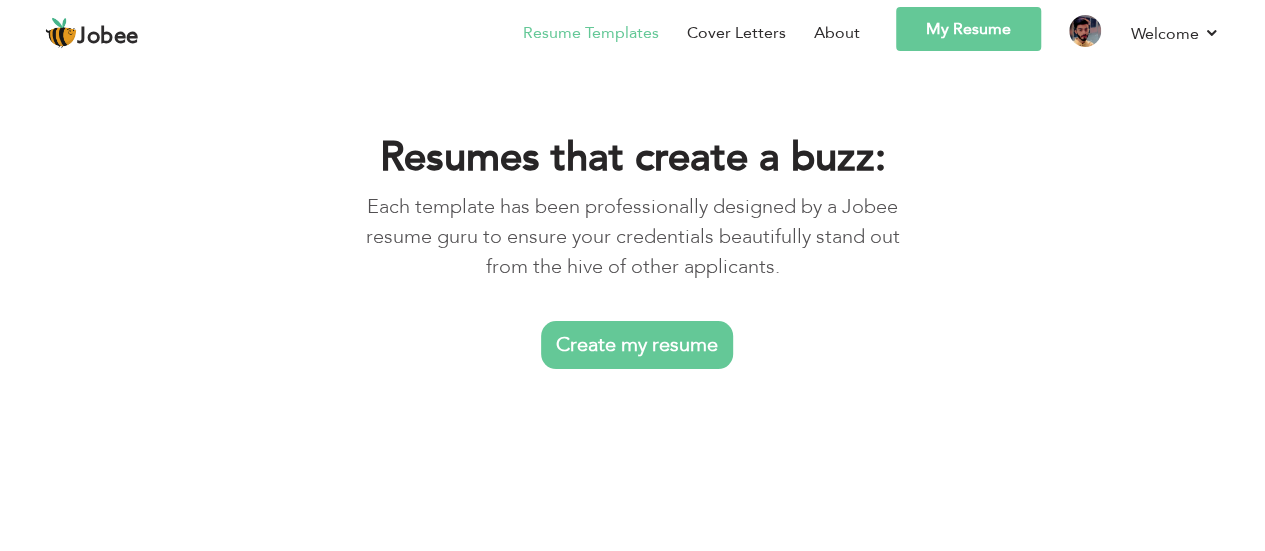 click on "Create my resume" at bounding box center (637, 345) 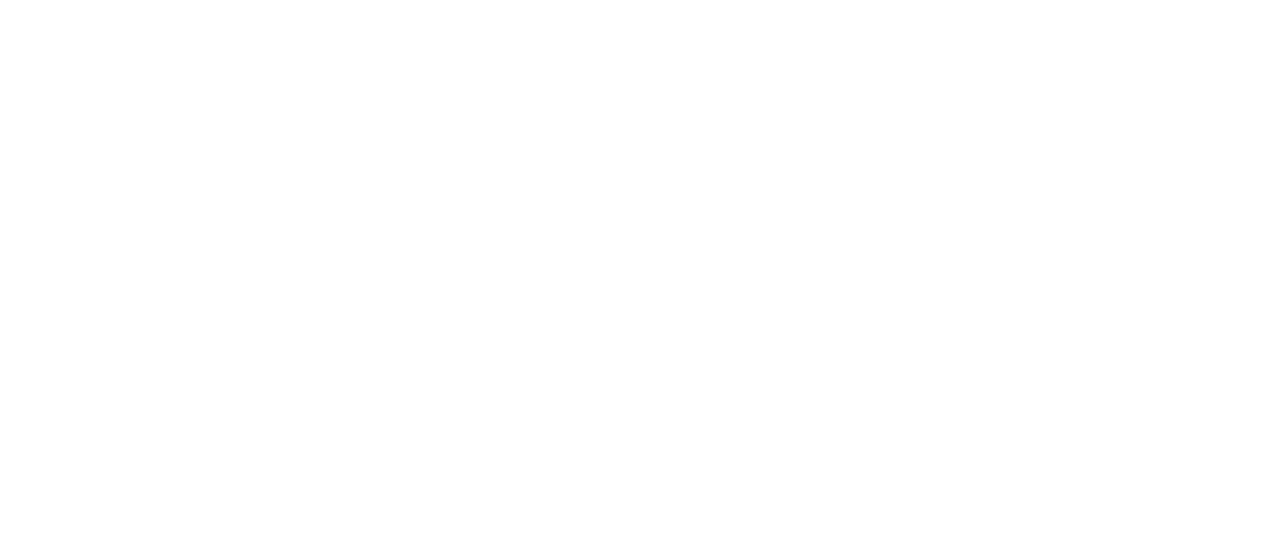 scroll, scrollTop: 0, scrollLeft: 0, axis: both 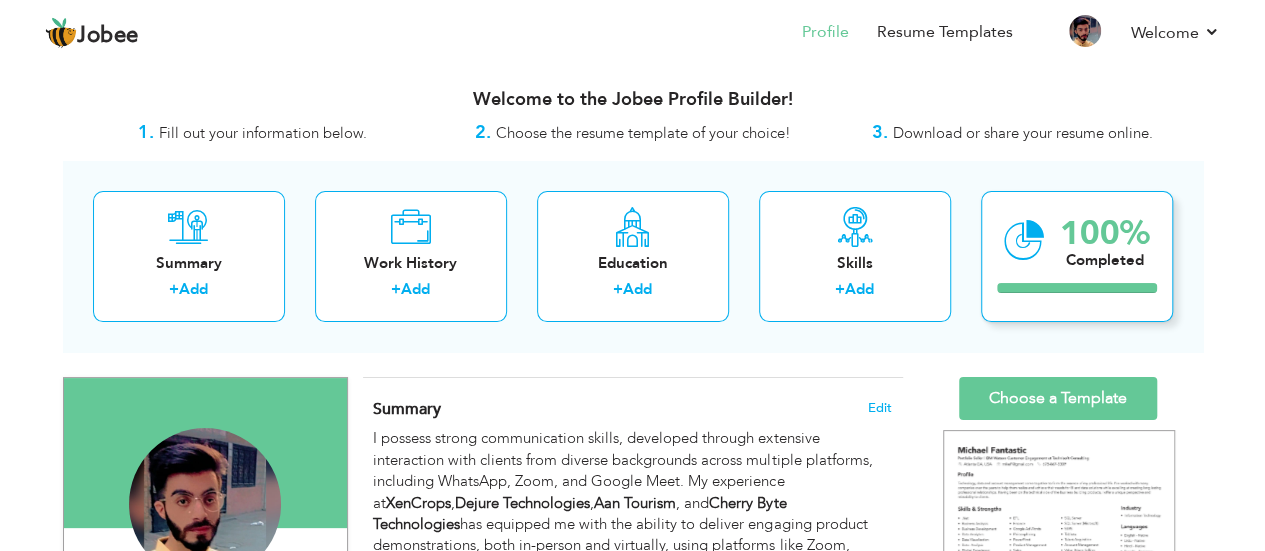 click on "100%
Completed" at bounding box center (1077, 256) 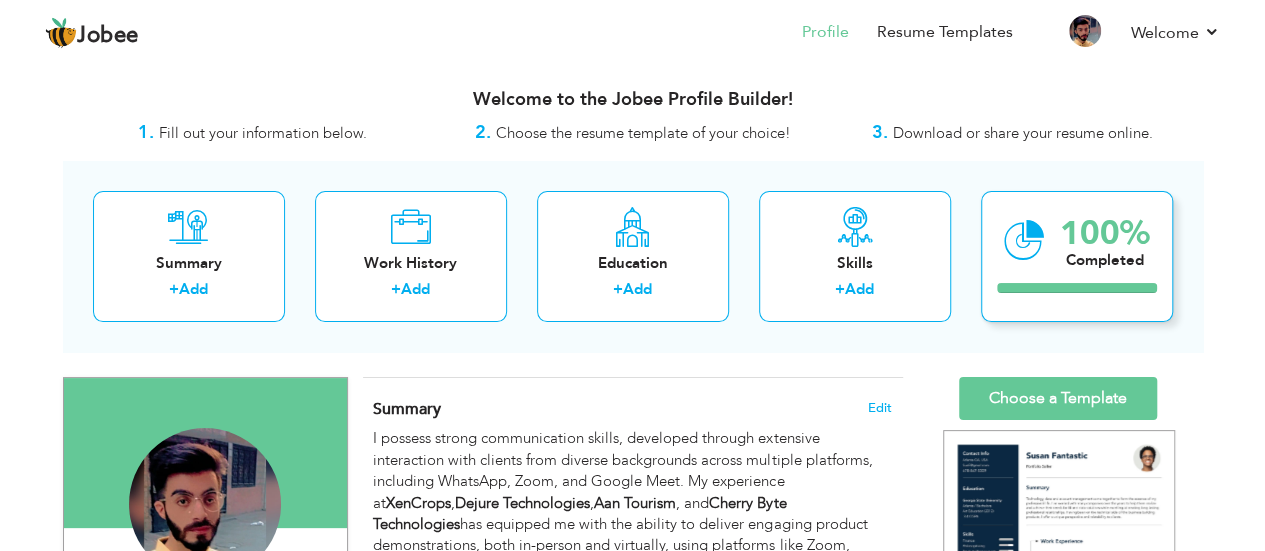 click on "100%
Completed" at bounding box center [1077, 256] 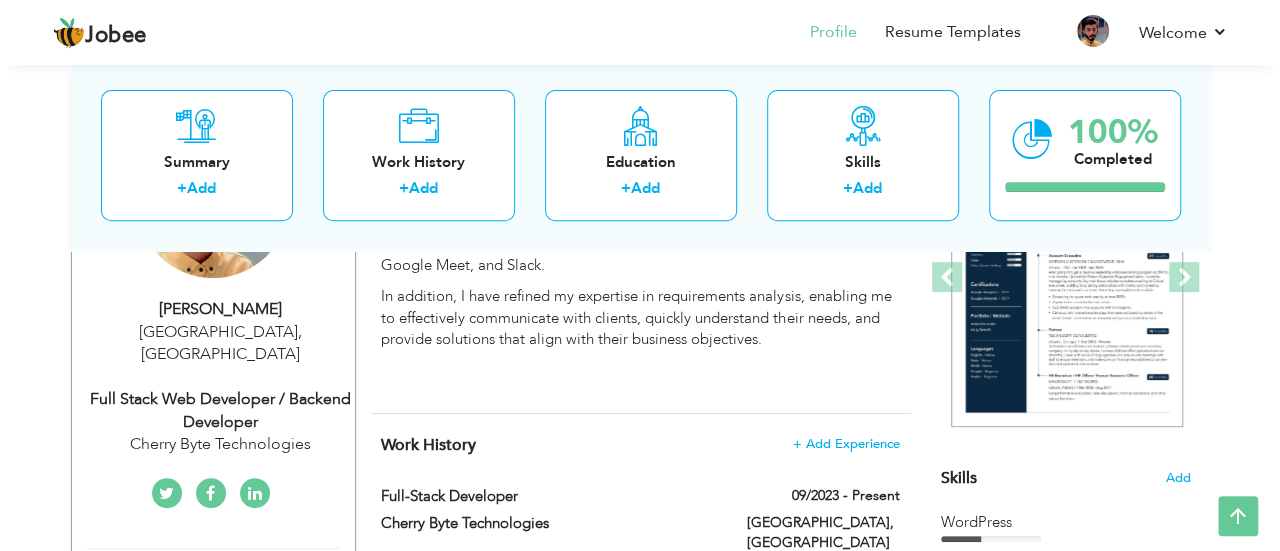 scroll, scrollTop: 301, scrollLeft: 0, axis: vertical 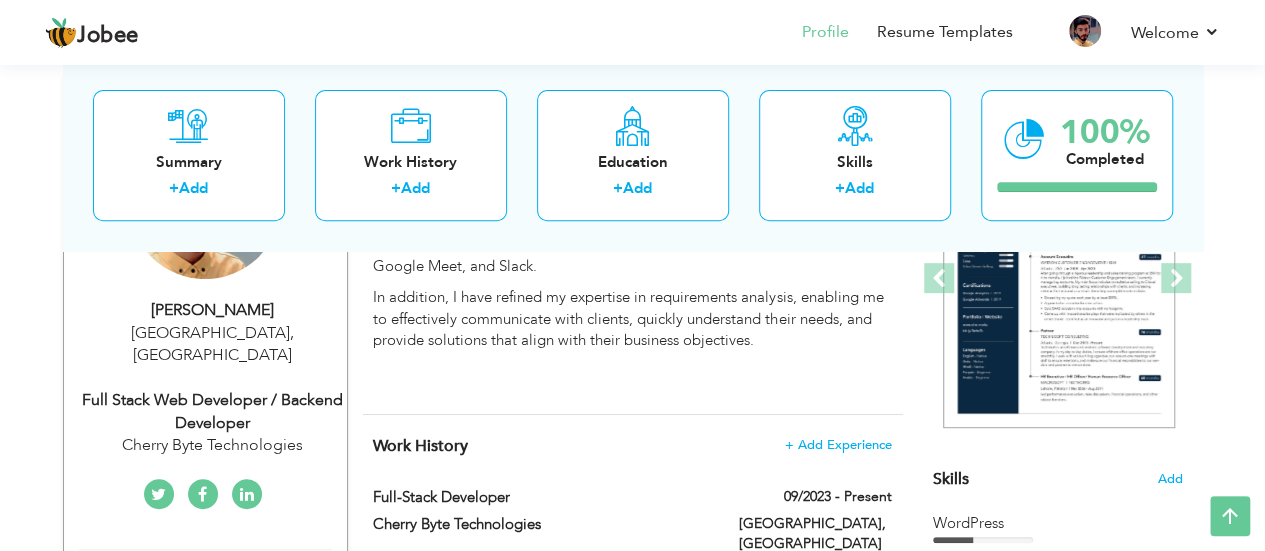 click on "Summary
+  Add
Work History
+  Add
Education
+  Add
Skills
+  Add
100%
Completed" at bounding box center [633, 155] 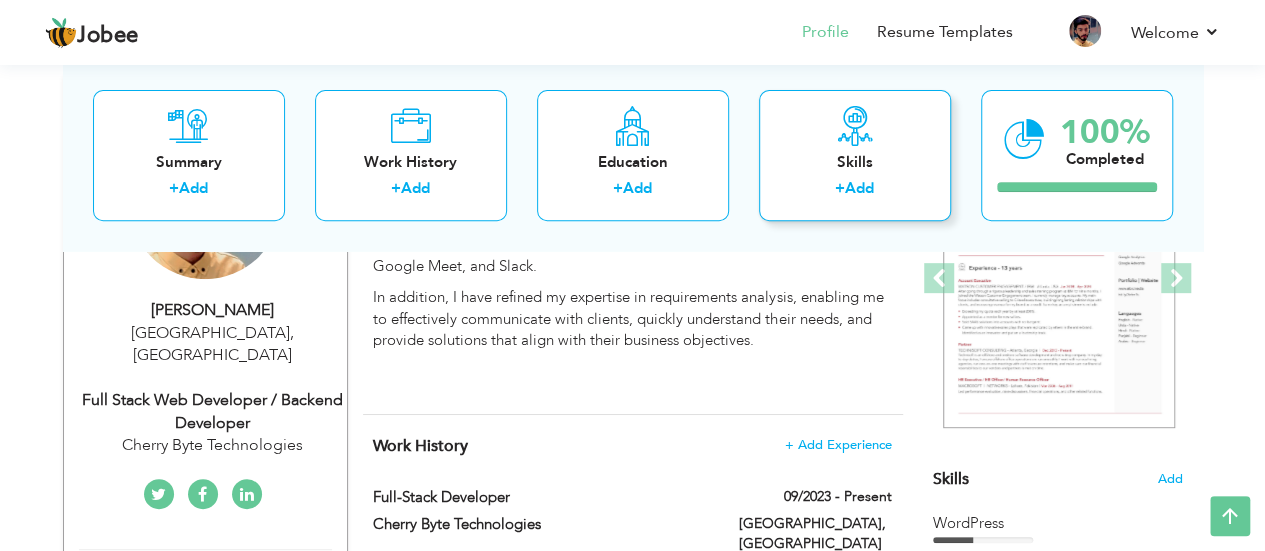 click on "+  Add" at bounding box center (855, 192) 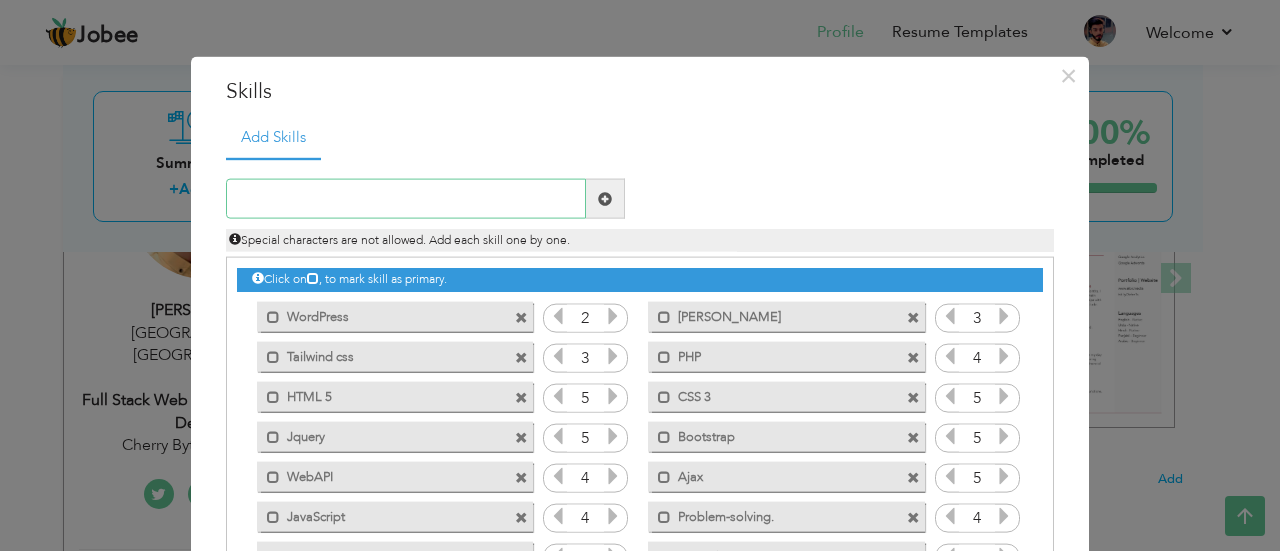 scroll, scrollTop: 110, scrollLeft: 0, axis: vertical 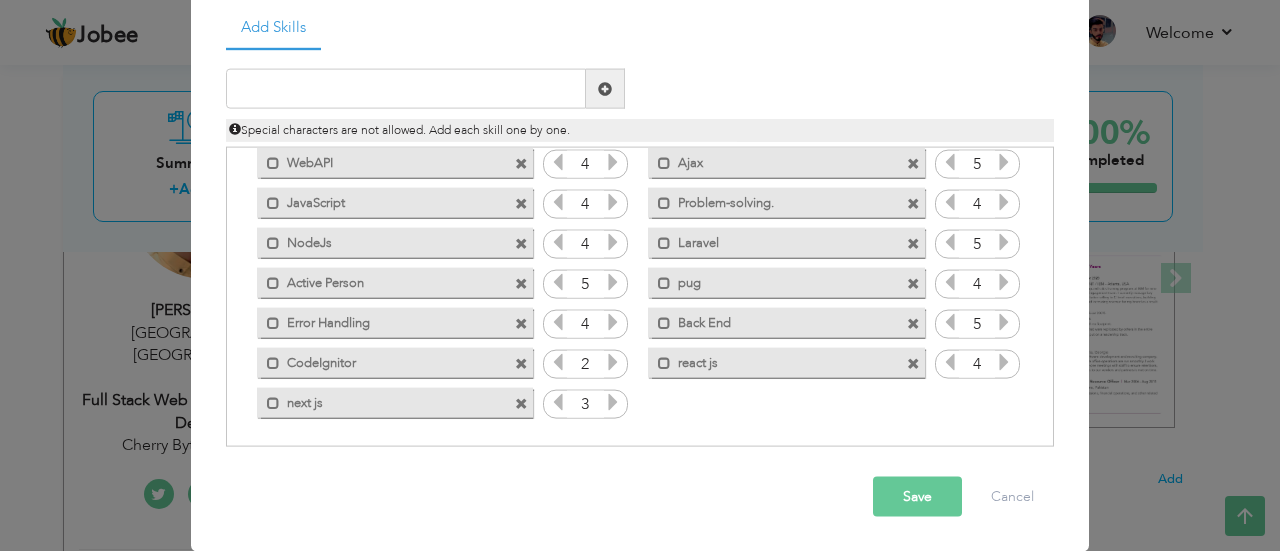 click on "react js" at bounding box center (772, 359) 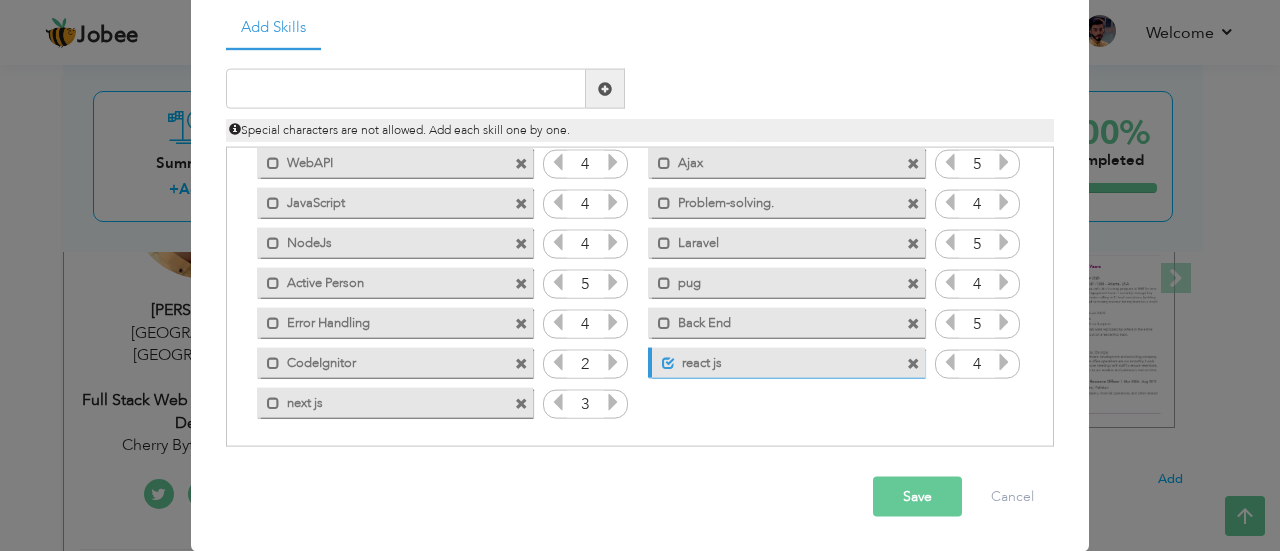 click on "react js" at bounding box center (774, 359) 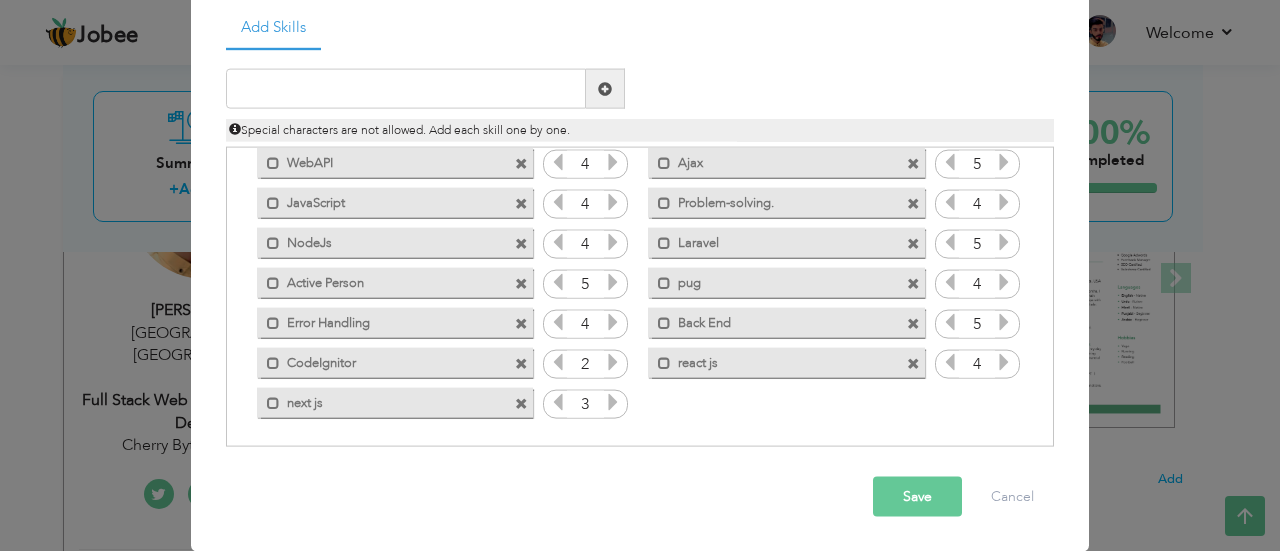 click on "react js" at bounding box center [772, 359] 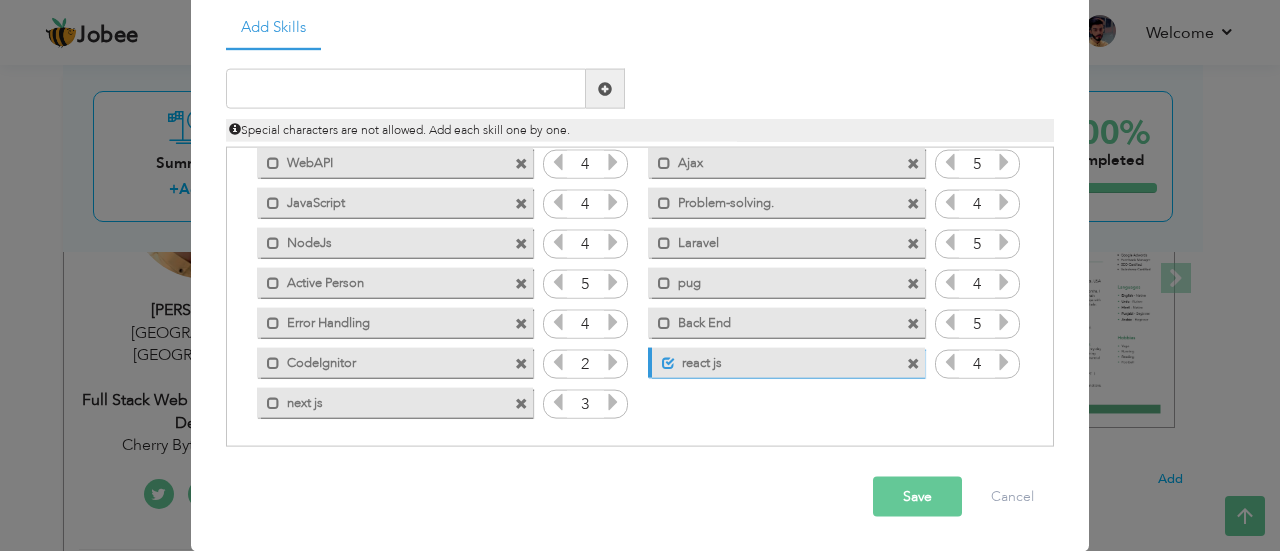 click on "Back End" at bounding box center [772, 319] 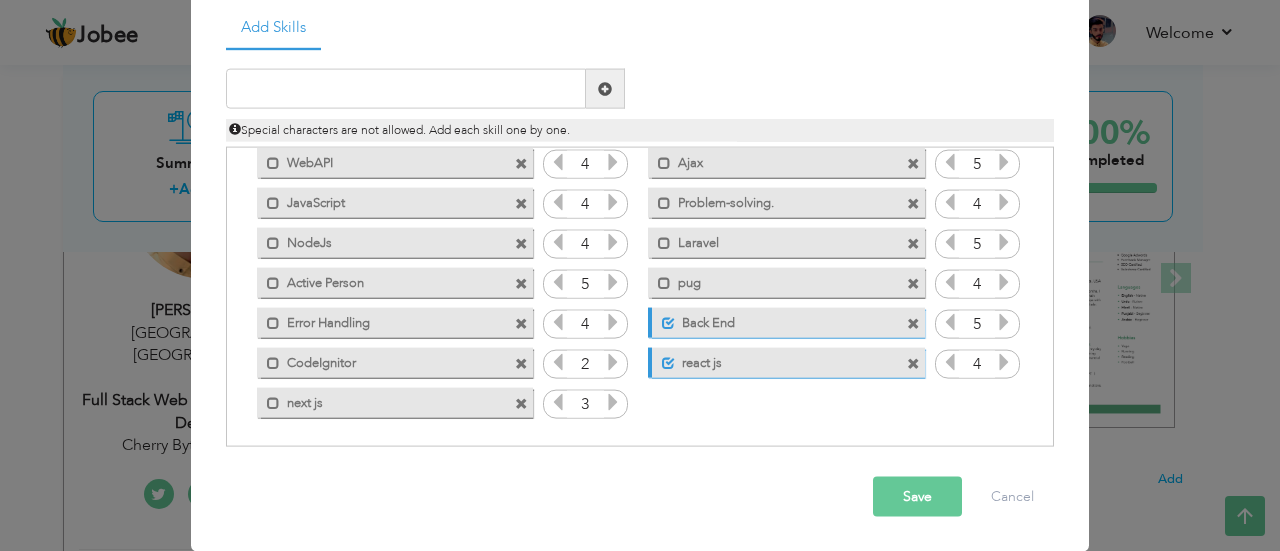 click on "pug" at bounding box center [772, 279] 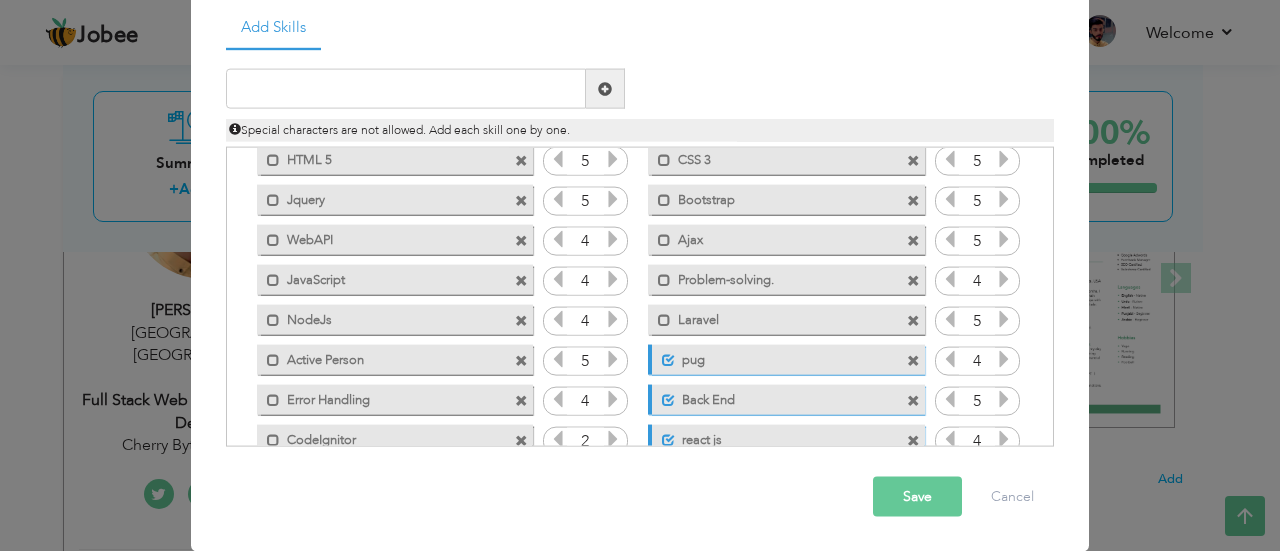 scroll, scrollTop: 126, scrollLeft: 0, axis: vertical 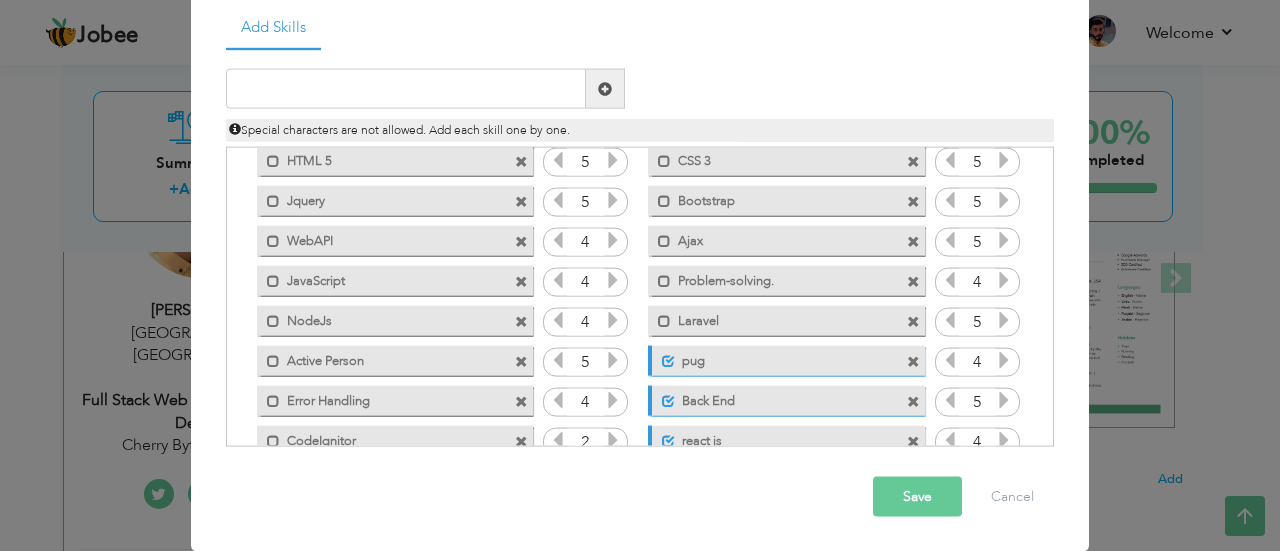 click on "Mark as primary skill.
Laravel" at bounding box center (786, 320) 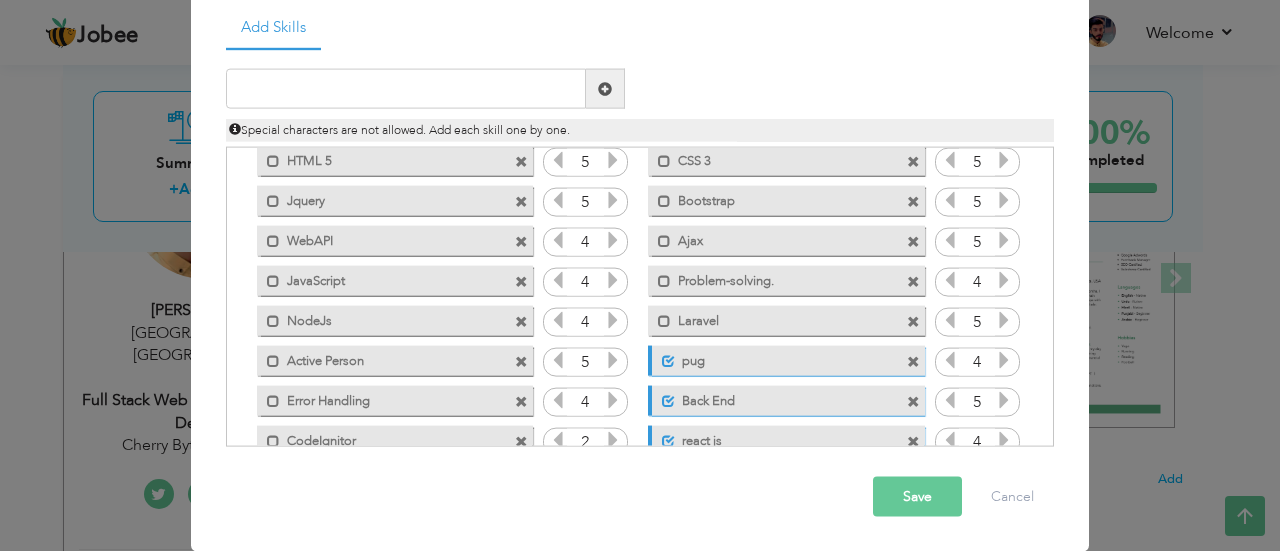 click on "Laravel" at bounding box center (772, 317) 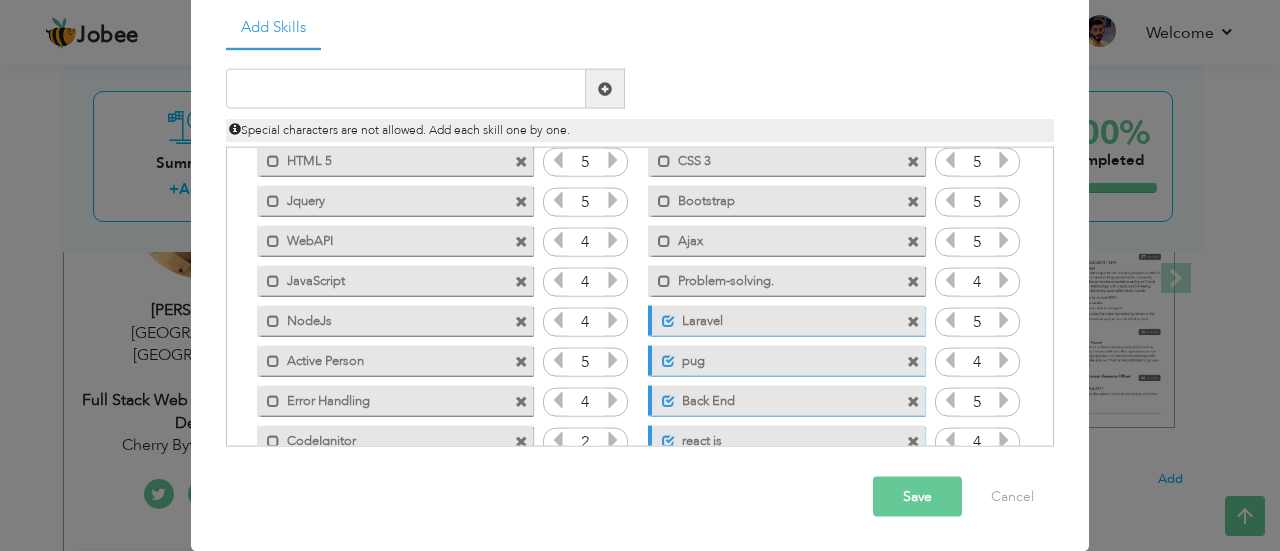click on "Problem-solving." at bounding box center (772, 277) 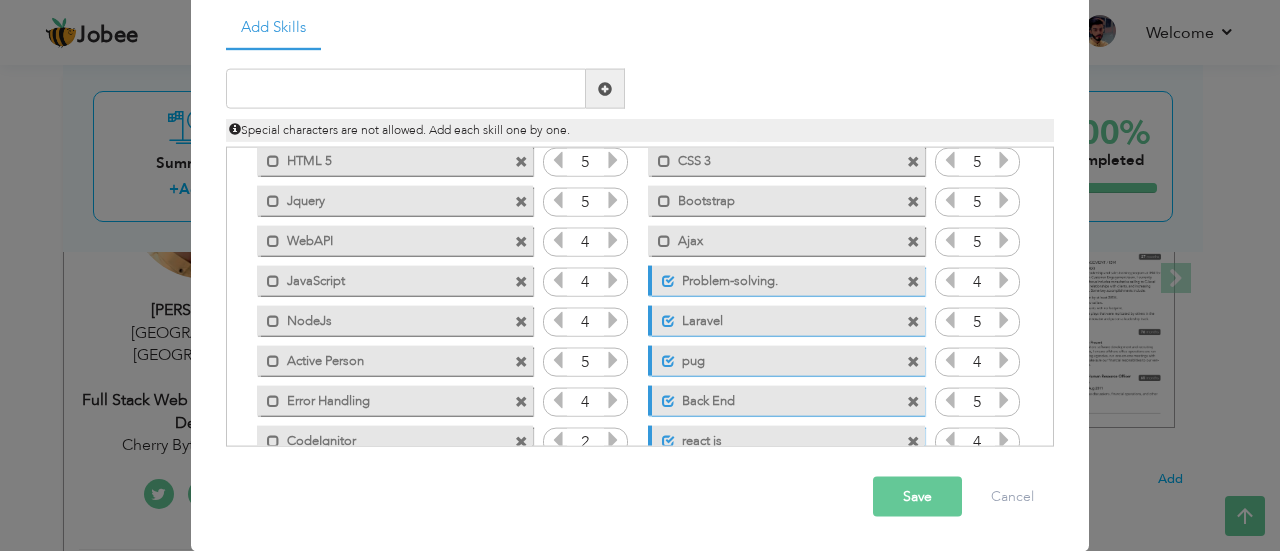 click on "Ajax" at bounding box center (772, 237) 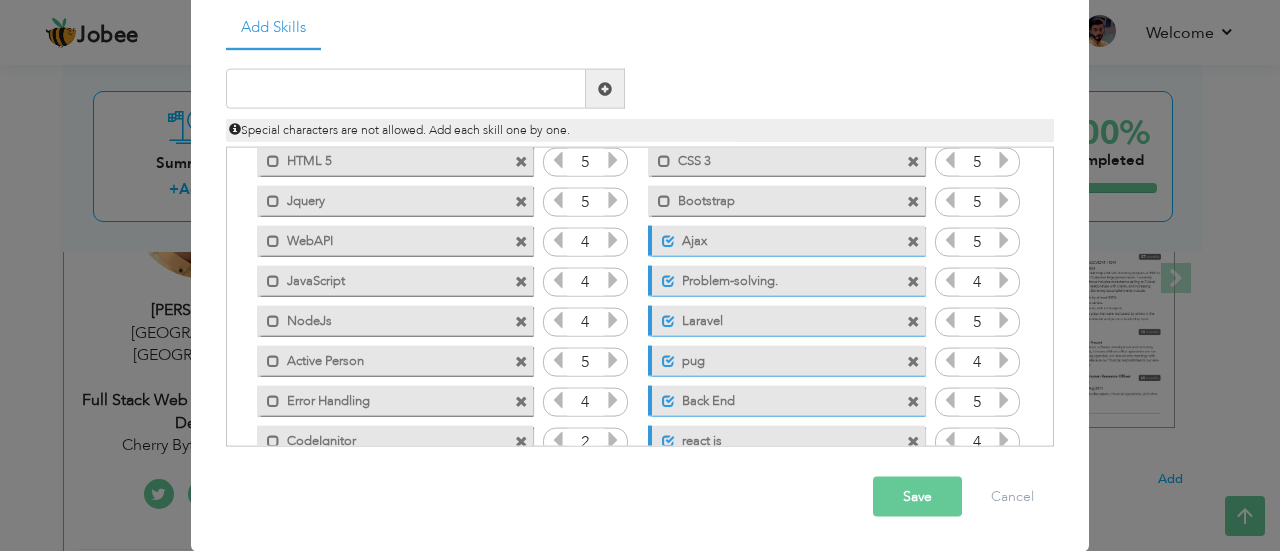 click on "Bootstrap" at bounding box center [772, 197] 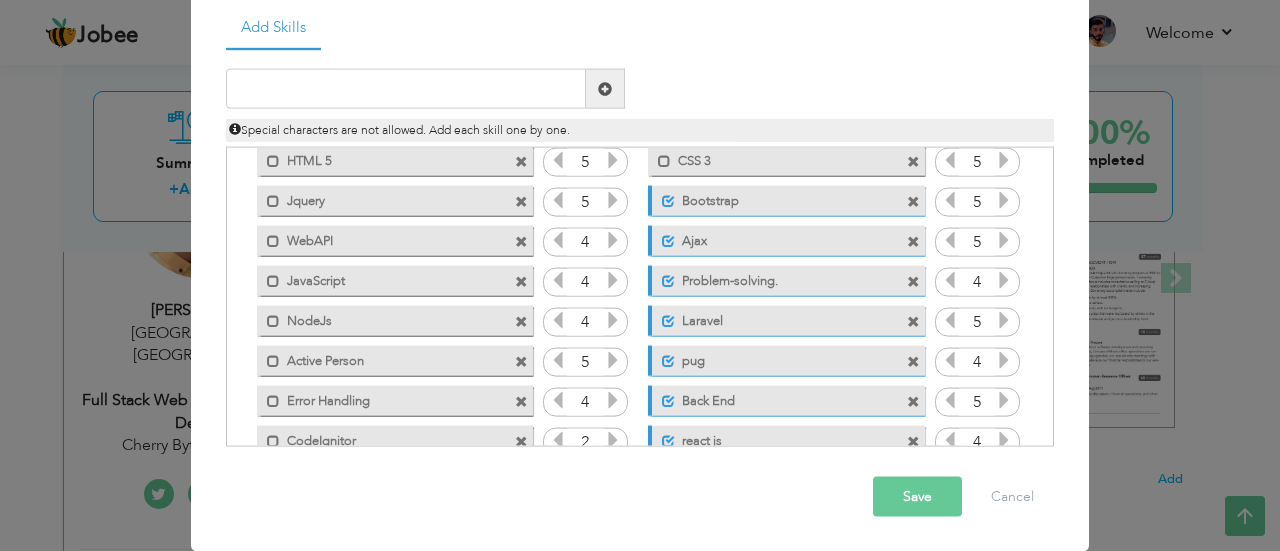 click on "CSS 3" at bounding box center [772, 157] 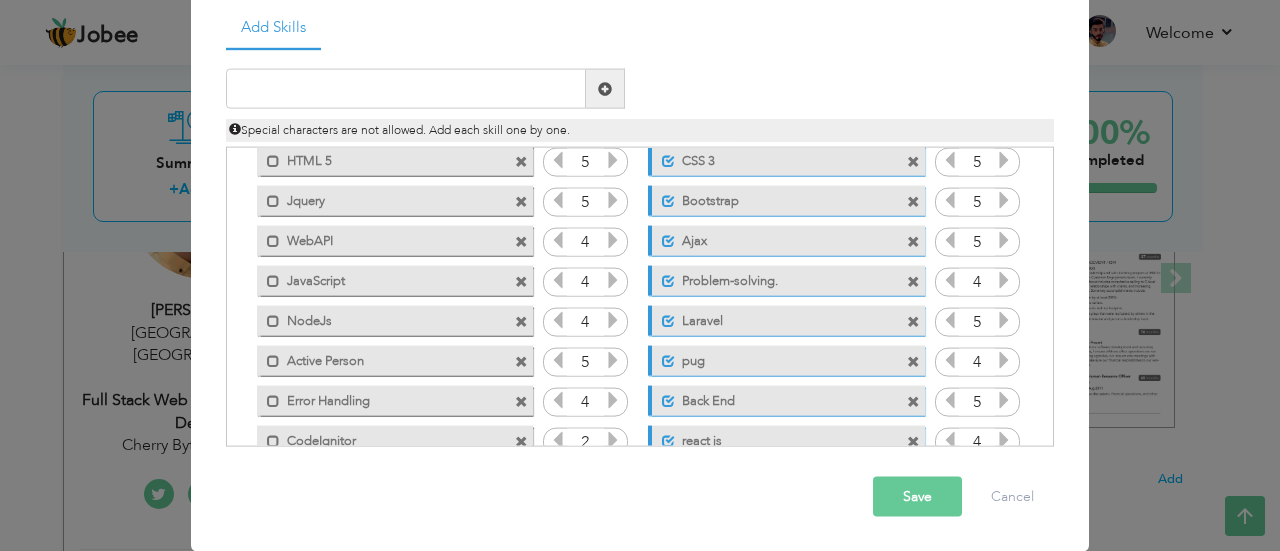 scroll, scrollTop: 0, scrollLeft: 0, axis: both 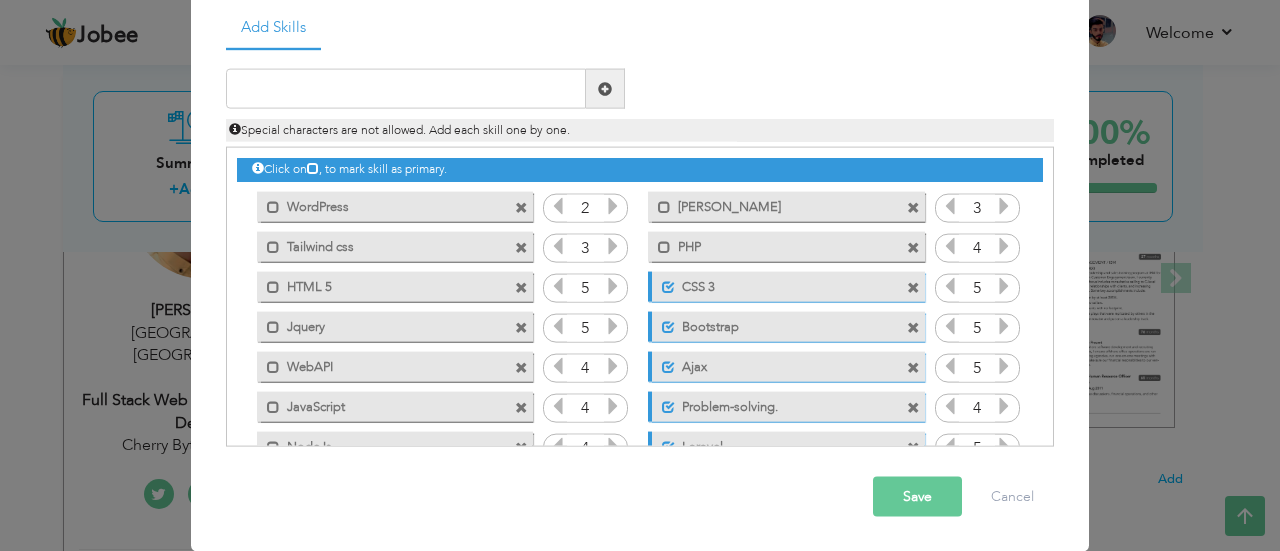 click on "[PERSON_NAME]" at bounding box center [772, 203] 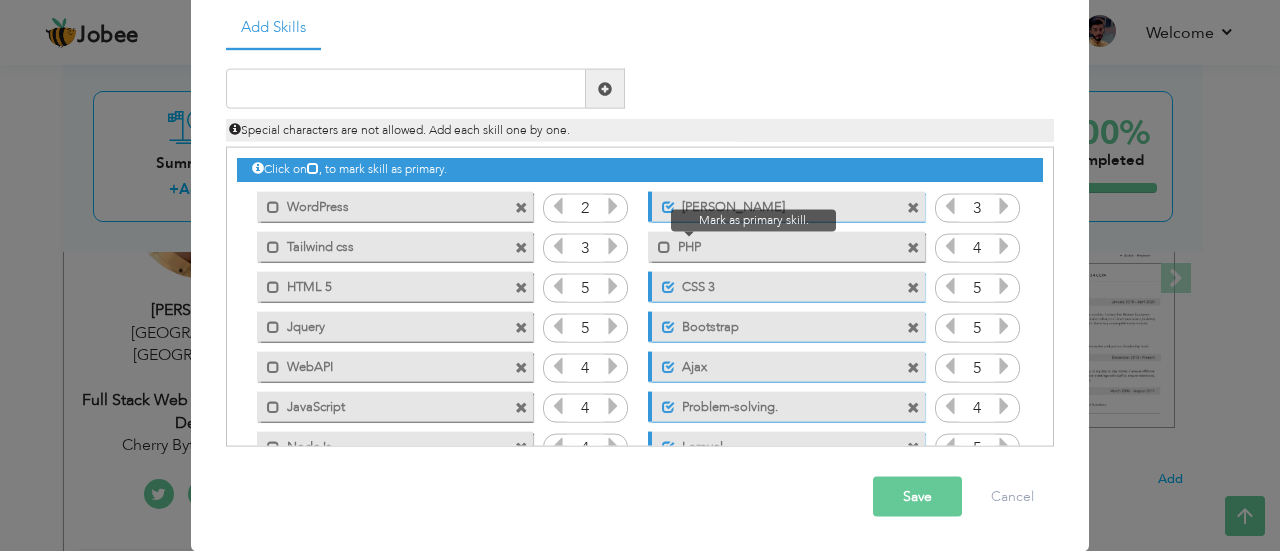 click at bounding box center [659, 241] 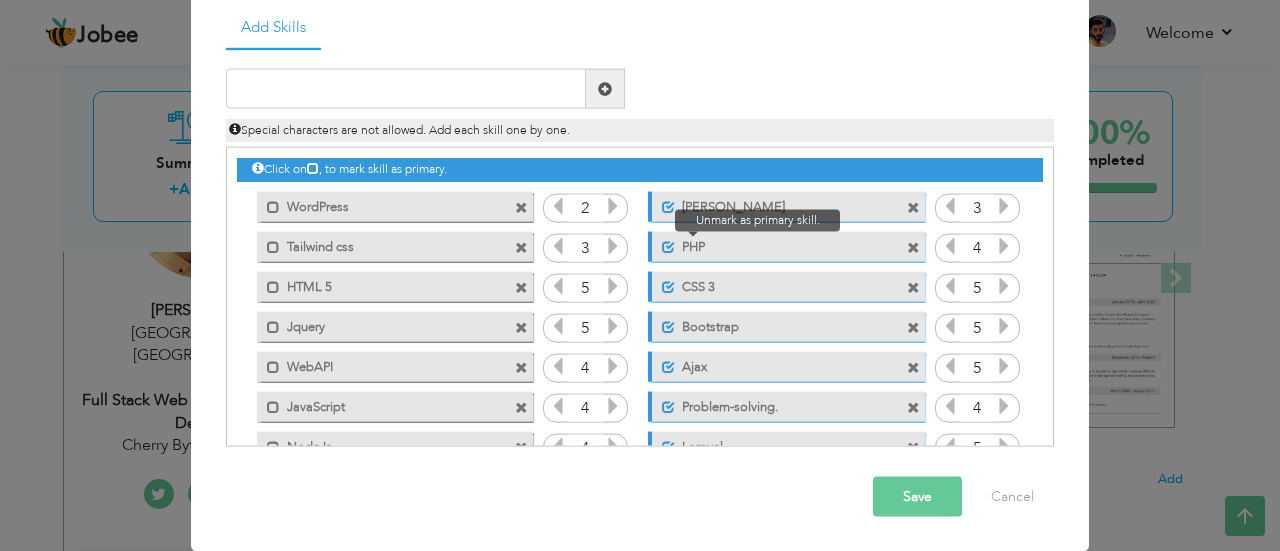 click at bounding box center [663, 241] 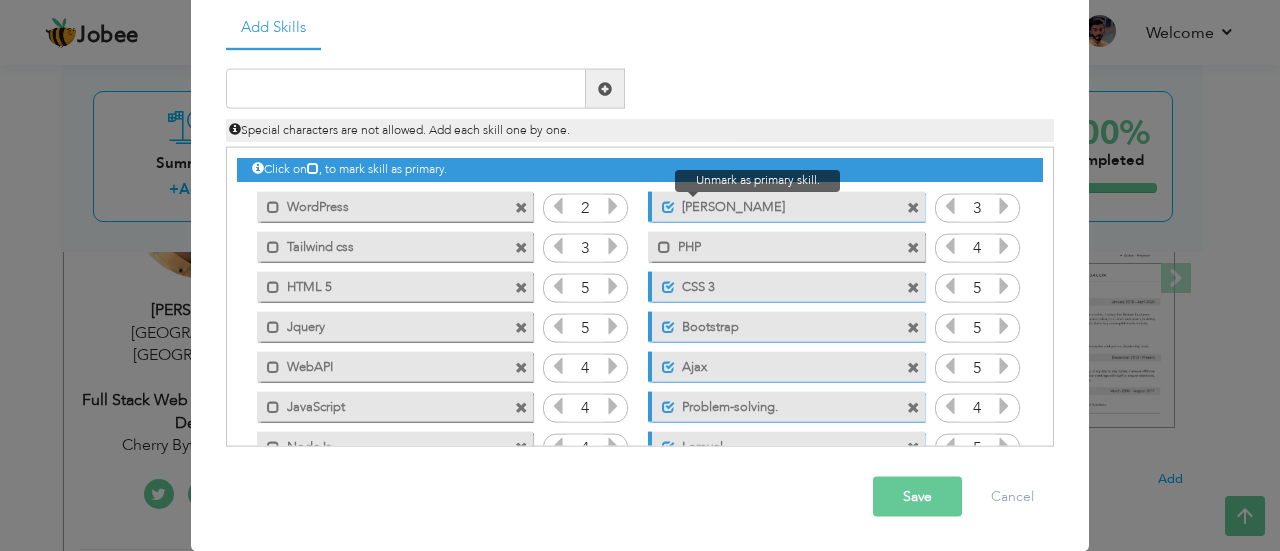 click at bounding box center [668, 206] 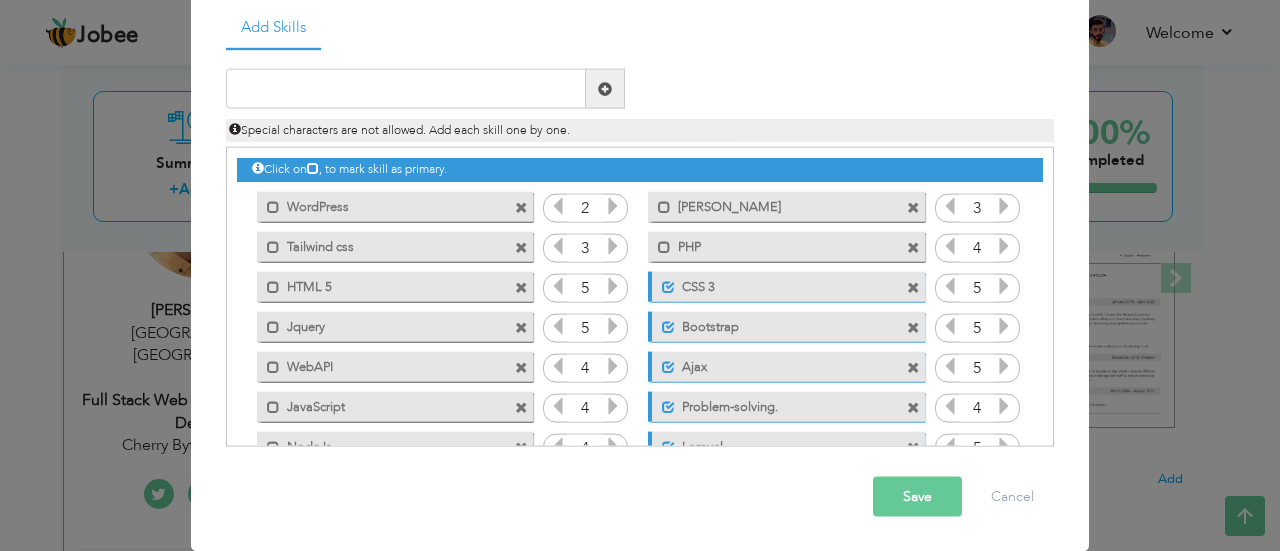 click on "CSS 3" at bounding box center [774, 283] 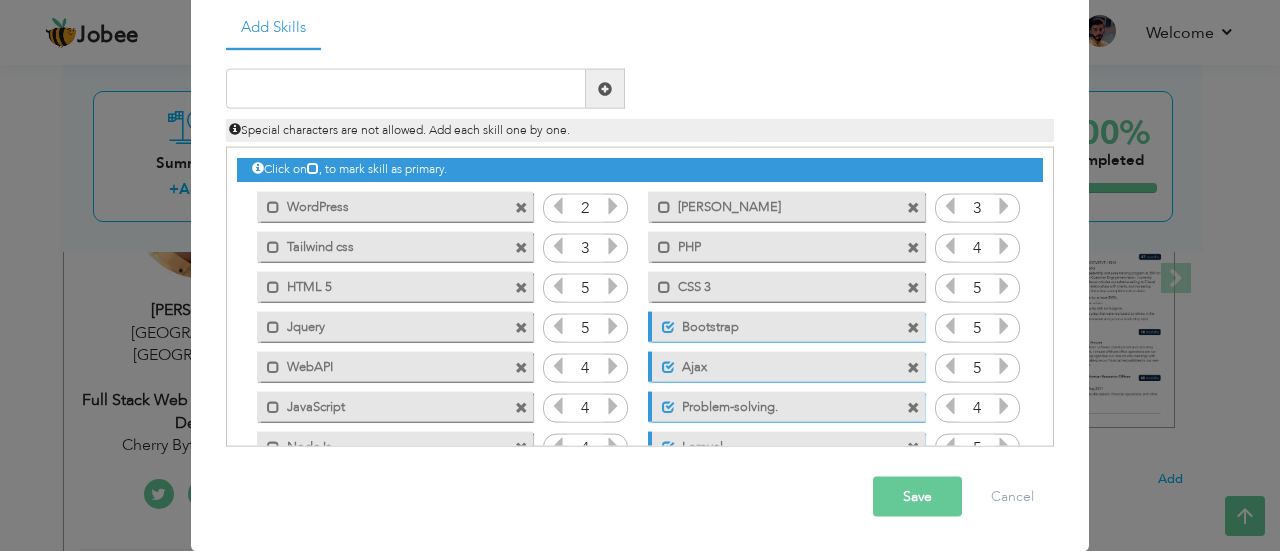 click on "Bootstrap" at bounding box center (774, 323) 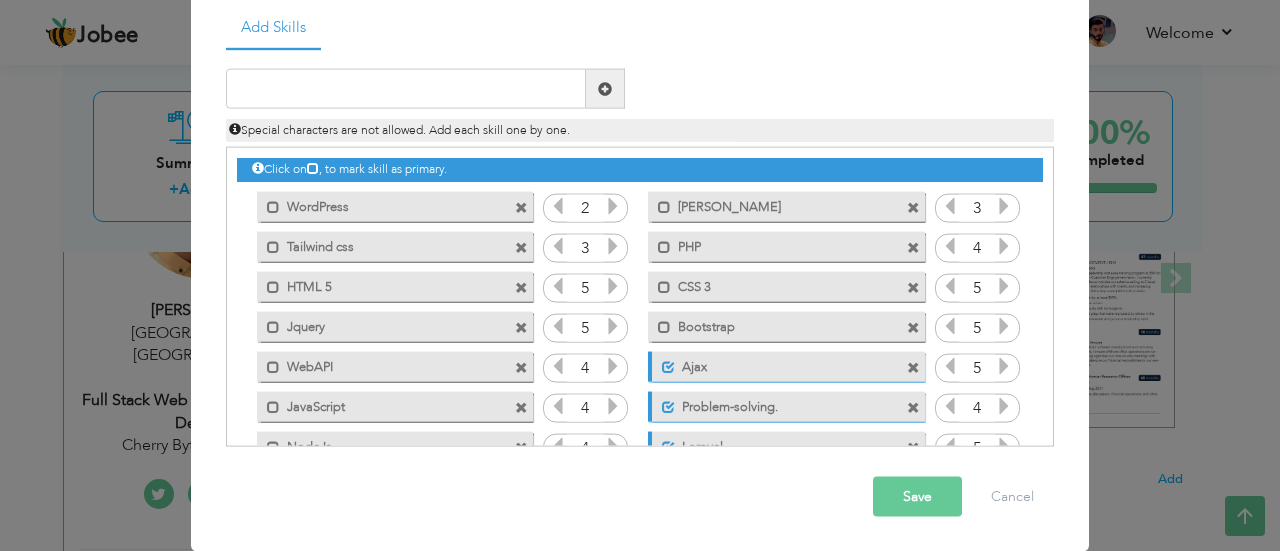 click on "Ajax" at bounding box center [774, 363] 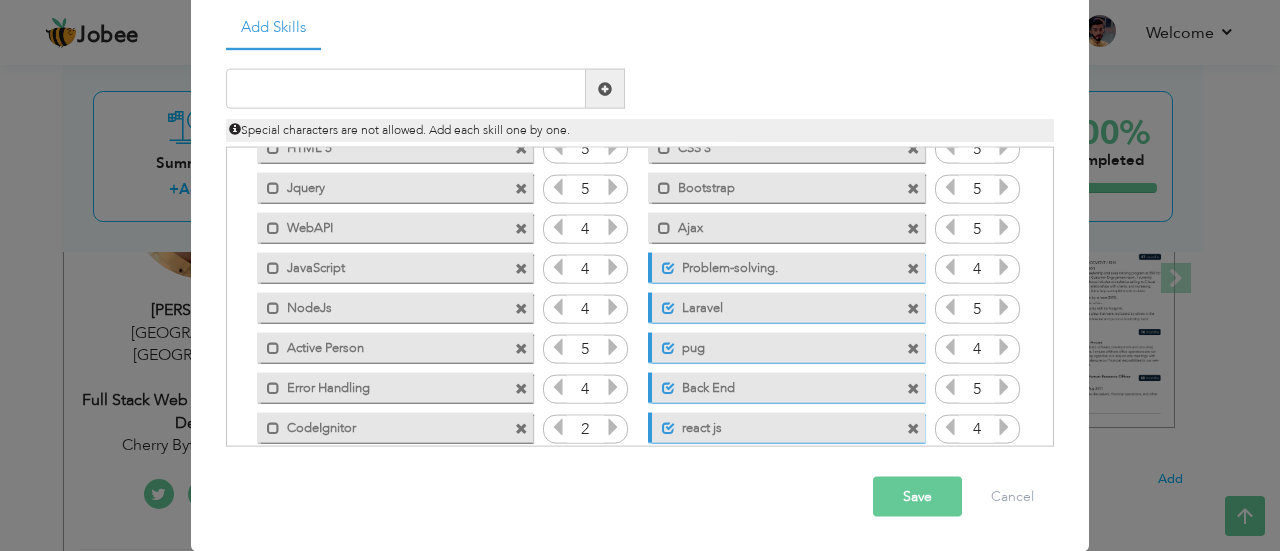 scroll, scrollTop: 140, scrollLeft: 0, axis: vertical 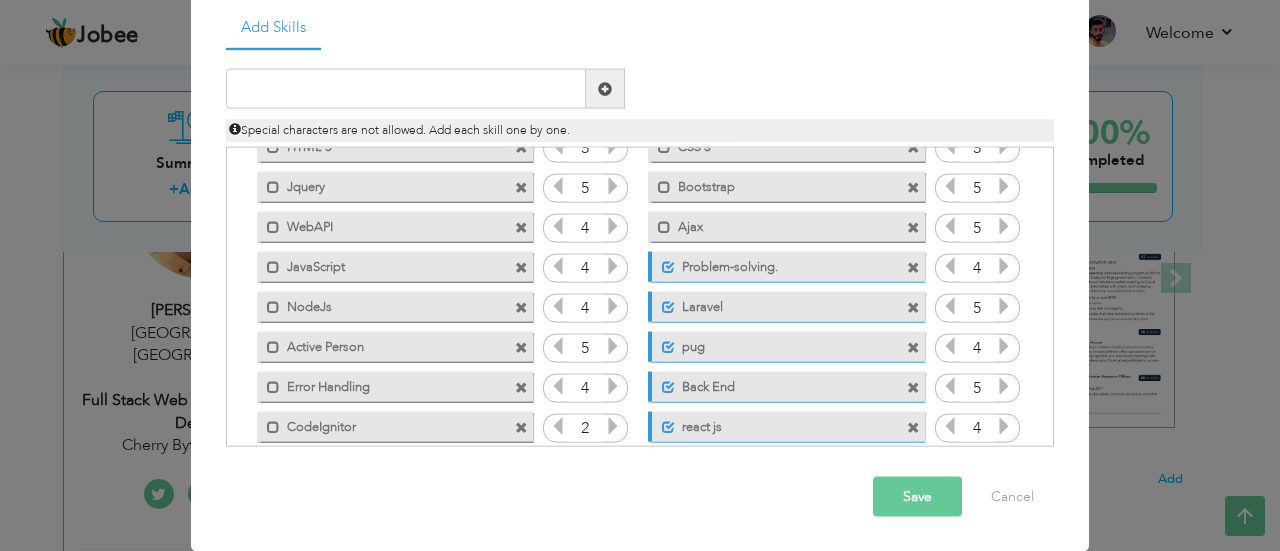 click on "Problem-solving." at bounding box center (774, 263) 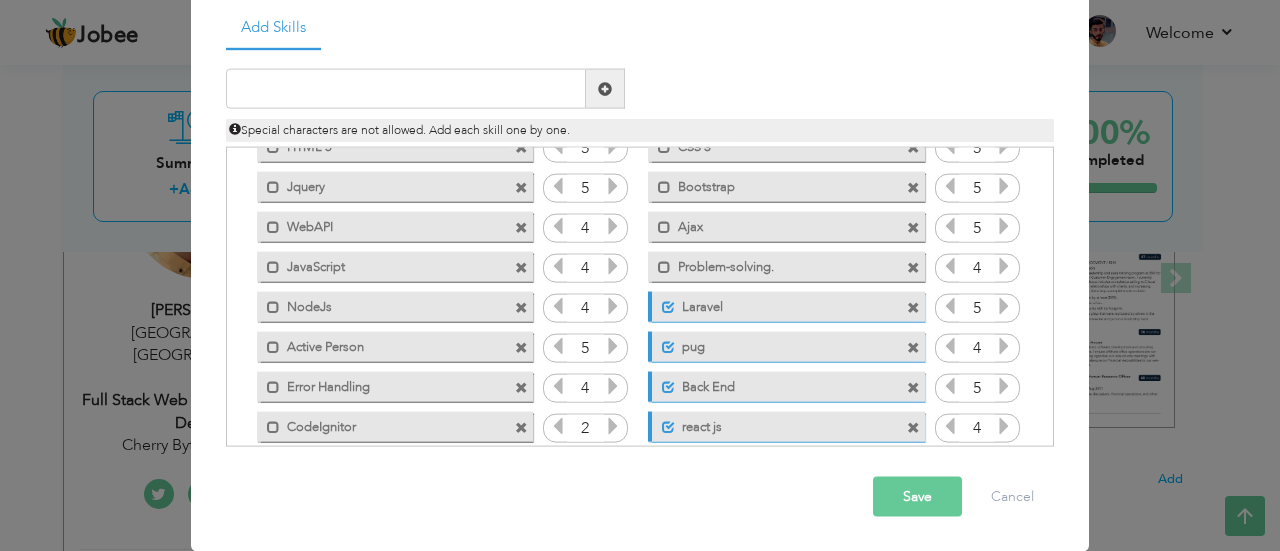 click on "Laravel" at bounding box center [774, 303] 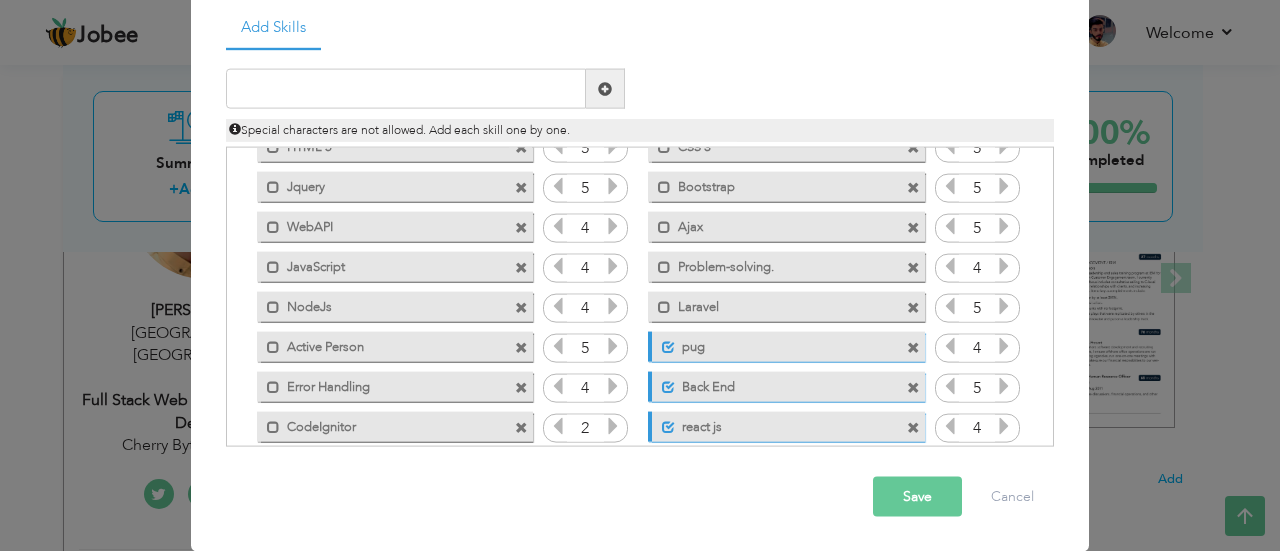 click on "pug" at bounding box center [774, 343] 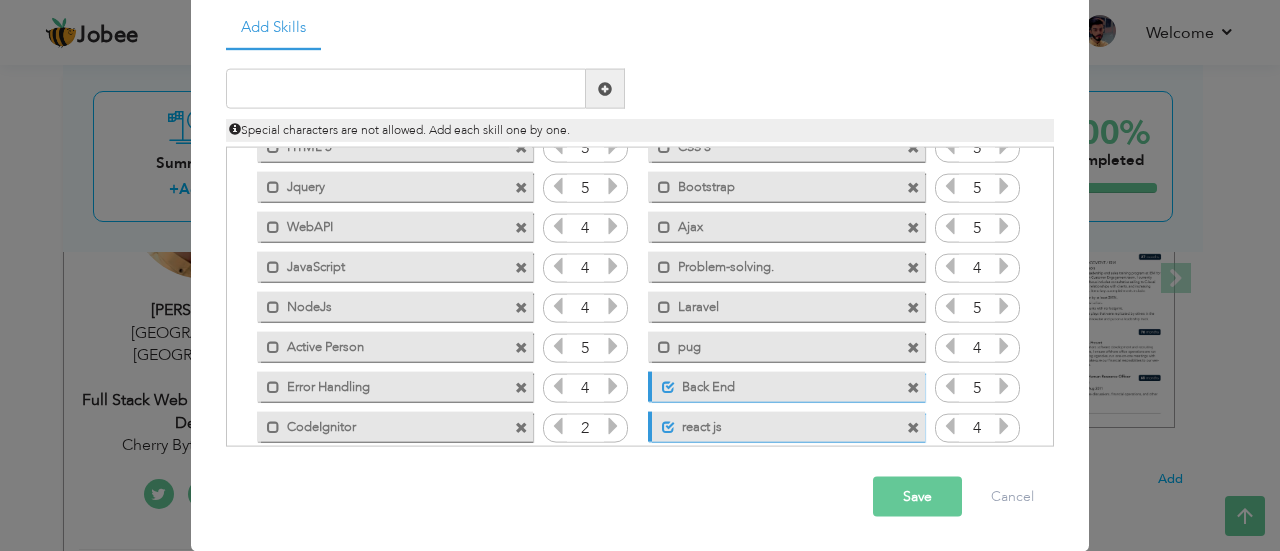 click on "Back End" at bounding box center [774, 383] 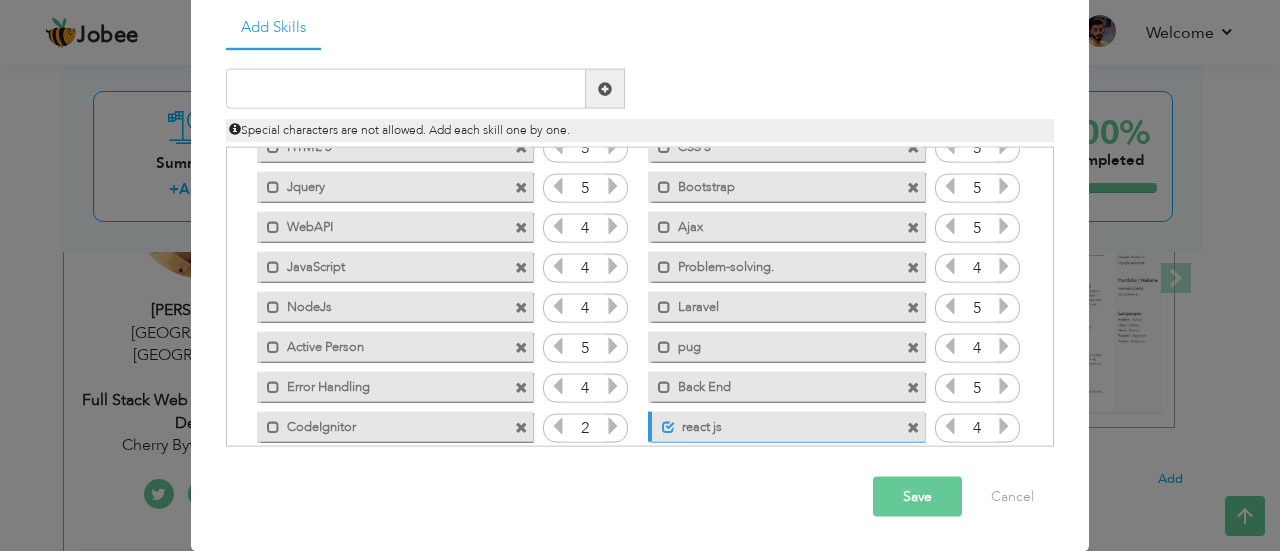 click on "Mark as primary skill.
Back End" at bounding box center (781, 386) 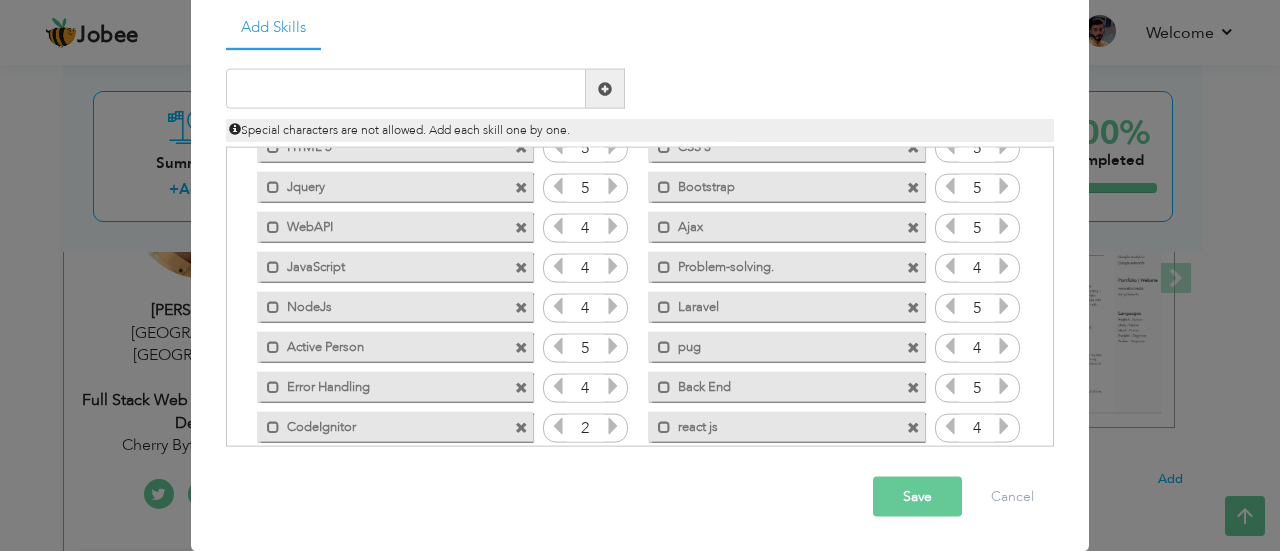 scroll, scrollTop: 204, scrollLeft: 0, axis: vertical 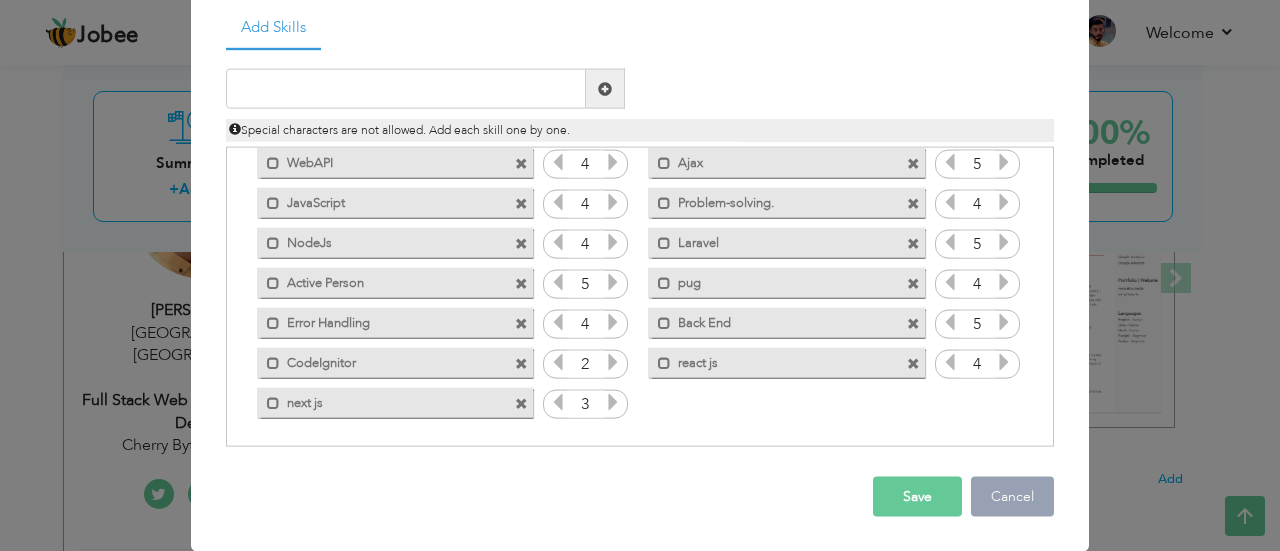 click on "Cancel" at bounding box center [1012, 497] 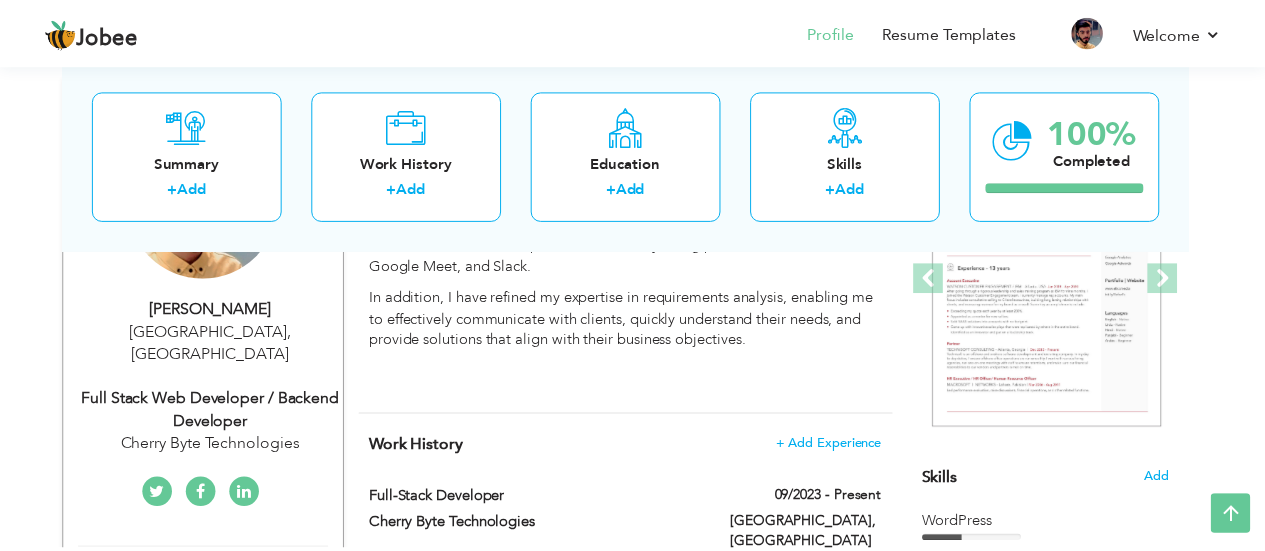 scroll, scrollTop: 0, scrollLeft: 0, axis: both 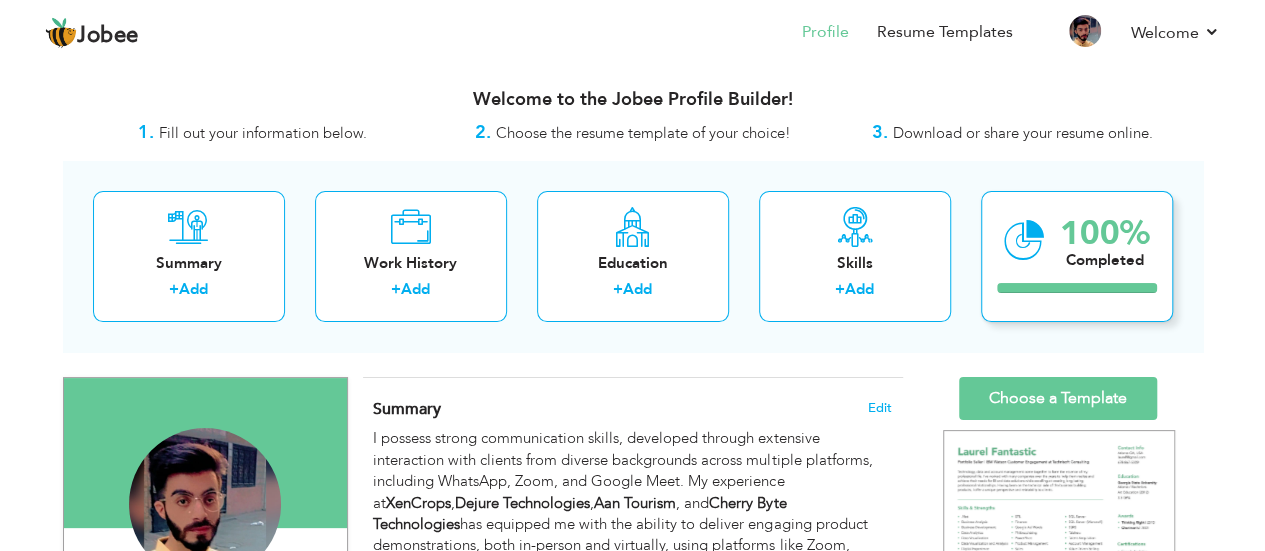 click at bounding box center [1077, 288] 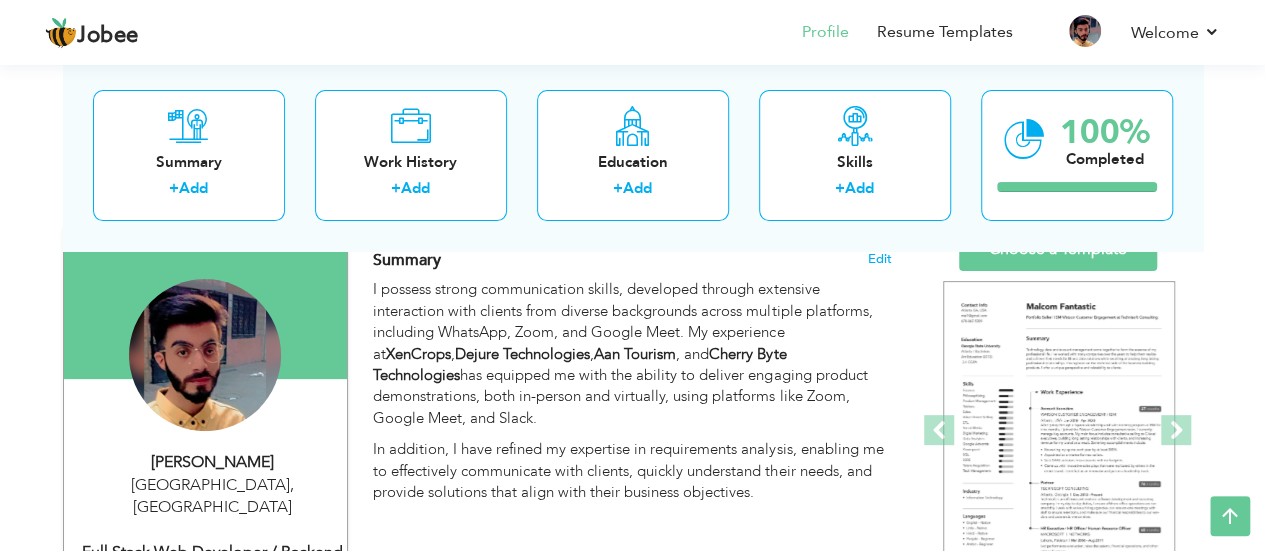 scroll, scrollTop: 146, scrollLeft: 0, axis: vertical 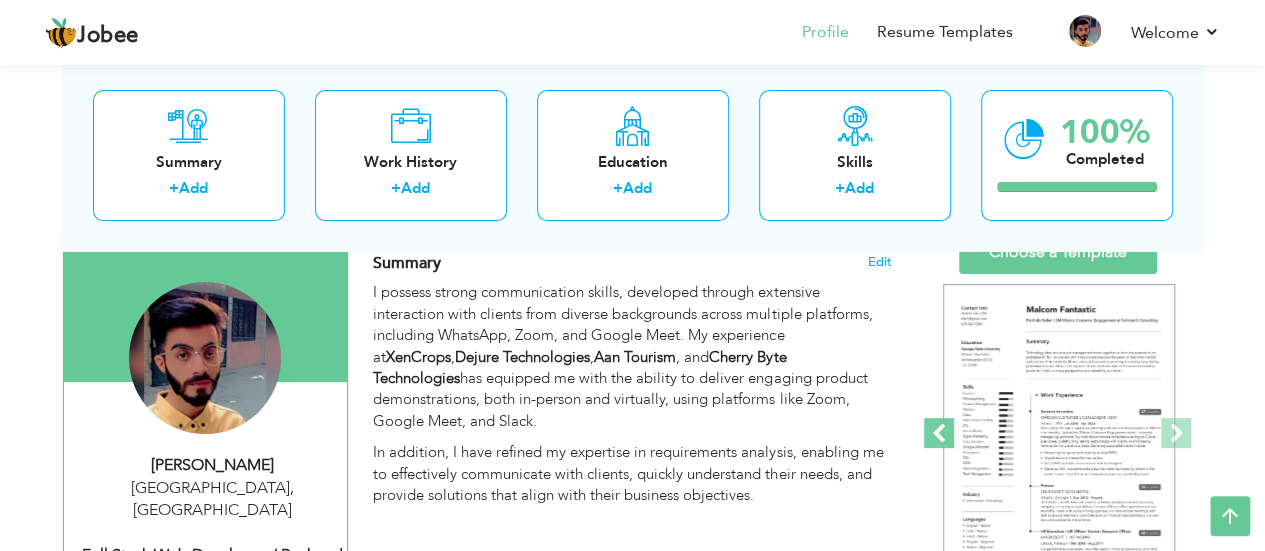 click at bounding box center [939, 433] 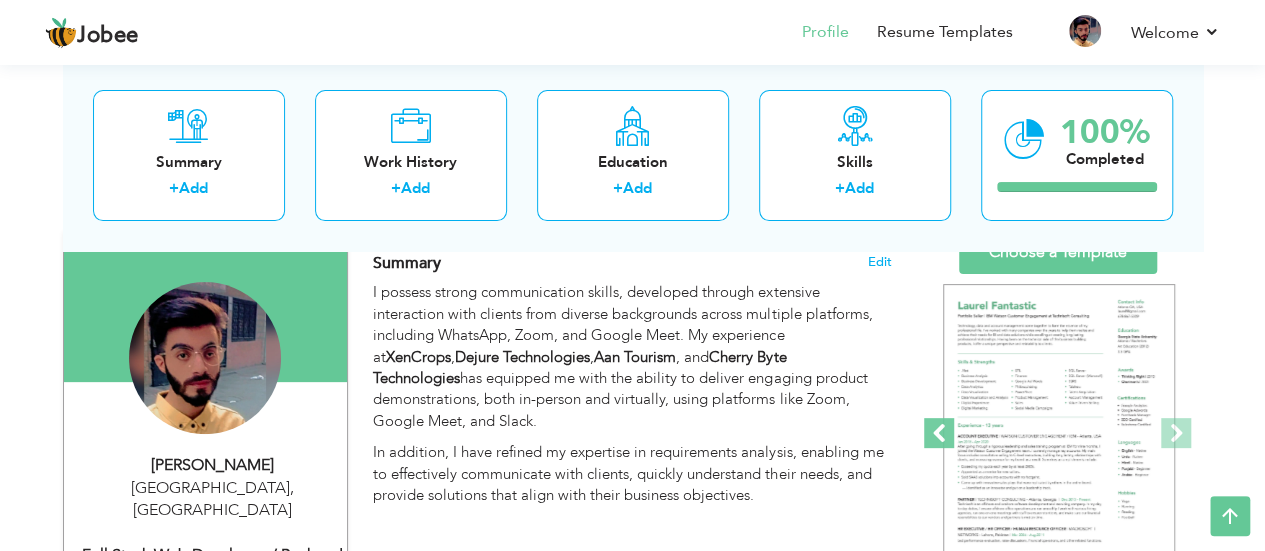 click at bounding box center (939, 433) 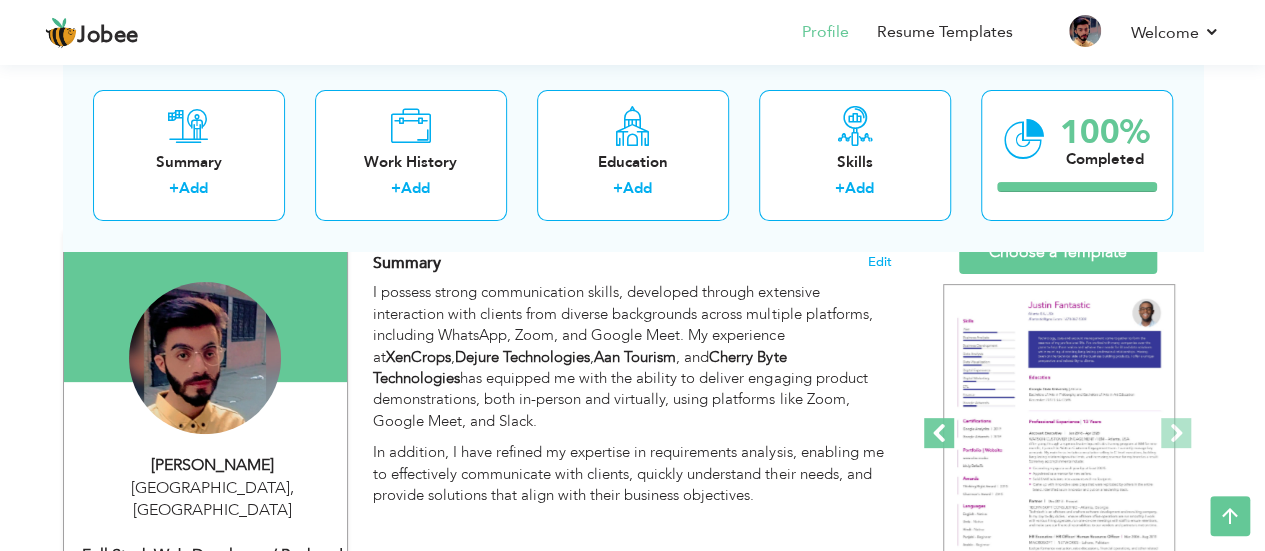 click at bounding box center [939, 433] 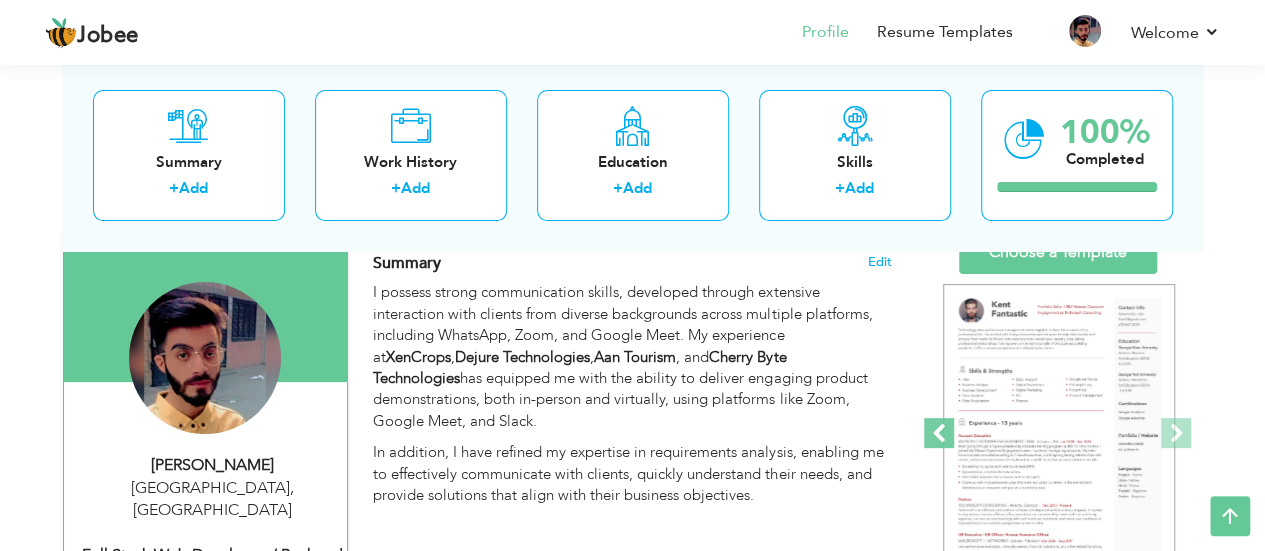 click at bounding box center [939, 433] 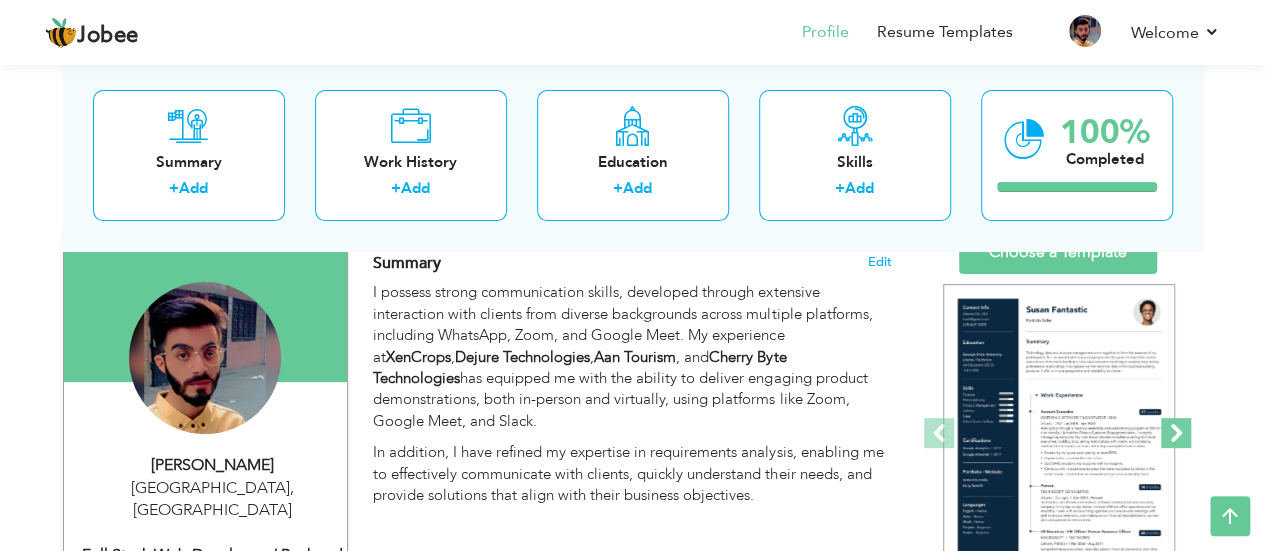 click at bounding box center (1176, 433) 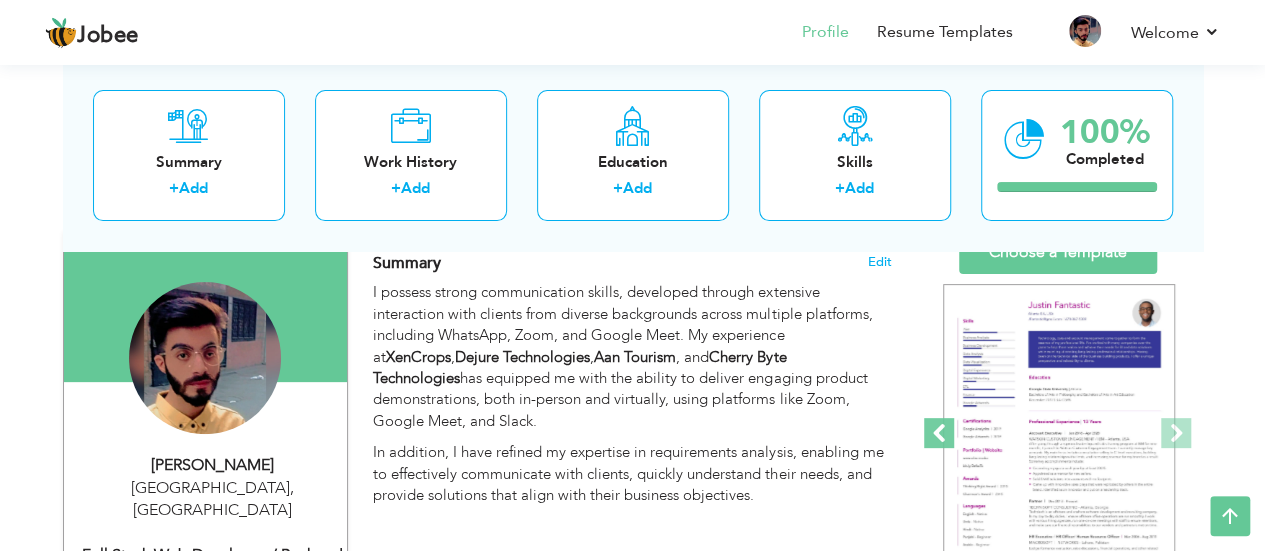 click at bounding box center (939, 433) 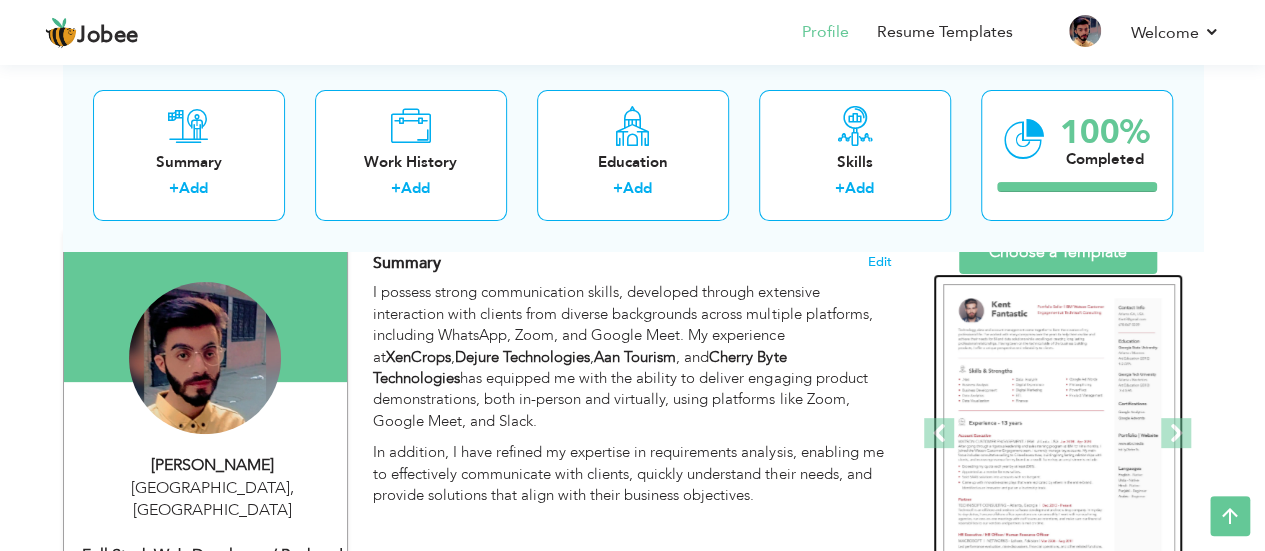 click at bounding box center [1059, 434] 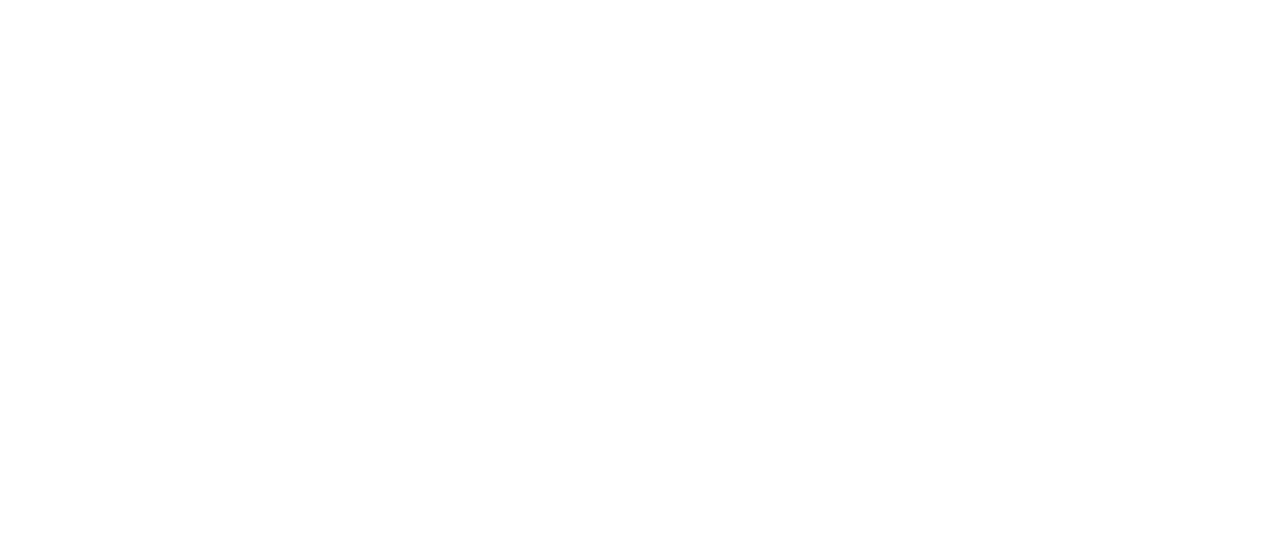 scroll, scrollTop: 0, scrollLeft: 0, axis: both 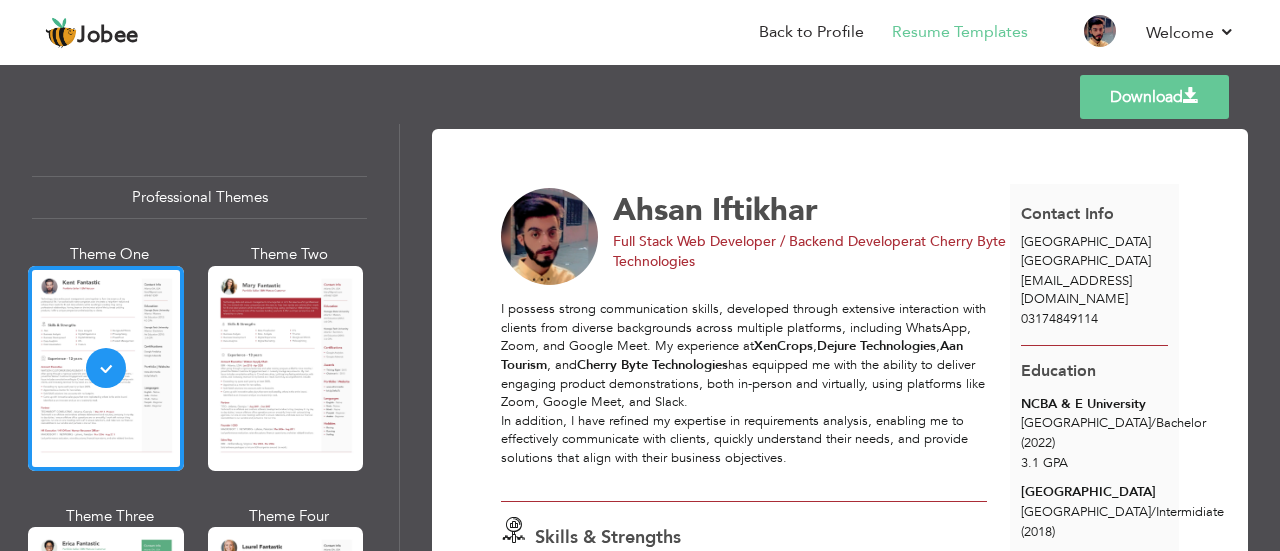 click on "Download" at bounding box center (1154, 97) 